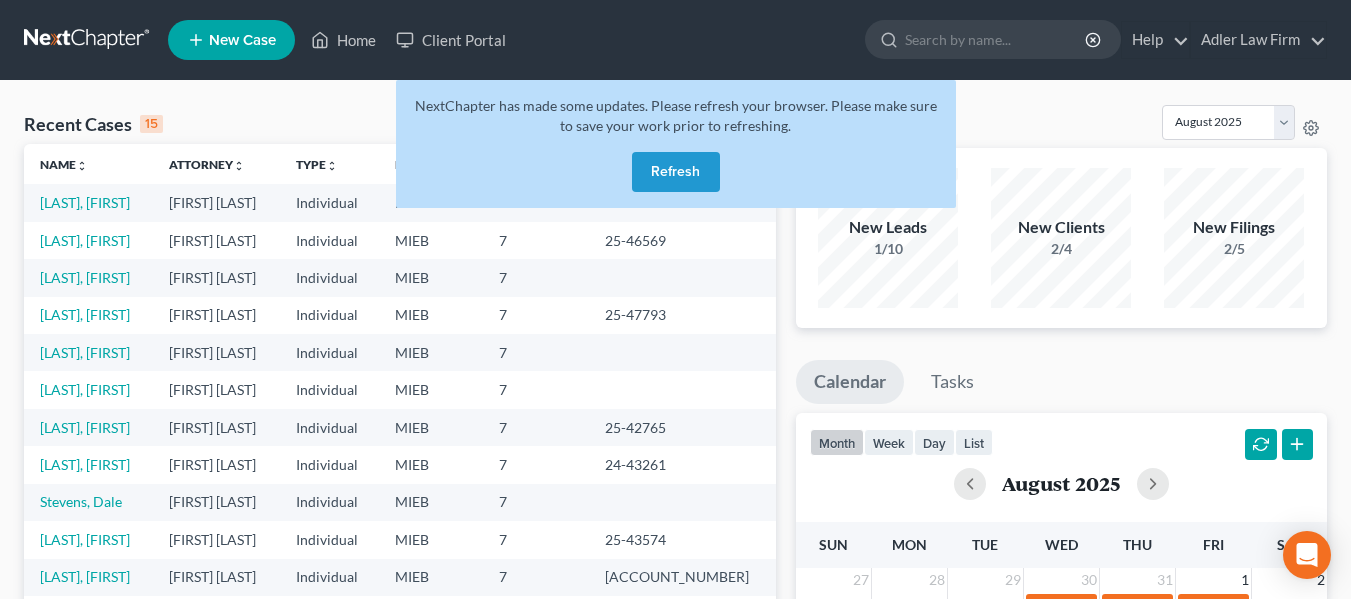 scroll, scrollTop: 0, scrollLeft: 0, axis: both 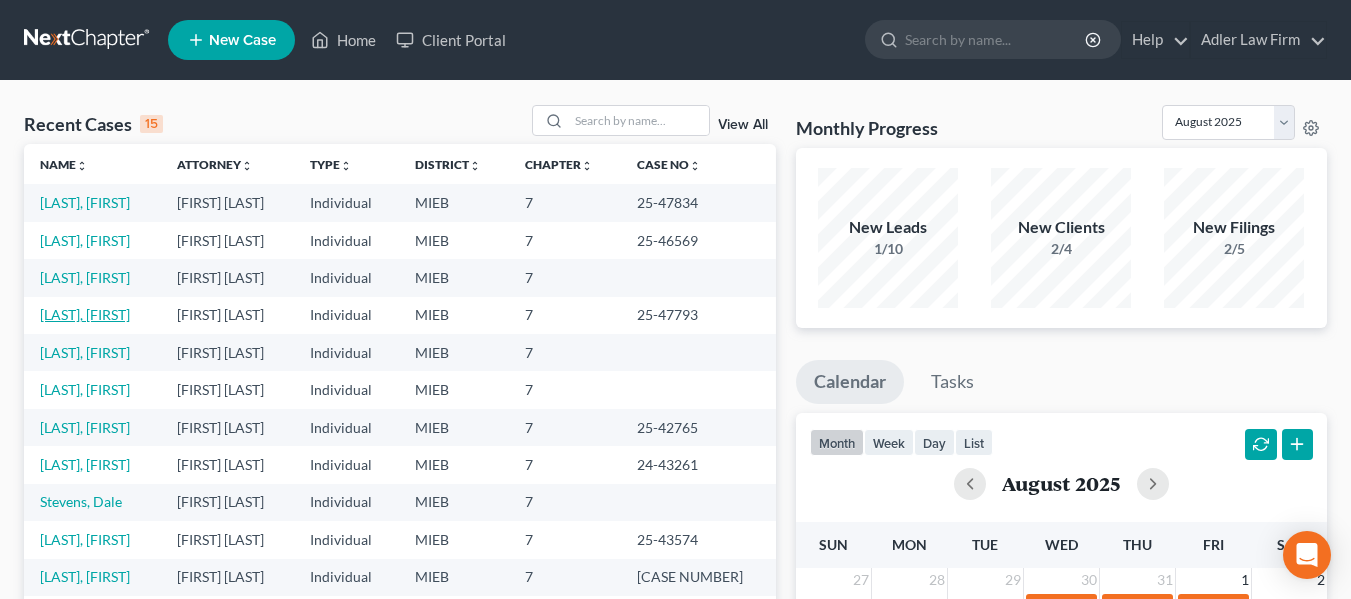 click on "[LAST], [FIRST]" at bounding box center (85, 314) 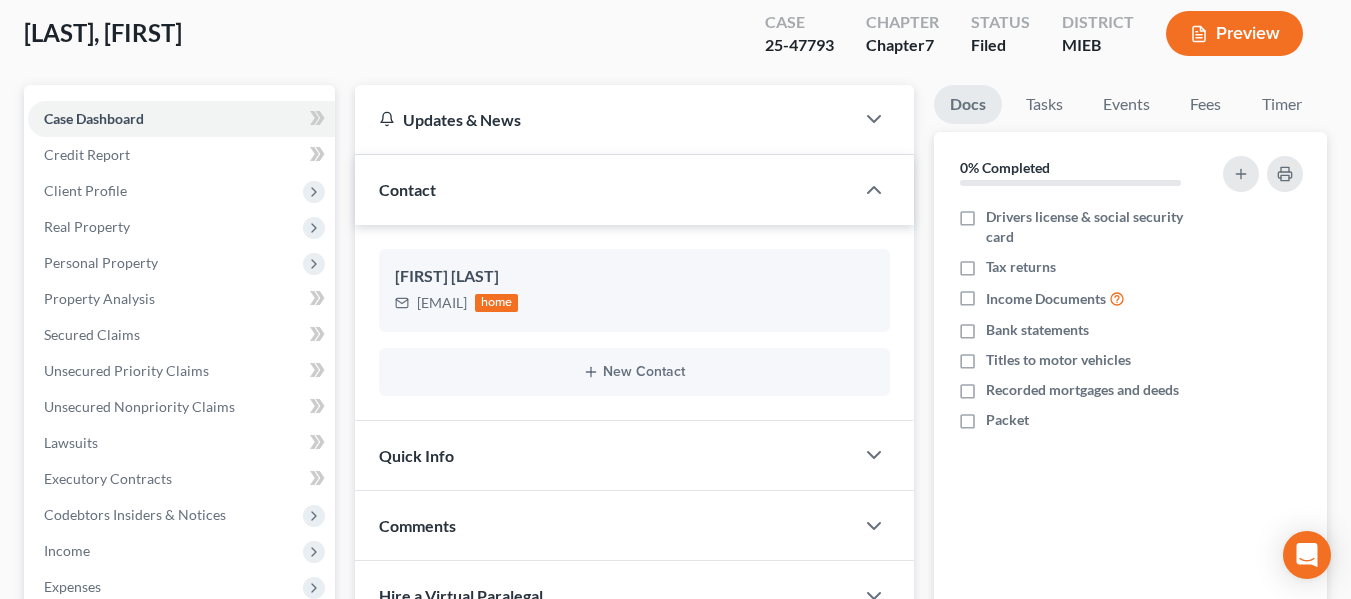 scroll, scrollTop: 561, scrollLeft: 0, axis: vertical 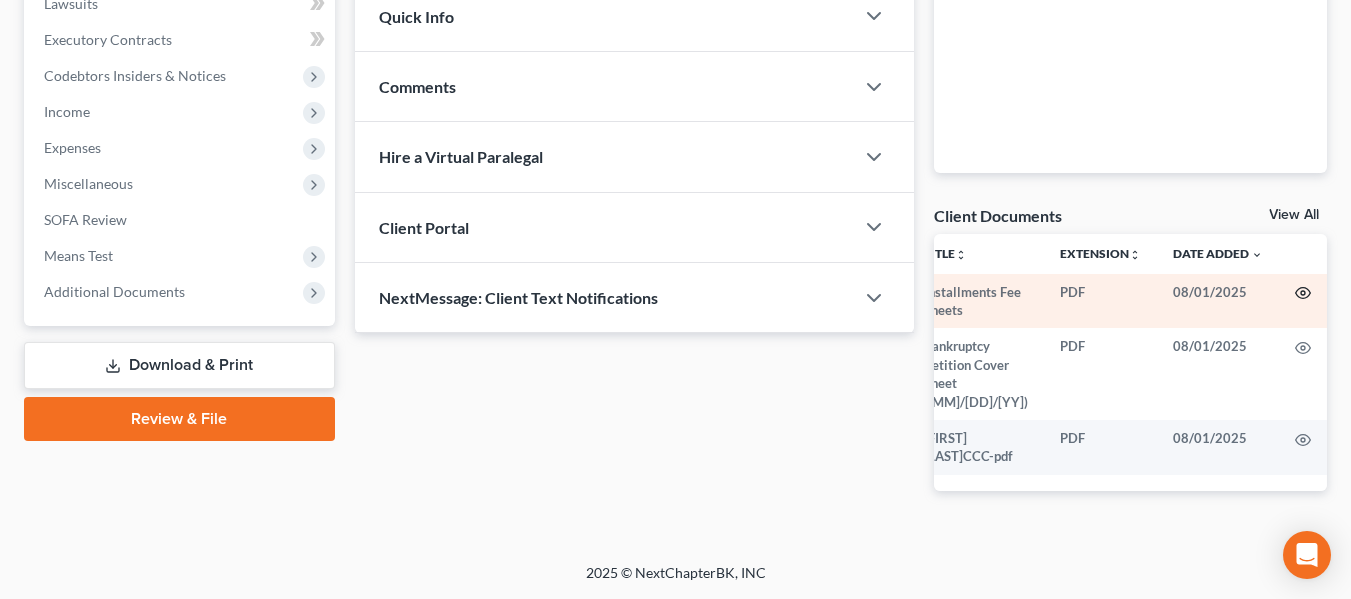 click 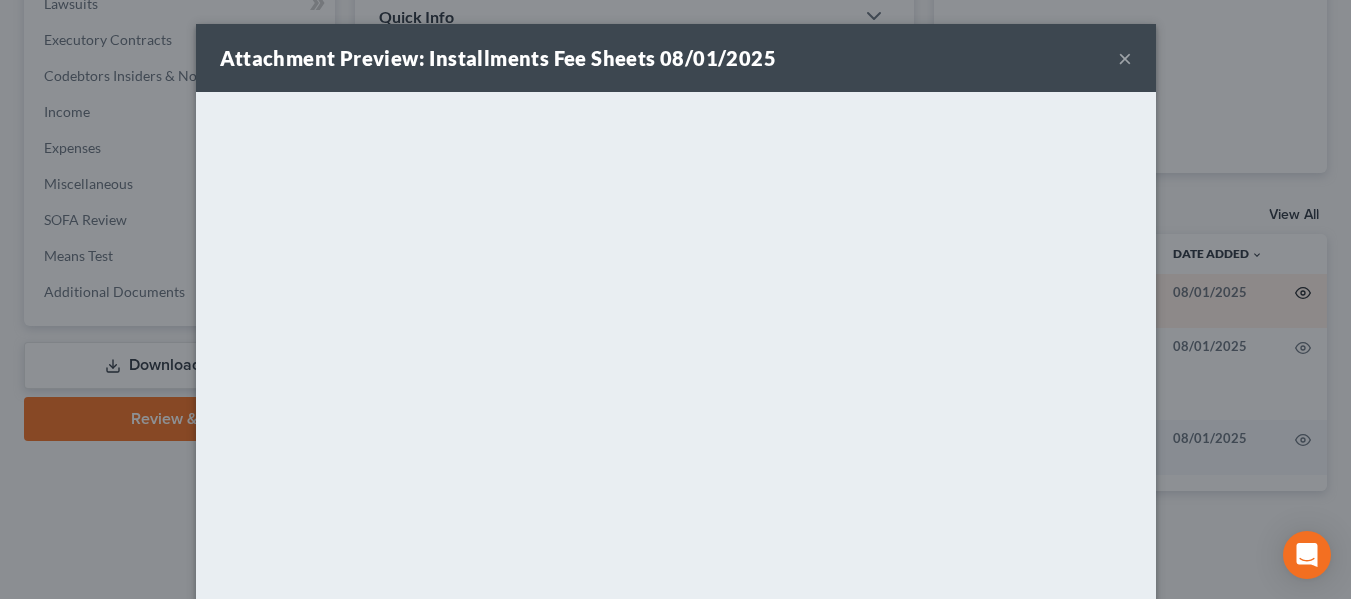 scroll, scrollTop: 0, scrollLeft: 25, axis: horizontal 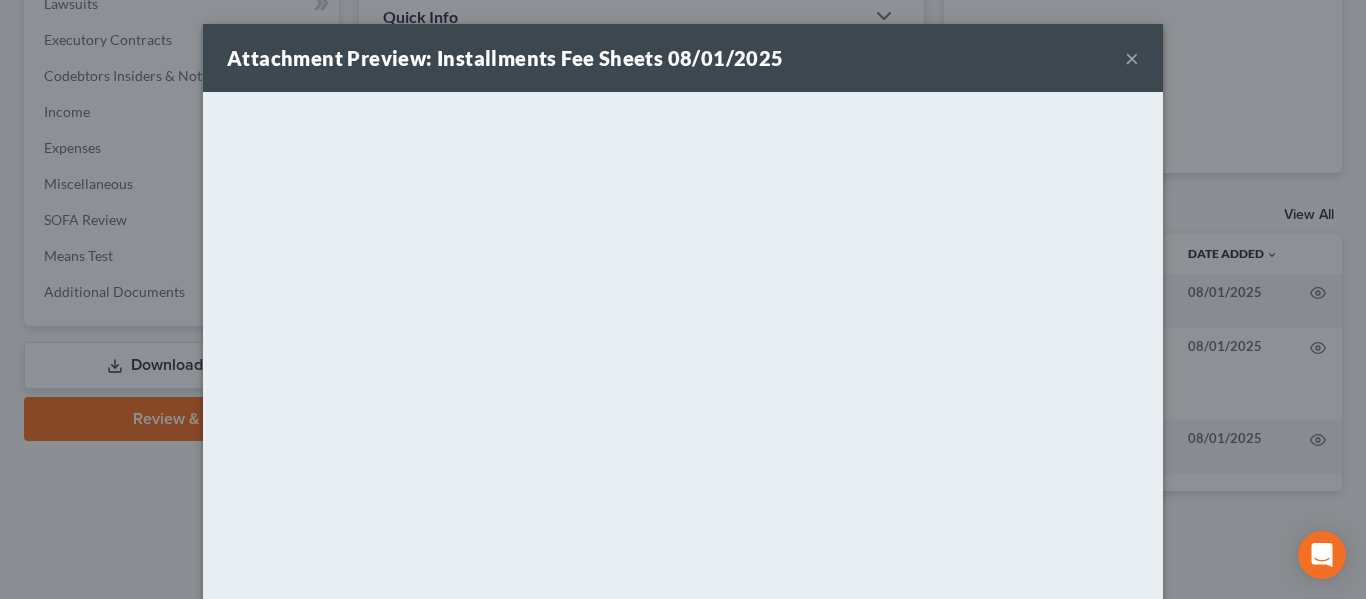 click on "×" at bounding box center (1132, 58) 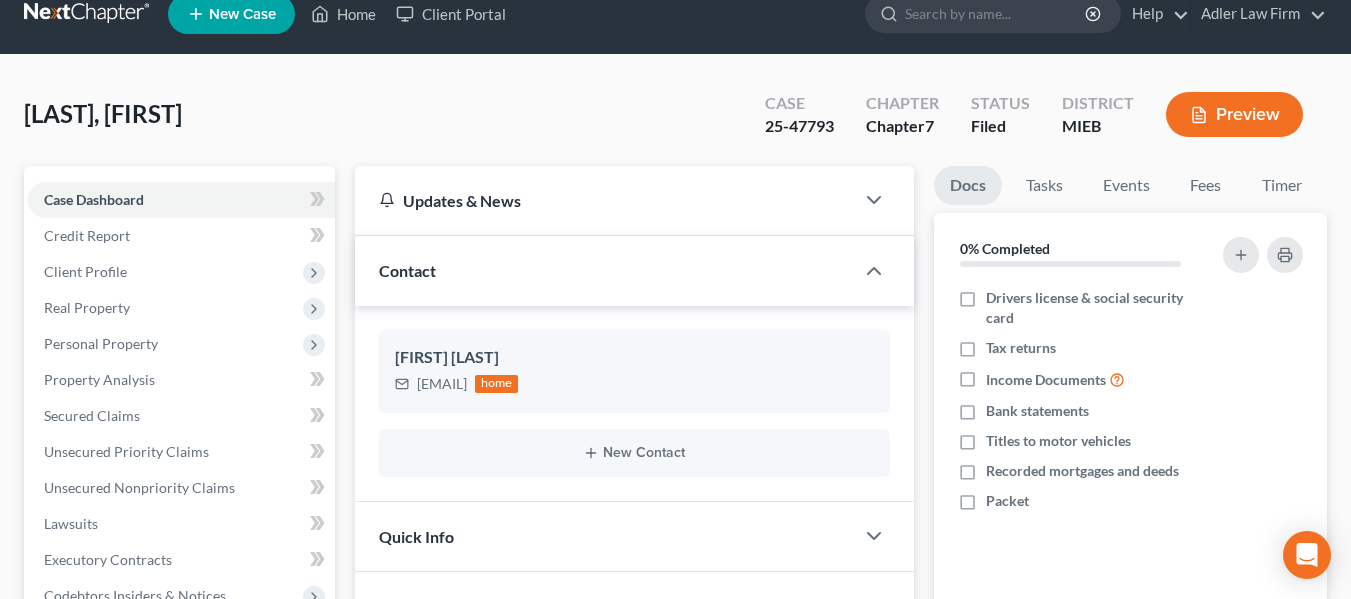 scroll, scrollTop: 0, scrollLeft: 0, axis: both 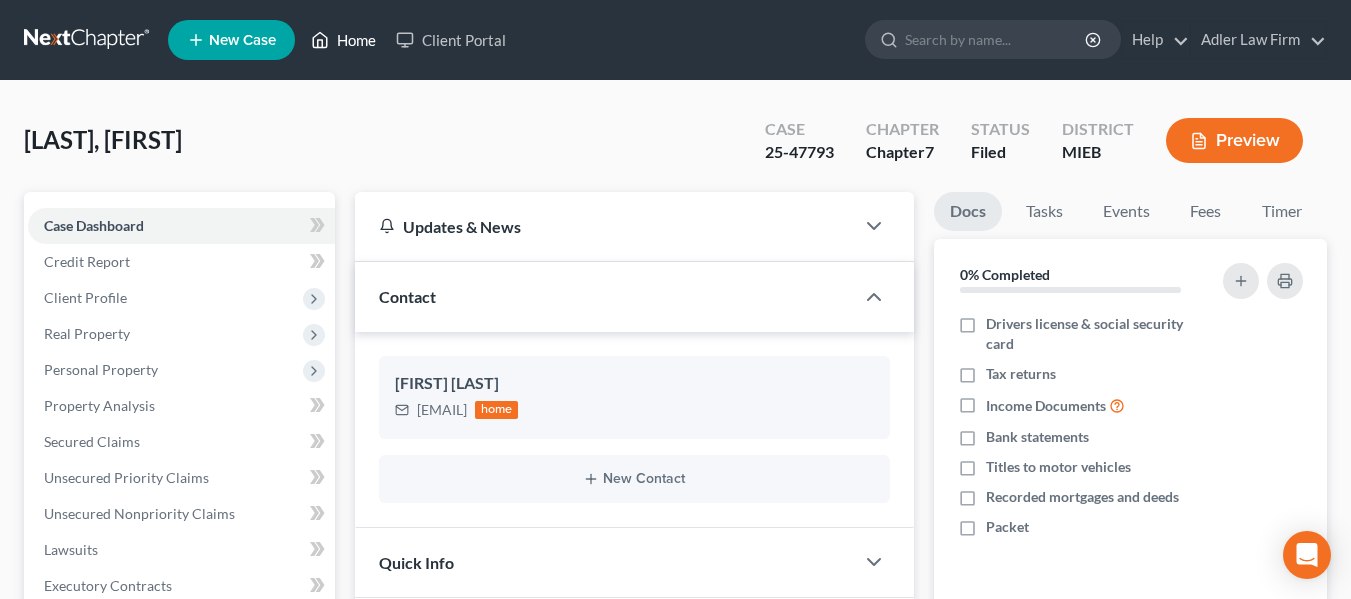 click on "Home" at bounding box center [343, 40] 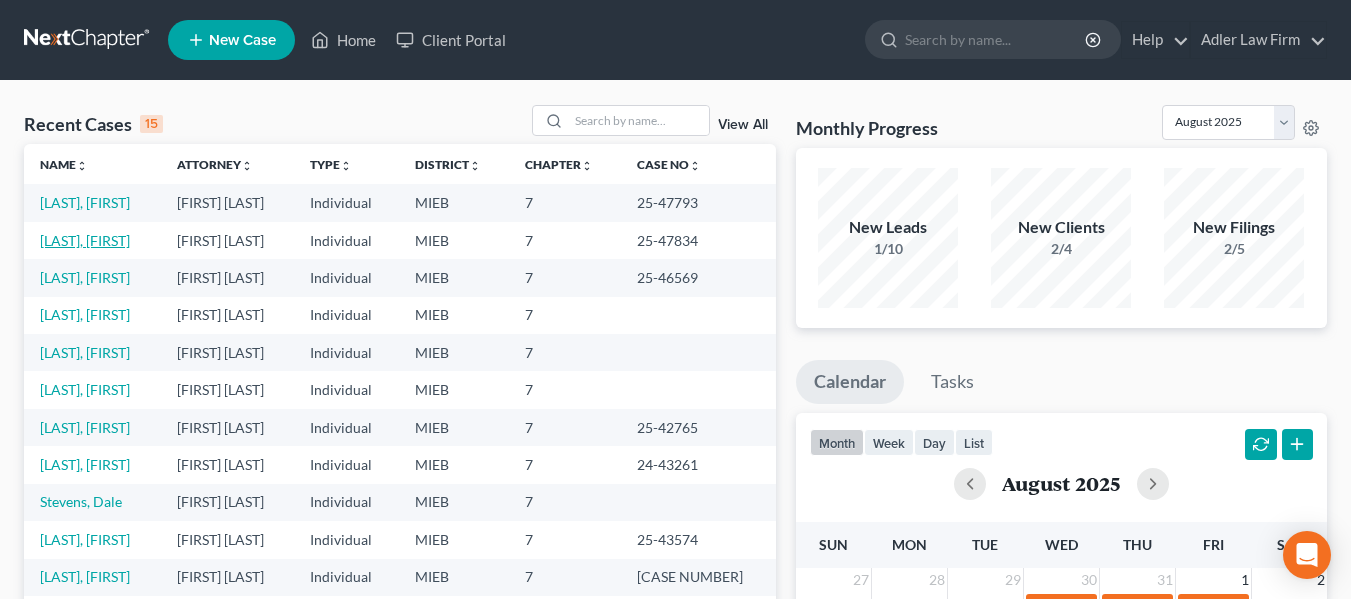 click on "[LAST], [FIRST]" at bounding box center [85, 240] 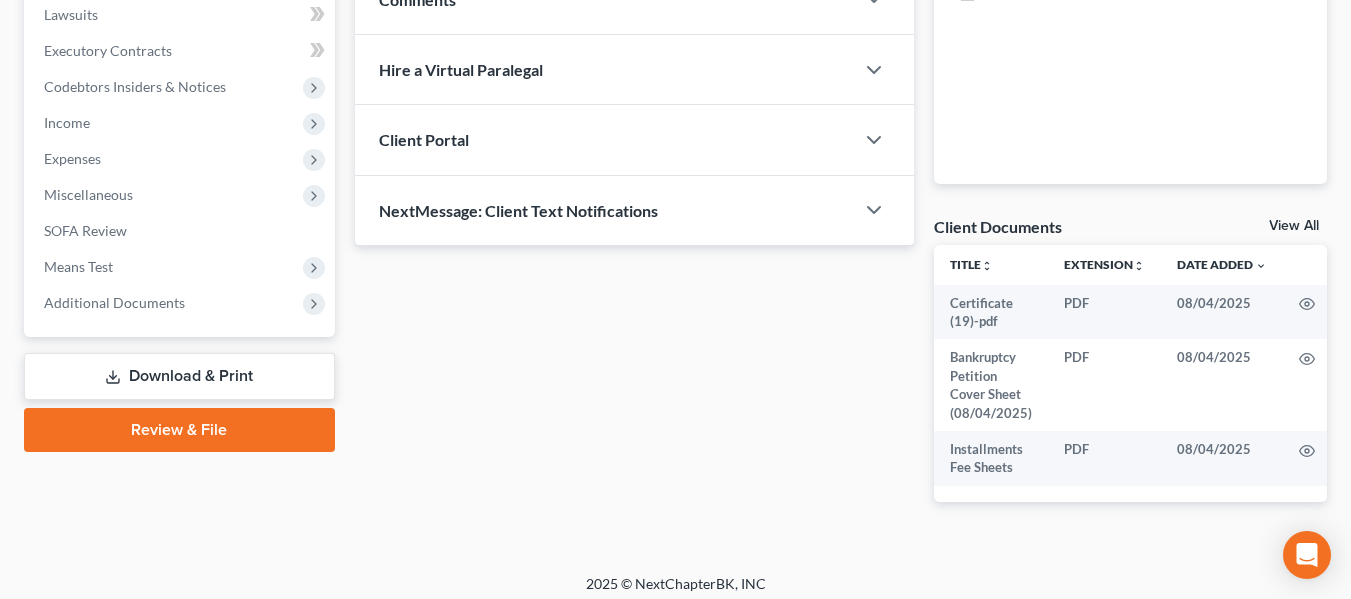 scroll, scrollTop: 546, scrollLeft: 0, axis: vertical 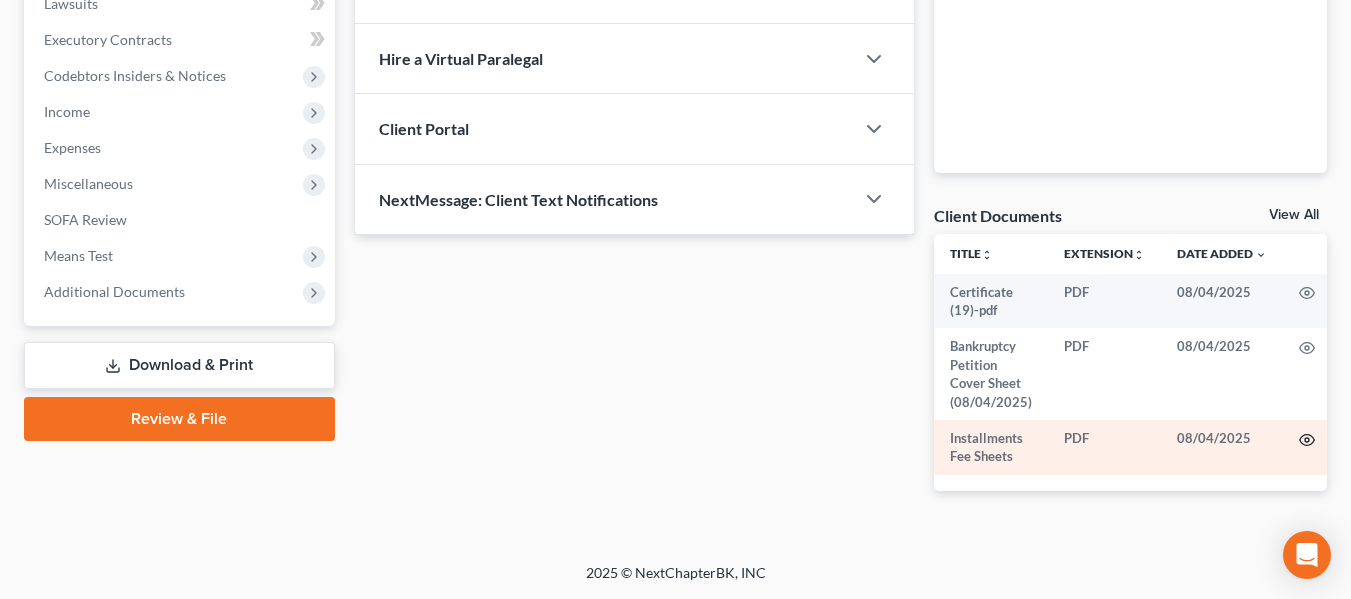 click 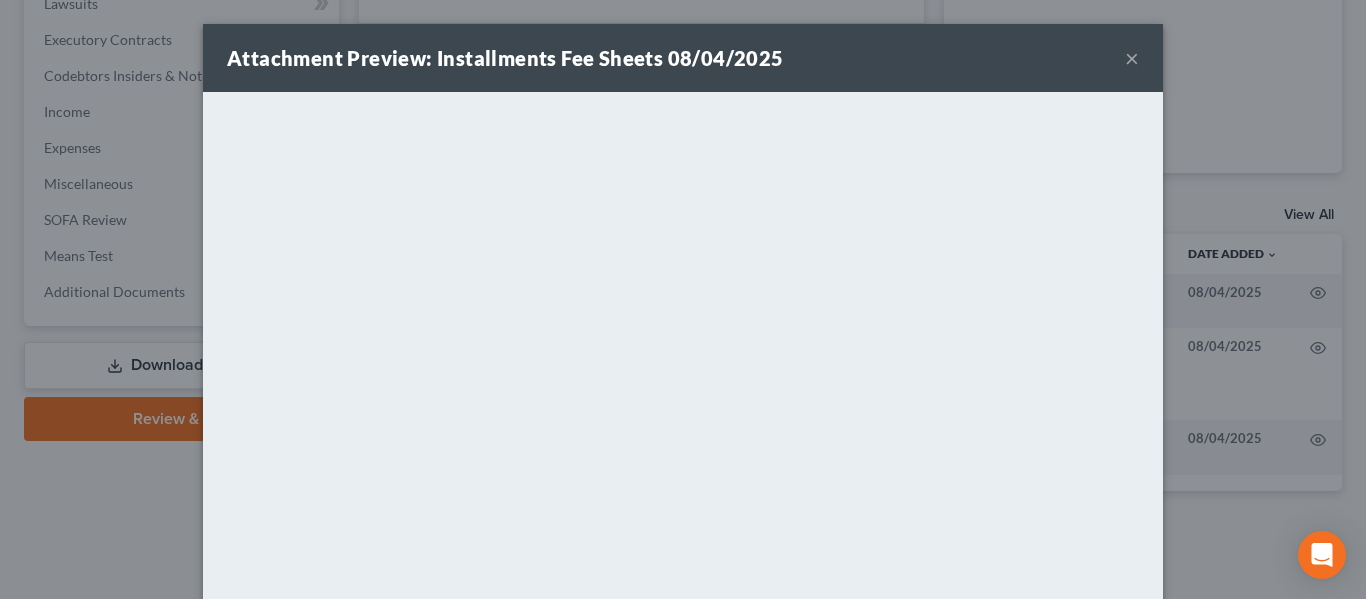 click on "×" at bounding box center [1132, 58] 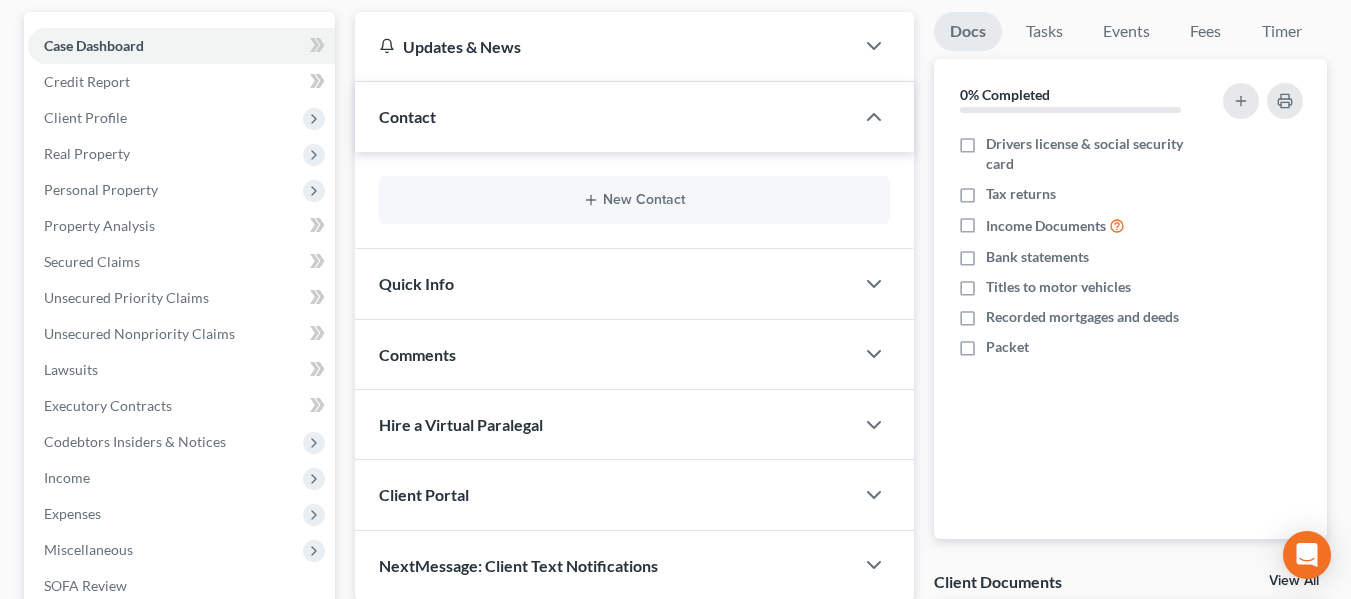 scroll, scrollTop: 0, scrollLeft: 0, axis: both 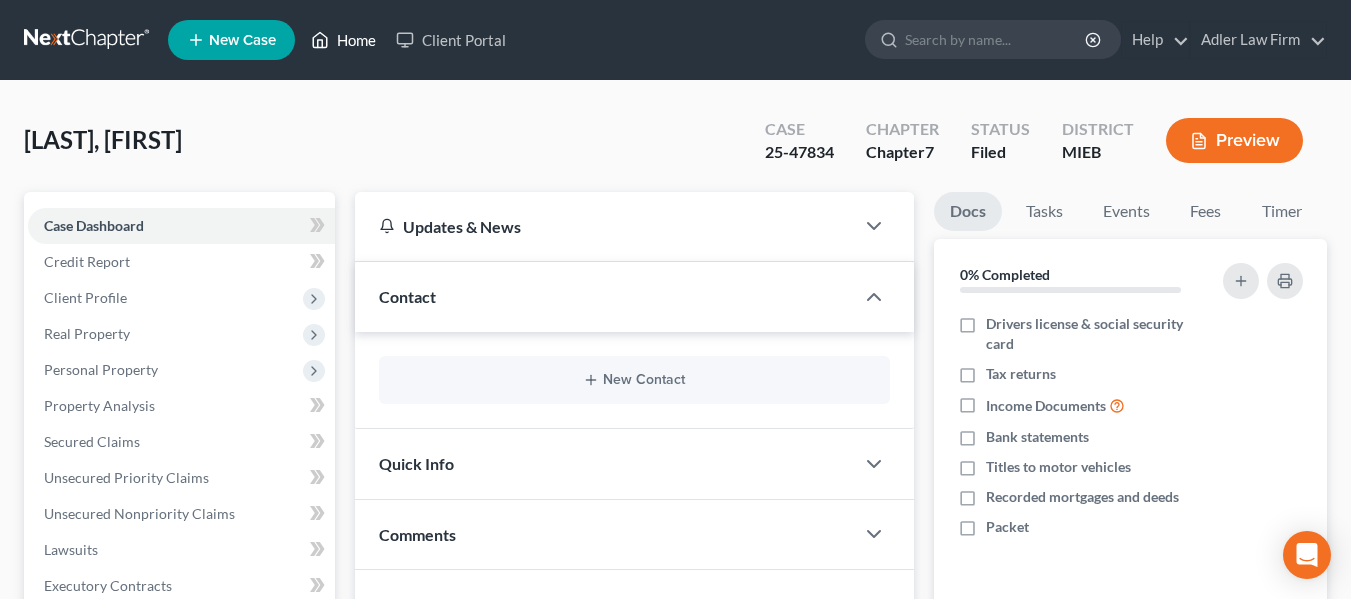 click on "Home" at bounding box center (343, 40) 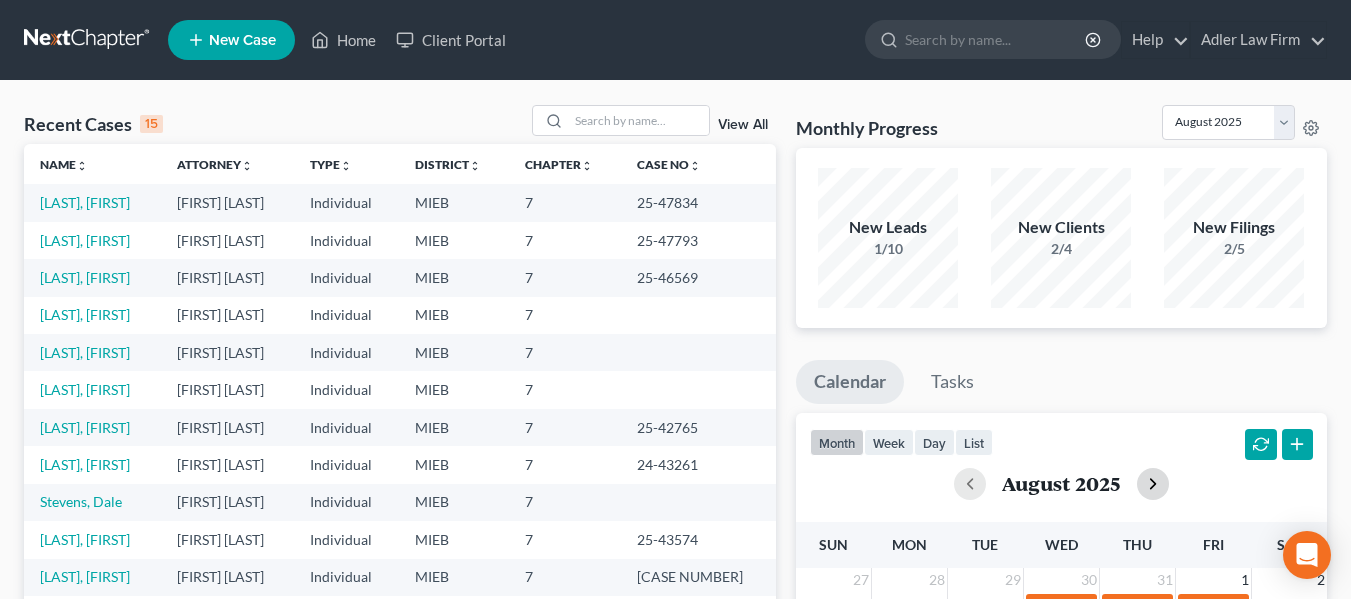 click at bounding box center [1153, 484] 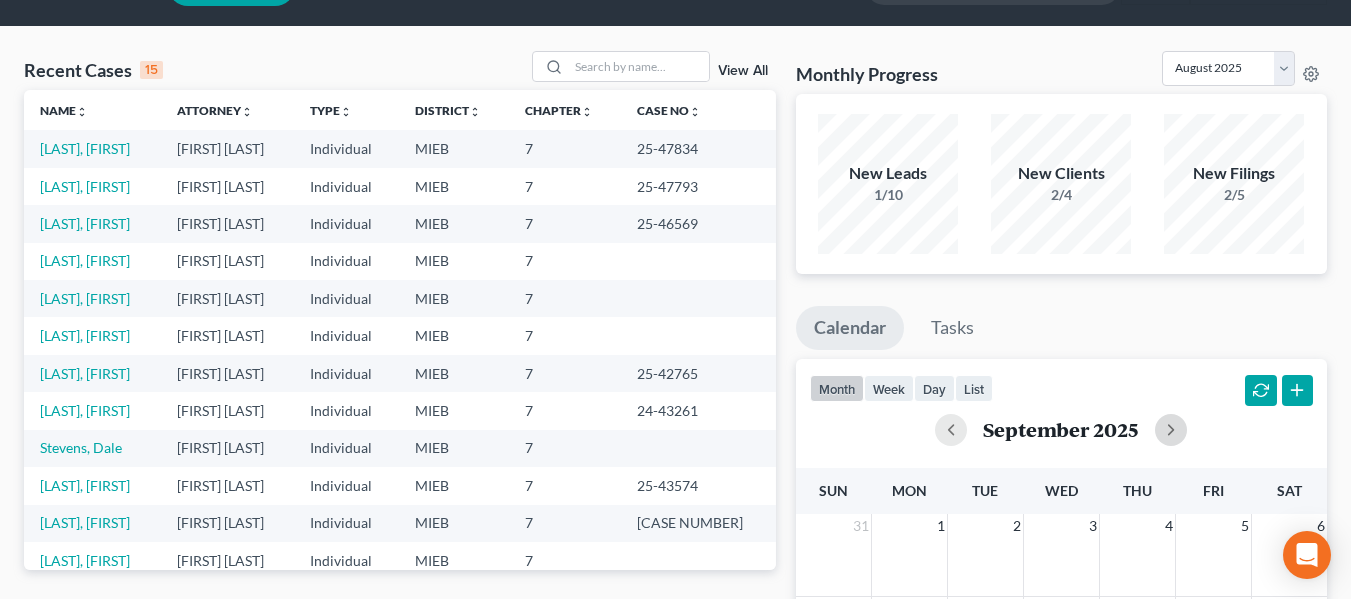 scroll, scrollTop: 53, scrollLeft: 0, axis: vertical 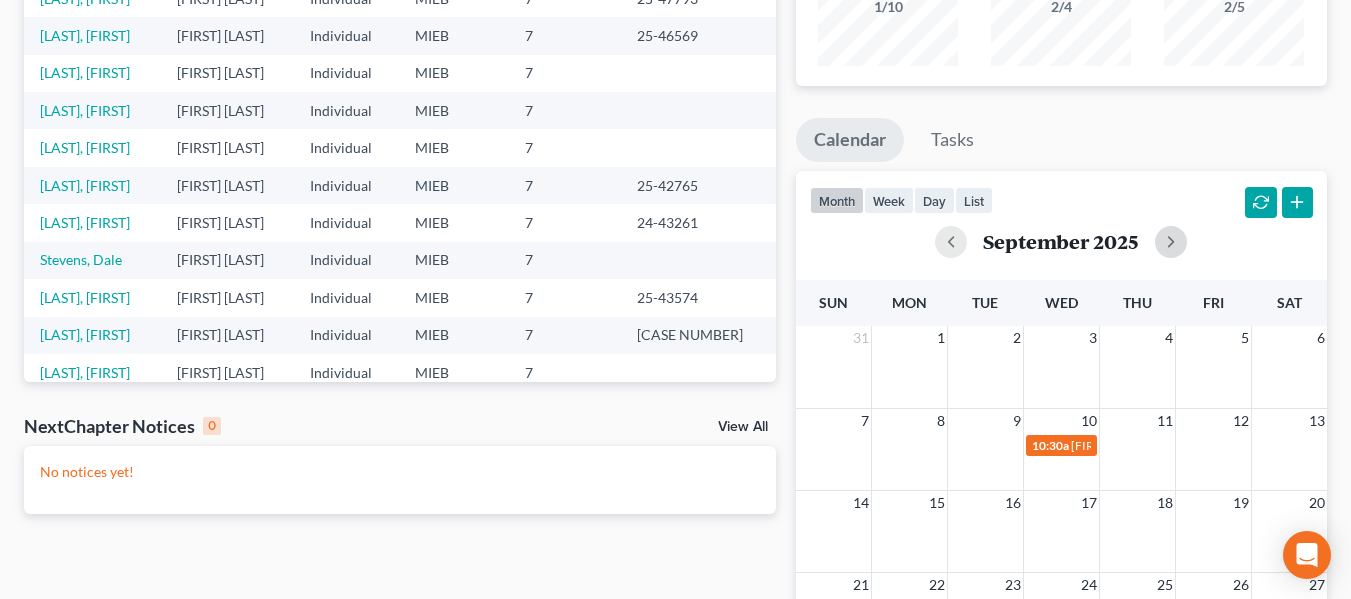click at bounding box center (910, 444) 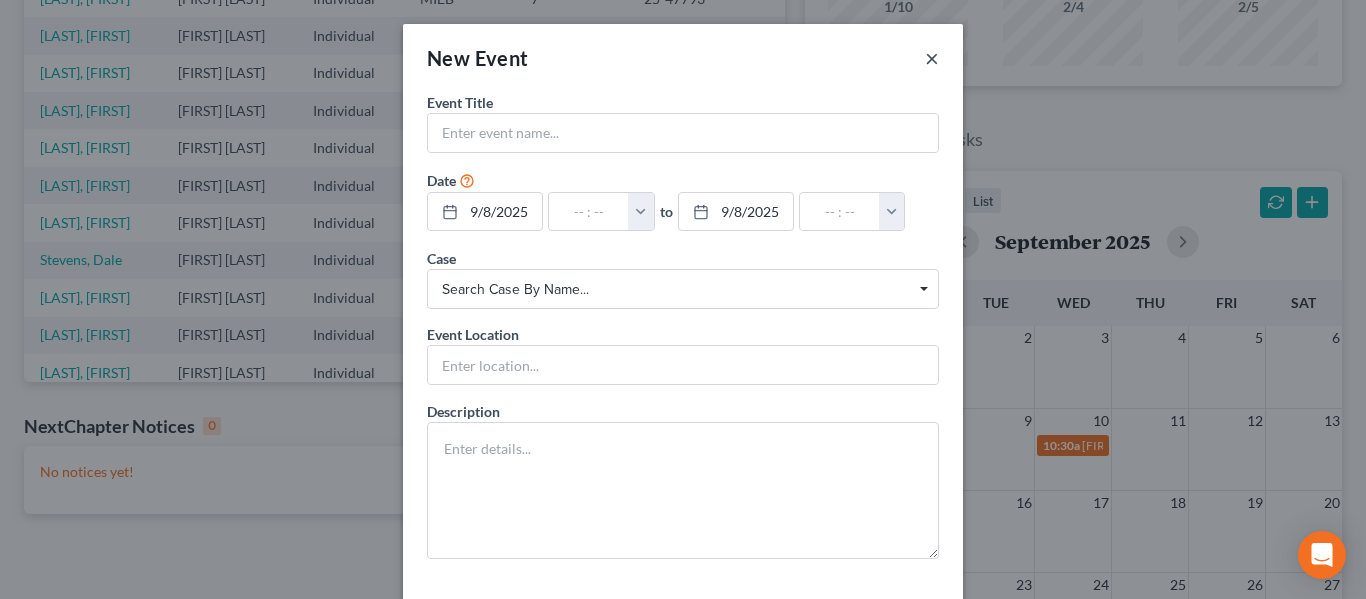 click on "×" at bounding box center (932, 58) 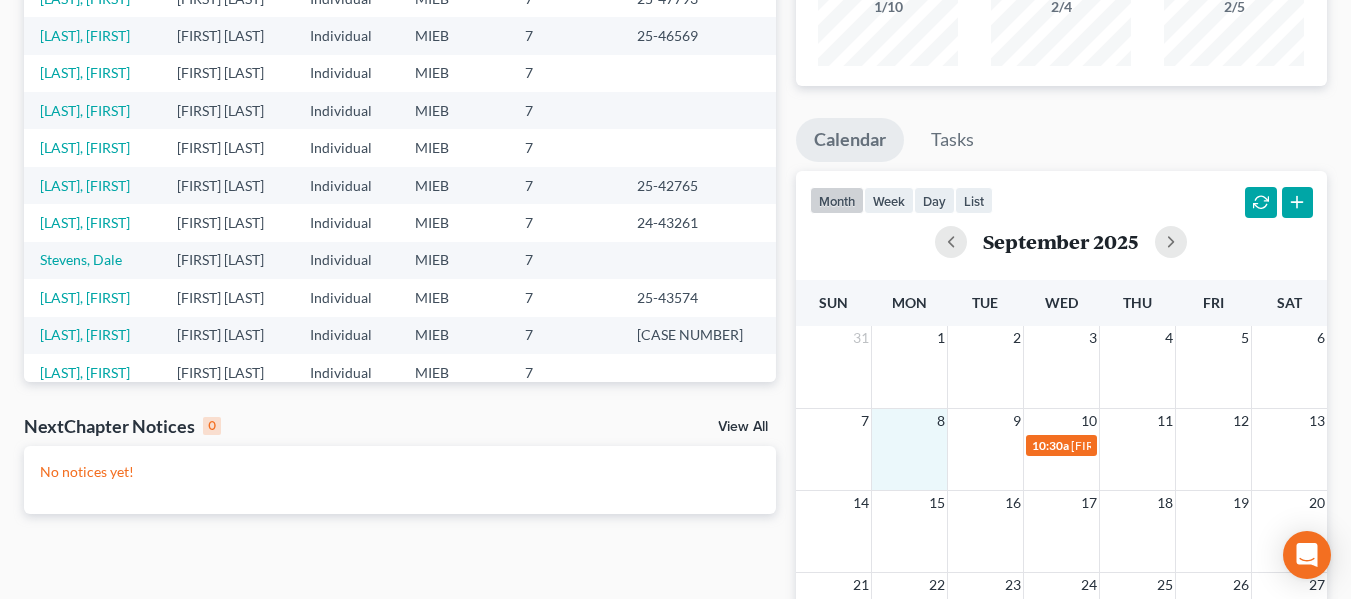 click at bounding box center [910, 444] 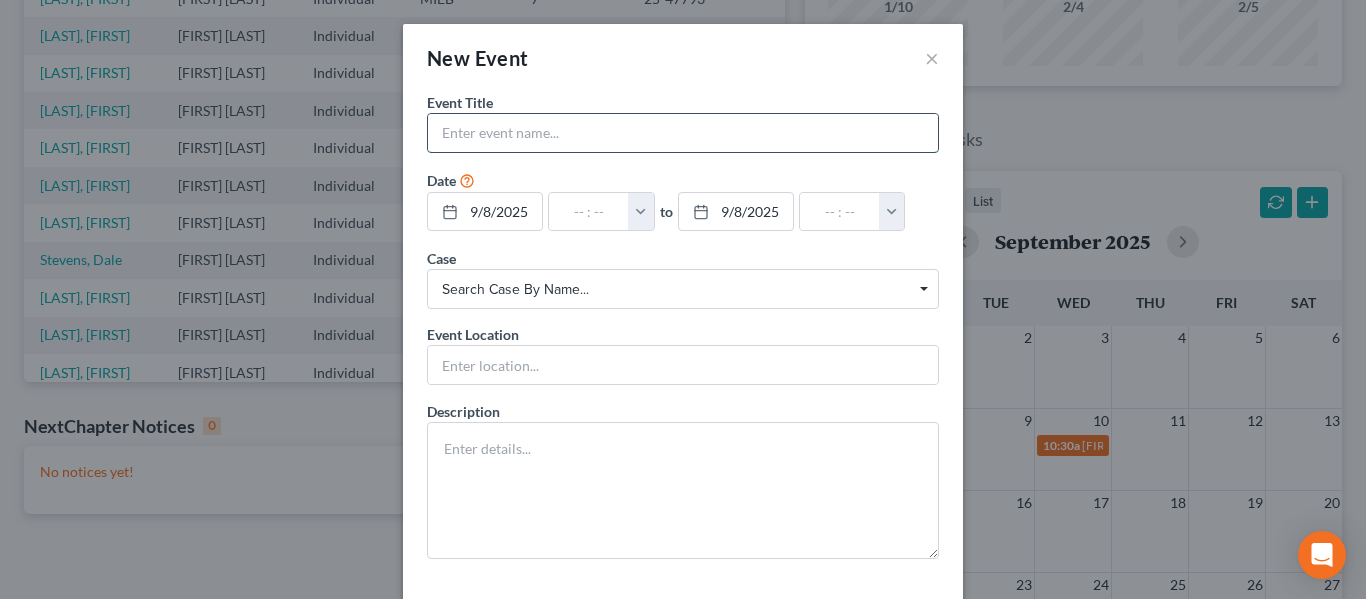 click at bounding box center [683, 133] 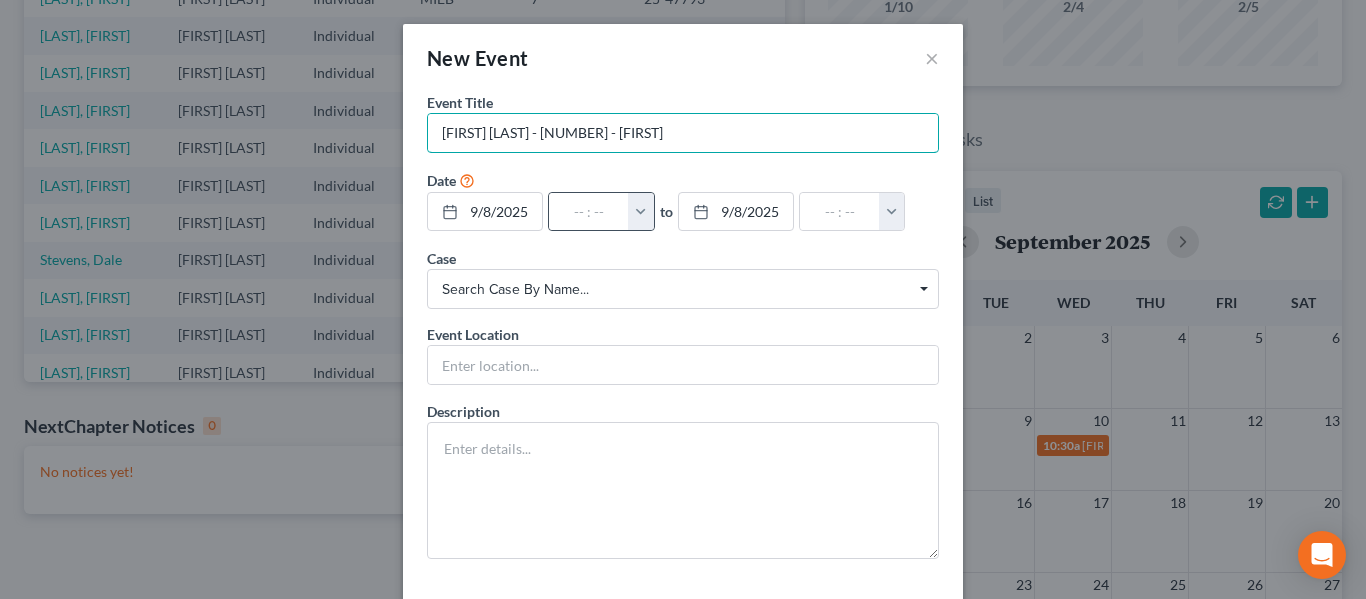 type on "[FIRST] [LAST] - [NUMBER] - [FIRST]" 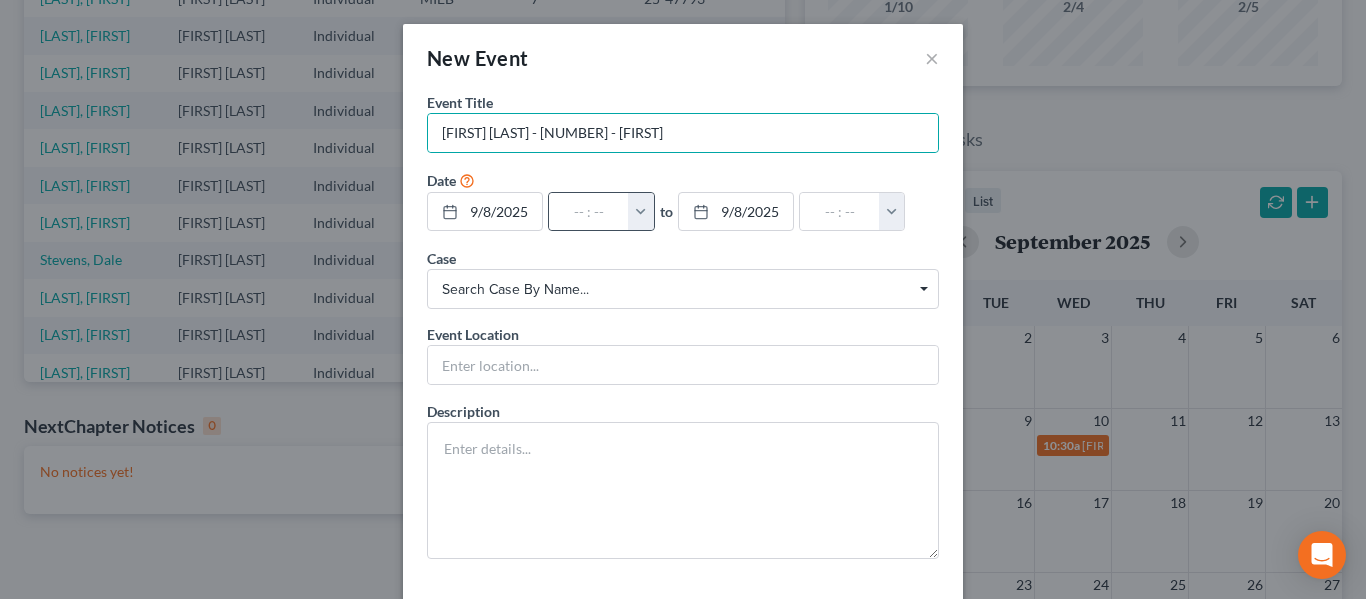 click at bounding box center [641, 212] 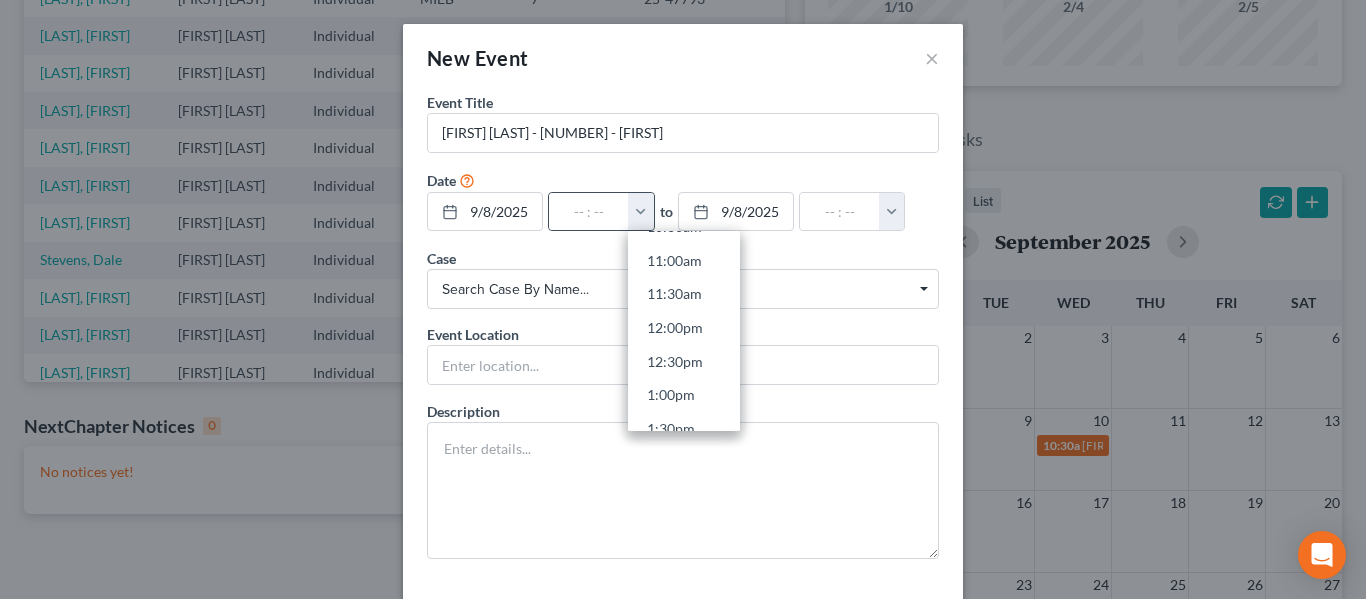 scroll, scrollTop: 724, scrollLeft: 0, axis: vertical 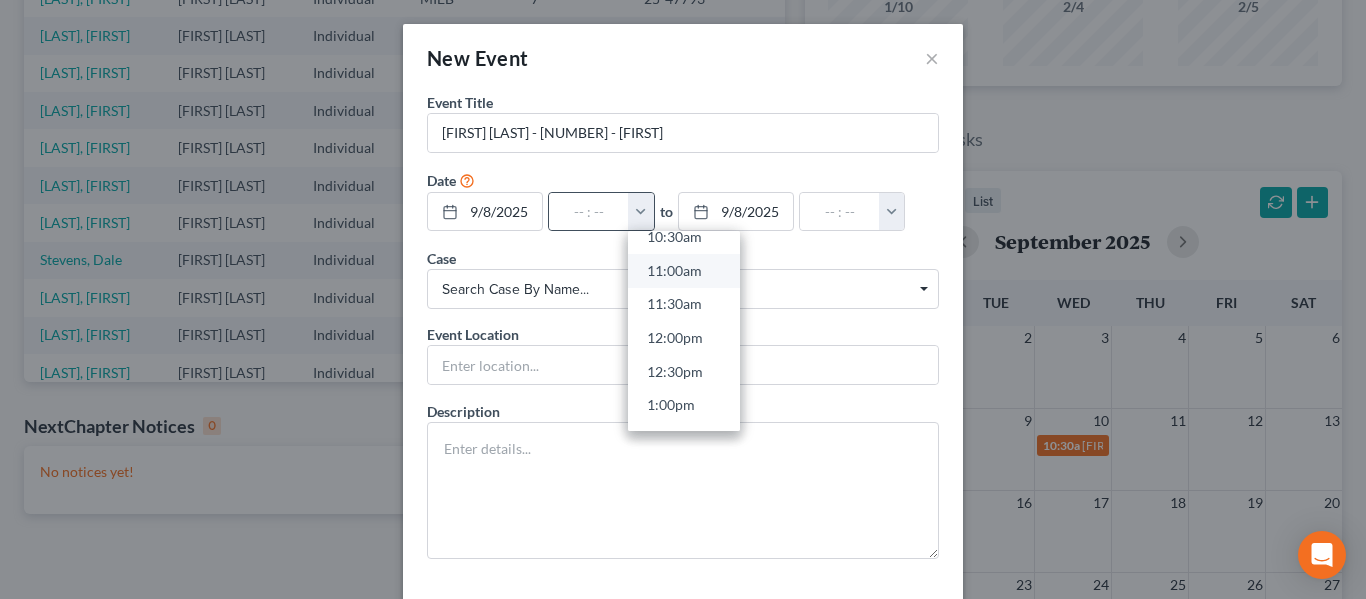 click on "11:00am" at bounding box center (684, 271) 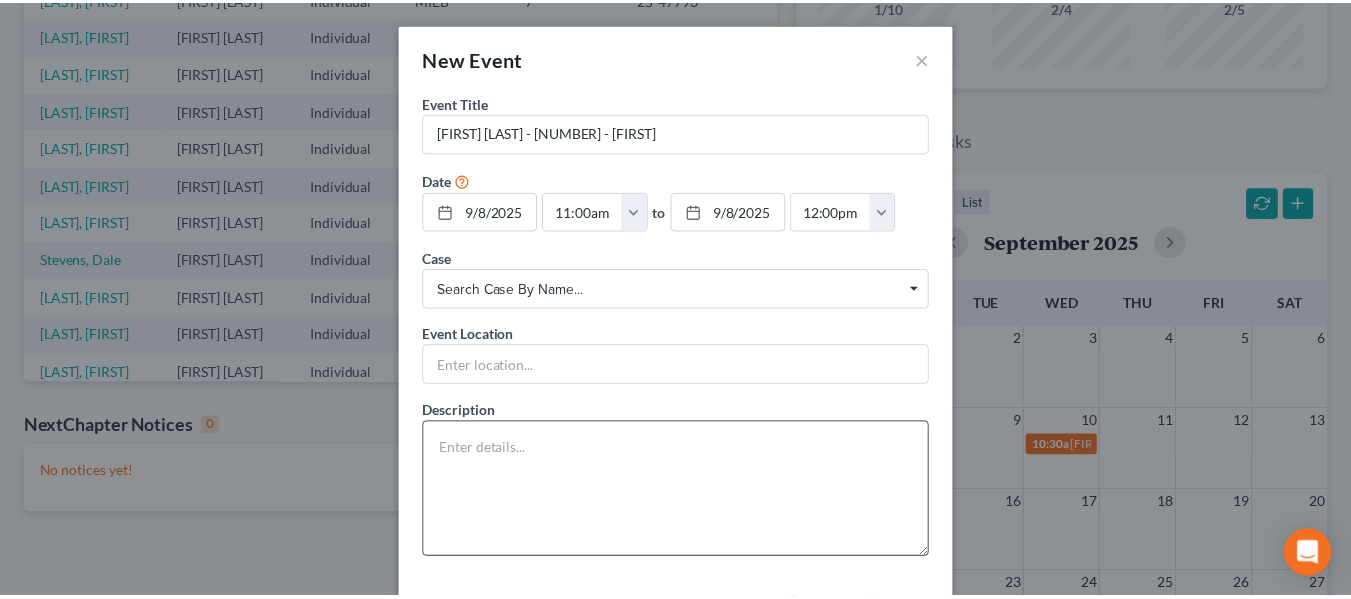 scroll, scrollTop: 86, scrollLeft: 0, axis: vertical 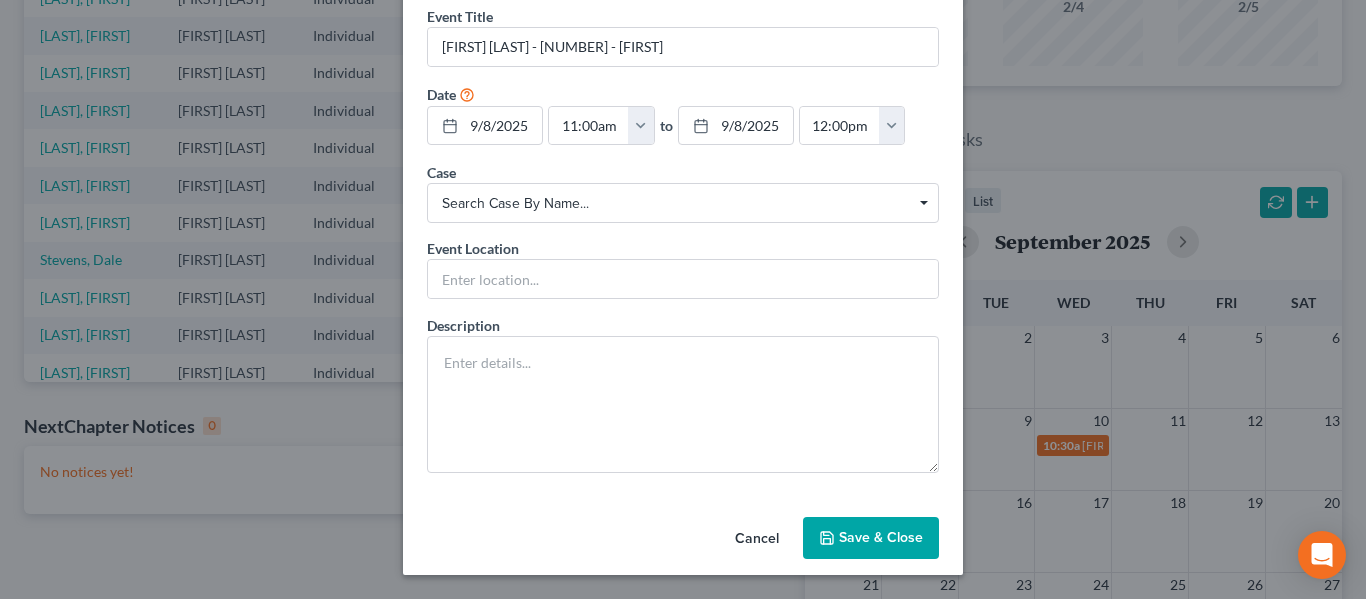 click on "Save & Close" at bounding box center [871, 538] 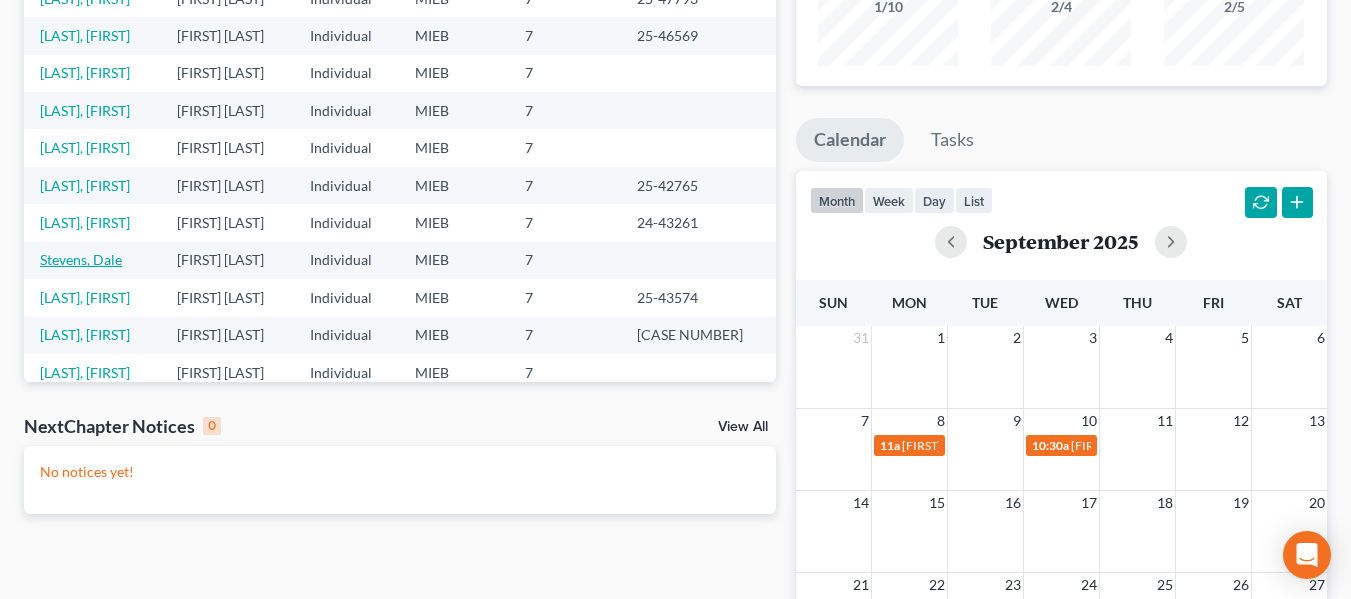 click on "Stevens, Dale" at bounding box center [81, 259] 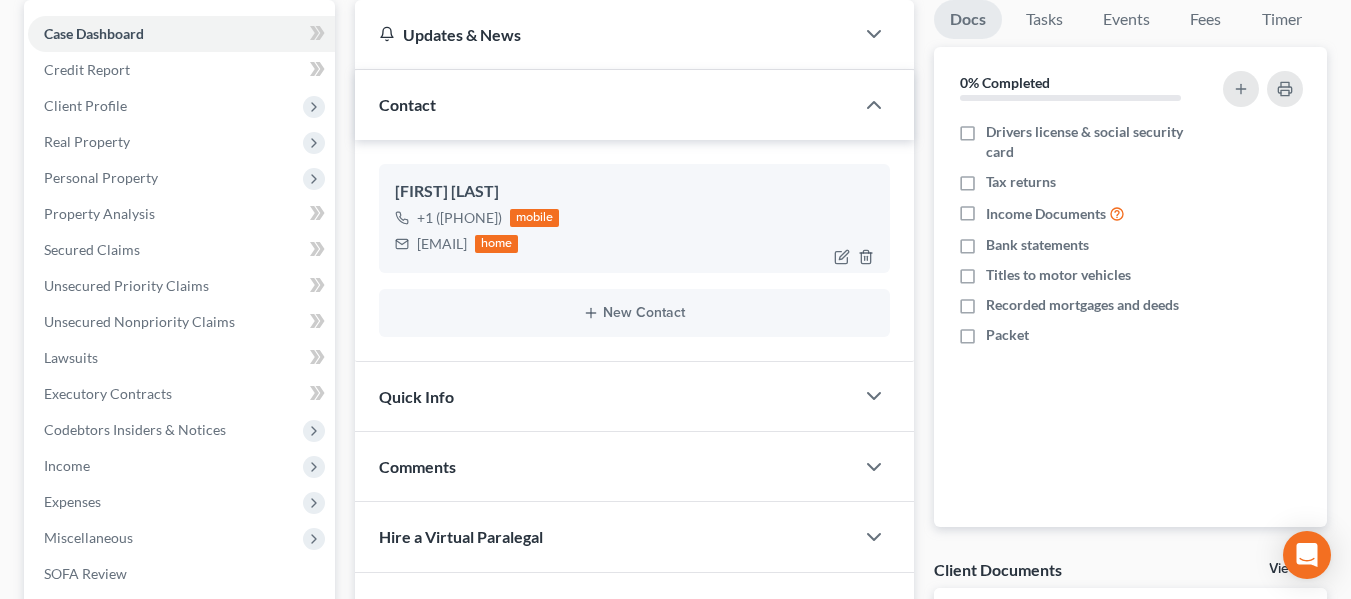 scroll, scrollTop: 193, scrollLeft: 0, axis: vertical 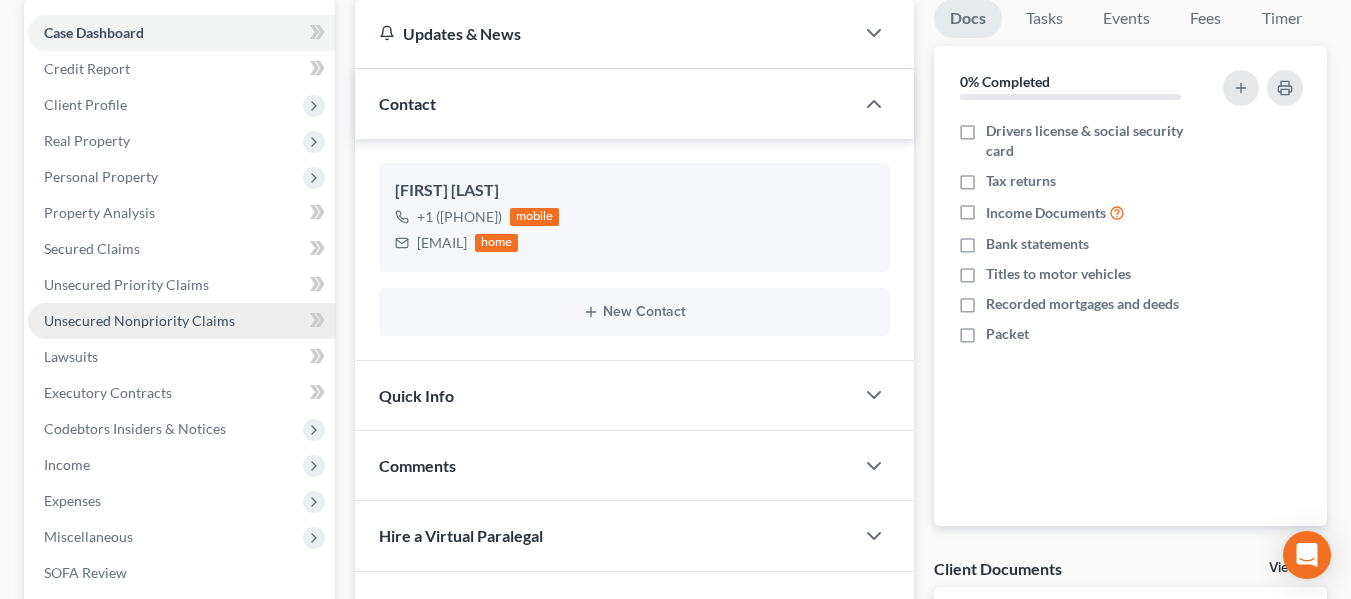 click on "Unsecured Nonpriority Claims" at bounding box center (139, 320) 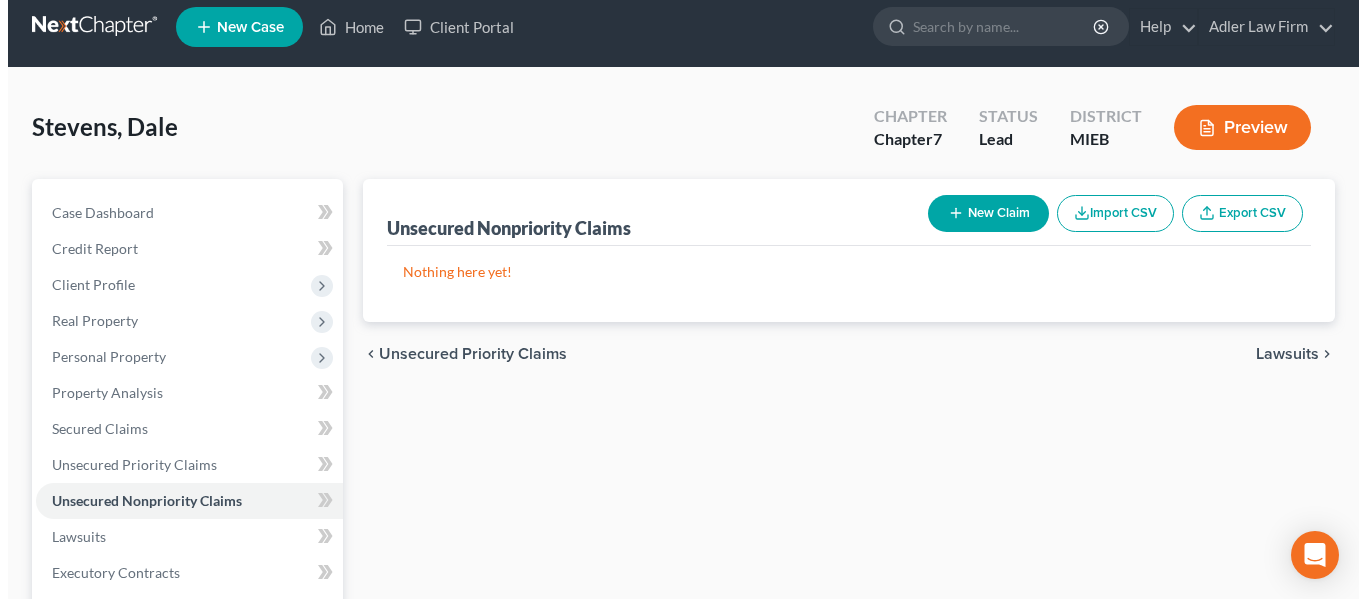 scroll, scrollTop: 18, scrollLeft: 0, axis: vertical 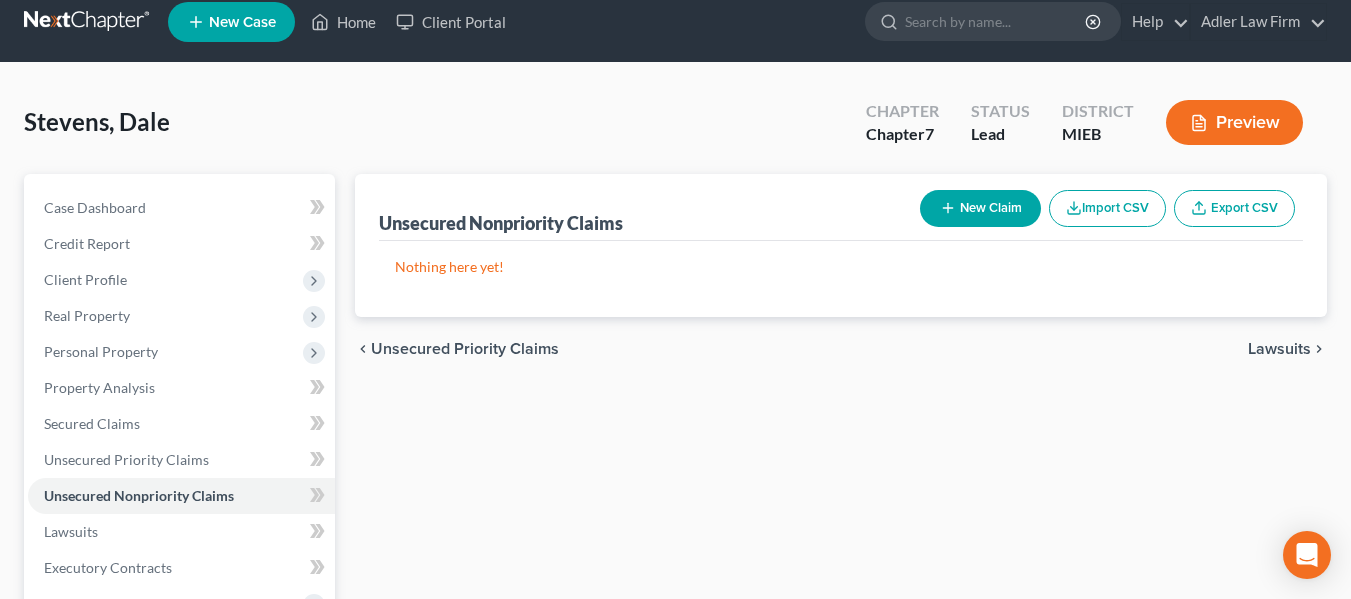 click on "New Claim" at bounding box center (980, 208) 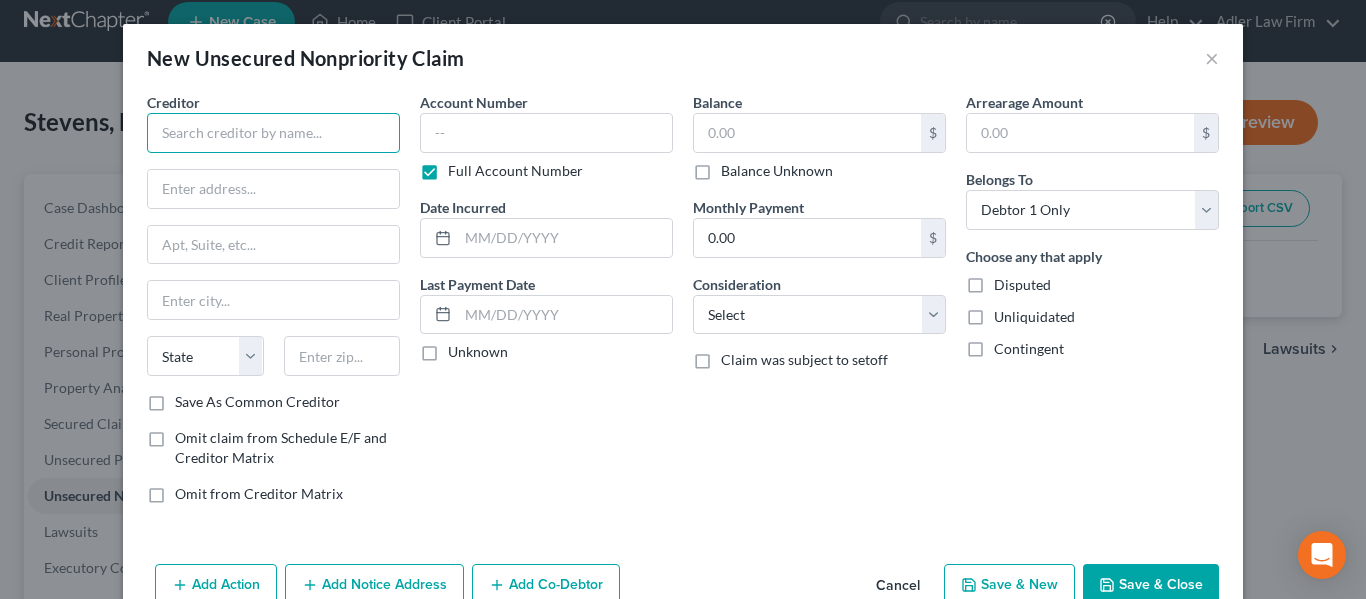 click at bounding box center [273, 133] 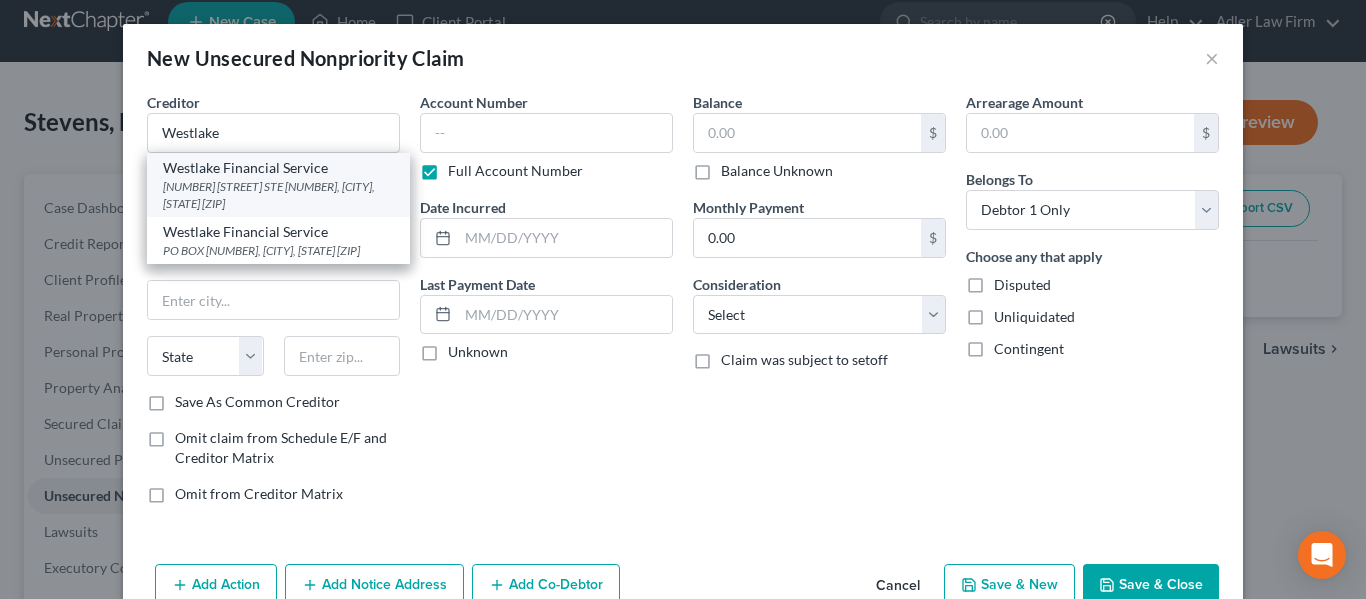 click on "[NUMBER] [STREET] STE [NUMBER], [CITY], [STATE] [ZIP]" at bounding box center [278, 195] 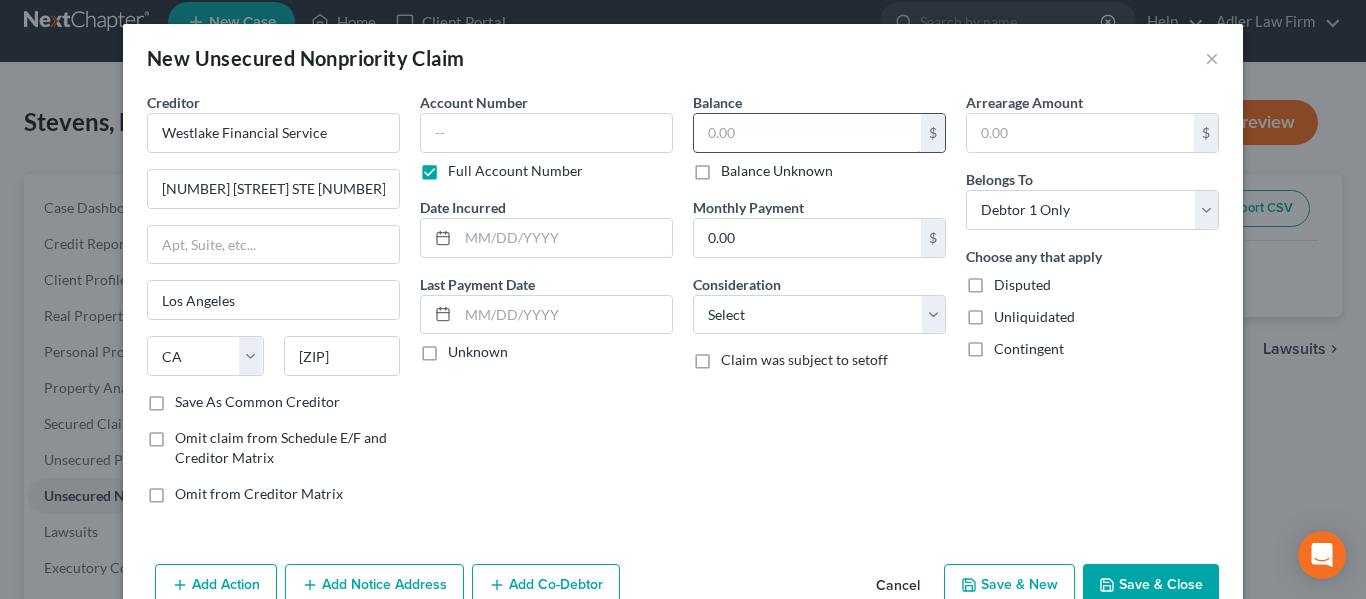 click at bounding box center (807, 133) 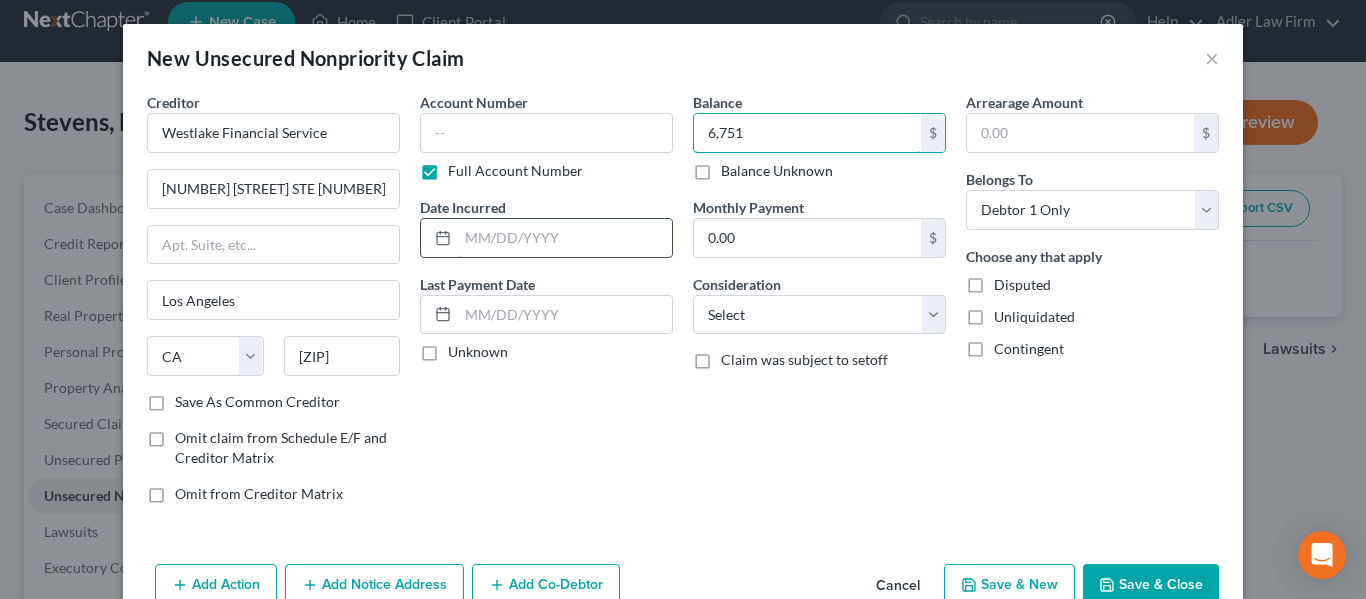 type on "6,751" 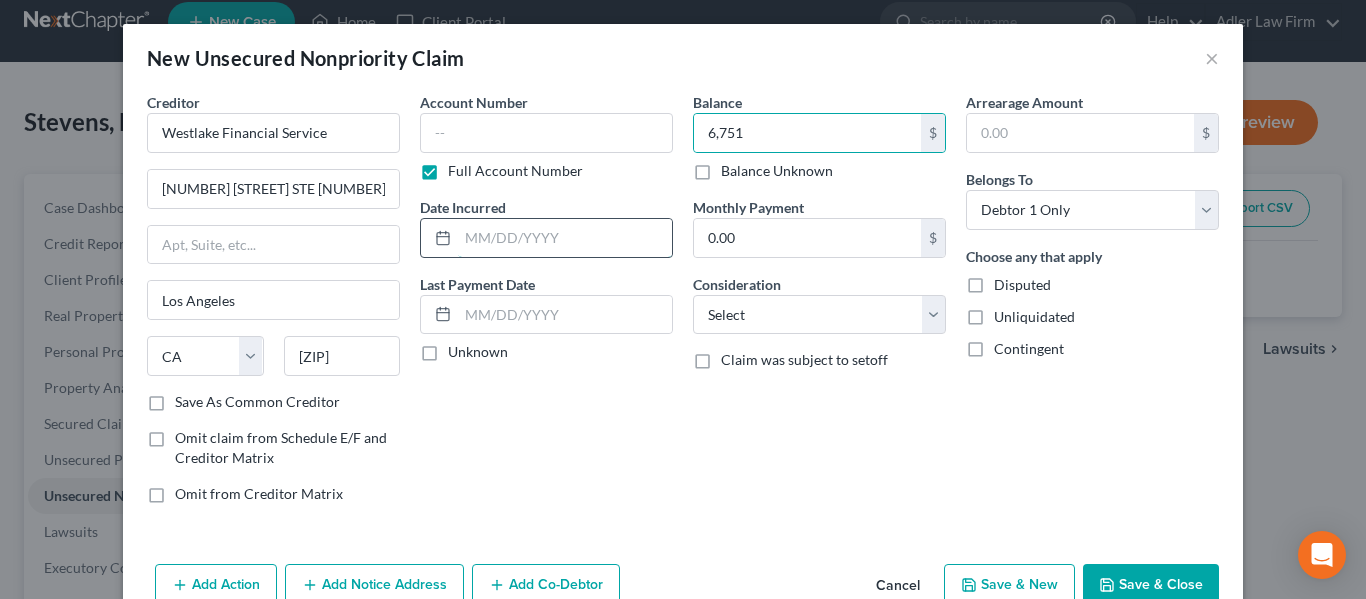 click at bounding box center [565, 238] 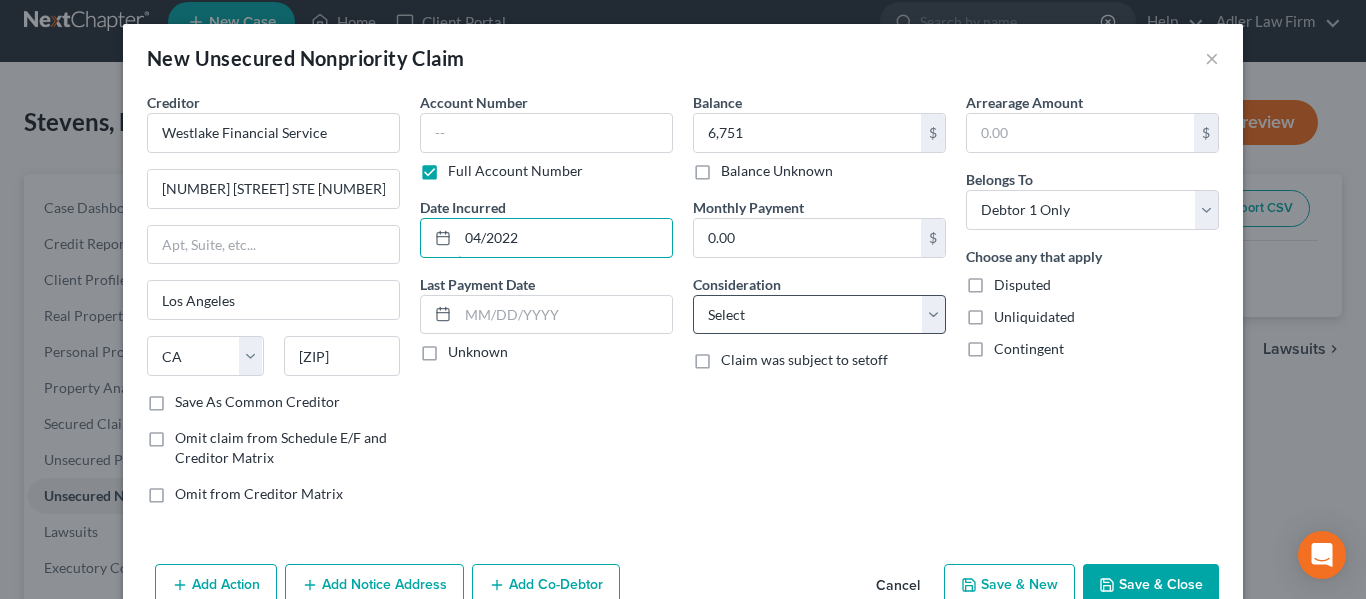 type on "04/2022" 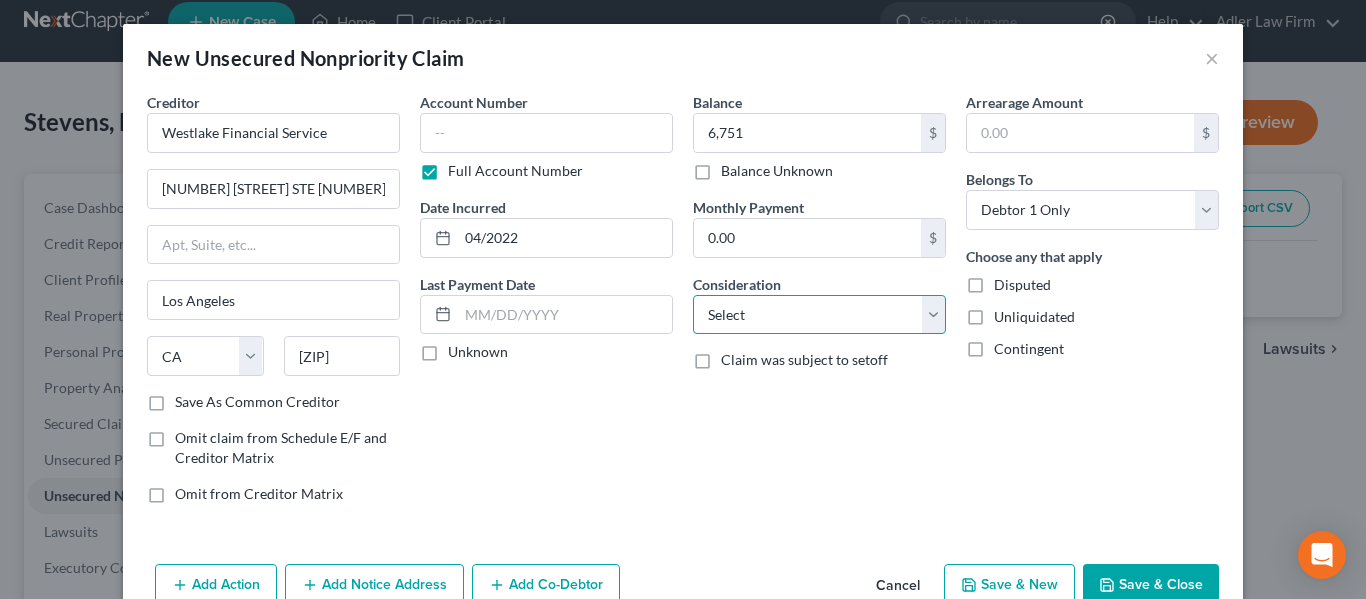 click on "Select Cable / Satellite Services Collection Agency Credit Card Debt Debt Counseling / Attorneys Deficiency Balance Domestic Support Obligations Home / Car Repairs Income Taxes Judgment Liens Medical Services Monies Loaned / Advanced Mortgage Obligation From Divorce Or Separation Obligation To Pensions Other Overdrawn Bank Account Promised To Help Pay Creditors Student Loans Suppliers And Vendors Telephone / Internet Services Utility Services" at bounding box center (819, 315) 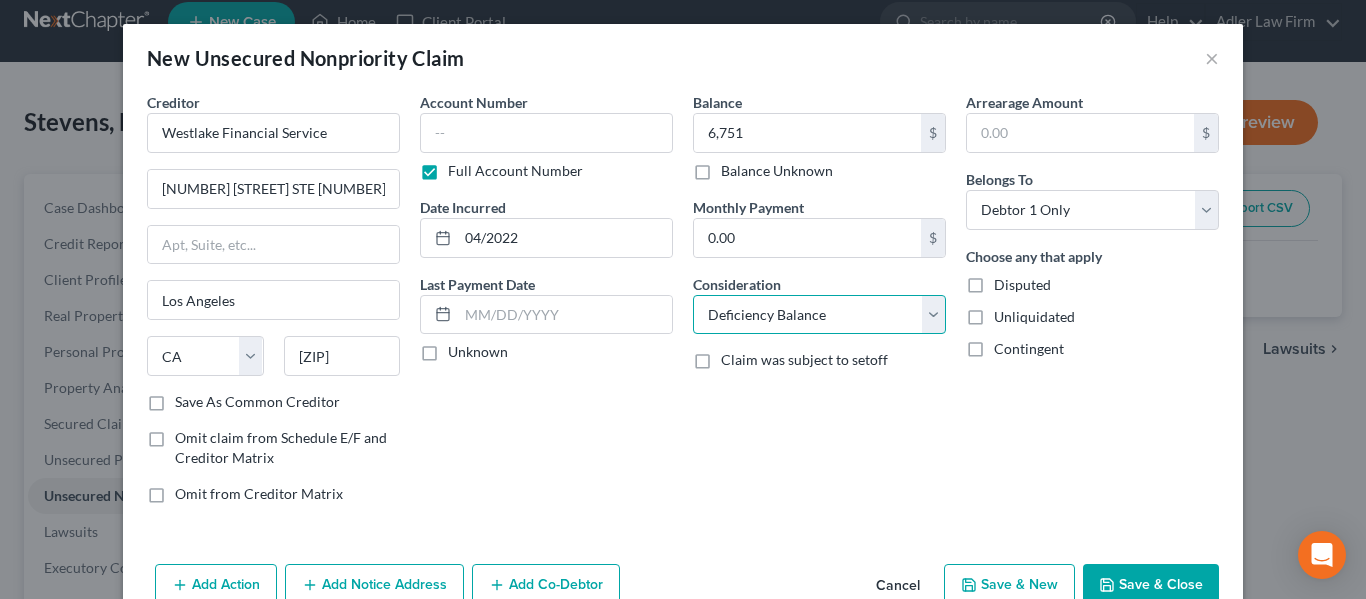 click on "Select Cable / Satellite Services Collection Agency Credit Card Debt Debt Counseling / Attorneys Deficiency Balance Domestic Support Obligations Home / Car Repairs Income Taxes Judgment Liens Medical Services Monies Loaned / Advanced Mortgage Obligation From Divorce Or Separation Obligation To Pensions Other Overdrawn Bank Account Promised To Help Pay Creditors Student Loans Suppliers And Vendors Telephone / Internet Services Utility Services" at bounding box center [819, 315] 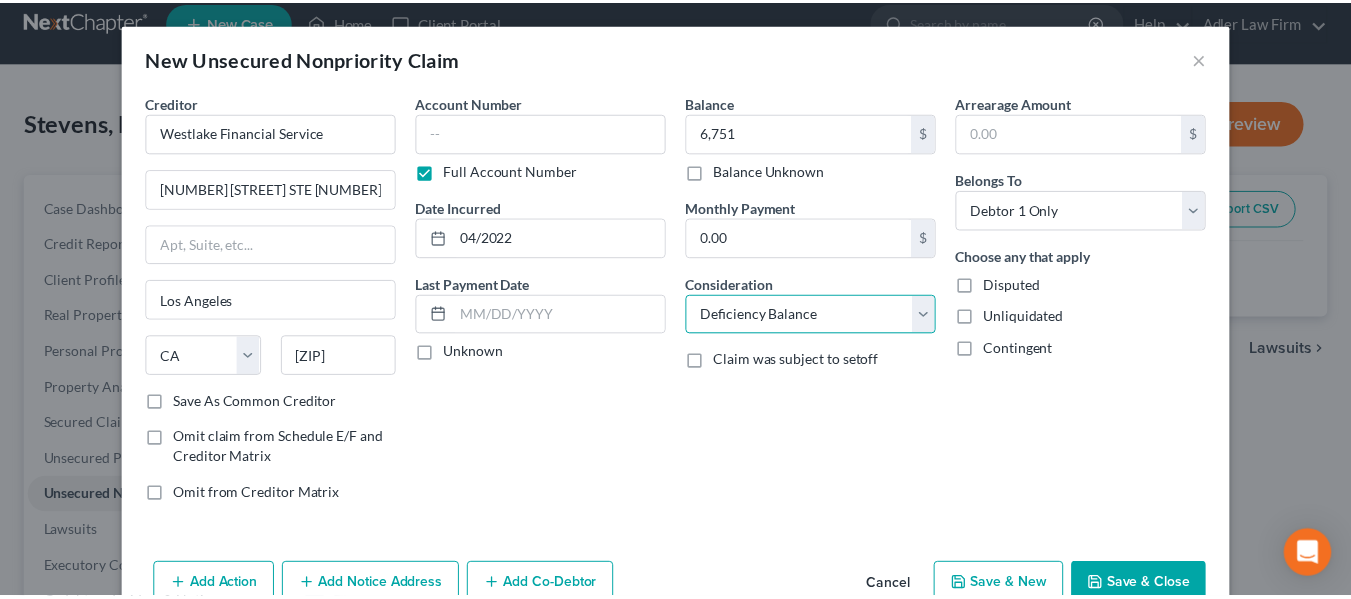 scroll, scrollTop: 47, scrollLeft: 0, axis: vertical 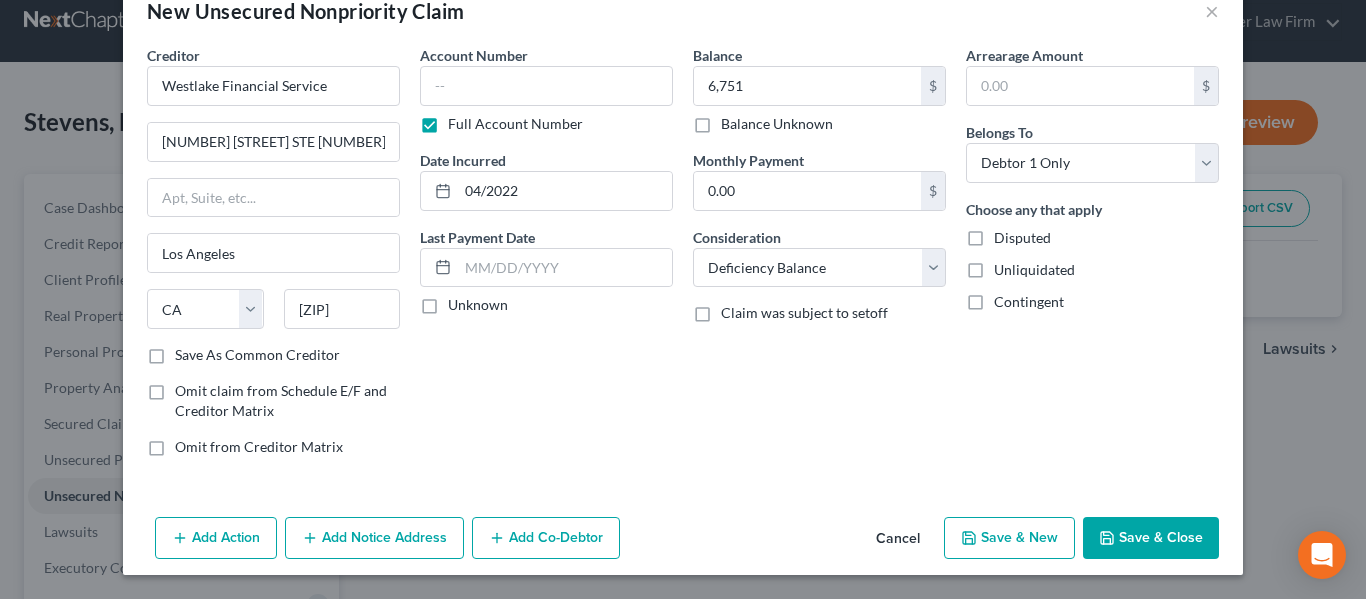 click on "Save & New" at bounding box center (1009, 538) 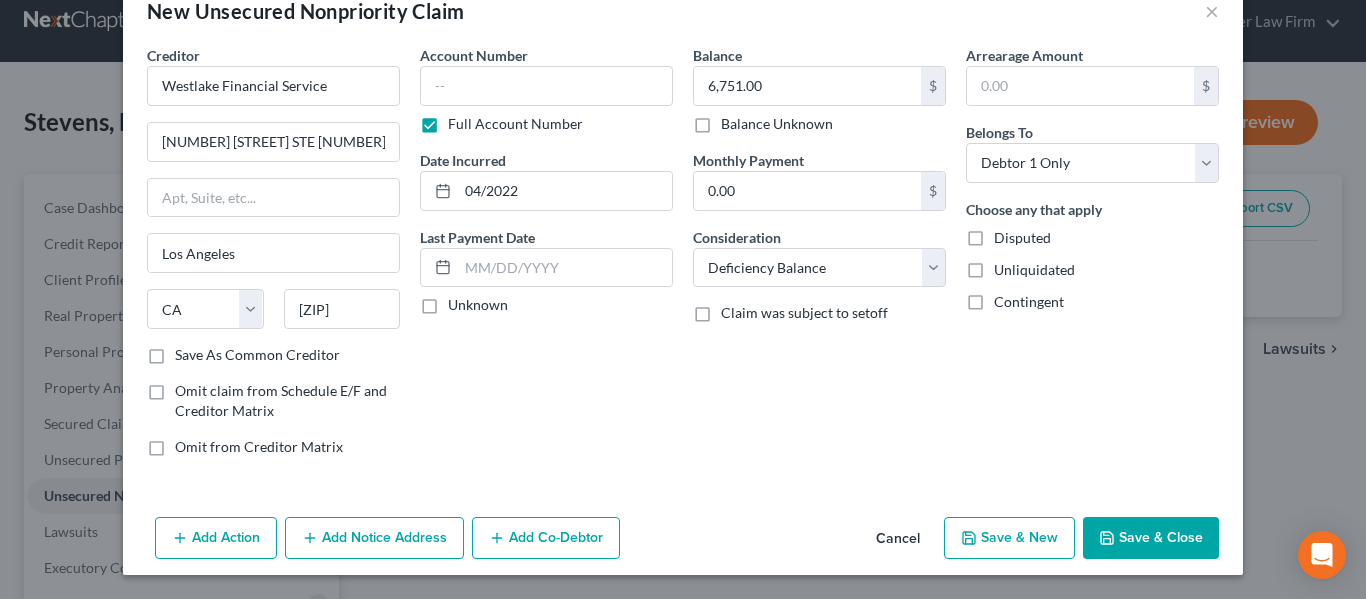 select on "0" 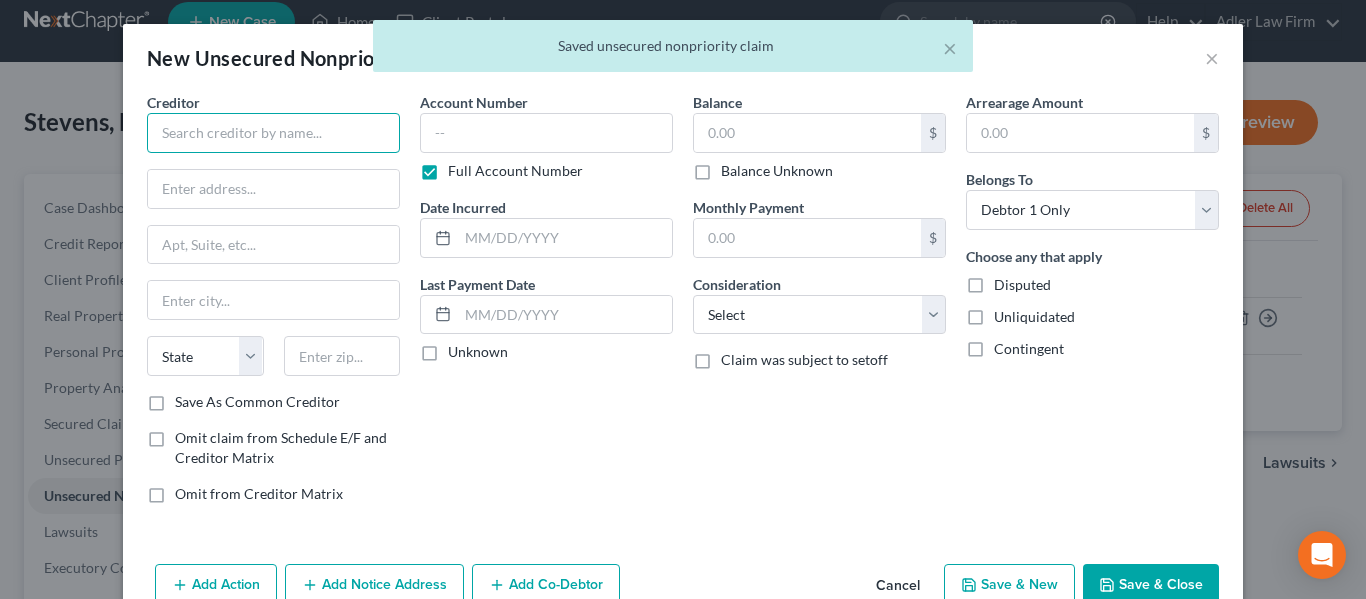 click at bounding box center (273, 133) 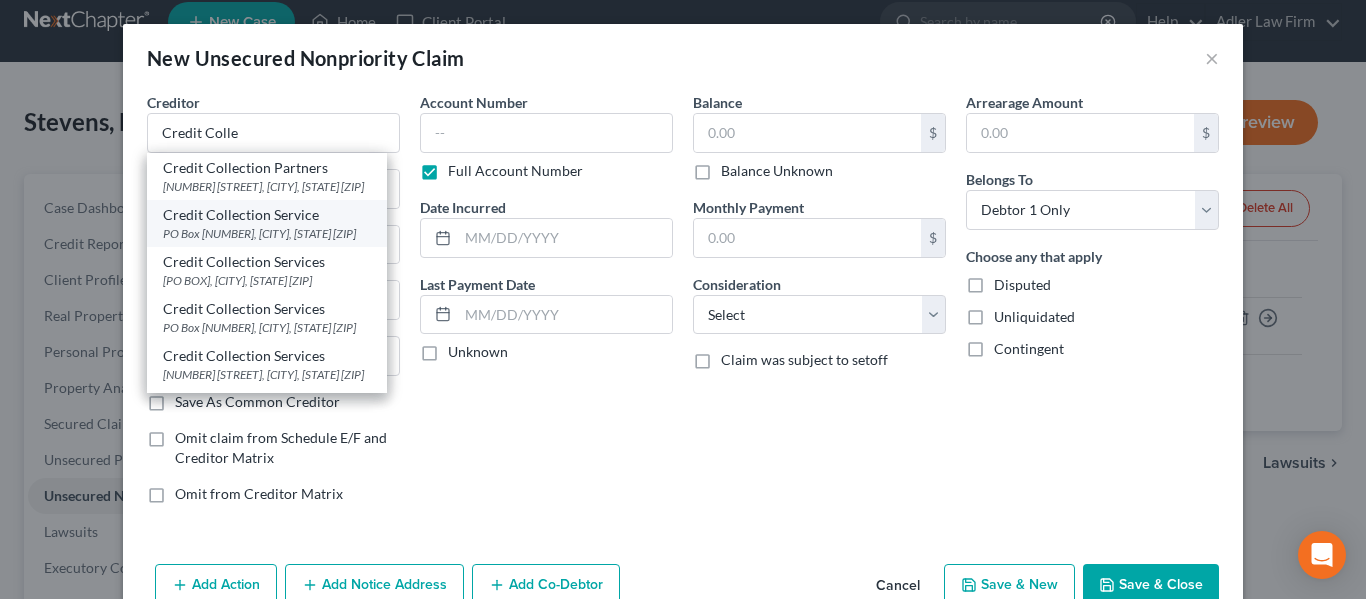 click on "Credit Collection Service" at bounding box center (267, 215) 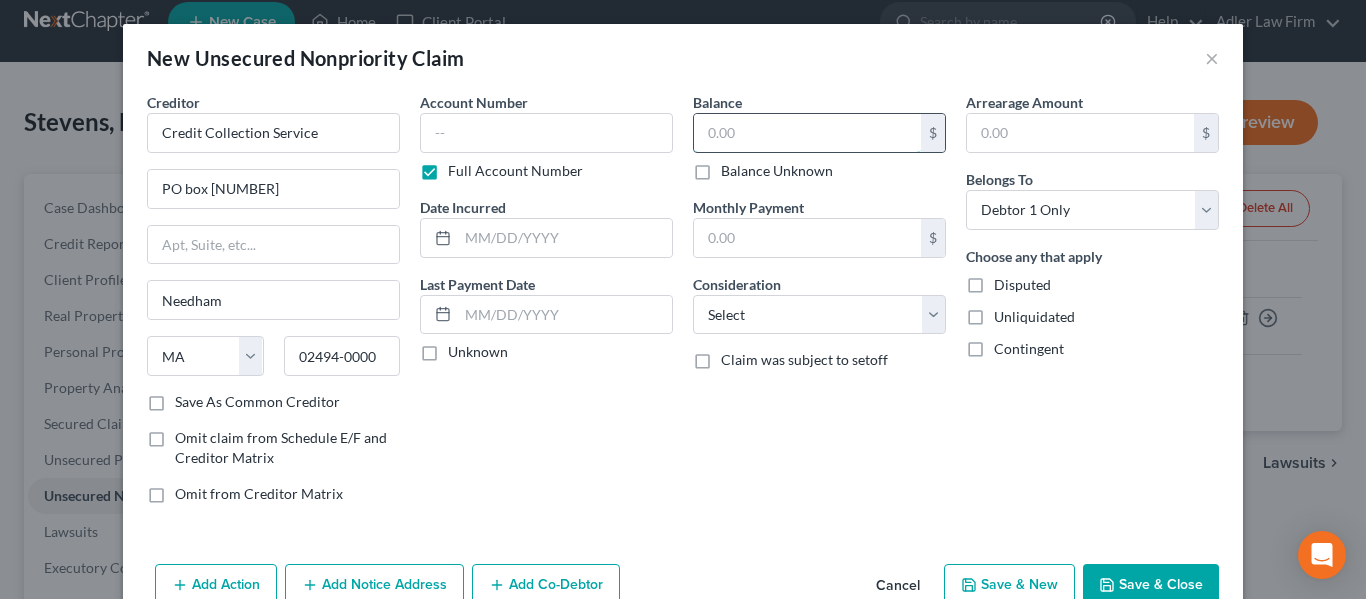 click at bounding box center (807, 133) 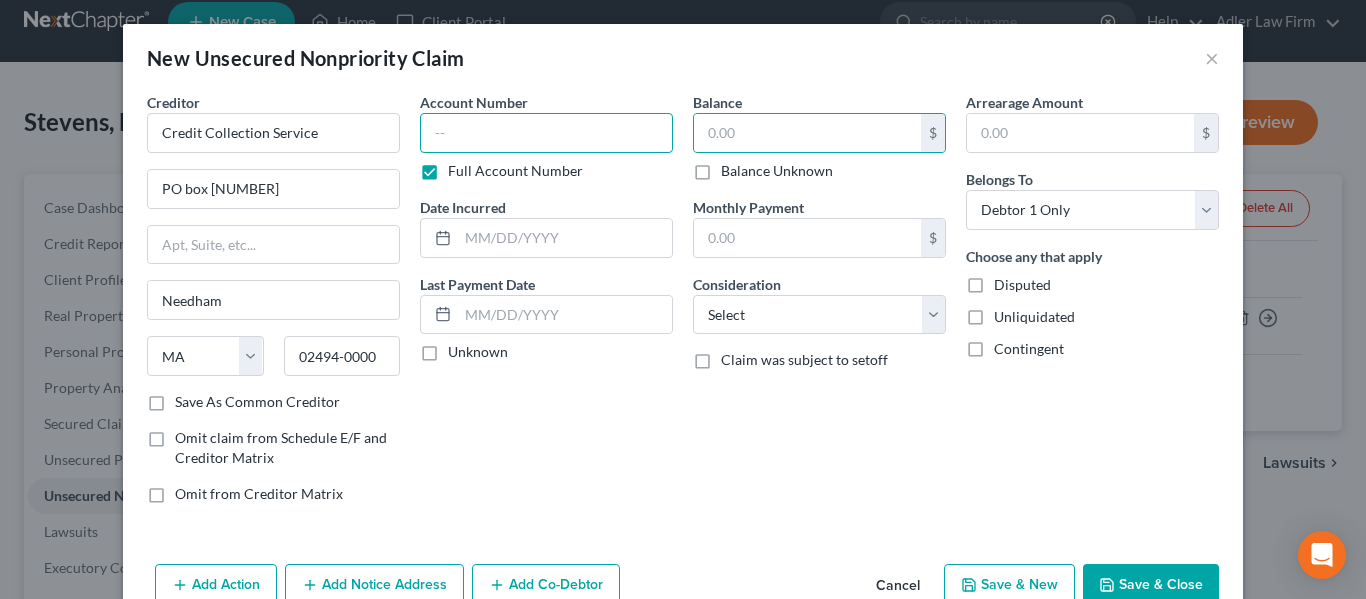 click at bounding box center (546, 133) 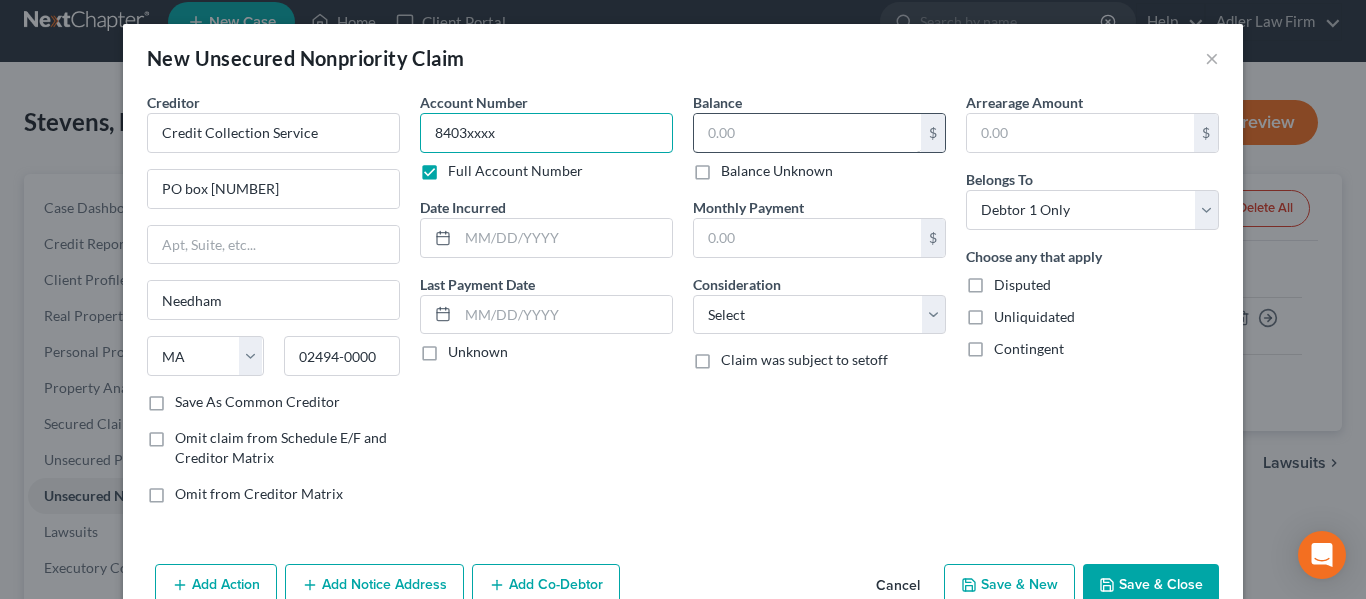 type on "8403xxxx" 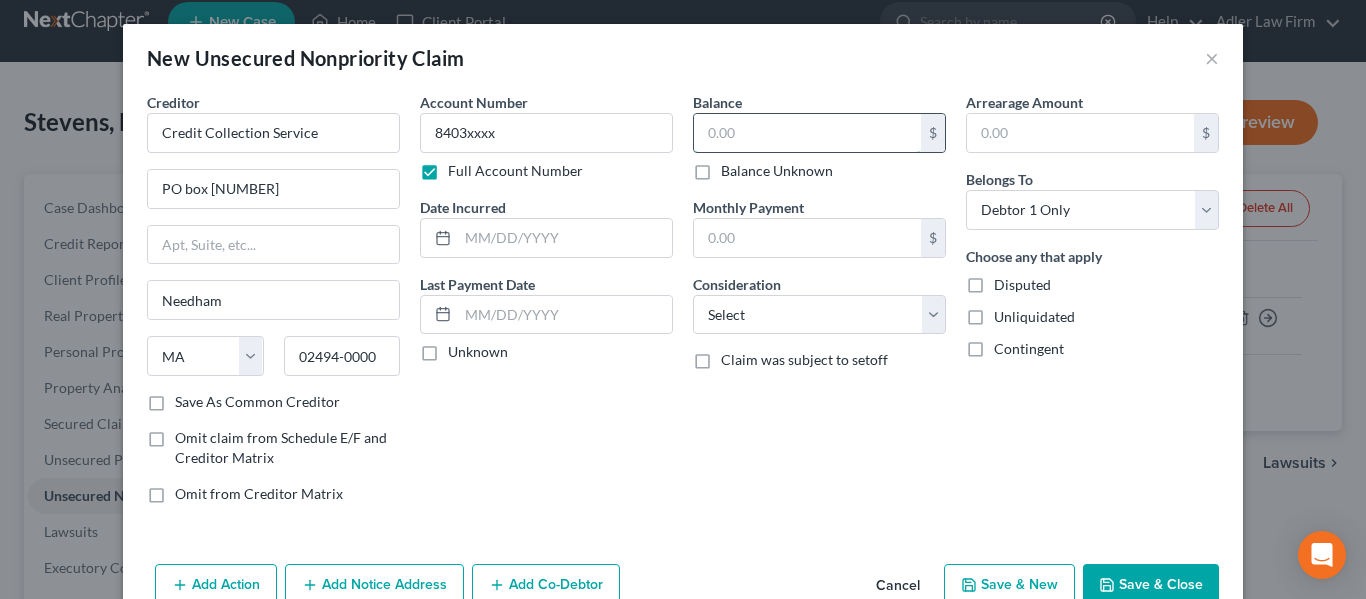 click at bounding box center [807, 133] 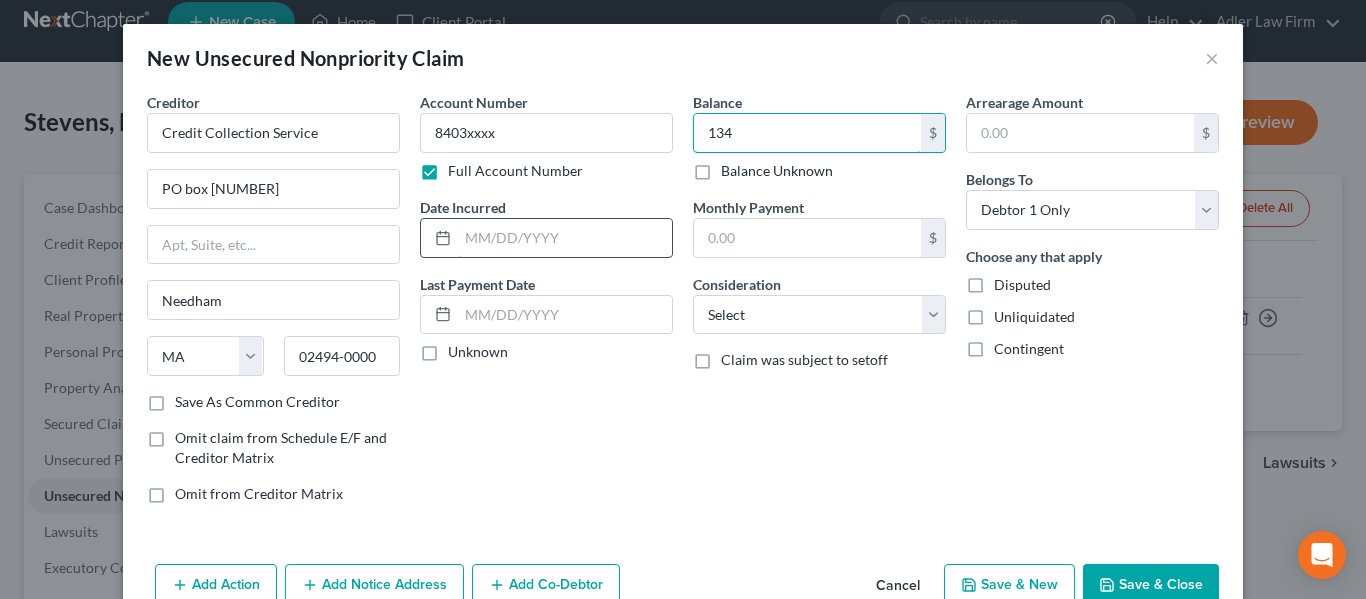 type on "134" 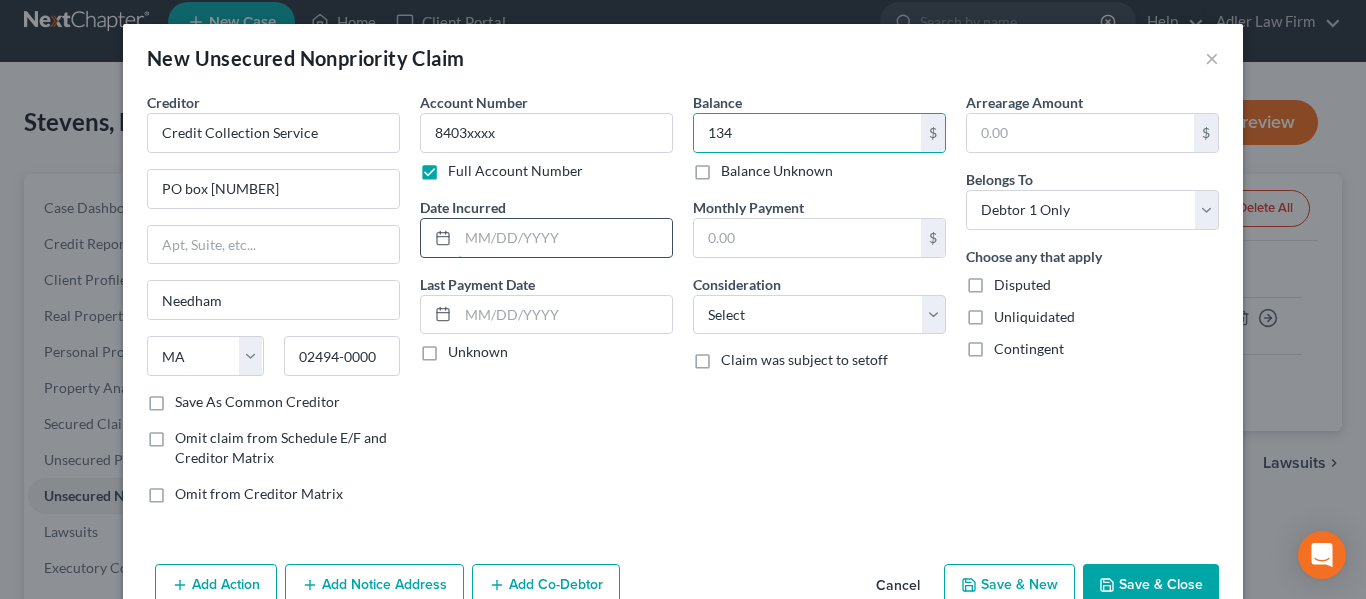 click at bounding box center [565, 238] 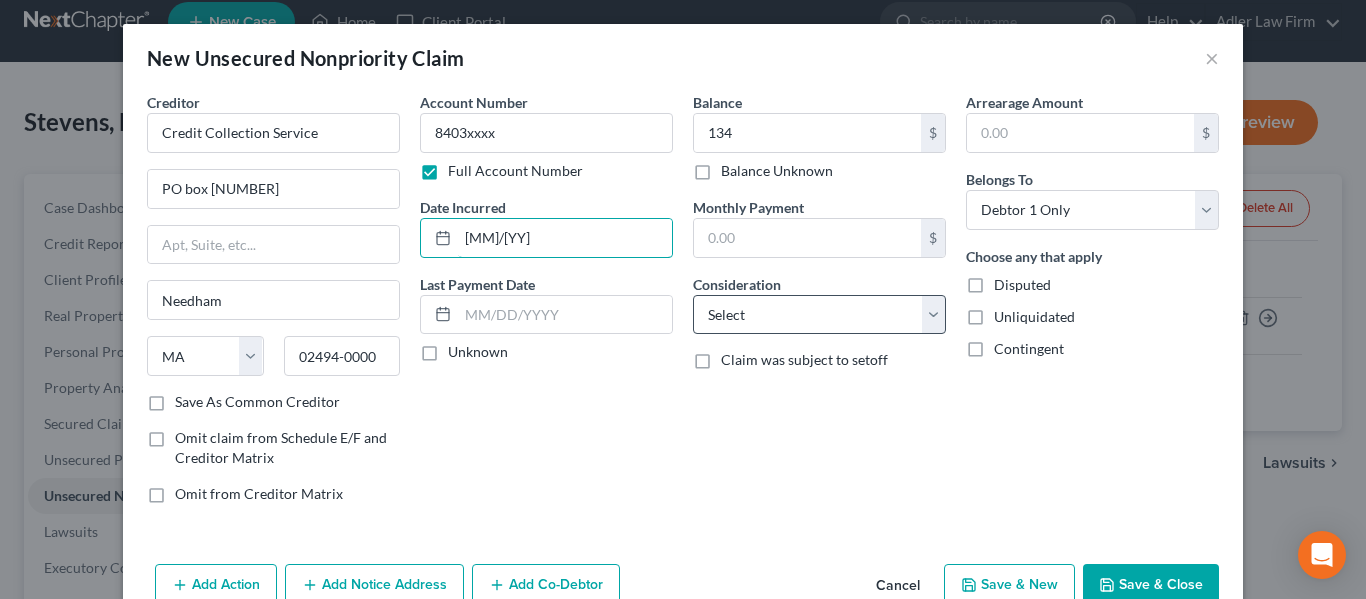 type on "[MM]/[YY]" 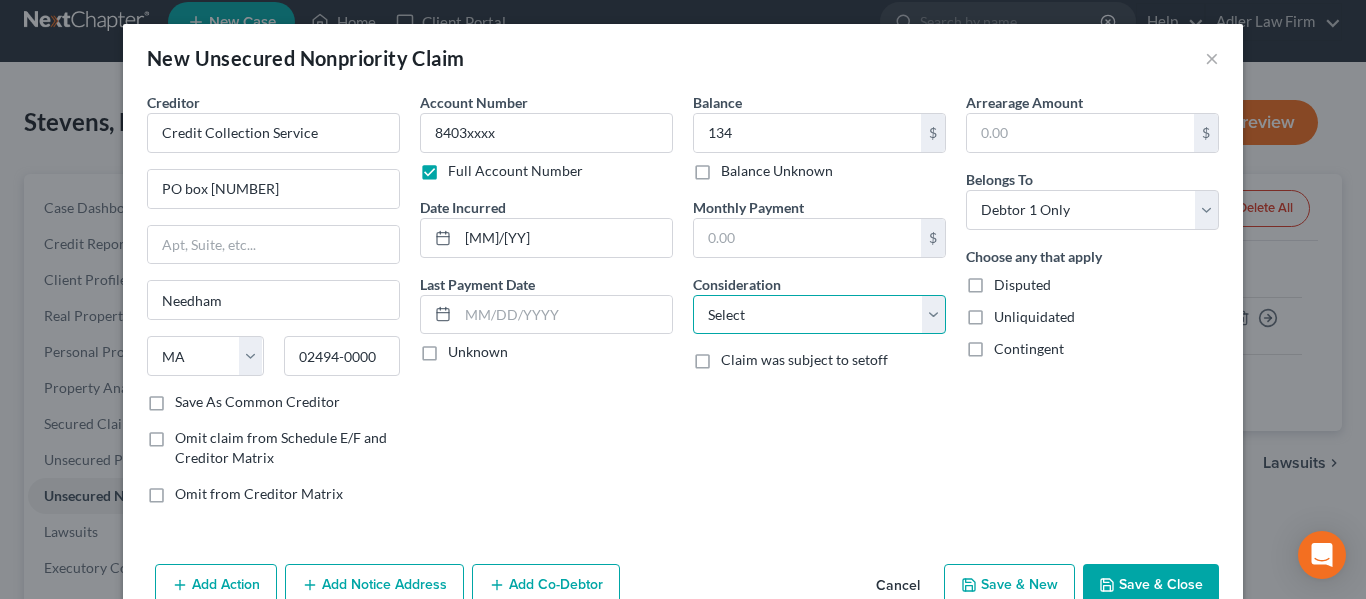 click on "Select Cable / Satellite Services Collection Agency Credit Card Debt Debt Counseling / Attorneys Deficiency Balance Domestic Support Obligations Home / Car Repairs Income Taxes Judgment Liens Medical Services Monies Loaned / Advanced Mortgage Obligation From Divorce Or Separation Obligation To Pensions Other Overdrawn Bank Account Promised To Help Pay Creditors Student Loans Suppliers And Vendors Telephone / Internet Services Utility Services" at bounding box center [819, 315] 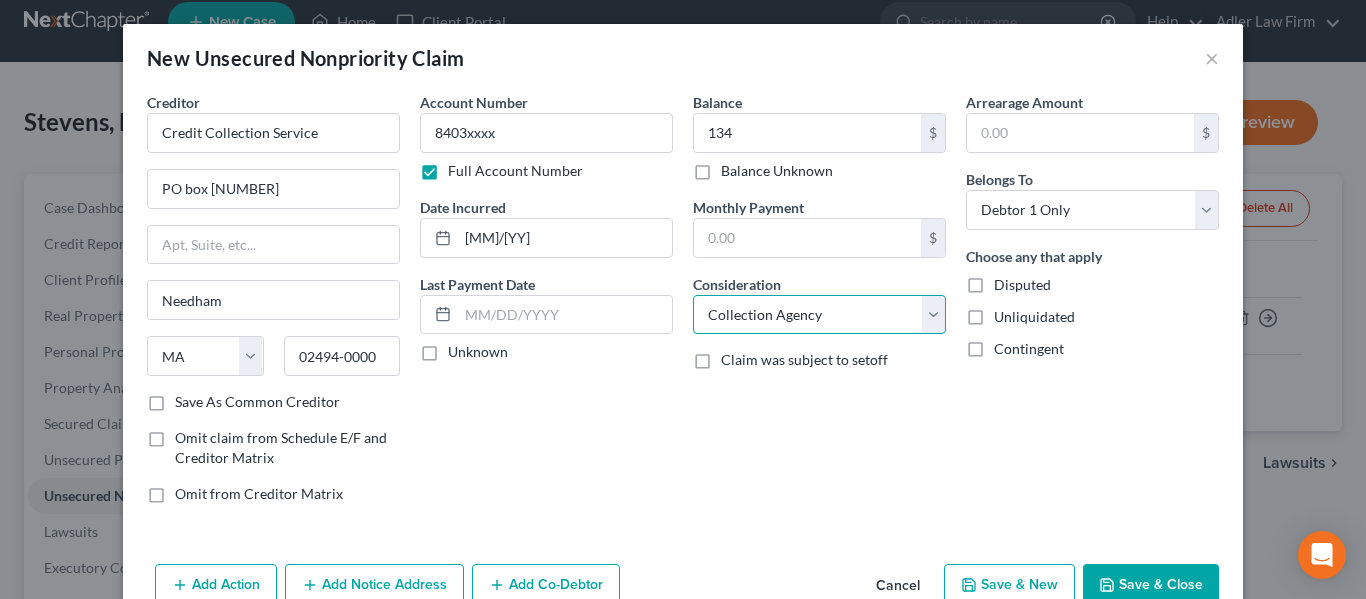 click on "Select Cable / Satellite Services Collection Agency Credit Card Debt Debt Counseling / Attorneys Deficiency Balance Domestic Support Obligations Home / Car Repairs Income Taxes Judgment Liens Medical Services Monies Loaned / Advanced Mortgage Obligation From Divorce Or Separation Obligation To Pensions Other Overdrawn Bank Account Promised To Help Pay Creditors Student Loans Suppliers And Vendors Telephone / Internet Services Utility Services" at bounding box center (819, 315) 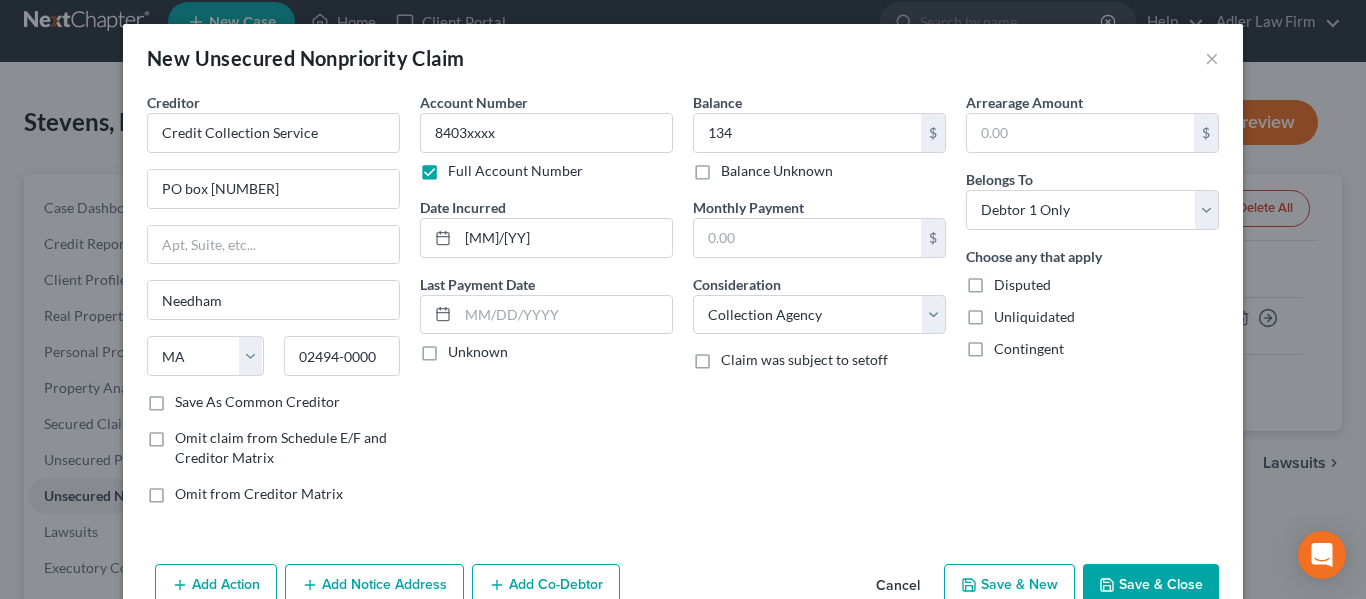 click on "Save & New" at bounding box center [1009, 585] 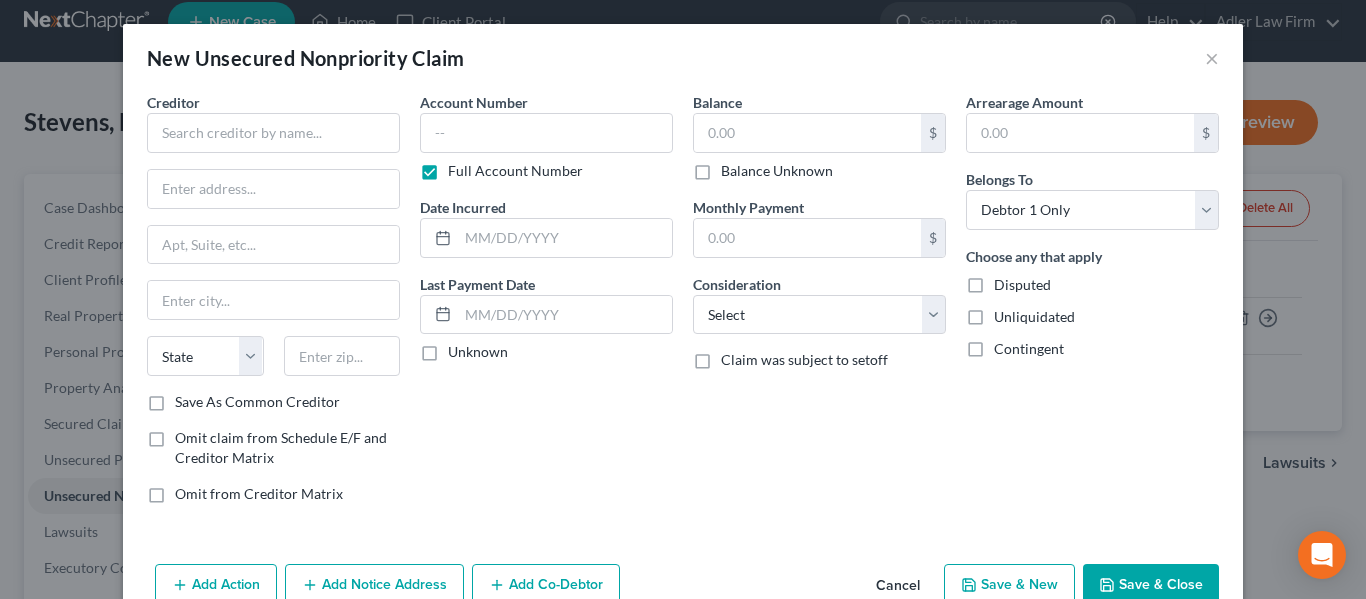 type on "134.00" 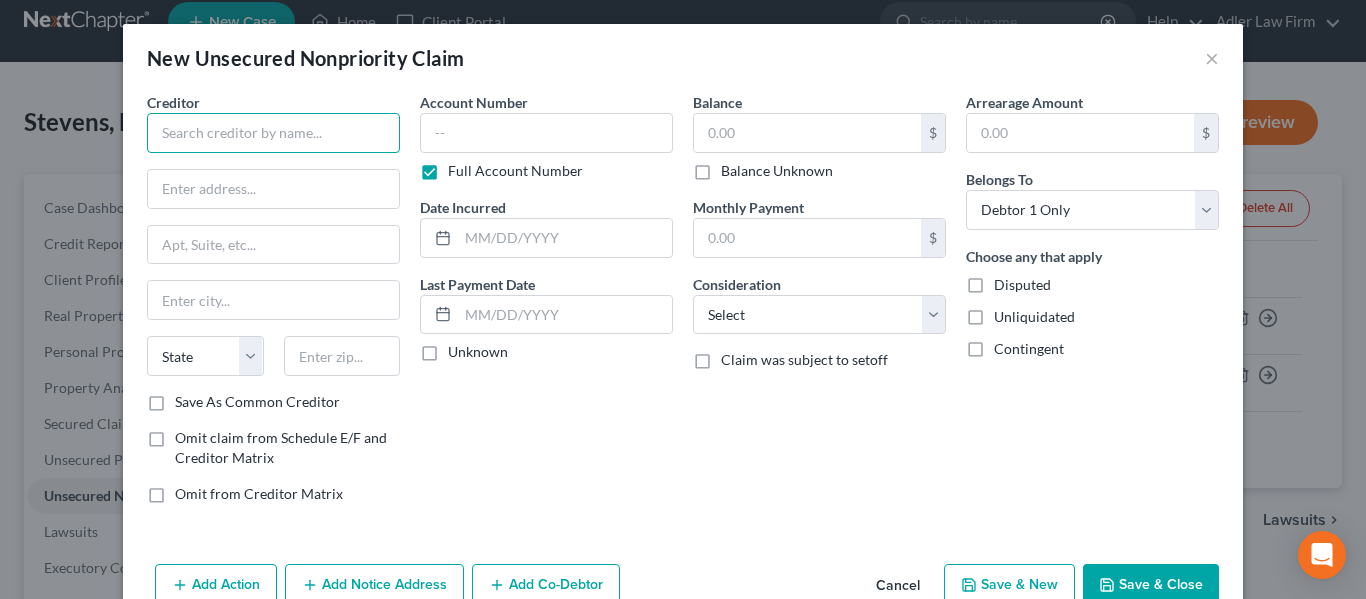 click at bounding box center (273, 133) 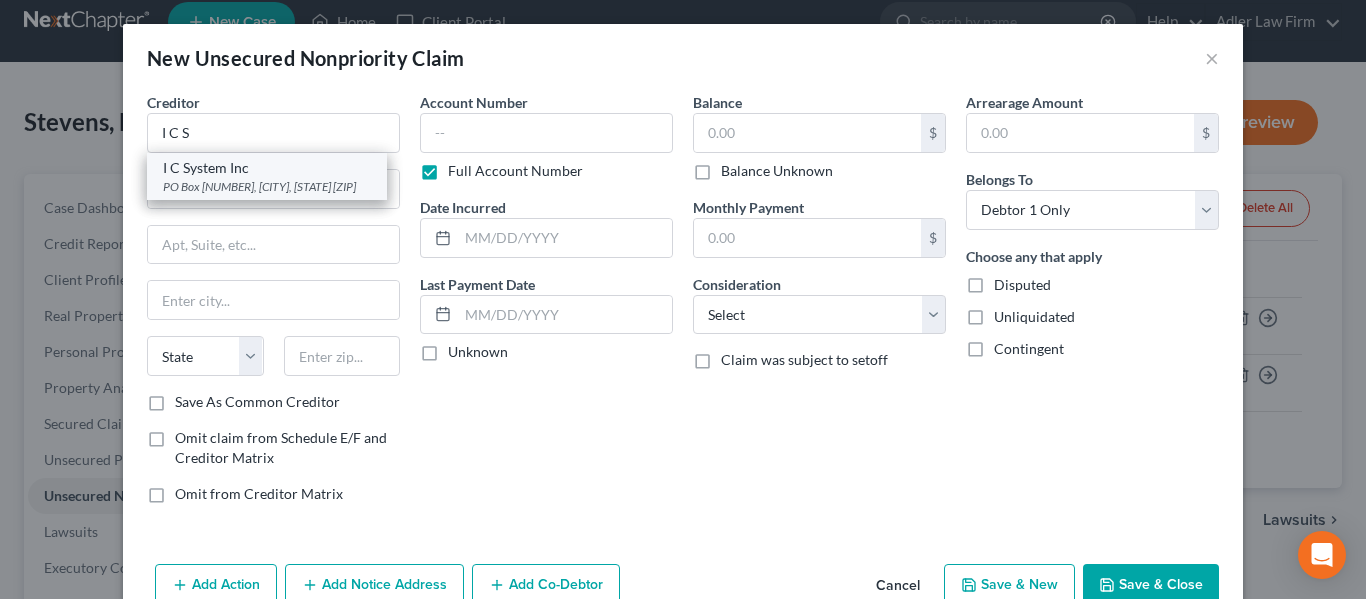 click on "PO Box [NUMBER], [CITY], [STATE] [ZIP]" at bounding box center [267, 186] 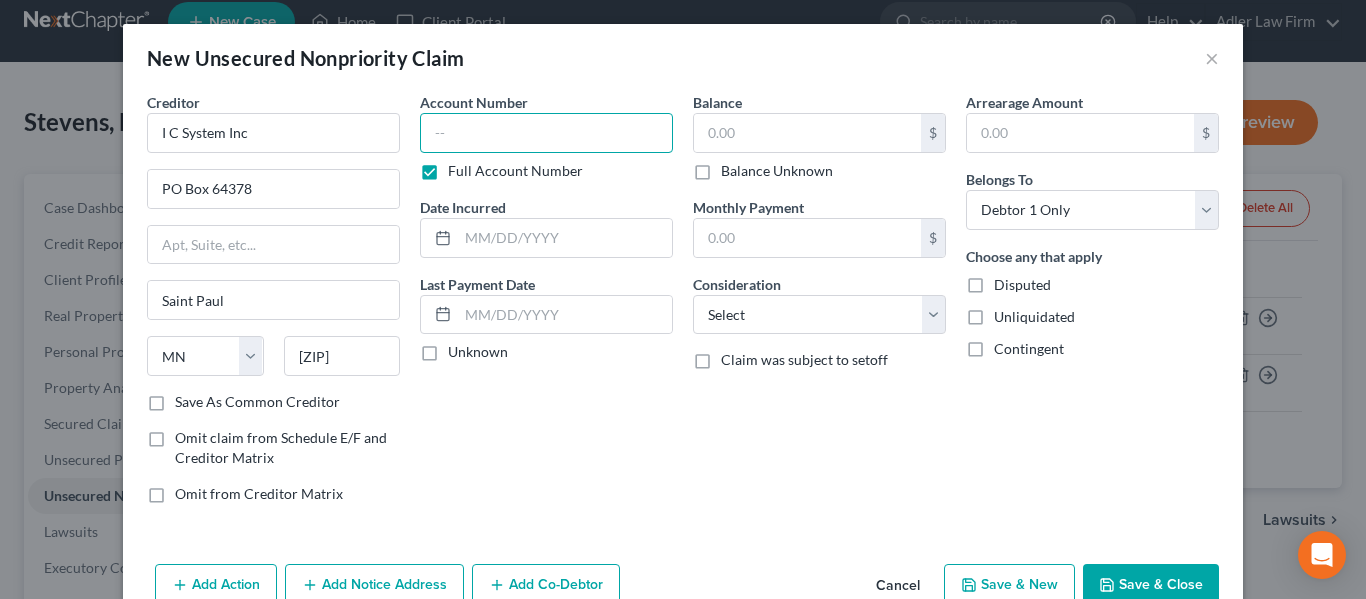 click at bounding box center (546, 133) 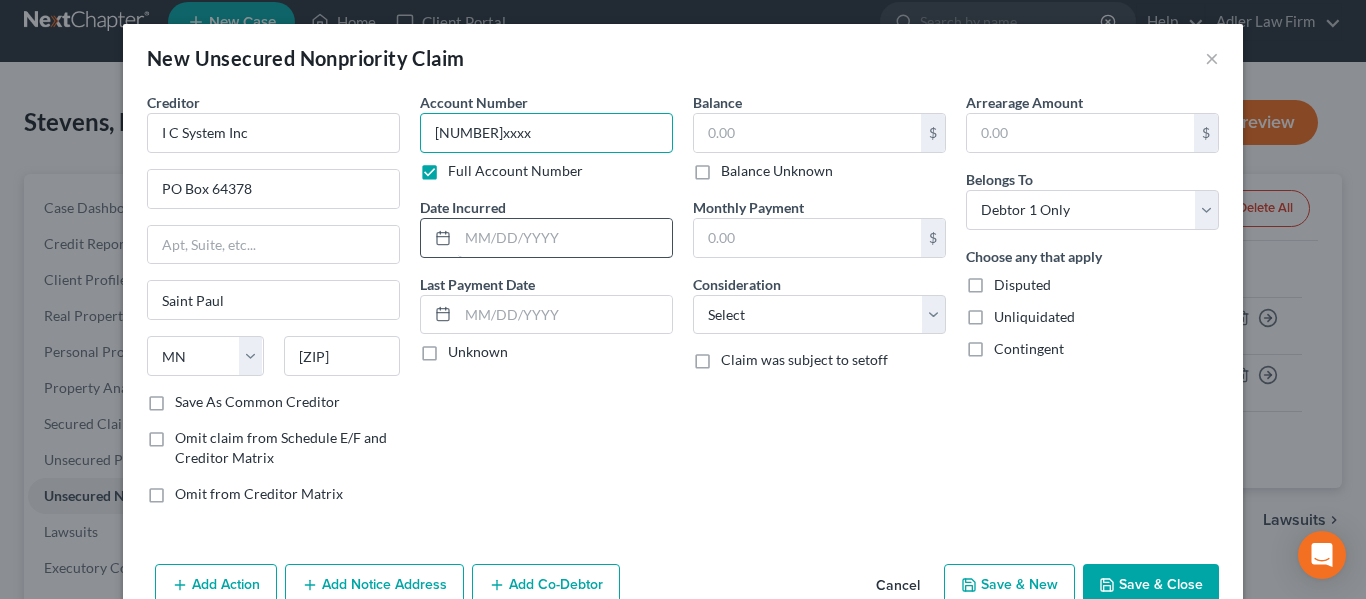 type on "[NUMBER]xxxx" 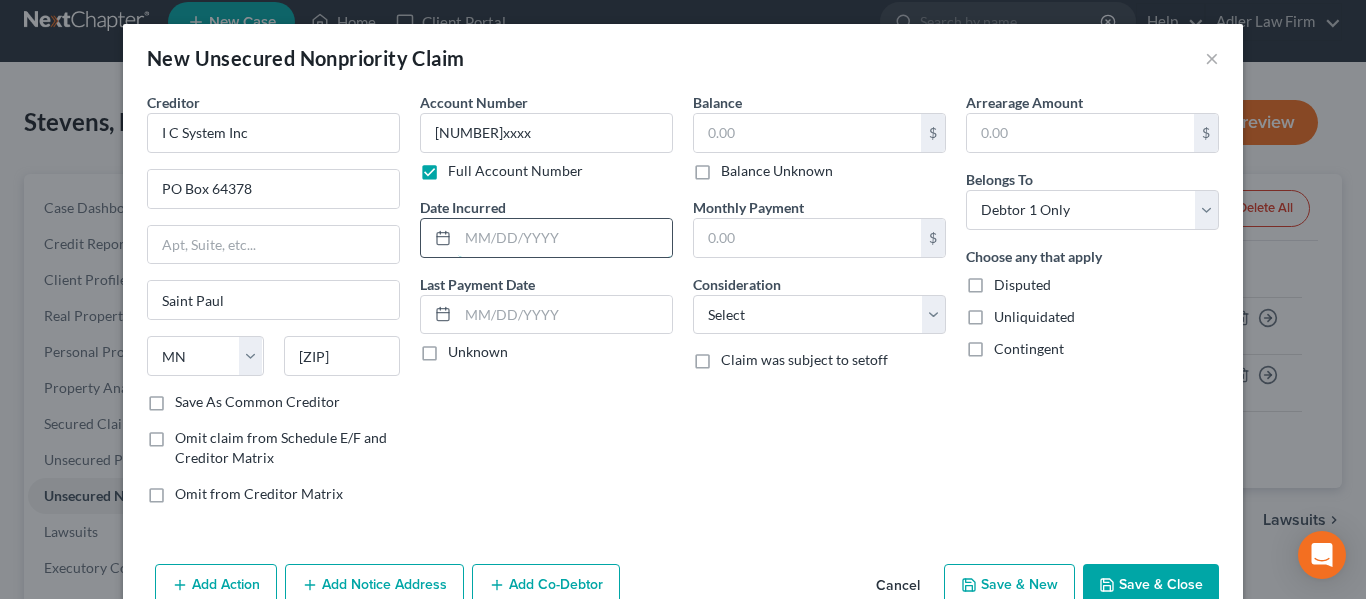 click at bounding box center [565, 238] 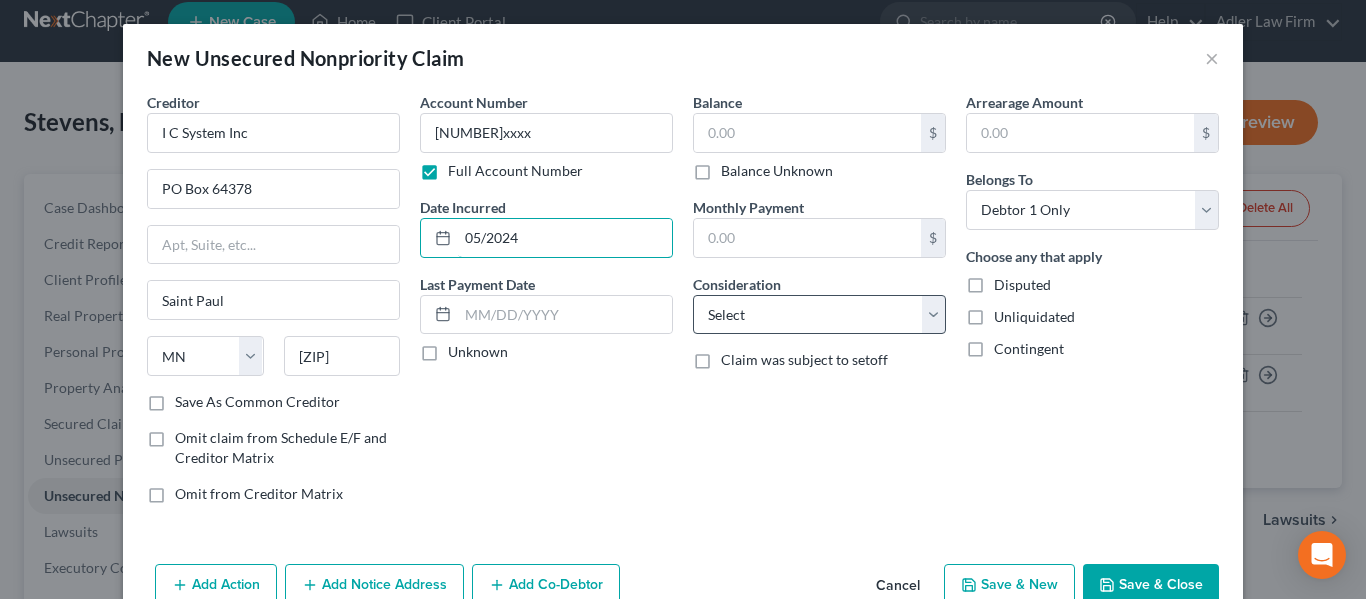type on "05/2024" 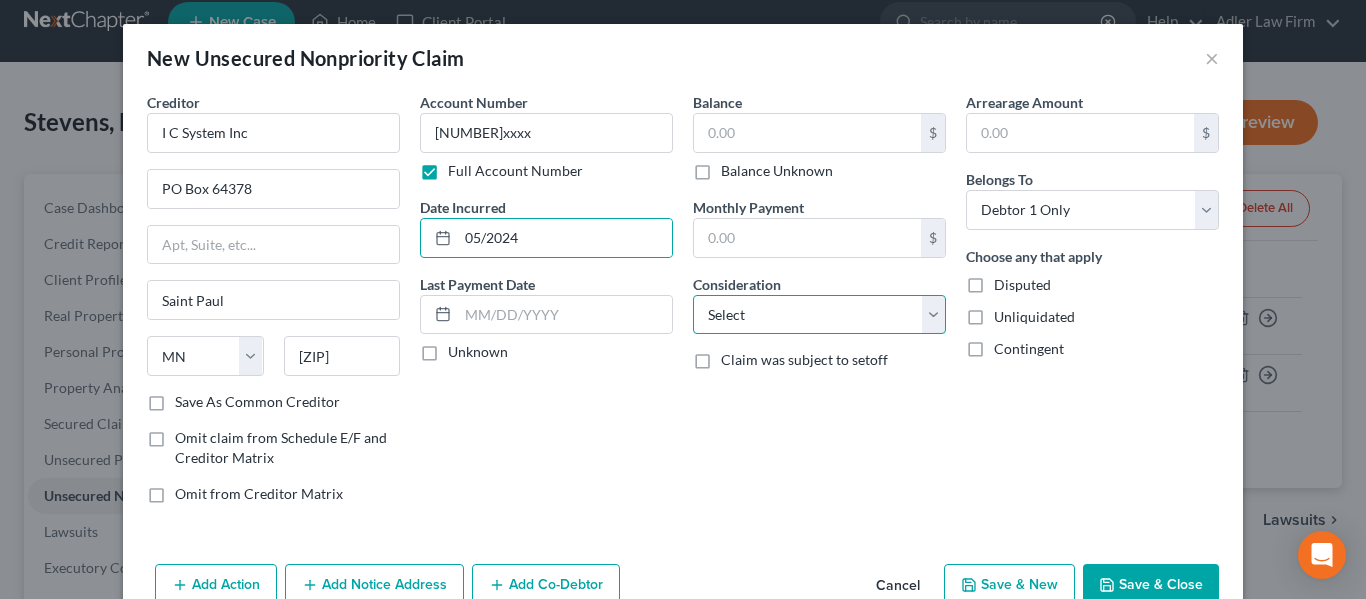 click on "Select Cable / Satellite Services Collection Agency Credit Card Debt Debt Counseling / Attorneys Deficiency Balance Domestic Support Obligations Home / Car Repairs Income Taxes Judgment Liens Medical Services Monies Loaned / Advanced Mortgage Obligation From Divorce Or Separation Obligation To Pensions Other Overdrawn Bank Account Promised To Help Pay Creditors Student Loans Suppliers And Vendors Telephone / Internet Services Utility Services" at bounding box center (819, 315) 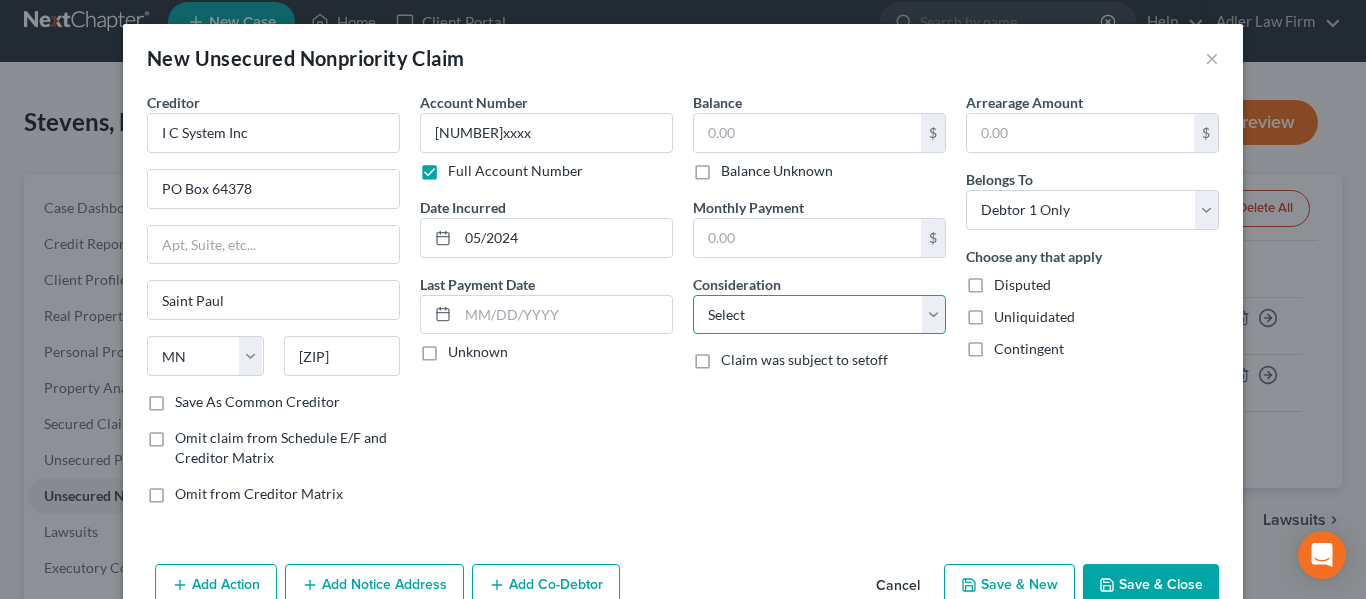 select on "1" 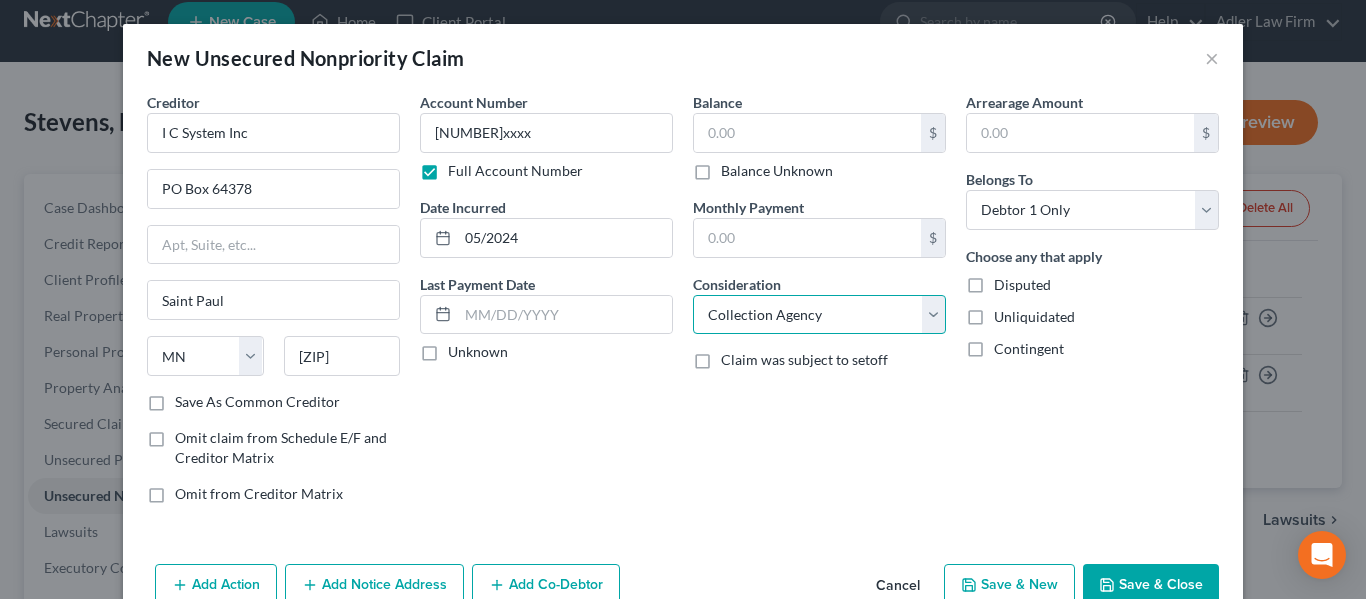 click on "Select Cable / Satellite Services Collection Agency Credit Card Debt Debt Counseling / Attorneys Deficiency Balance Domestic Support Obligations Home / Car Repairs Income Taxes Judgment Liens Medical Services Monies Loaned / Advanced Mortgage Obligation From Divorce Or Separation Obligation To Pensions Other Overdrawn Bank Account Promised To Help Pay Creditors Student Loans Suppliers And Vendors Telephone / Internet Services Utility Services" at bounding box center (819, 315) 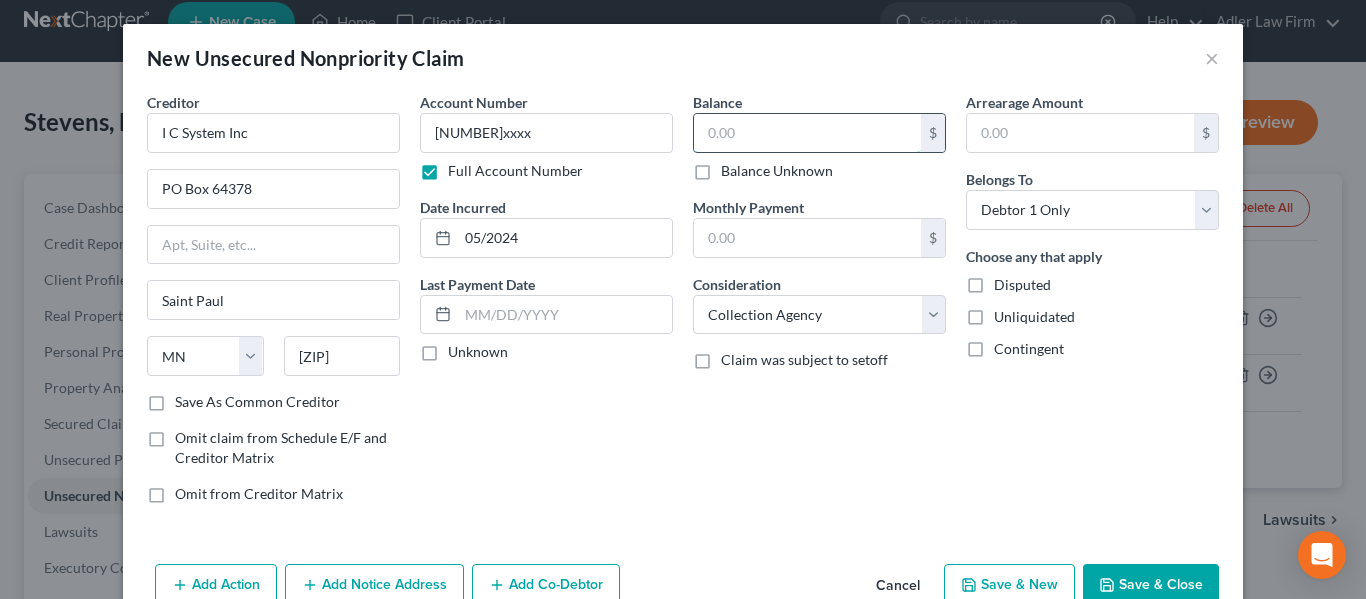 click at bounding box center (807, 133) 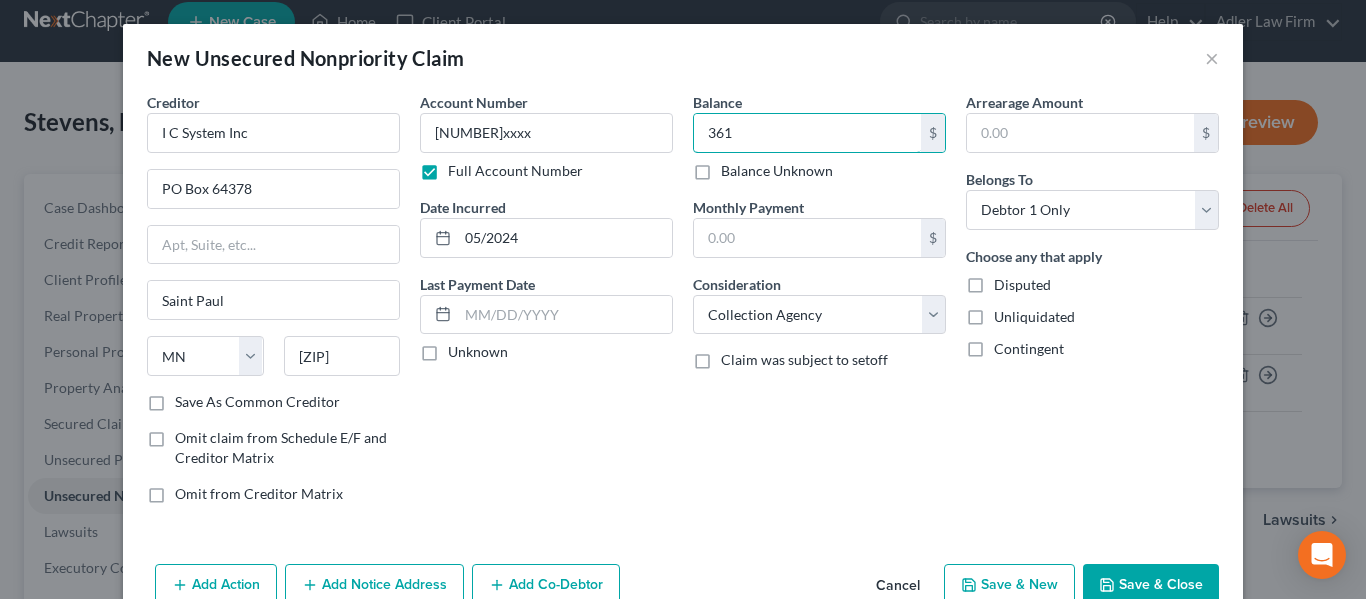 type on "361" 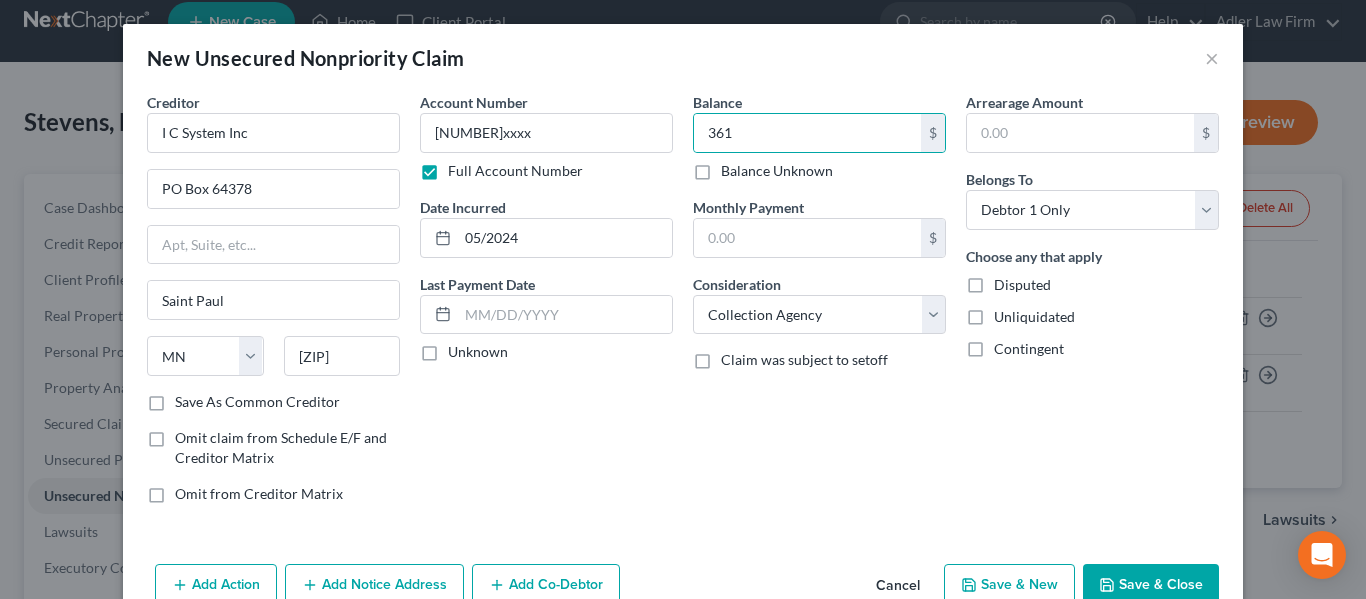 click on "Save & Close" at bounding box center [1151, 585] 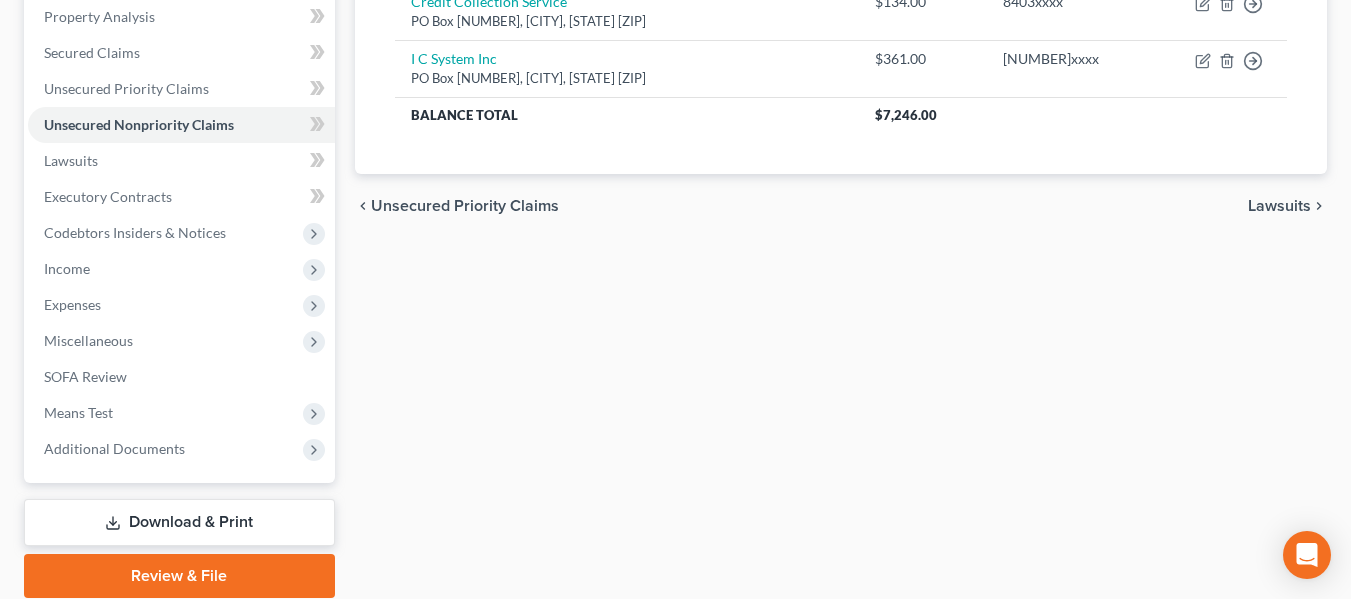 scroll, scrollTop: 390, scrollLeft: 0, axis: vertical 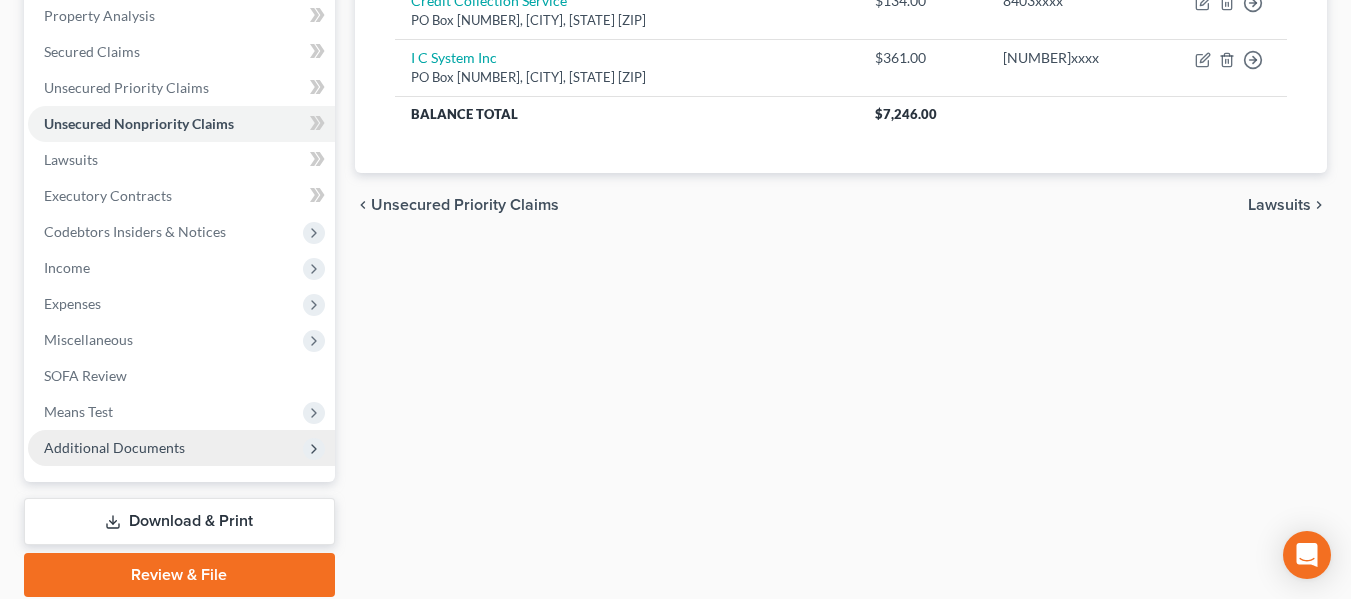 click on "Additional Documents" at bounding box center [114, 447] 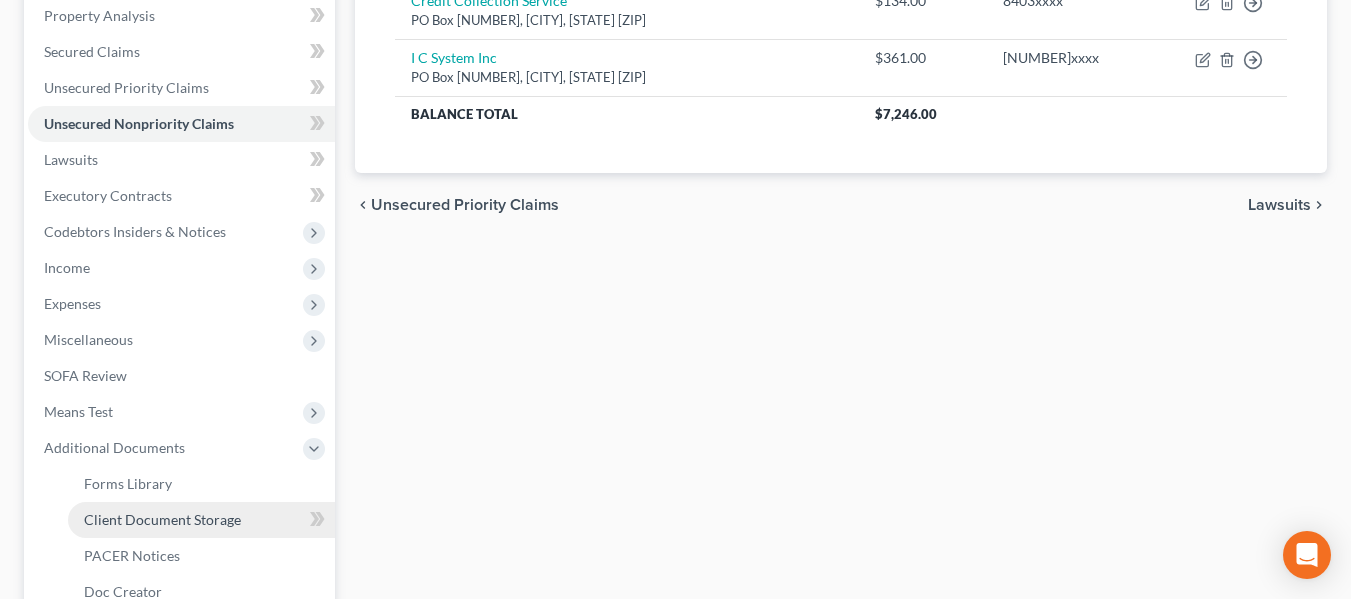 click on "Client Document Storage" at bounding box center [162, 519] 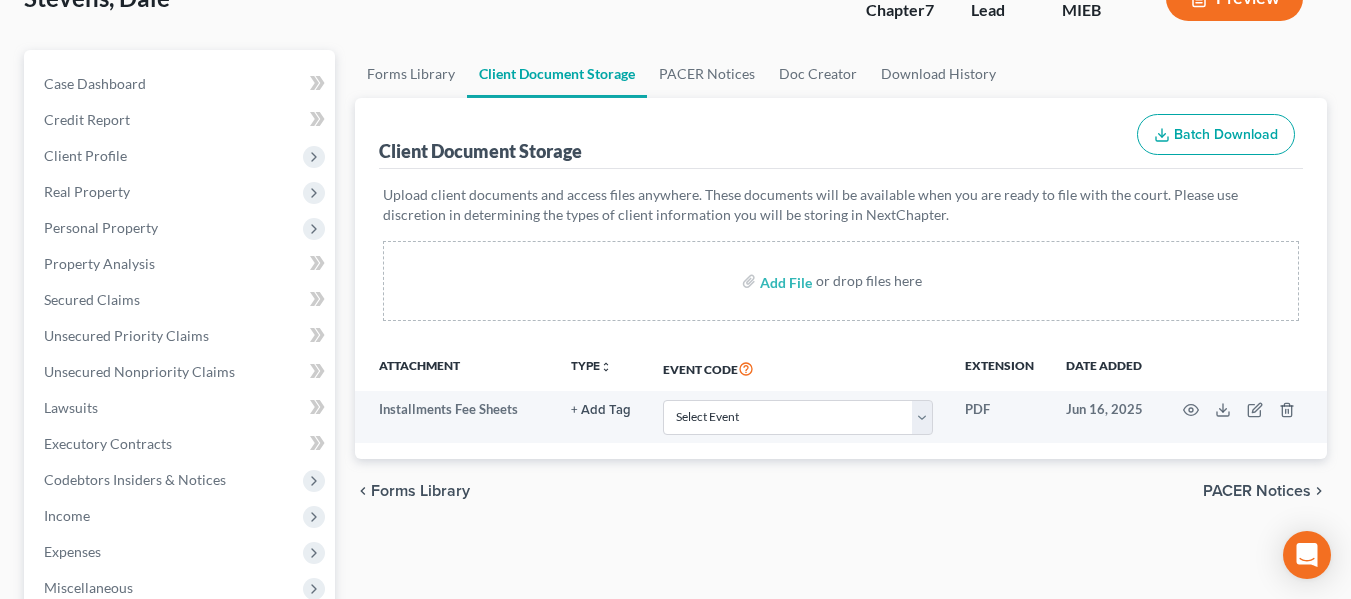 scroll, scrollTop: 143, scrollLeft: 0, axis: vertical 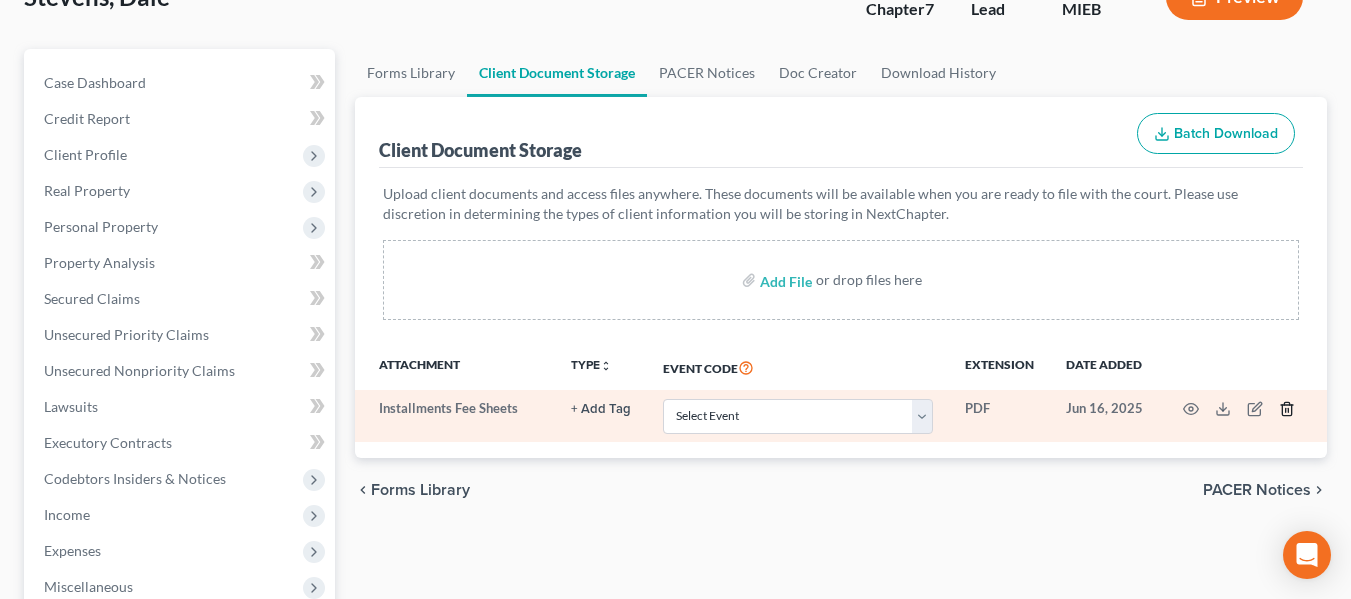 click 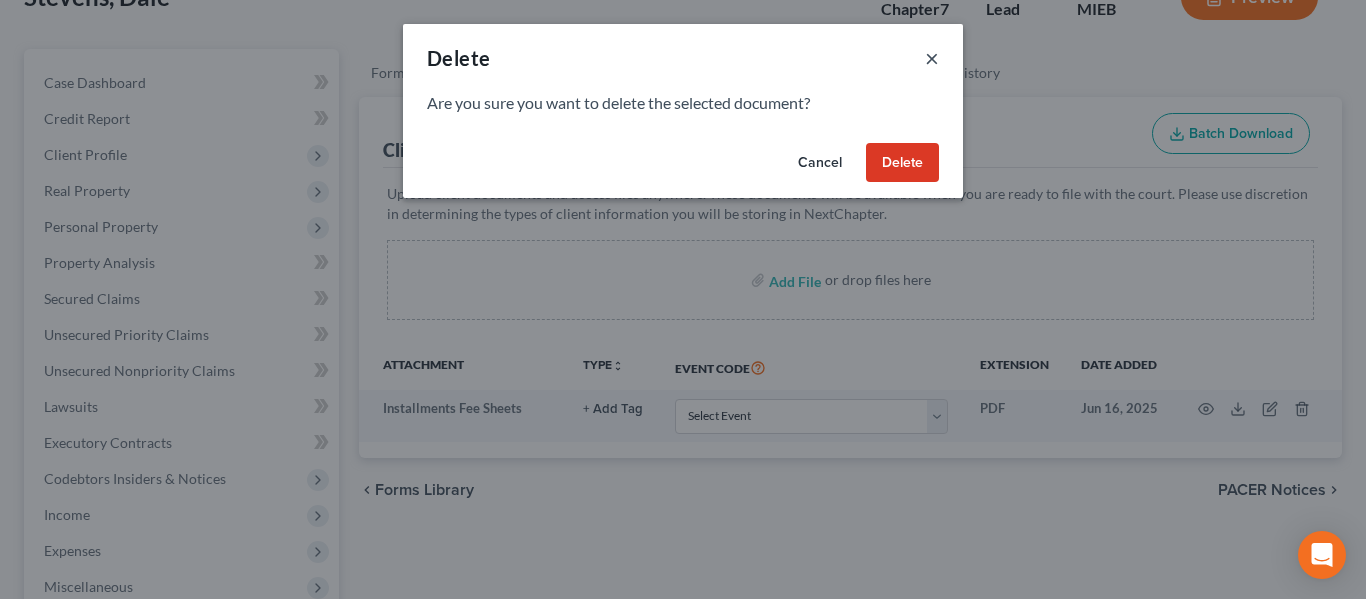 click on "×" at bounding box center [932, 58] 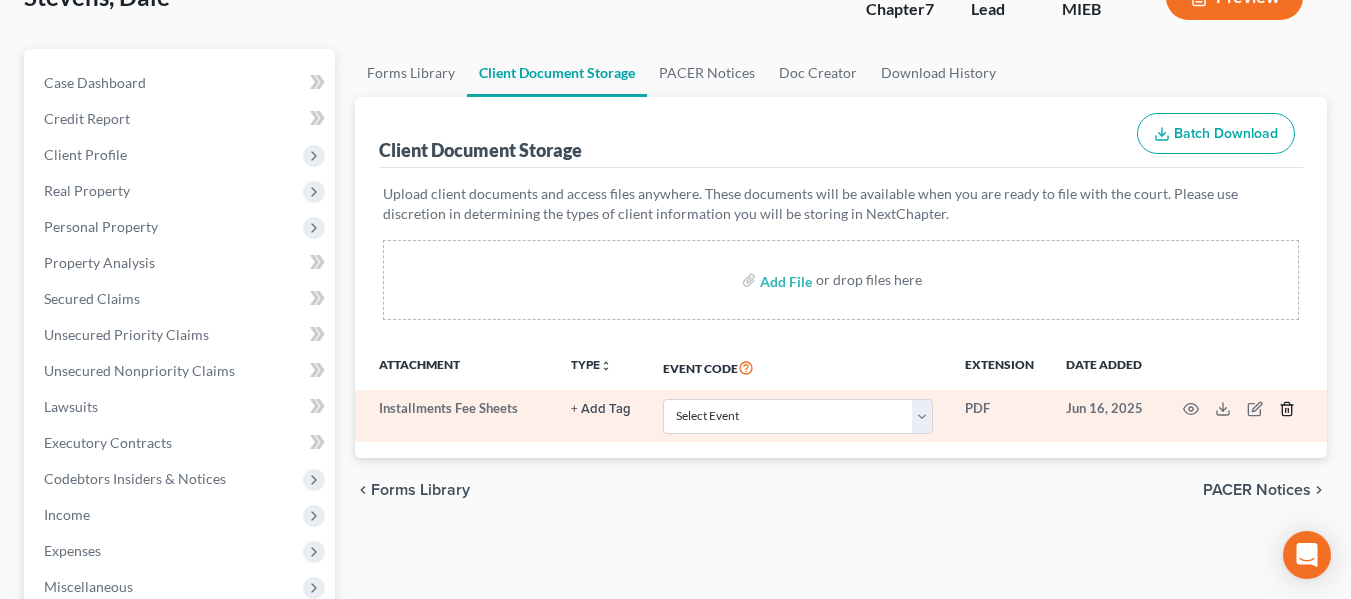 click 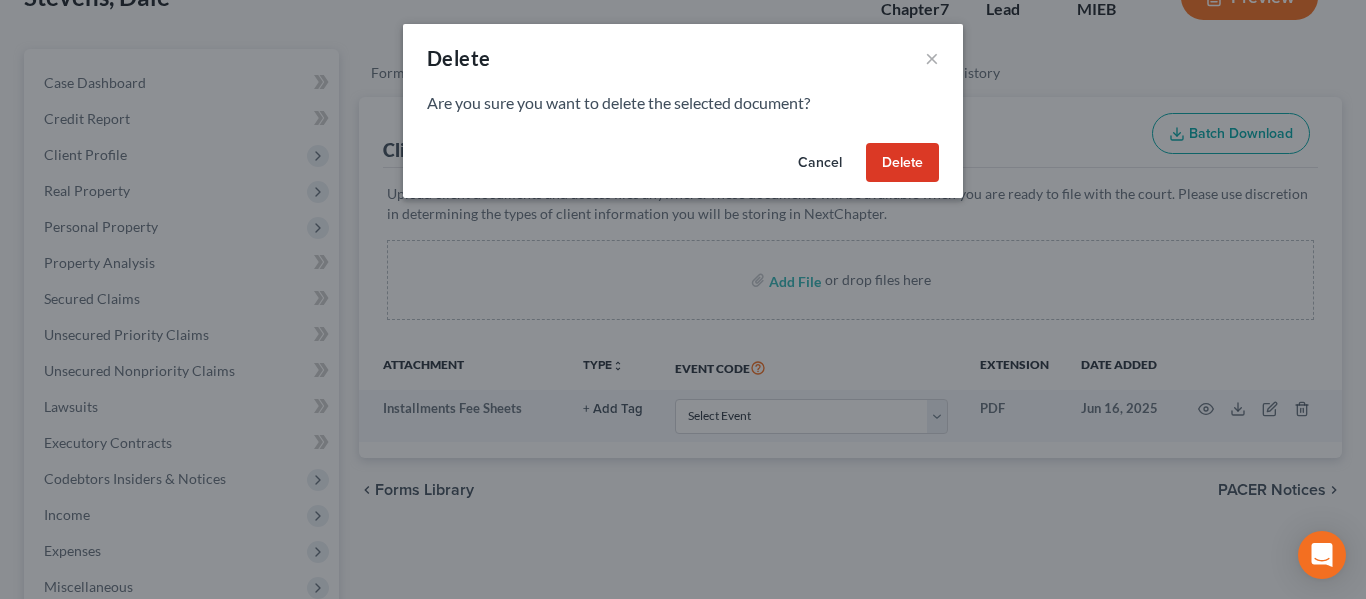 click on "Delete" at bounding box center (902, 163) 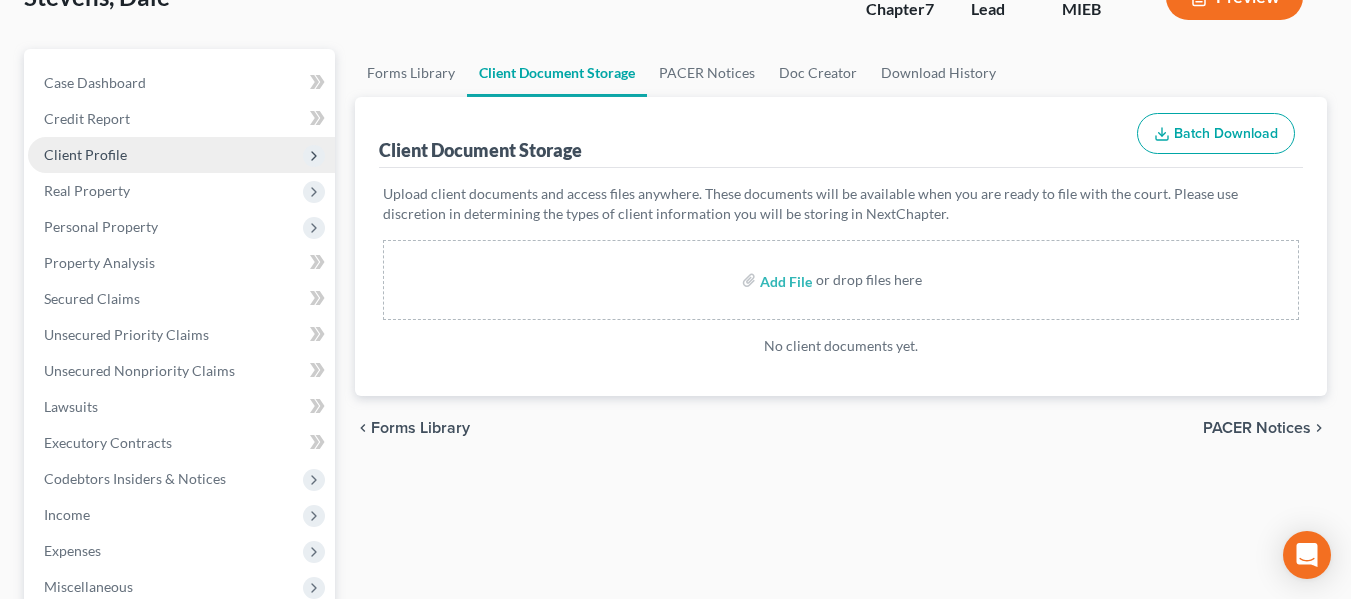 click on "Client Profile" at bounding box center [85, 154] 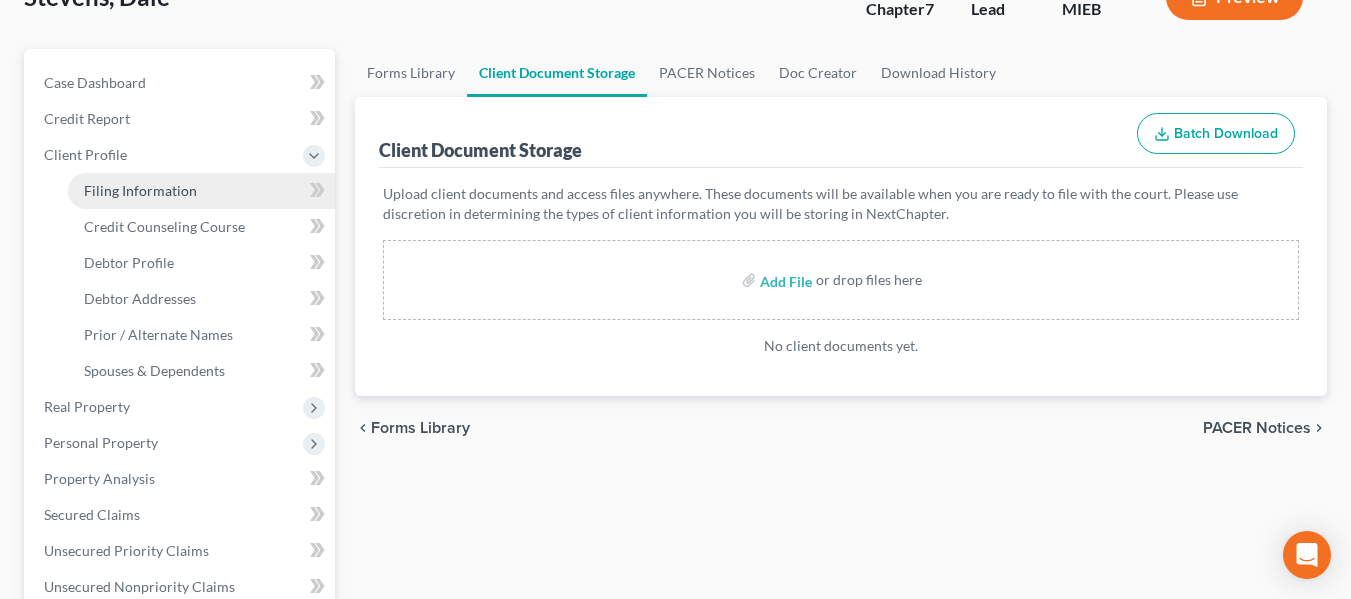 click on "Filing Information" at bounding box center [140, 190] 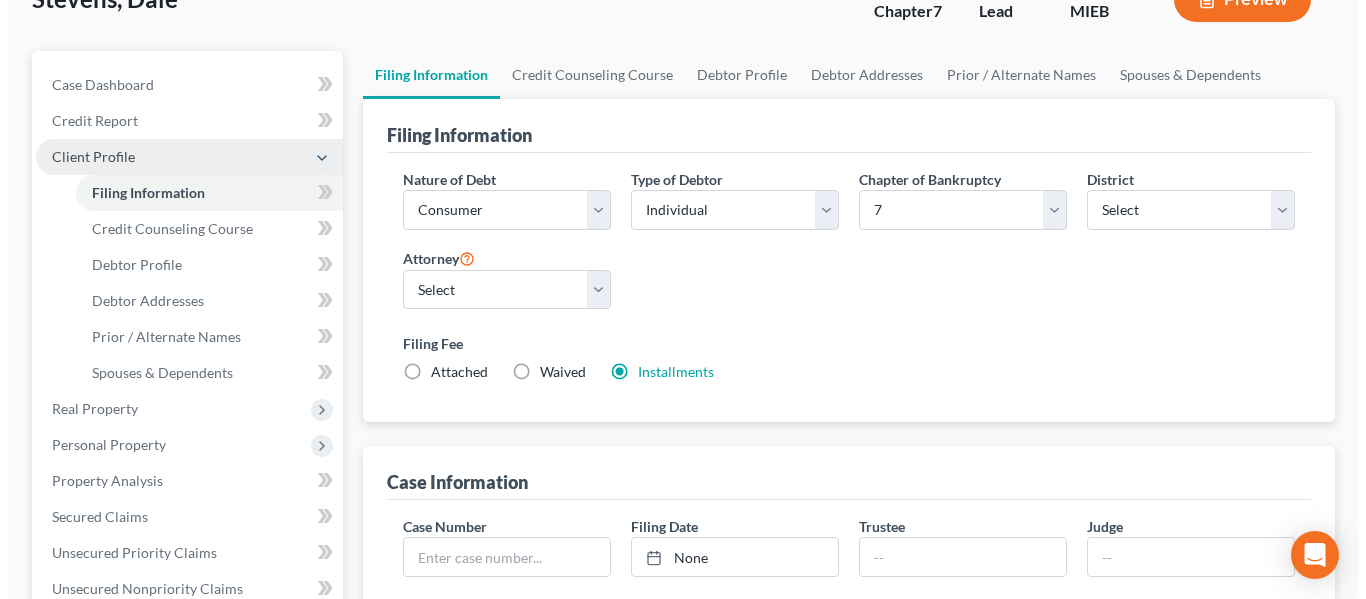 scroll, scrollTop: 0, scrollLeft: 0, axis: both 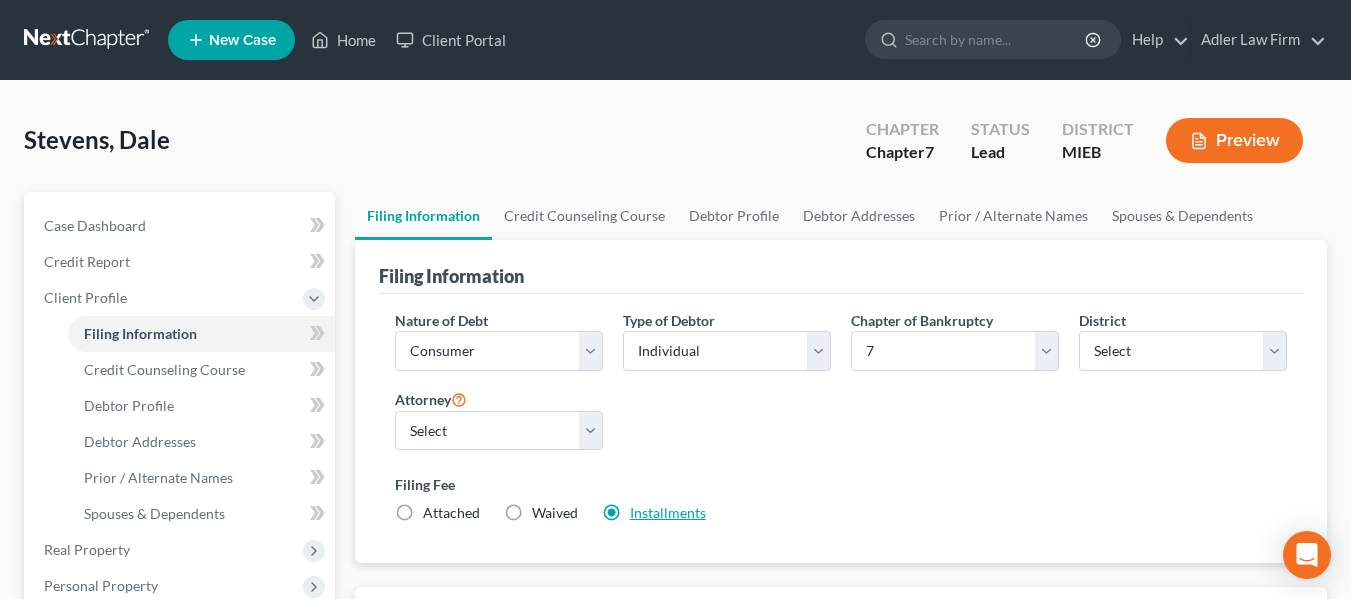 click on "Installments" at bounding box center [668, 512] 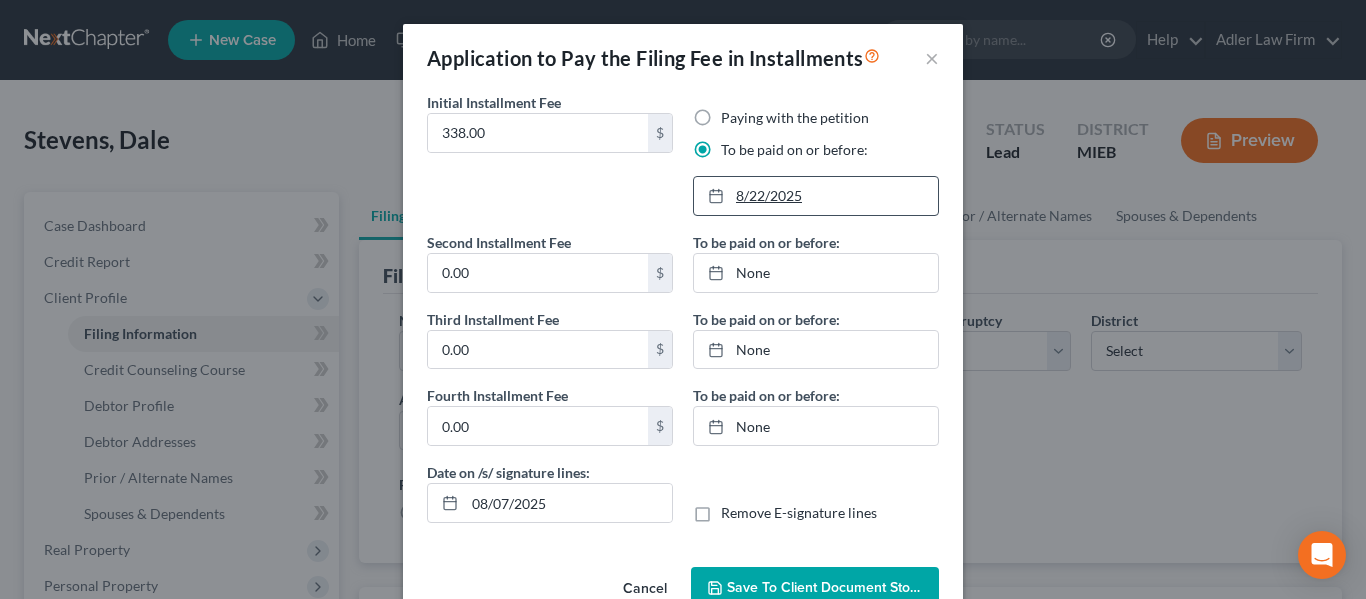 click on "8/22/2025" at bounding box center [816, 196] 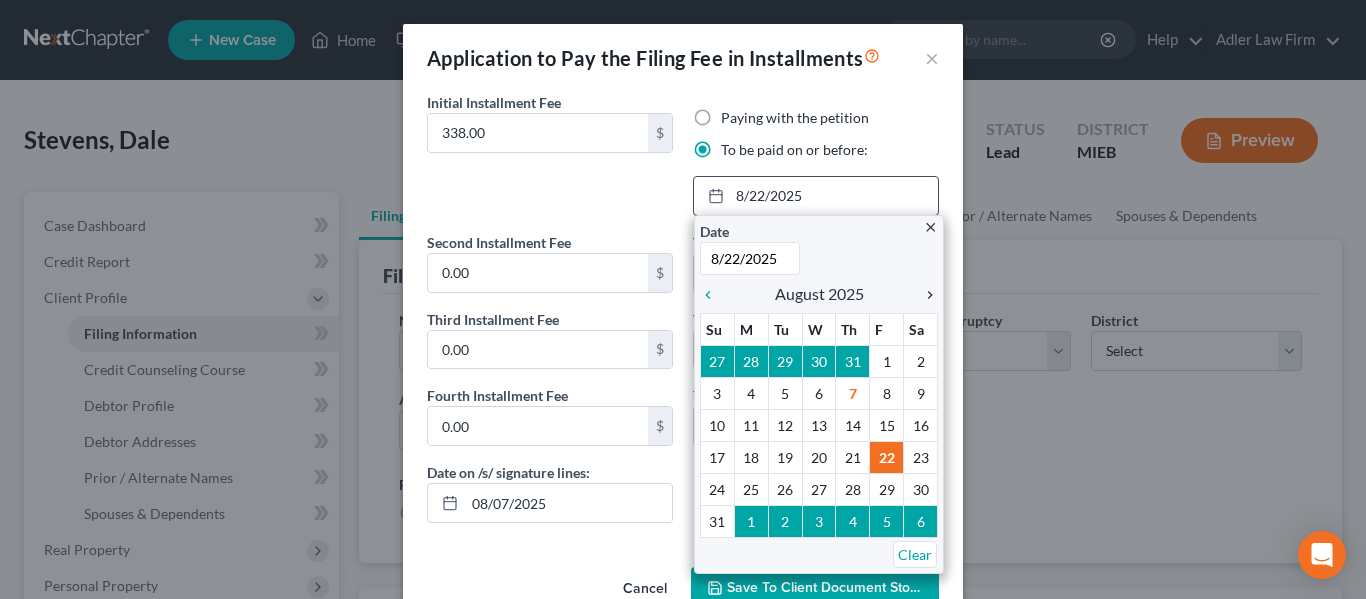 click on "chevron_right" at bounding box center (925, 295) 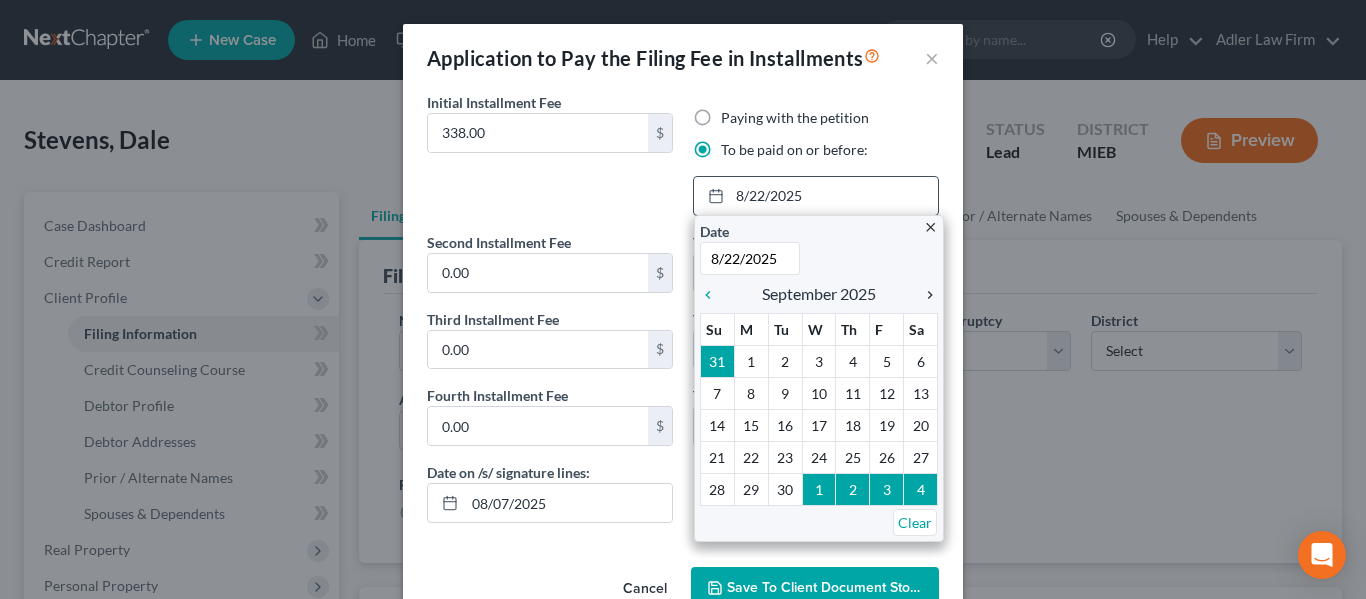 click on "chevron_right" at bounding box center (925, 295) 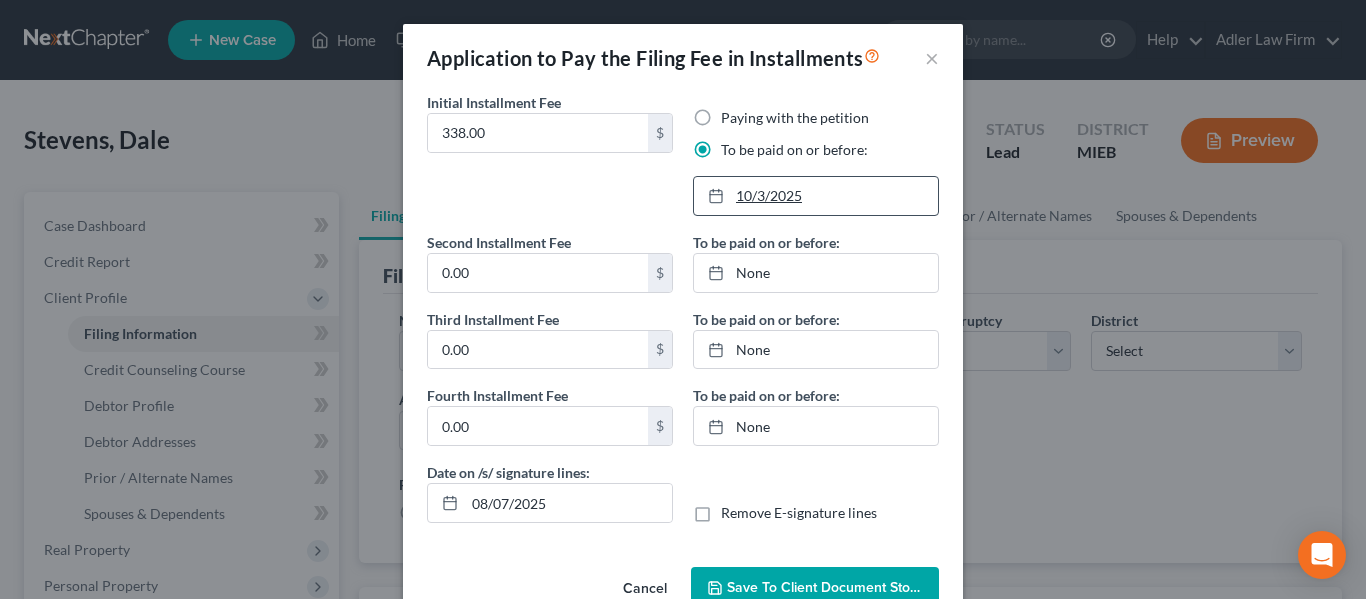 click on "10/3/2025" at bounding box center [816, 196] 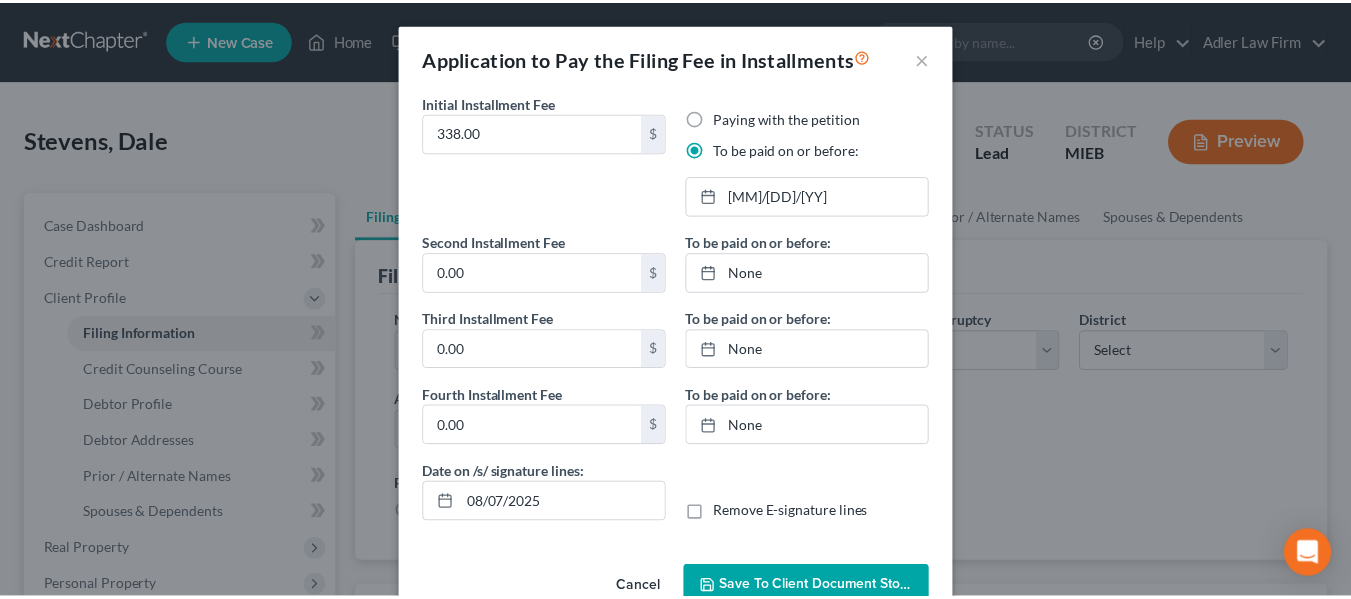 scroll, scrollTop: 50, scrollLeft: 0, axis: vertical 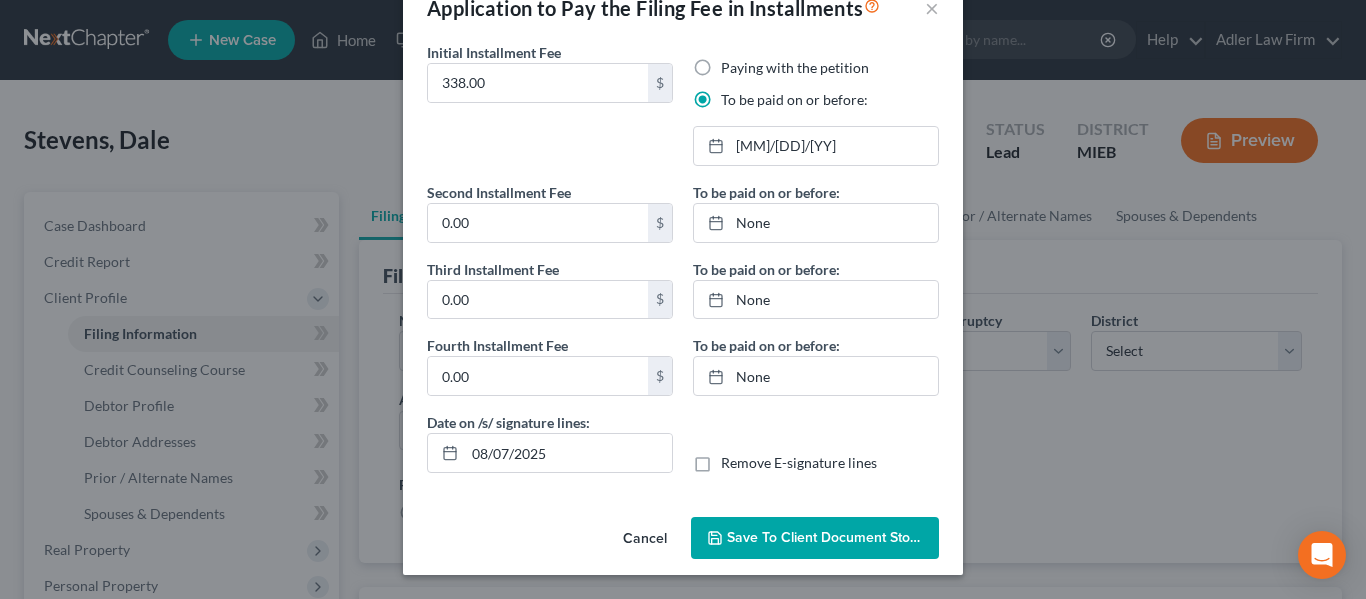 click on "Save to Client Document Storage" at bounding box center [833, 537] 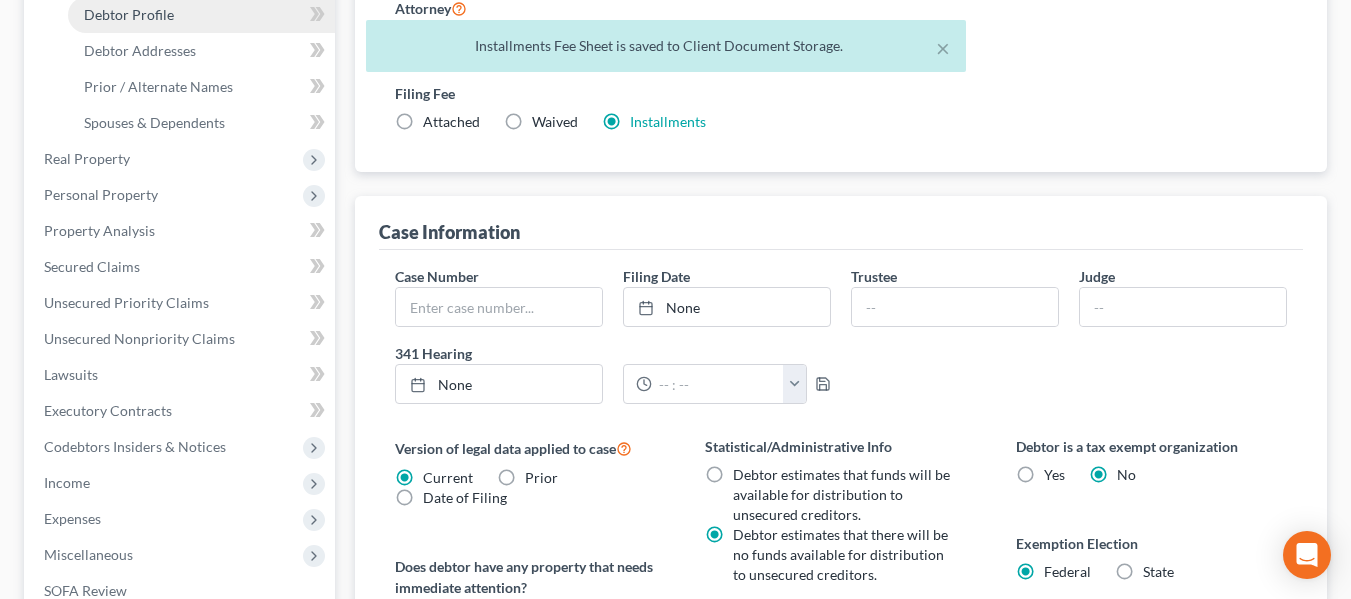 scroll, scrollTop: 595, scrollLeft: 0, axis: vertical 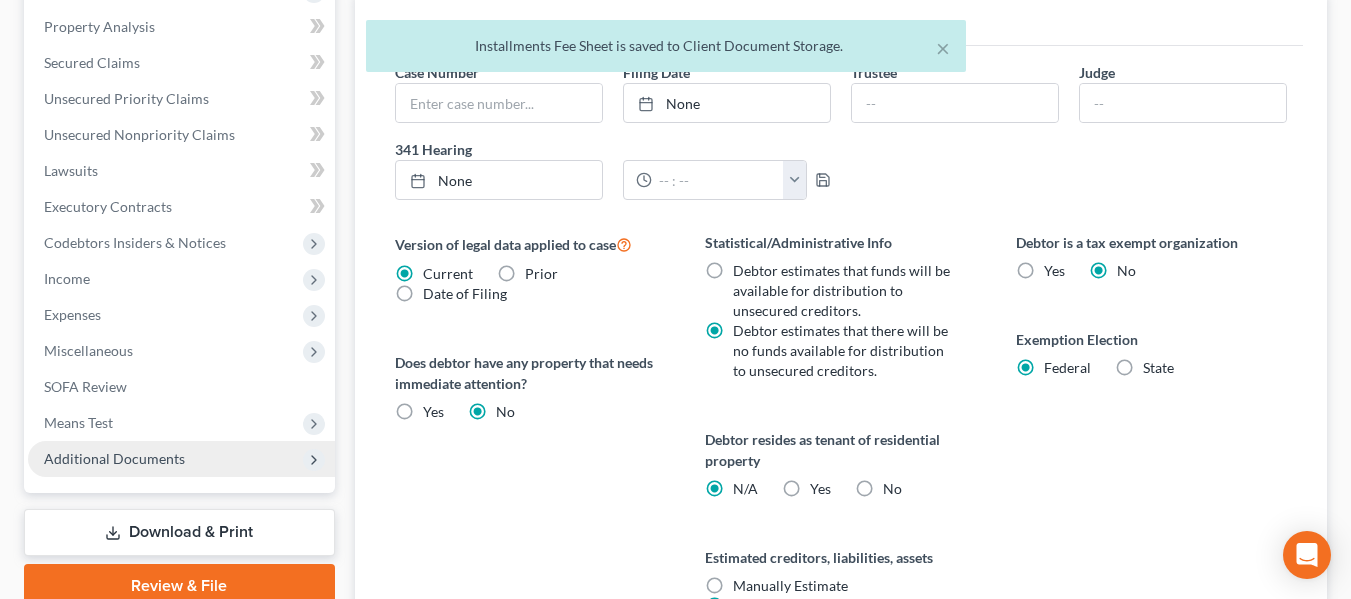 click on "Additional Documents" at bounding box center [114, 458] 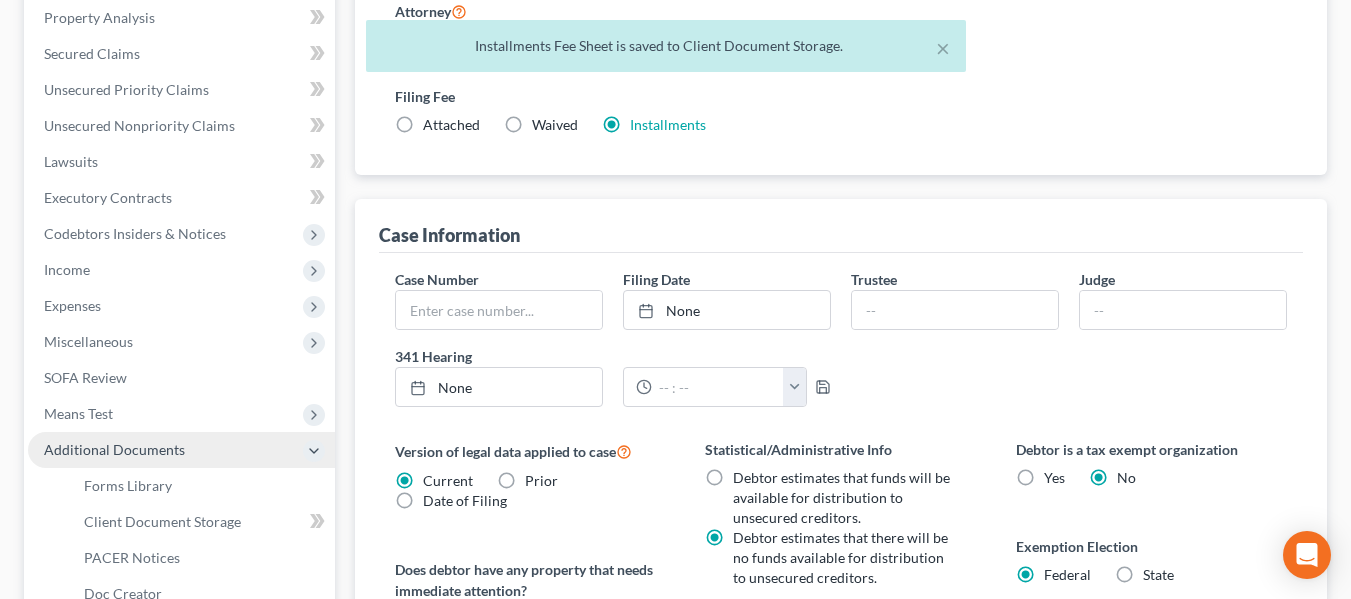 scroll, scrollTop: 379, scrollLeft: 0, axis: vertical 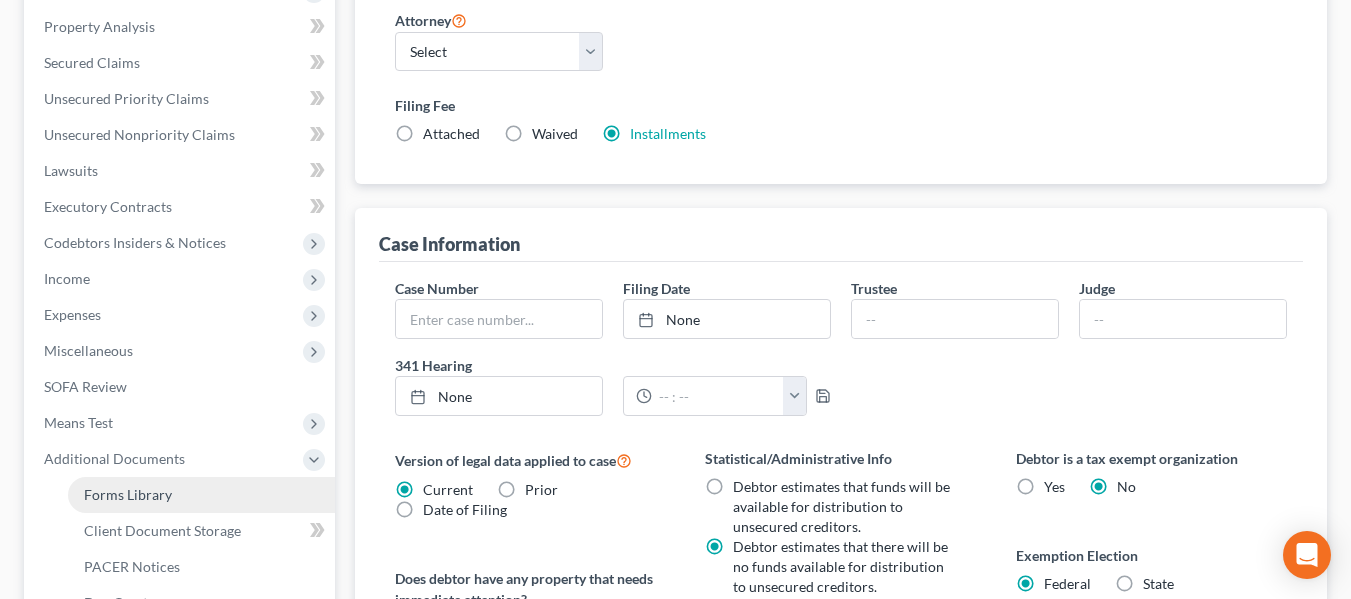 click on "Forms Library" at bounding box center [128, 494] 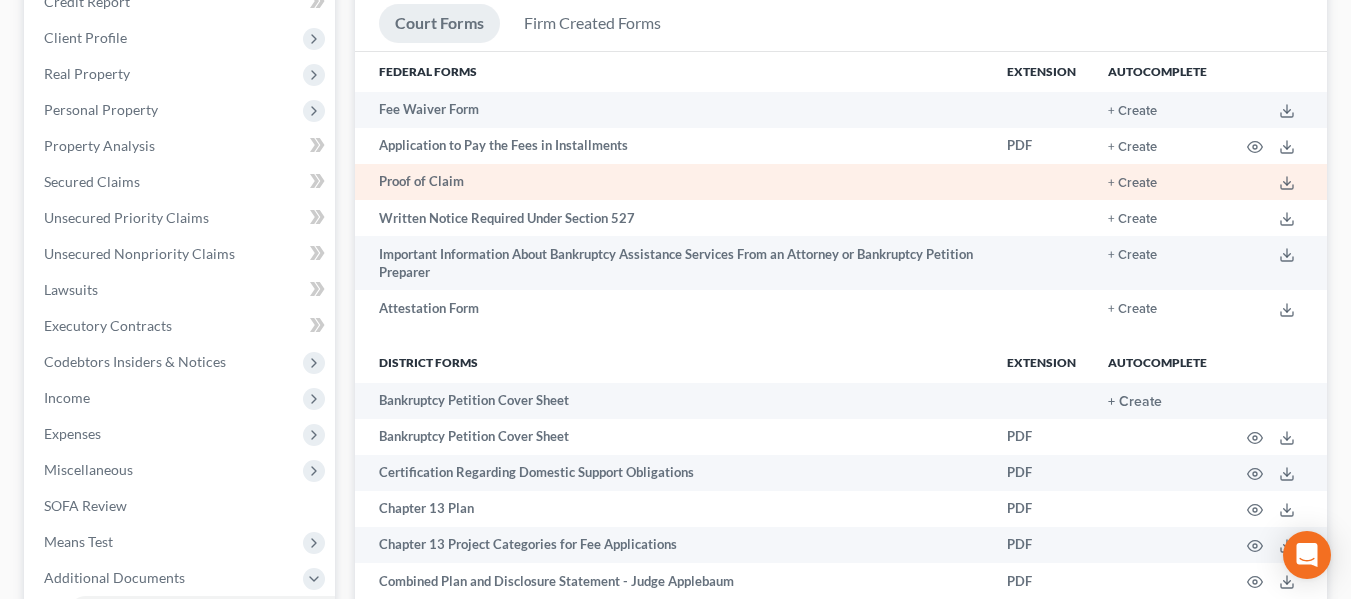 scroll, scrollTop: 261, scrollLeft: 0, axis: vertical 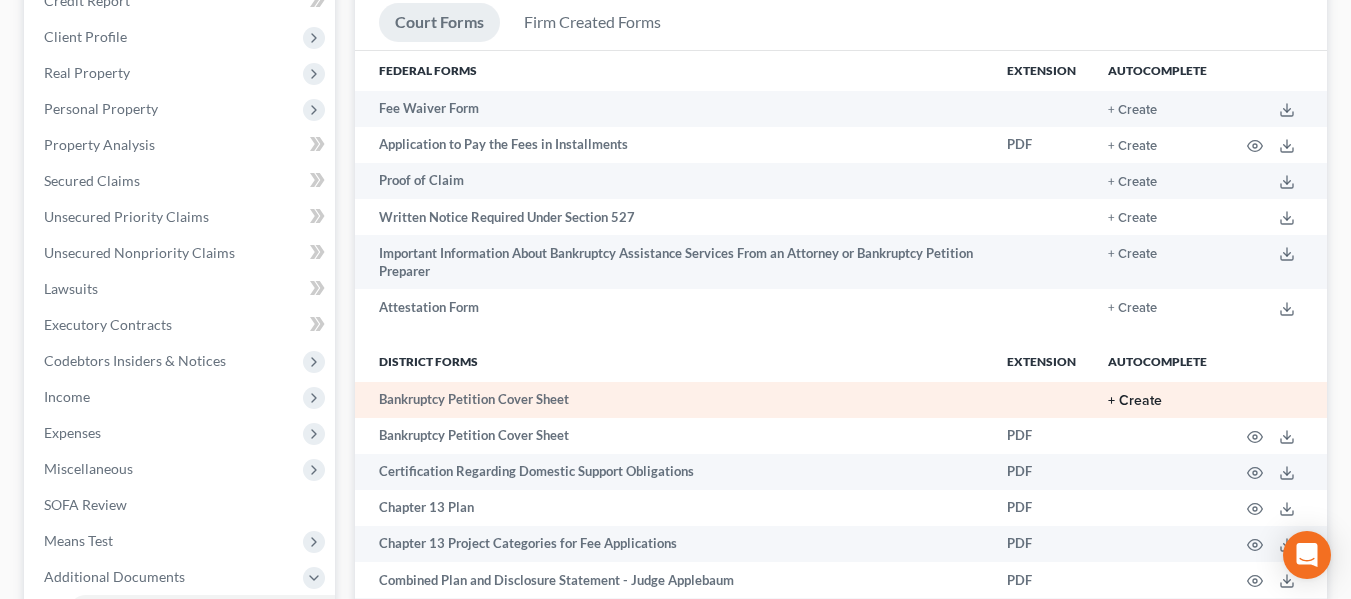 click on "+ Create" at bounding box center (1135, 401) 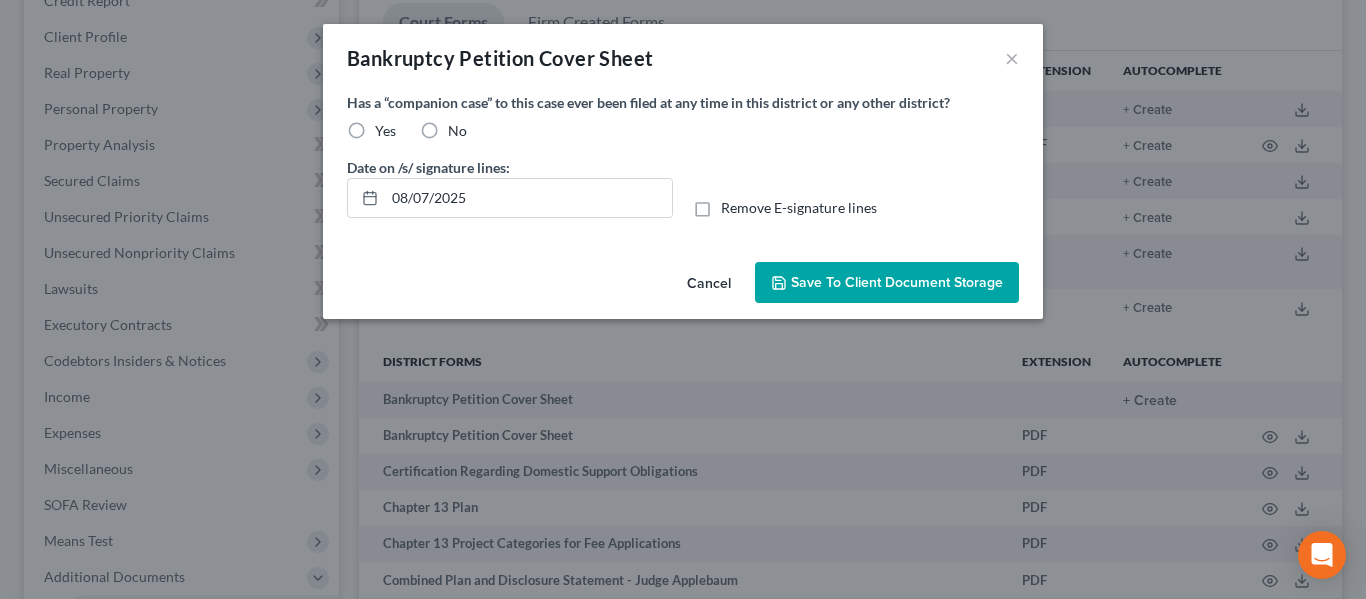 click on "No" at bounding box center (457, 131) 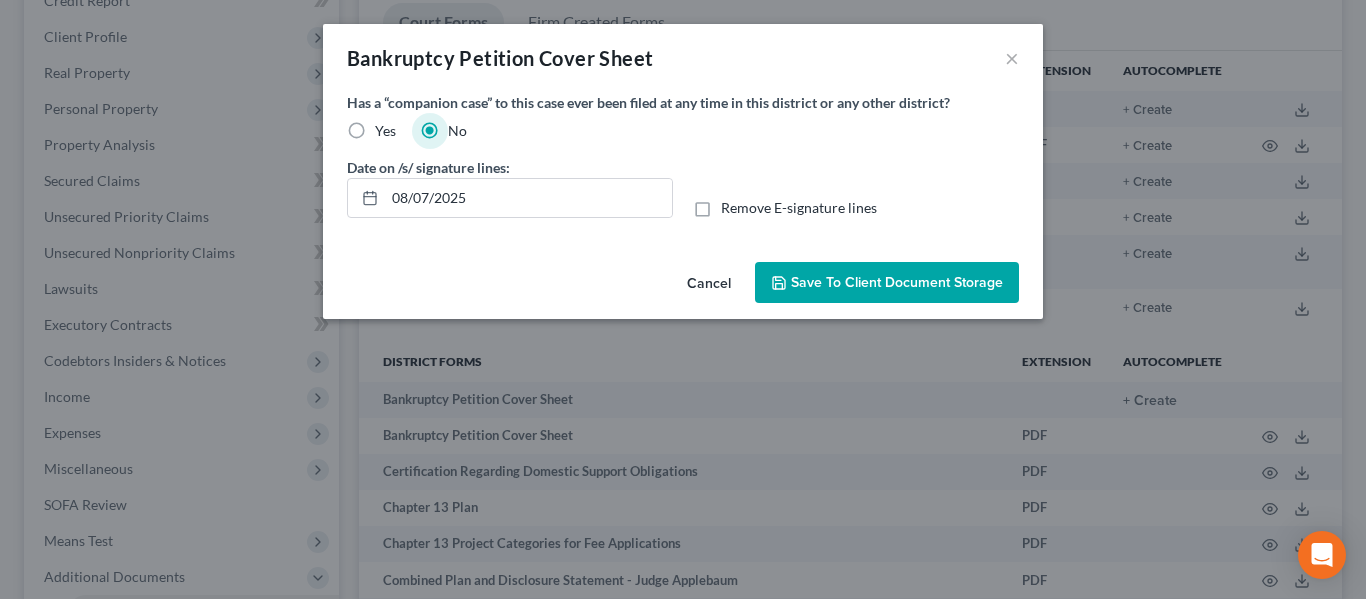 click on "Save to Client Document Storage" at bounding box center (897, 282) 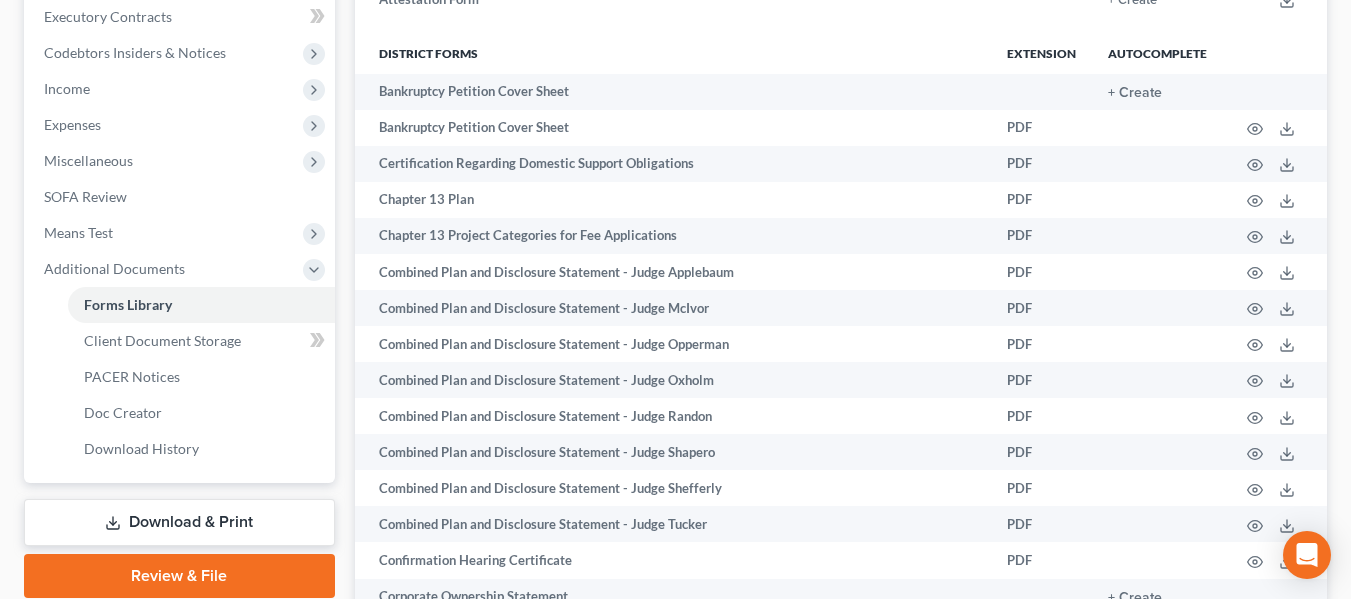 scroll, scrollTop: 635, scrollLeft: 0, axis: vertical 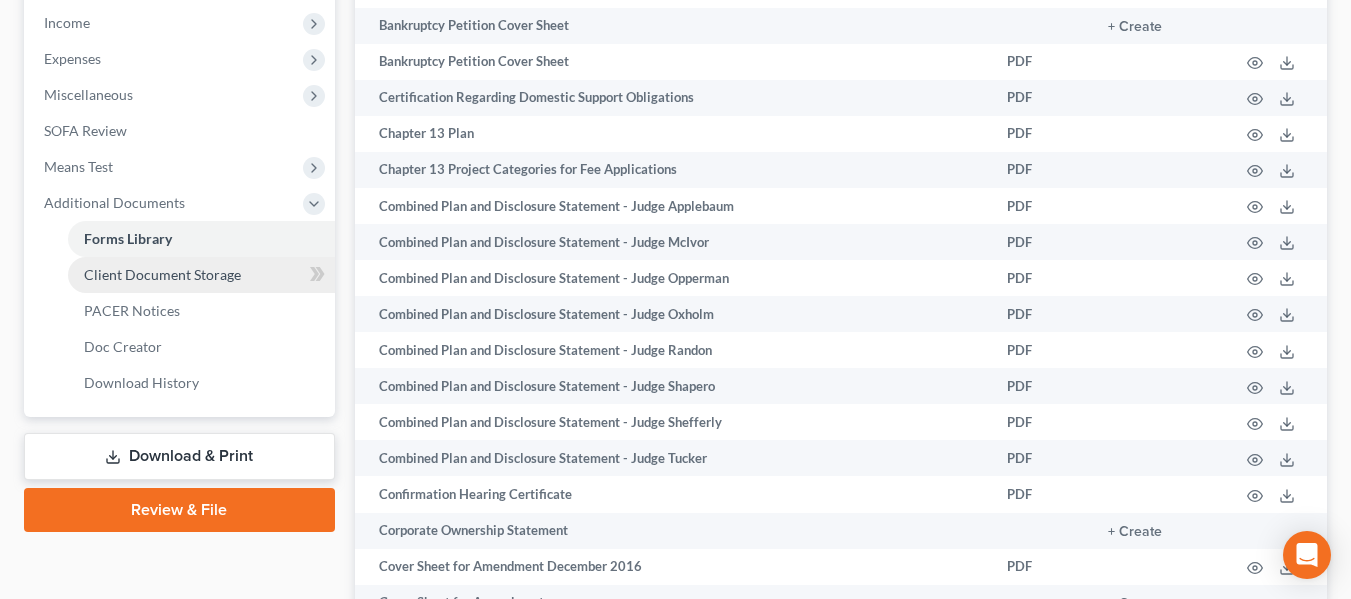 click on "Client Document Storage" at bounding box center [162, 274] 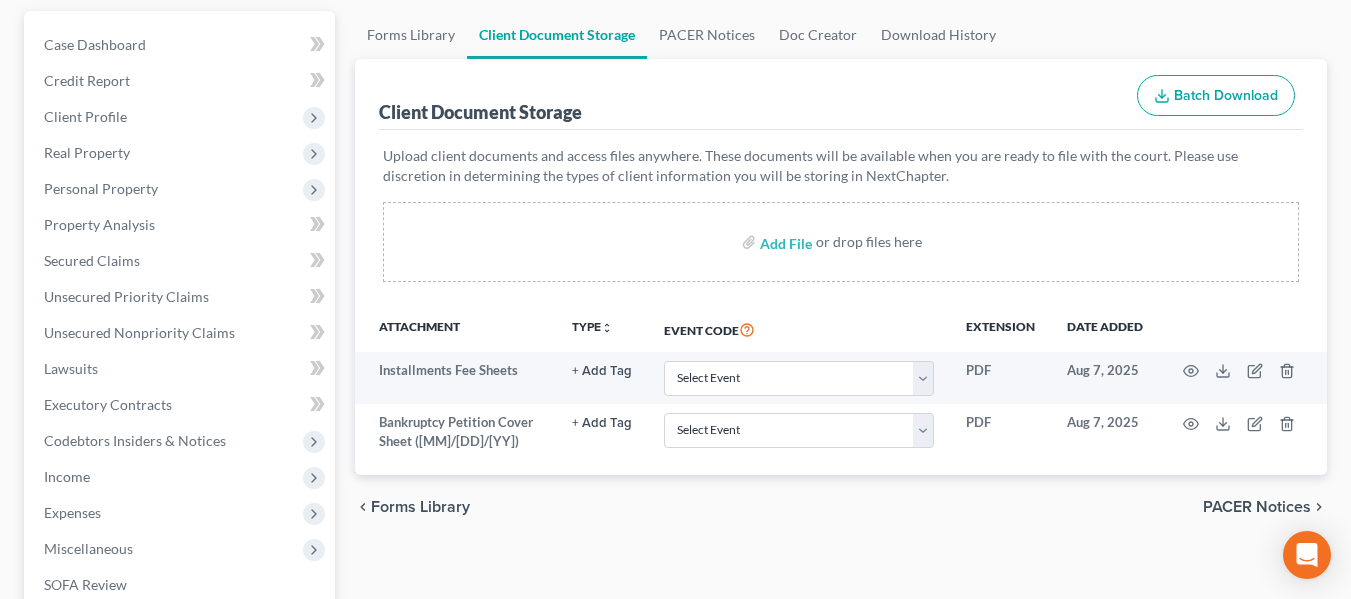 scroll, scrollTop: 193, scrollLeft: 0, axis: vertical 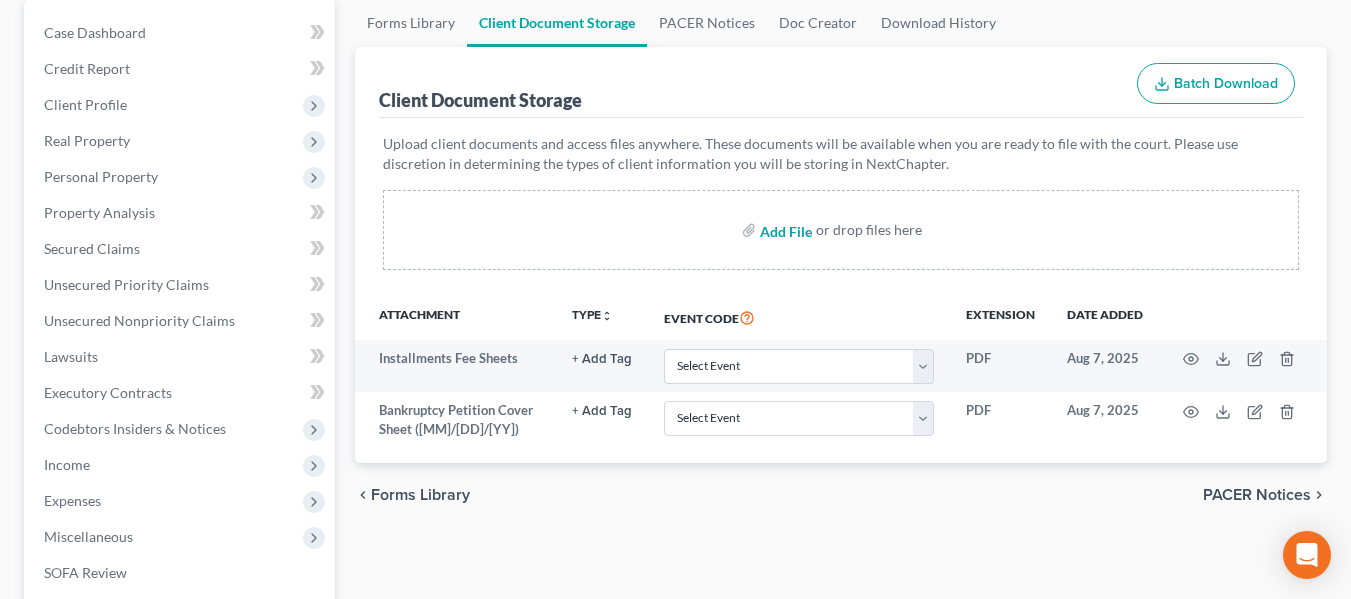 click at bounding box center (784, 230) 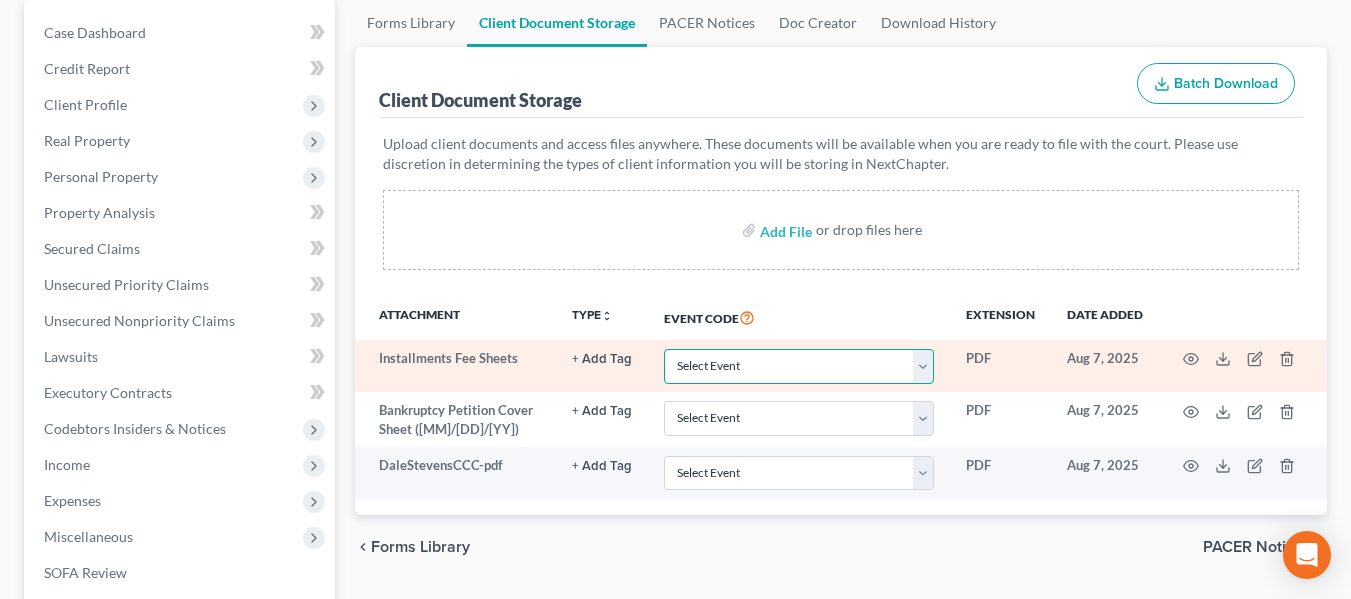 click on "Select Event 20 Largest Unsecured Creditors Amended Chapter 11 Plan Amended Chapter 11 Plan Small Business Subchapter V Amended Chapter 11 Small Business Plan Amended Disclosure Statement Balance Sheet for Small Business Bankruptcy Cover Sheet Certificate of Budget and Credit Counseling Course Certificate of Service Certification Regarding Domestic Support Obligations Certification of Completion of Financial Management Course Chapter 11 Monthly Operating Report for Non-Small Business Chapter 11 Monthly Operating Report for Small Business/Subchapter V Chapter 11 Plan Chapter 11 Plan Small Business Subchapter V Chapter 11 Small Business Plan Chapter 13 Calculation of Your Disposable Income Form 122C-2 Chapter 13 Plan Chapter 13 Post-Confirmation Plan Modification Chapter 13 Statement of Your Current Monthly Income Form 122C-1 Chapter 7 Filing Fee Waived Chapter 7 Means Test Calculation Form 122A-2 Chapter 7 Monthly Income & Expense Statement Cover Sheet for Amendments to Schedules and or Statements Schedule A/B" at bounding box center [799, 366] 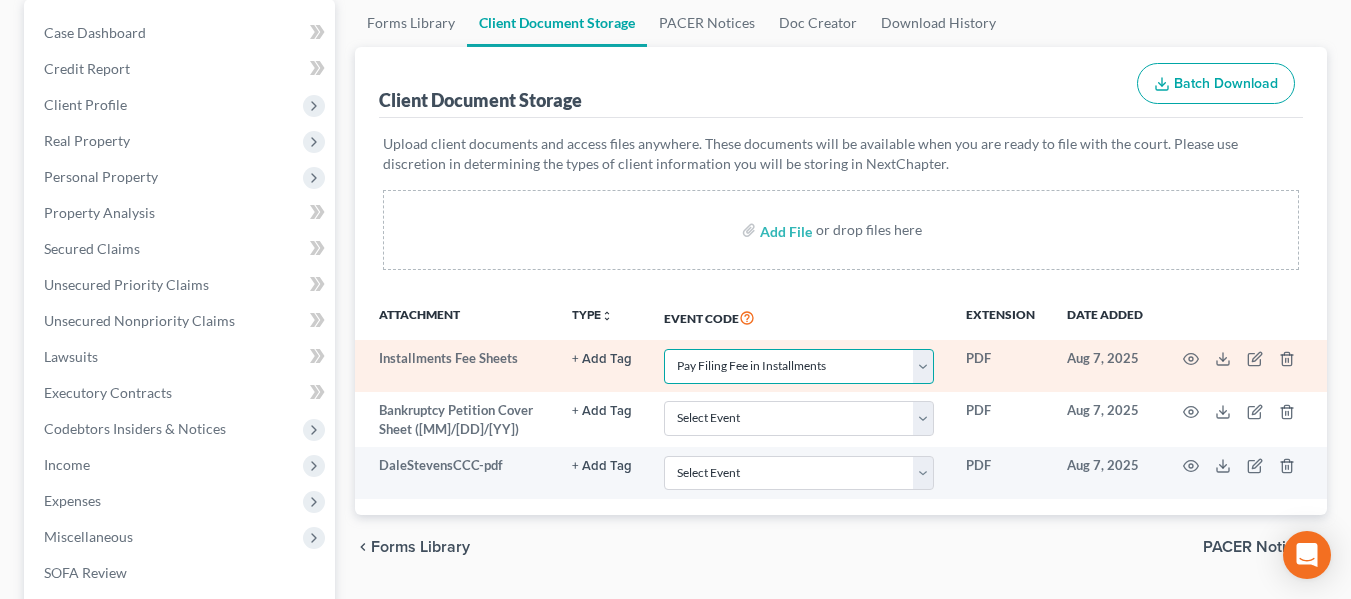 click on "Select Event 20 Largest Unsecured Creditors Amended Chapter 11 Plan Amended Chapter 11 Plan Small Business Subchapter V Amended Chapter 11 Small Business Plan Amended Disclosure Statement Balance Sheet for Small Business Bankruptcy Cover Sheet Certificate of Budget and Credit Counseling Course Certificate of Service Certification Regarding Domestic Support Obligations Certification of Completion of Financial Management Course Chapter 11 Monthly Operating Report for Non-Small Business Chapter 11 Monthly Operating Report for Small Business/Subchapter V Chapter 11 Plan Chapter 11 Plan Small Business Subchapter V Chapter 11 Small Business Plan Chapter 13 Calculation of Your Disposable Income Form 122C-2 Chapter 13 Plan Chapter 13 Post-Confirmation Plan Modification Chapter 13 Statement of Your Current Monthly Income Form 122C-1 Chapter 7 Filing Fee Waived Chapter 7 Means Test Calculation Form 122A-2 Chapter 7 Monthly Income & Expense Statement Cover Sheet for Amendments to Schedules and or Statements Schedule A/B" at bounding box center (799, 366) 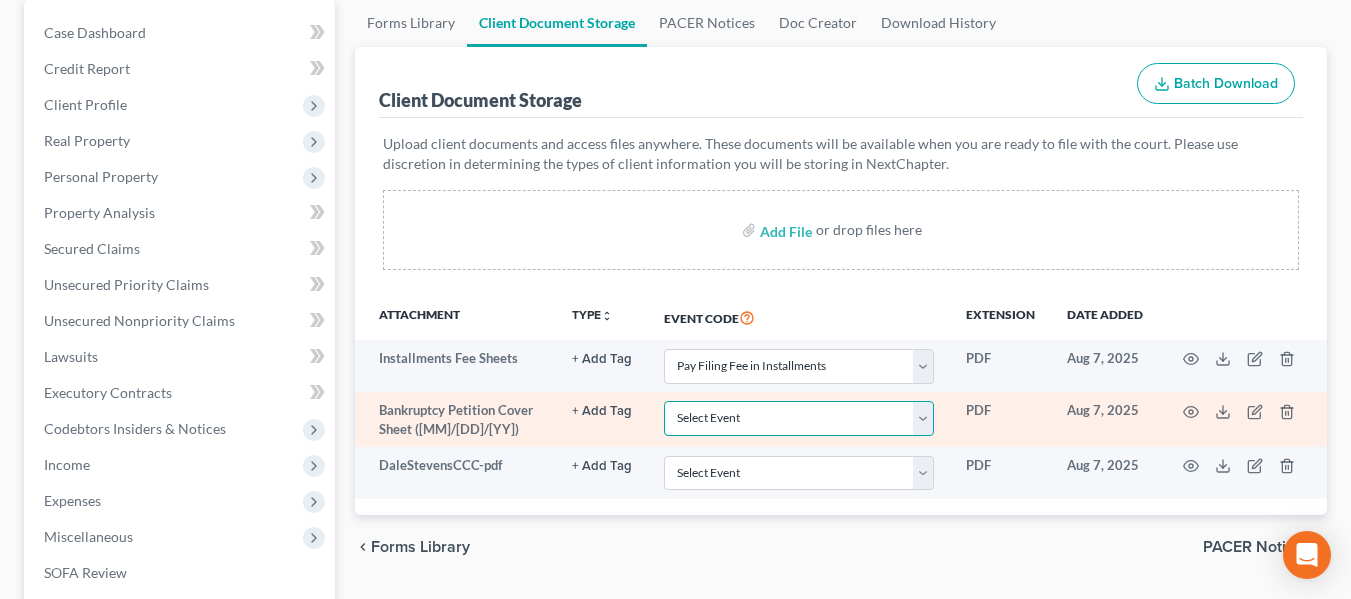 click on "Select Event 20 Largest Unsecured Creditors Amended Chapter 11 Plan Amended Chapter 11 Plan Small Business Subchapter V Amended Chapter 11 Small Business Plan Amended Disclosure Statement Balance Sheet for Small Business Bankruptcy Cover Sheet Certificate of Budget and Credit Counseling Course Certificate of Service Certification Regarding Domestic Support Obligations Certification of Completion of Financial Management Course Chapter 11 Monthly Operating Report for Non-Small Business Chapter 11 Monthly Operating Report for Small Business/Subchapter V Chapter 11 Plan Chapter 11 Plan Small Business Subchapter V Chapter 11 Small Business Plan Chapter 13 Calculation of Your Disposable Income Form 122C-2 Chapter 13 Plan Chapter 13 Post-Confirmation Plan Modification Chapter 13 Statement of Your Current Monthly Income Form 122C-1 Chapter 7 Filing Fee Waived Chapter 7 Means Test Calculation Form 122A-2 Chapter 7 Monthly Income & Expense Statement Cover Sheet for Amendments to Schedules and or Statements Schedule A/B" at bounding box center (799, 418) 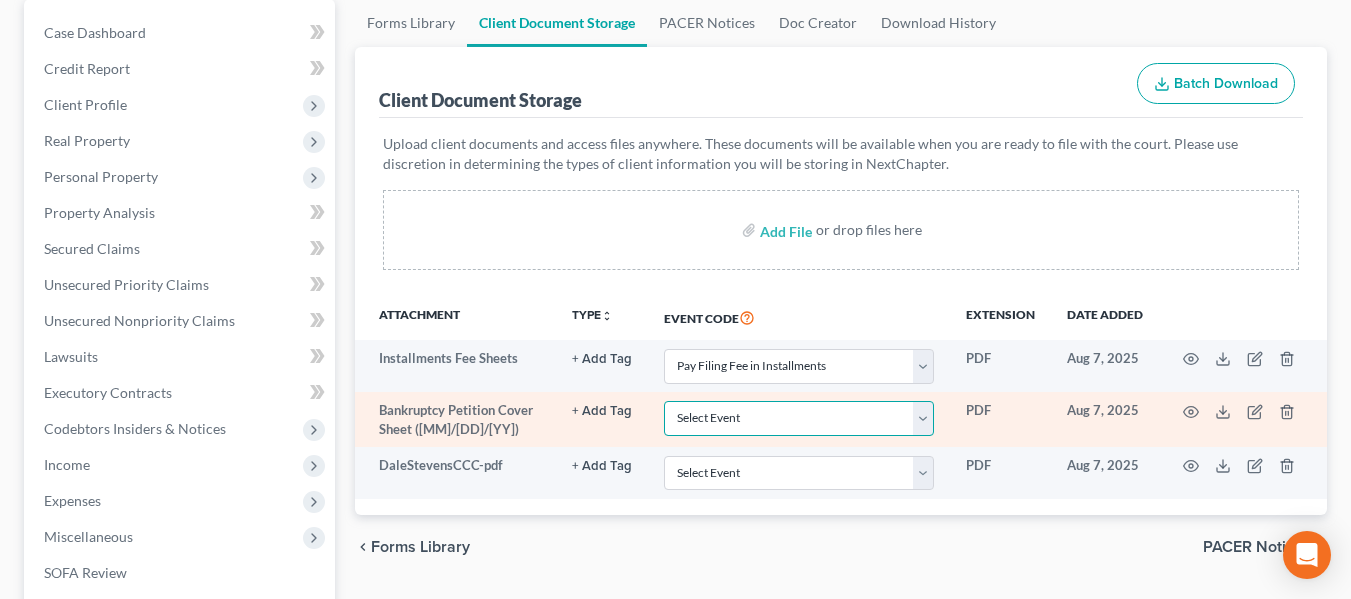 select on "6" 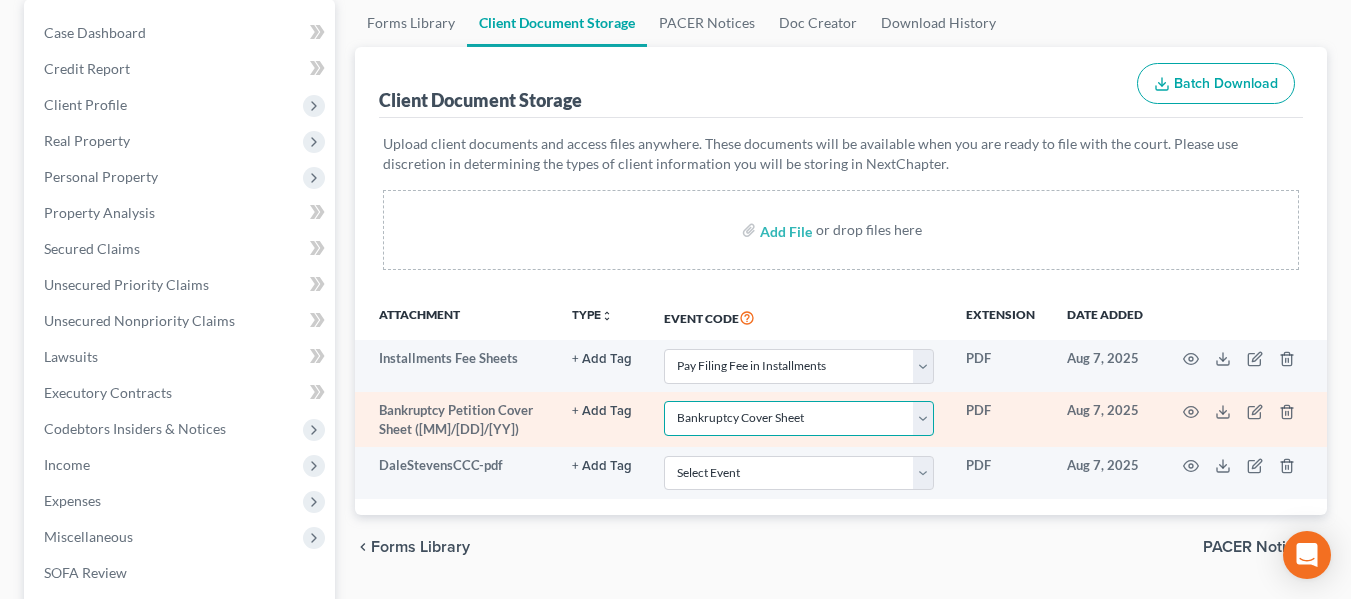 click on "Select Event 20 Largest Unsecured Creditors Amended Chapter 11 Plan Amended Chapter 11 Plan Small Business Subchapter V Amended Chapter 11 Small Business Plan Amended Disclosure Statement Balance Sheet for Small Business Bankruptcy Cover Sheet Certificate of Budget and Credit Counseling Course Certificate of Service Certification Regarding Domestic Support Obligations Certification of Completion of Financial Management Course Chapter 11 Monthly Operating Report for Non-Small Business Chapter 11 Monthly Operating Report for Small Business/Subchapter V Chapter 11 Plan Chapter 11 Plan Small Business Subchapter V Chapter 11 Small Business Plan Chapter 13 Calculation of Your Disposable Income Form 122C-2 Chapter 13 Plan Chapter 13 Post-Confirmation Plan Modification Chapter 13 Statement of Your Current Monthly Income Form 122C-1 Chapter 7 Filing Fee Waived Chapter 7 Means Test Calculation Form 122A-2 Chapter 7 Monthly Income & Expense Statement Cover Sheet for Amendments to Schedules and or Statements Schedule A/B" at bounding box center [799, 418] 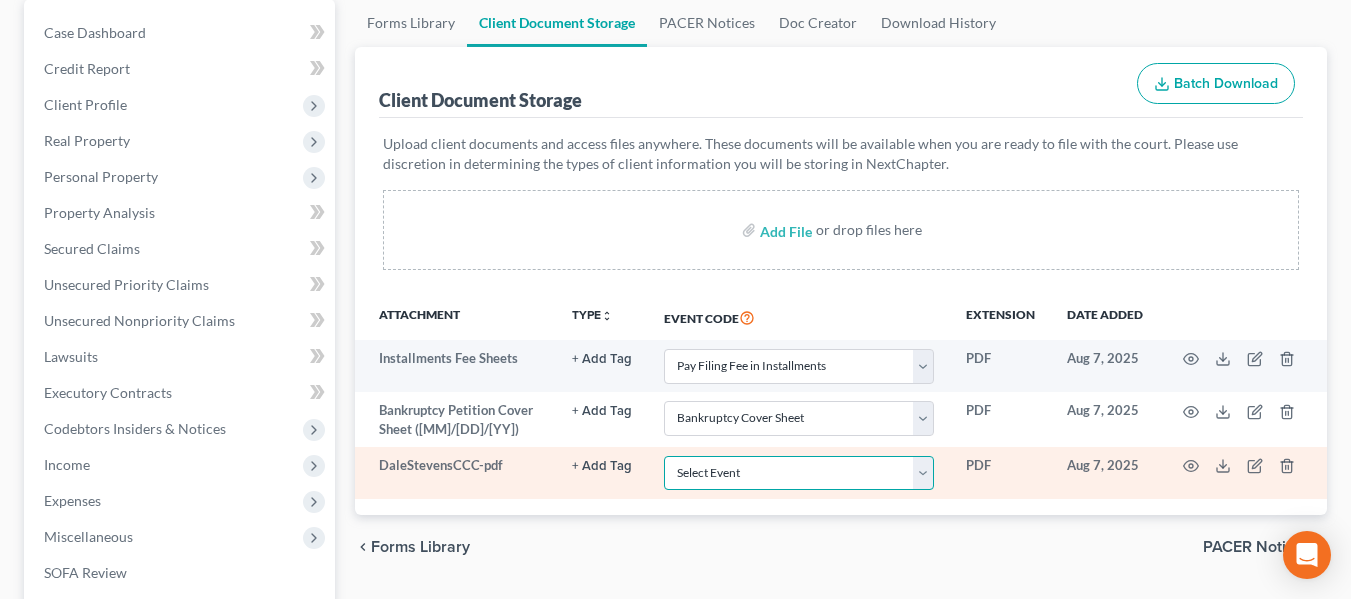 click on "Select Event 20 Largest Unsecured Creditors Amended Chapter 11 Plan Amended Chapter 11 Plan Small Business Subchapter V Amended Chapter 11 Small Business Plan Amended Disclosure Statement Balance Sheet for Small Business Bankruptcy Cover Sheet Certificate of Budget and Credit Counseling Course Certificate of Service Certification Regarding Domestic Support Obligations Certification of Completion of Financial Management Course Chapter 11 Monthly Operating Report for Non-Small Business Chapter 11 Monthly Operating Report for Small Business/Subchapter V Chapter 11 Plan Chapter 11 Plan Small Business Subchapter V Chapter 11 Small Business Plan Chapter 13 Calculation of Your Disposable Income Form 122C-2 Chapter 13 Plan Chapter 13 Post-Confirmation Plan Modification Chapter 13 Statement of Your Current Monthly Income Form 122C-1 Chapter 7 Filing Fee Waived Chapter 7 Means Test Calculation Form 122A-2 Chapter 7 Monthly Income & Expense Statement Cover Sheet for Amendments to Schedules and or Statements Schedule A/B" at bounding box center [799, 473] 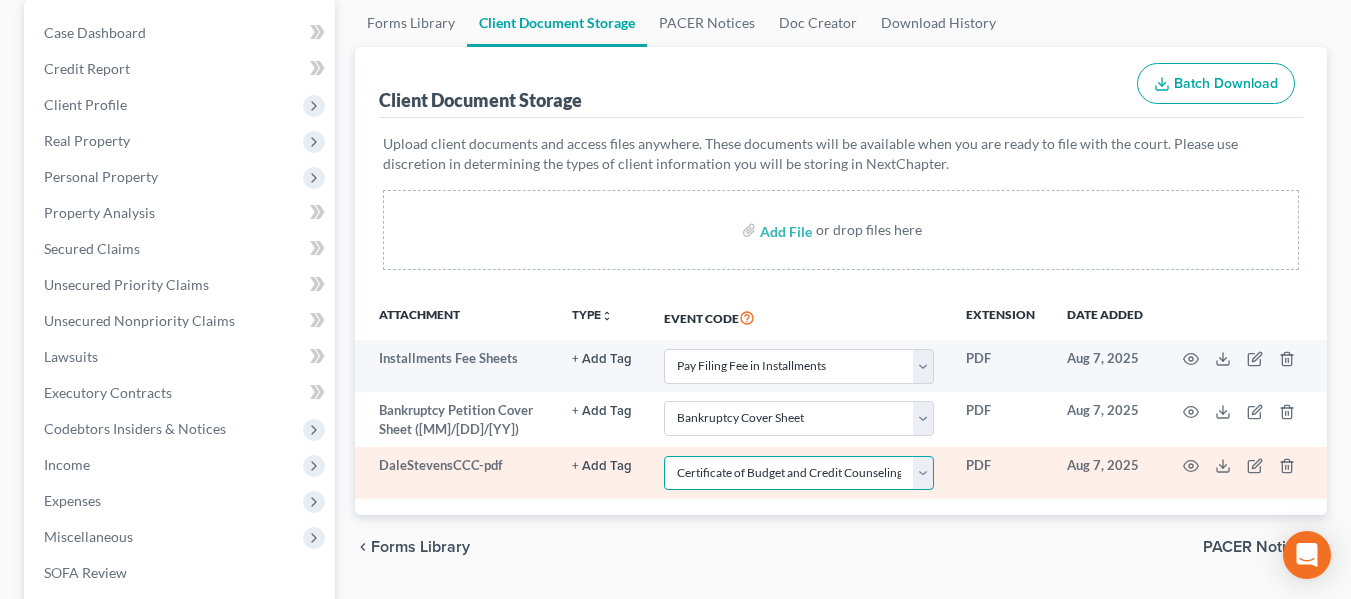 click on "Select Event 20 Largest Unsecured Creditors Amended Chapter 11 Plan Amended Chapter 11 Plan Small Business Subchapter V Amended Chapter 11 Small Business Plan Amended Disclosure Statement Balance Sheet for Small Business Bankruptcy Cover Sheet Certificate of Budget and Credit Counseling Course Certificate of Service Certification Regarding Domestic Support Obligations Certification of Completion of Financial Management Course Chapter 11 Monthly Operating Report for Non-Small Business Chapter 11 Monthly Operating Report for Small Business/Subchapter V Chapter 11 Plan Chapter 11 Plan Small Business Subchapter V Chapter 11 Small Business Plan Chapter 13 Calculation of Your Disposable Income Form 122C-2 Chapter 13 Plan Chapter 13 Post-Confirmation Plan Modification Chapter 13 Statement of Your Current Monthly Income Form 122C-1 Chapter 7 Filing Fee Waived Chapter 7 Means Test Calculation Form 122A-2 Chapter 7 Monthly Income & Expense Statement Cover Sheet for Amendments to Schedules and or Statements Schedule A/B" at bounding box center (799, 473) 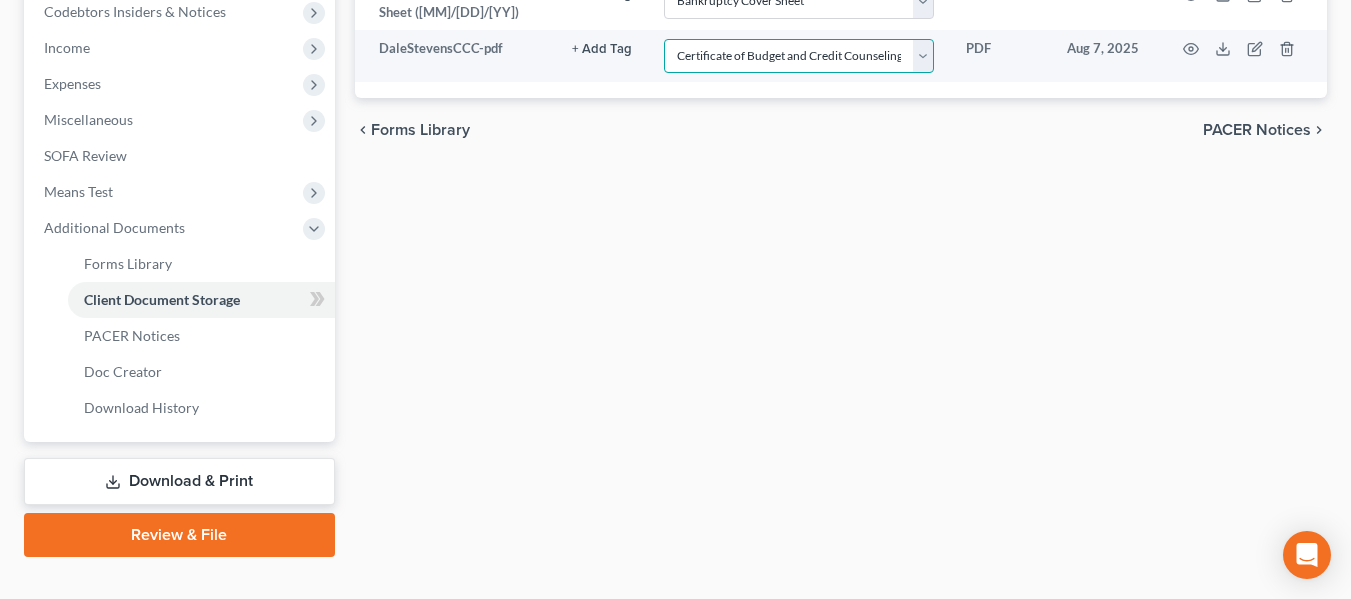 scroll, scrollTop: 611, scrollLeft: 0, axis: vertical 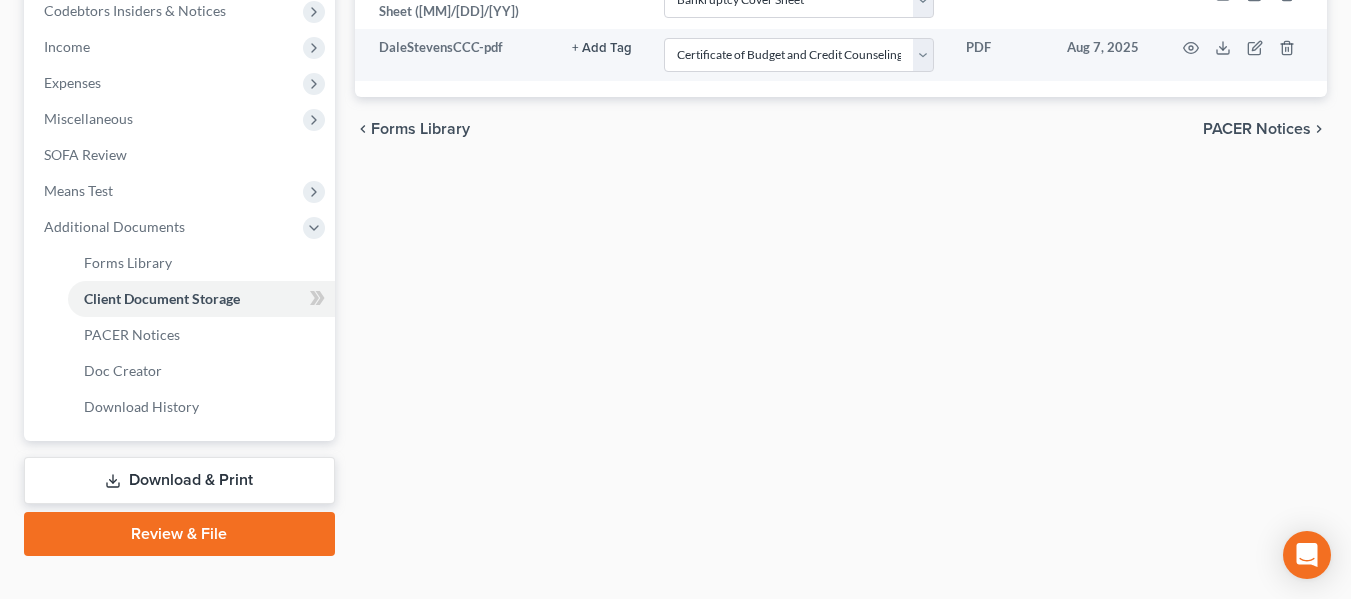 click on "Download & Print" at bounding box center [179, 480] 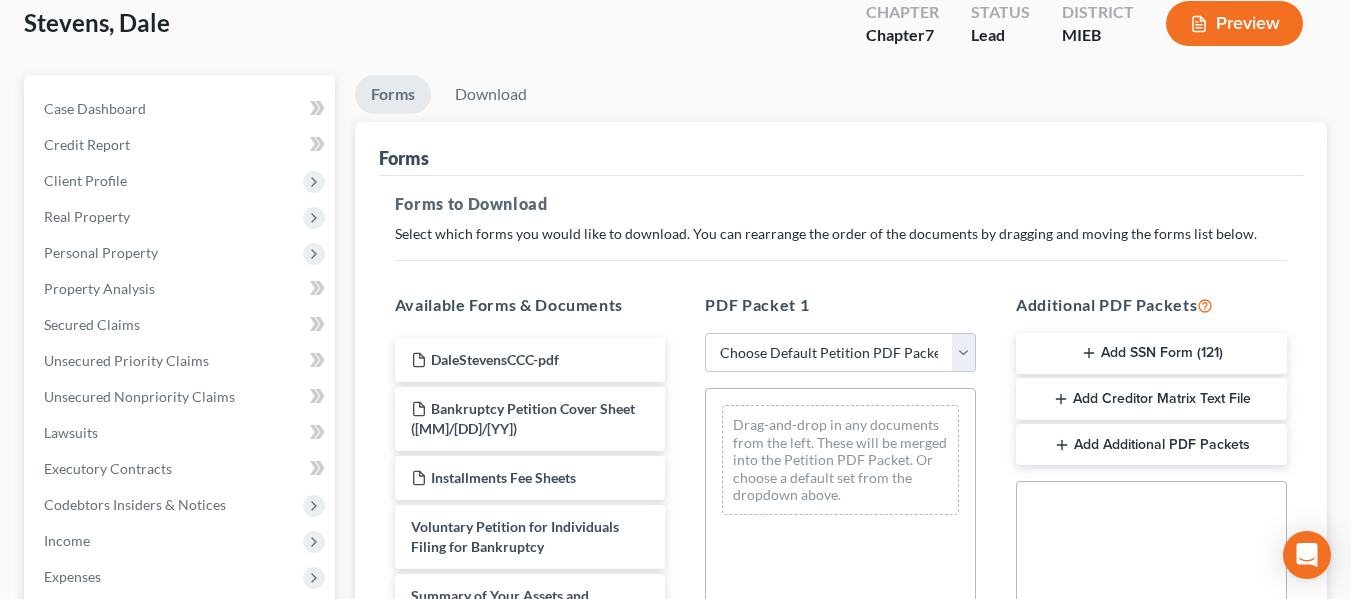 scroll, scrollTop: 125, scrollLeft: 0, axis: vertical 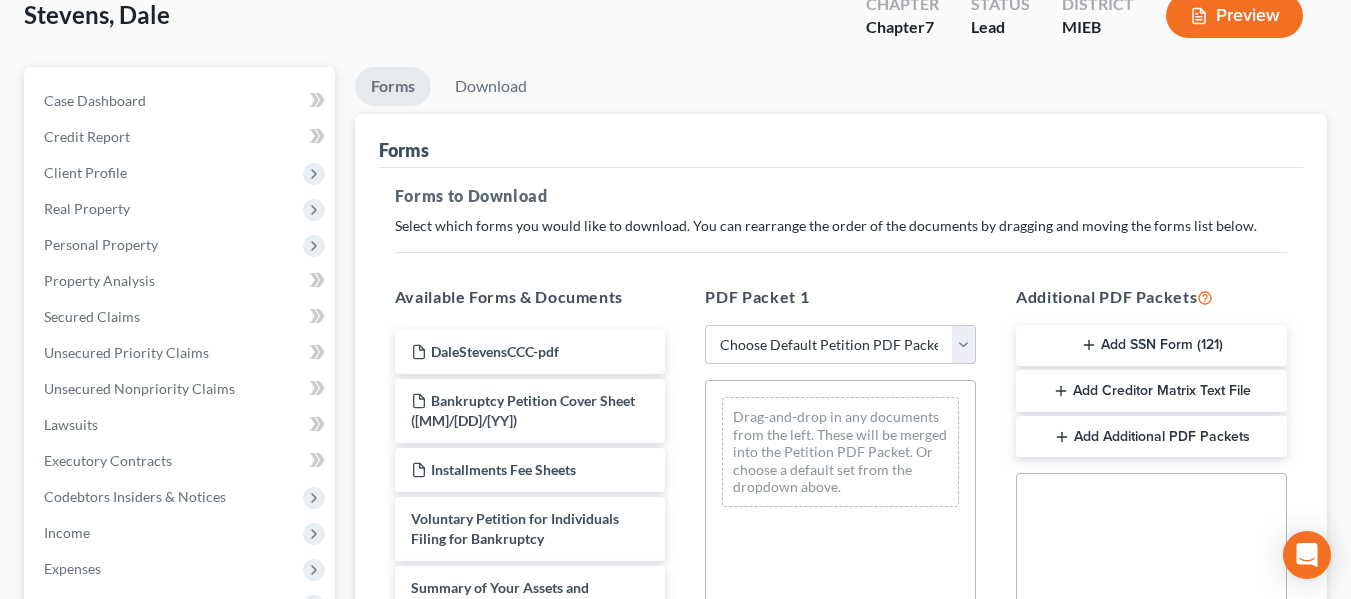 click on "Choose Default Petition PDF Packet Complete Bankruptcy Petition (all forms and schedules) Emergency Filing Forms (Petition and Creditor List Only) Amended Forms Signature Pages Only [LAST], [FIRST] Ch.7 Bk Petition" at bounding box center [840, 345] 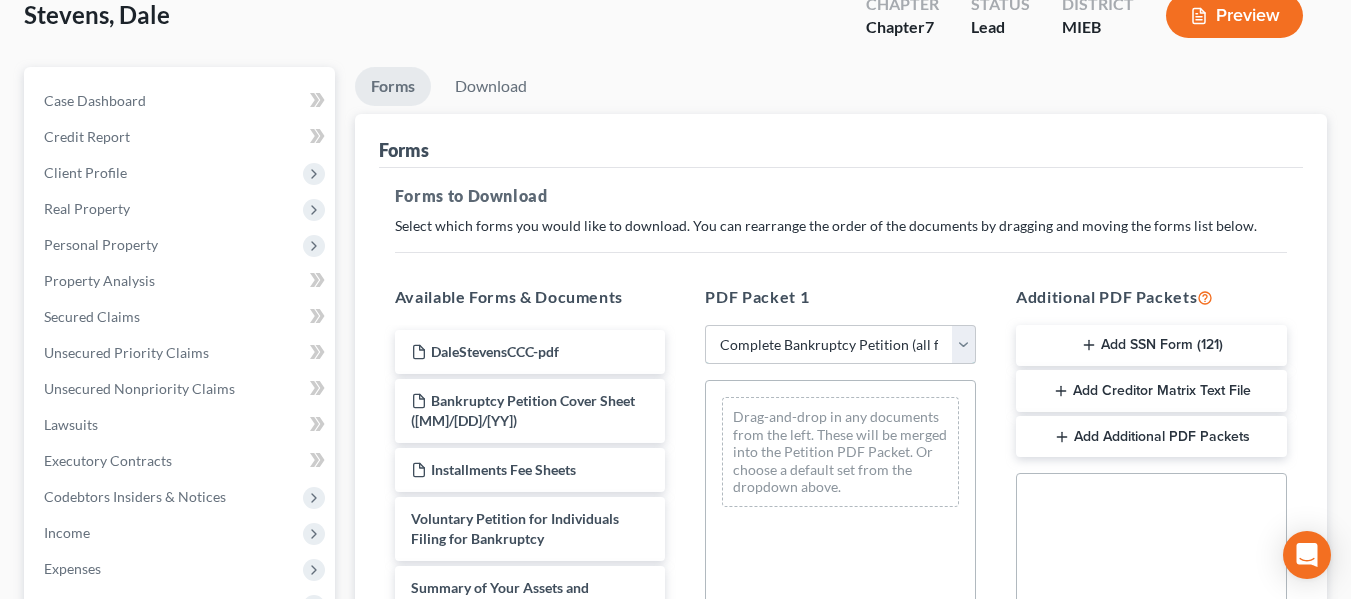 click on "Choose Default Petition PDF Packet Complete Bankruptcy Petition (all forms and schedules) Emergency Filing Forms (Petition and Creditor List Only) Amended Forms Signature Pages Only [LAST], [FIRST] Ch.7 Bk Petition" at bounding box center (840, 345) 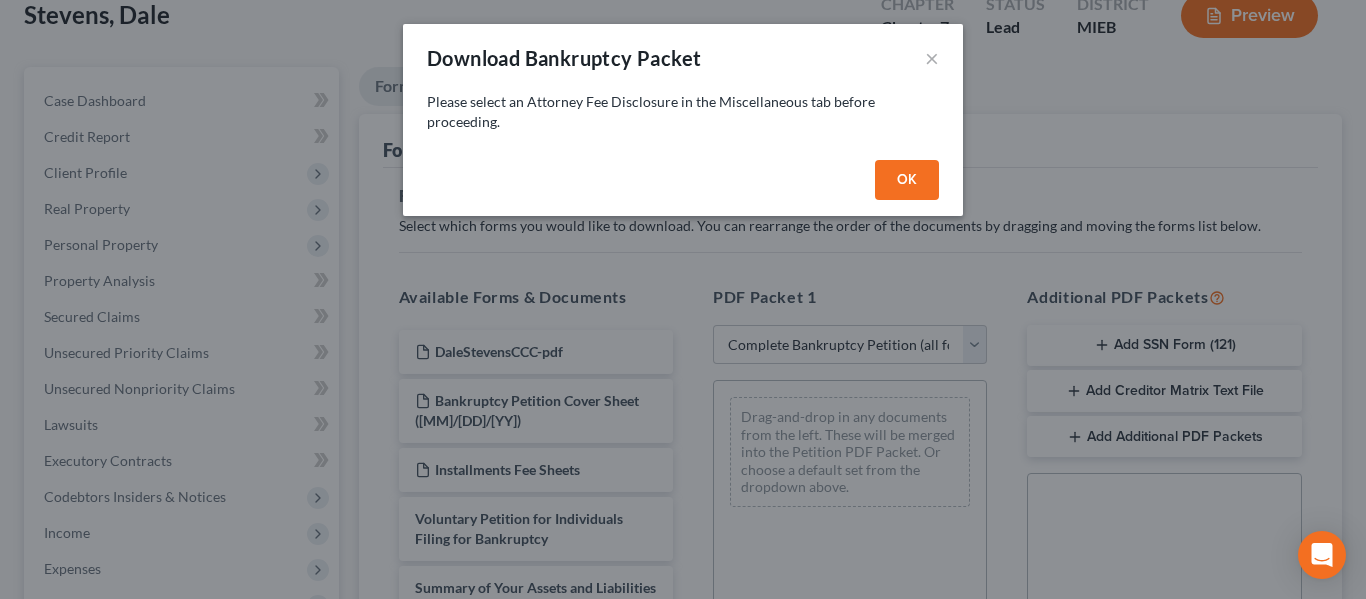 click on "OK" at bounding box center [907, 180] 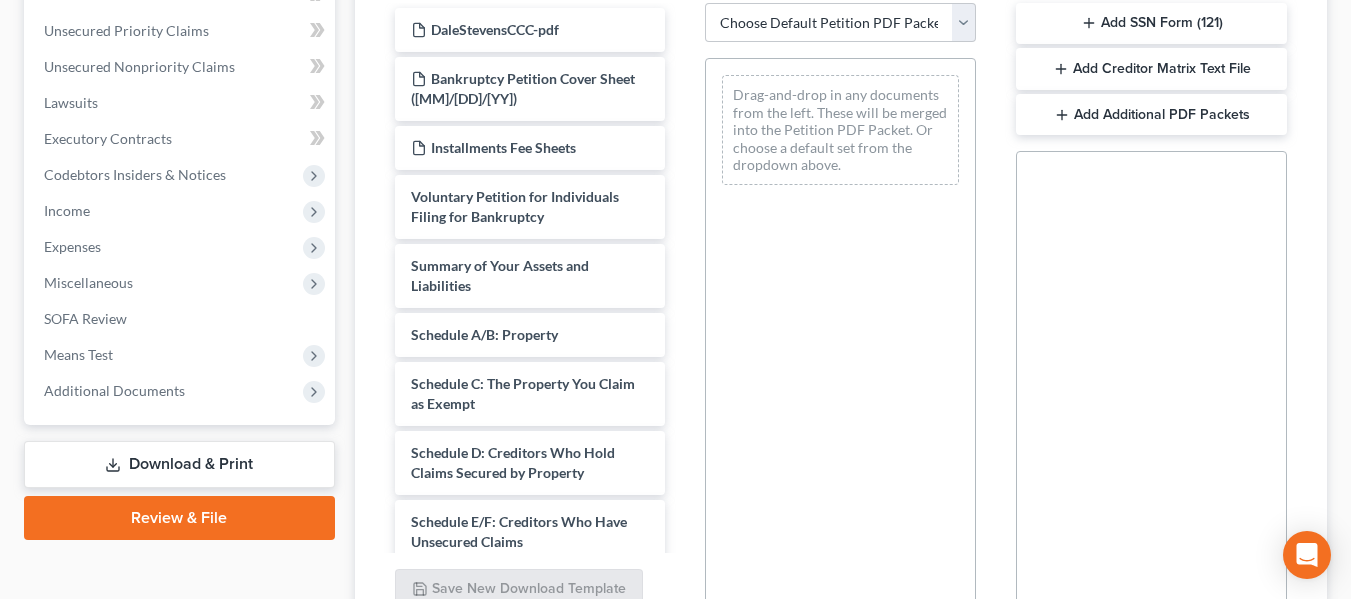 scroll, scrollTop: 342, scrollLeft: 0, axis: vertical 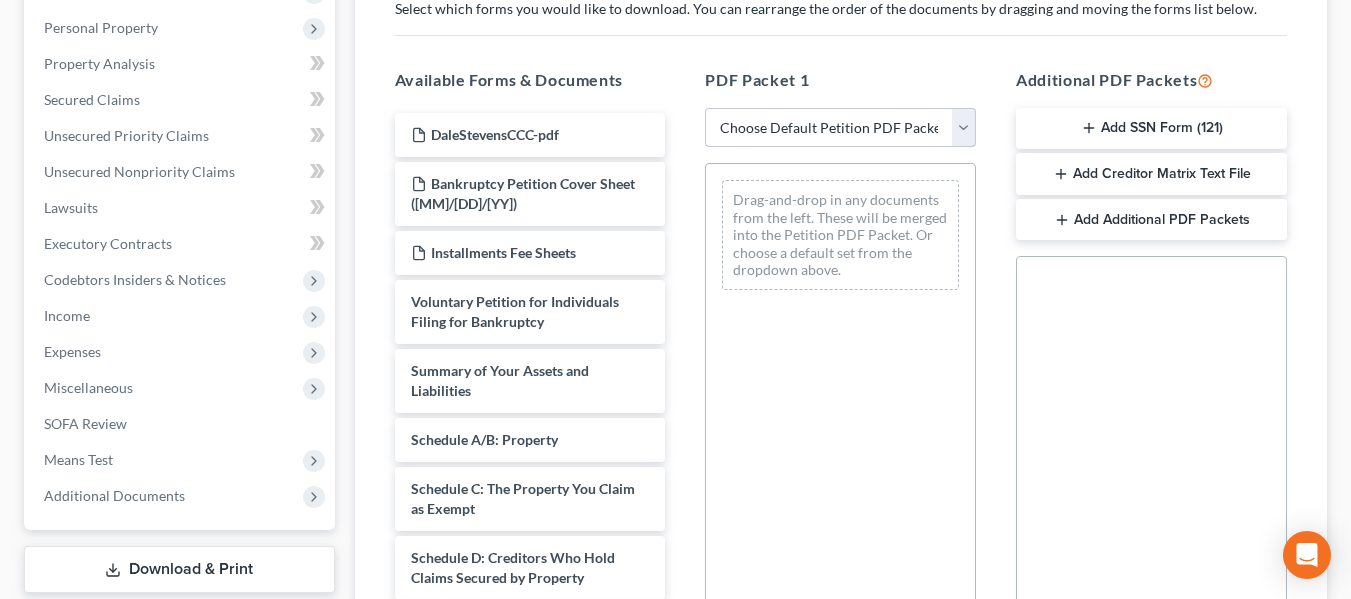 click on "Choose Default Petition PDF Packet Complete Bankruptcy Petition (all forms and schedules) Emergency Filing Forms (Petition and Creditor List Only) Amended Forms Signature Pages Only [LAST], [FIRST] Ch.7 Bk Petition" at bounding box center (840, 128) 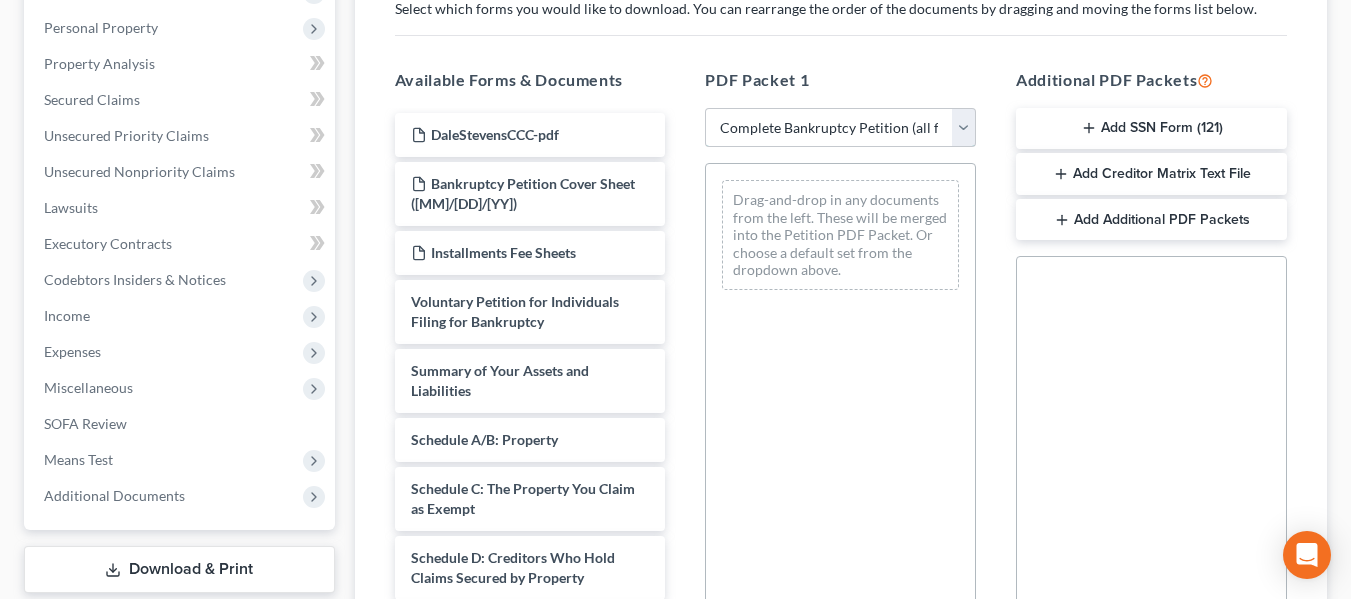 click on "Choose Default Petition PDF Packet Complete Bankruptcy Petition (all forms and schedules) Emergency Filing Forms (Petition and Creditor List Only) Amended Forms Signature Pages Only [LAST], [FIRST] Ch.7 Bk Petition" at bounding box center [840, 128] 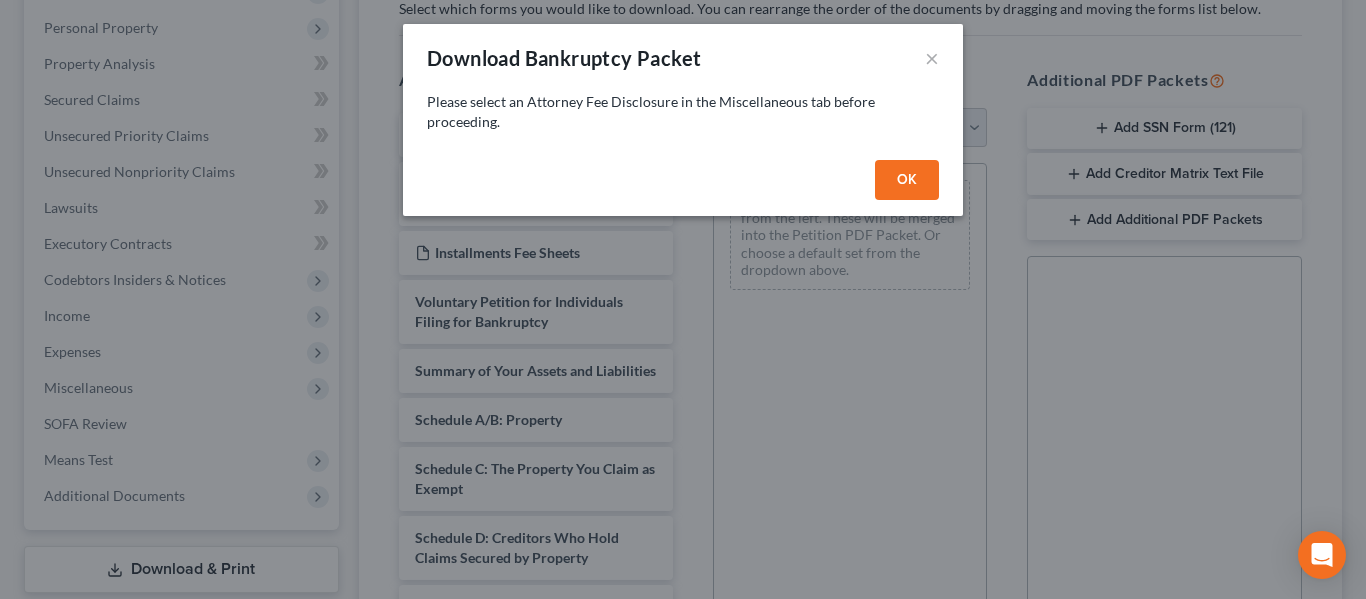 click on "OK" at bounding box center (907, 180) 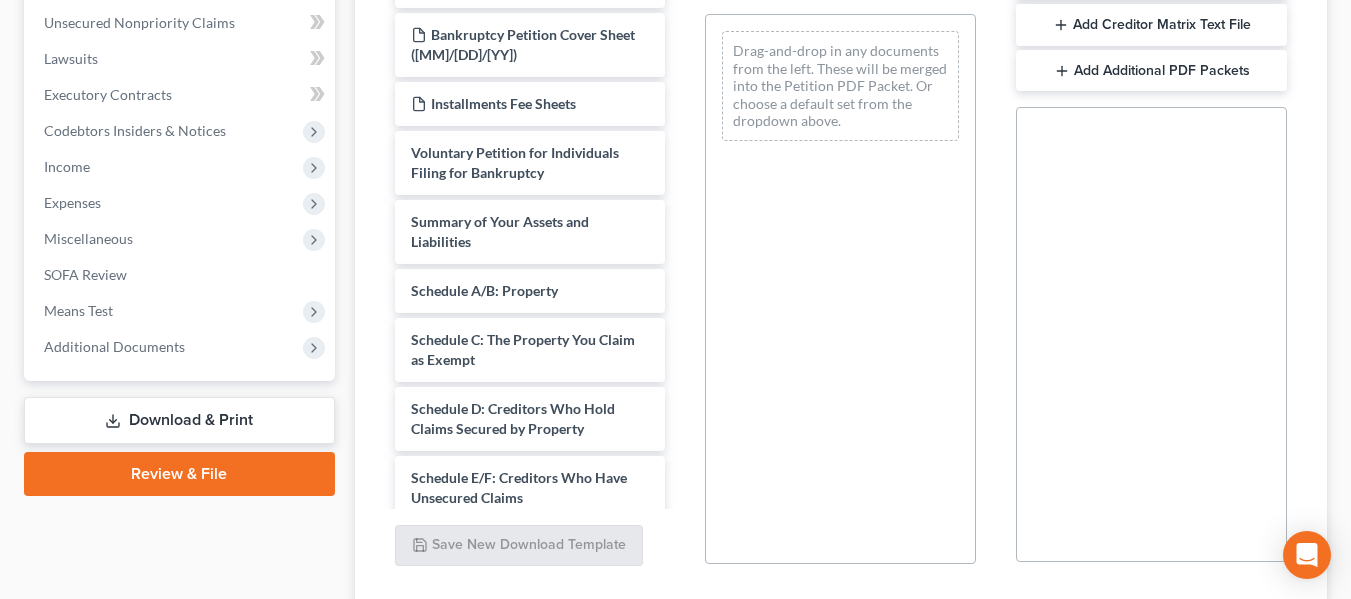 scroll, scrollTop: 492, scrollLeft: 0, axis: vertical 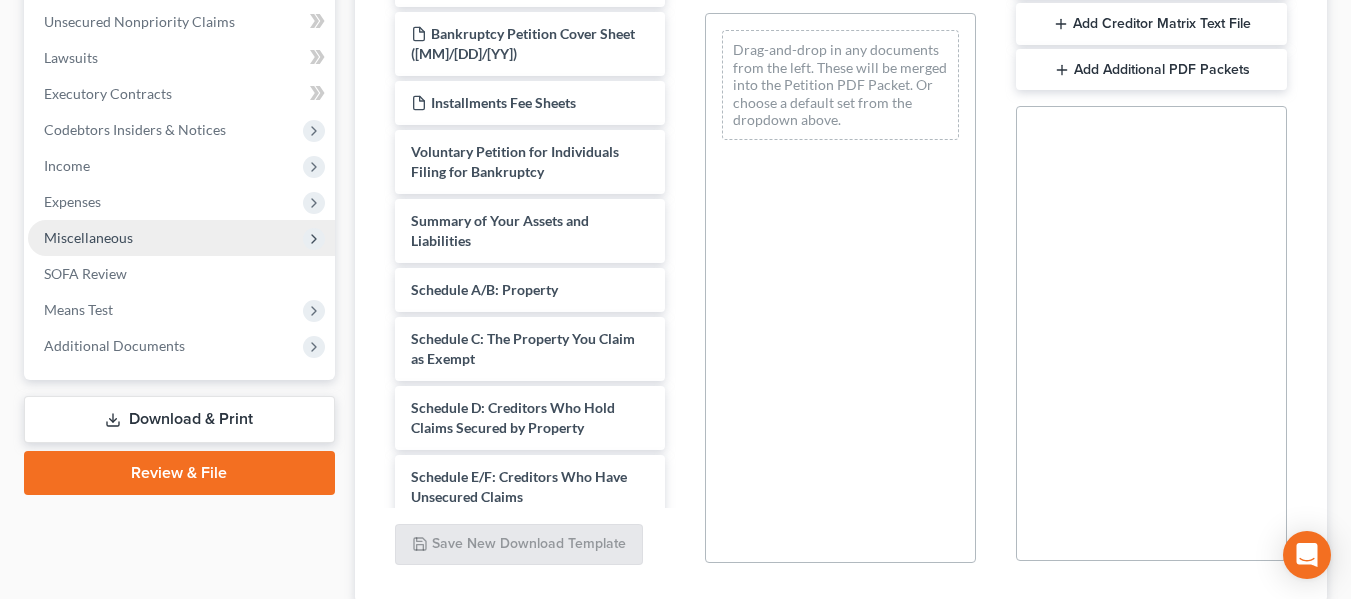click on "Miscellaneous" at bounding box center (88, 237) 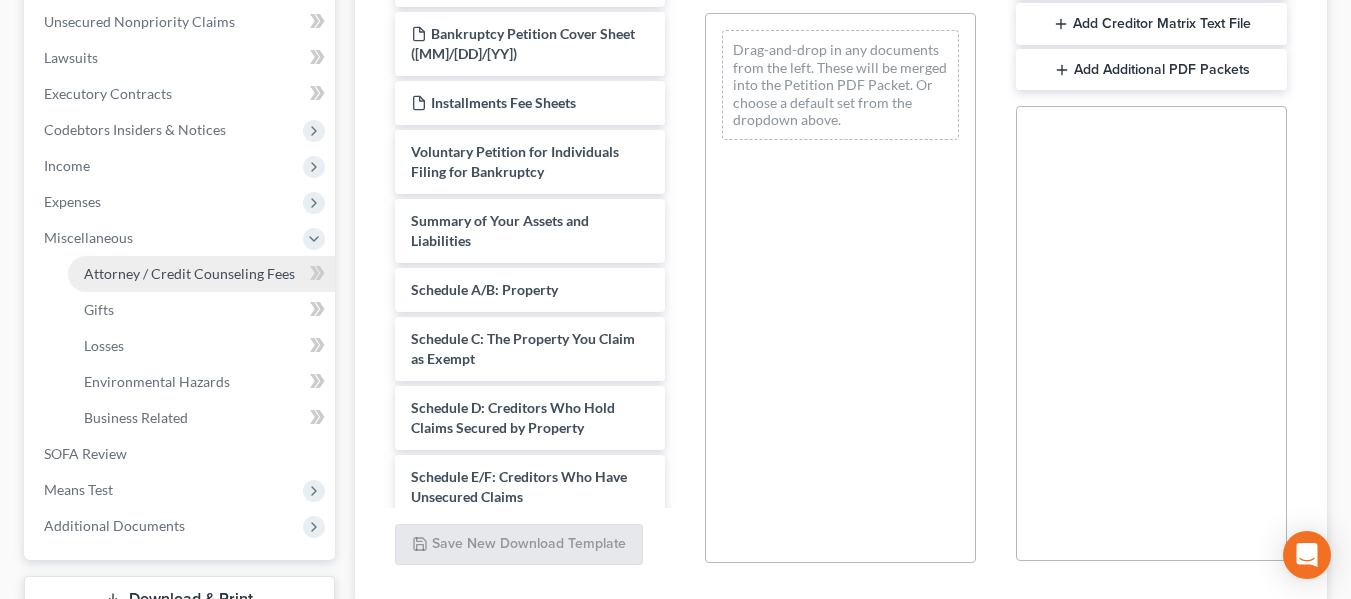 click on "Attorney / Credit Counseling Fees" at bounding box center (189, 273) 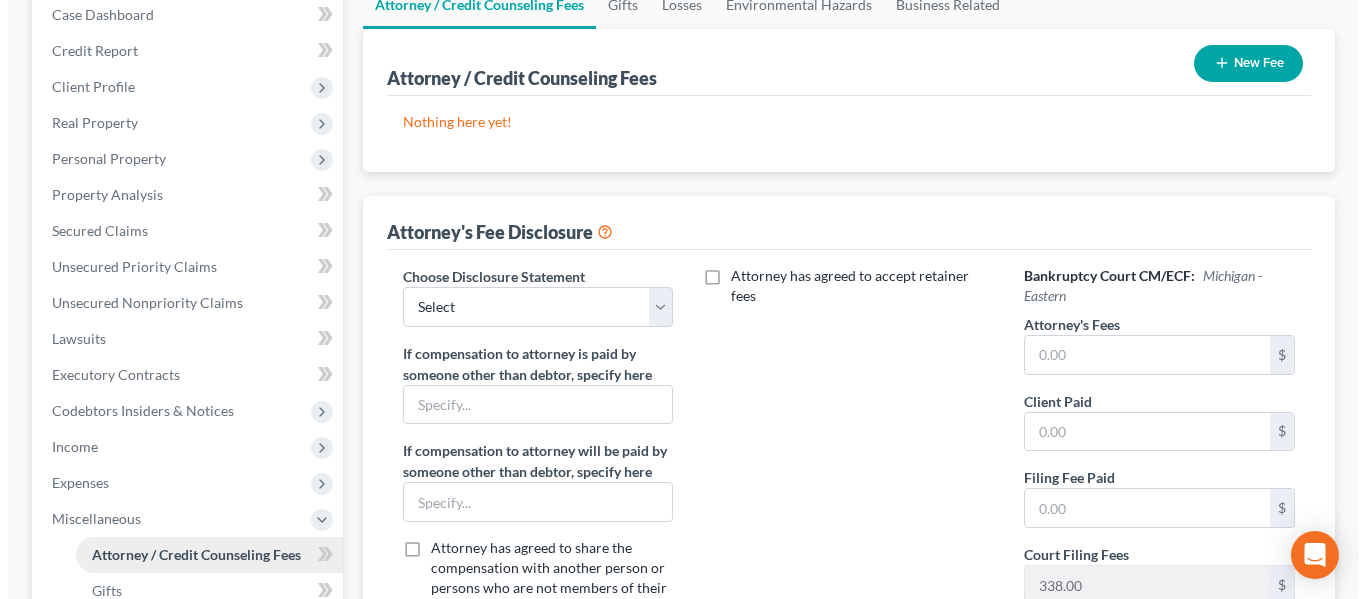 scroll, scrollTop: 0, scrollLeft: 0, axis: both 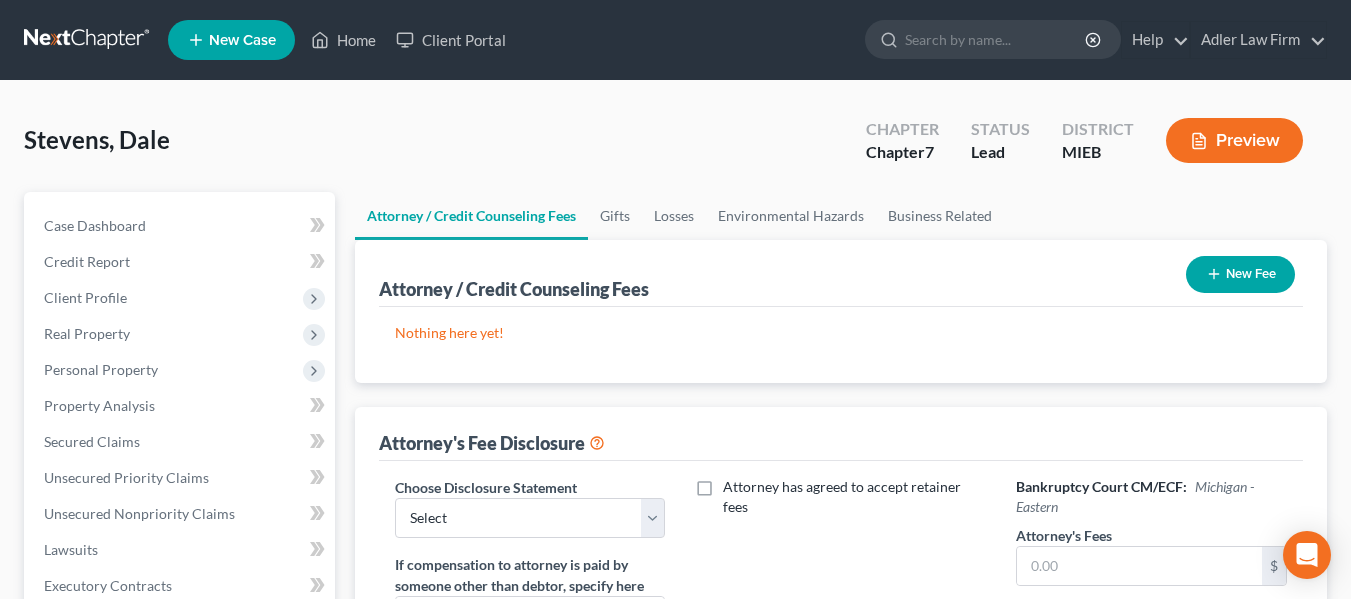 click on "New Fee" at bounding box center [1240, 274] 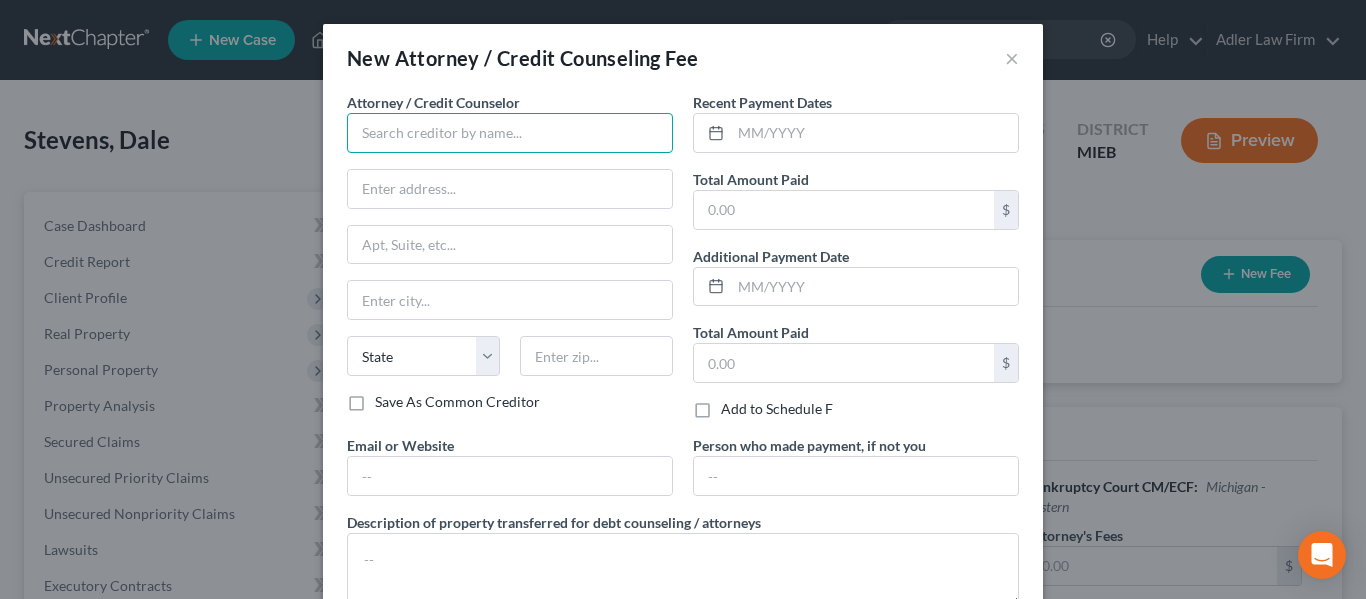 click at bounding box center (510, 133) 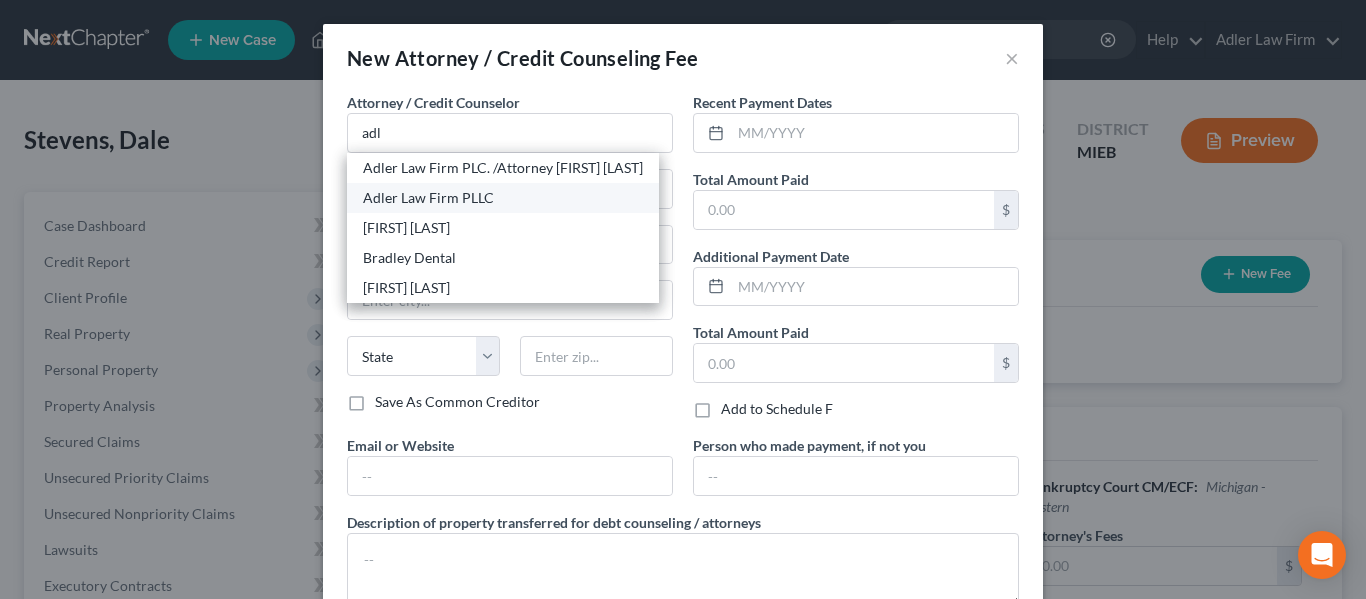 click on "Adler Law Firm PLLC" at bounding box center [503, 198] 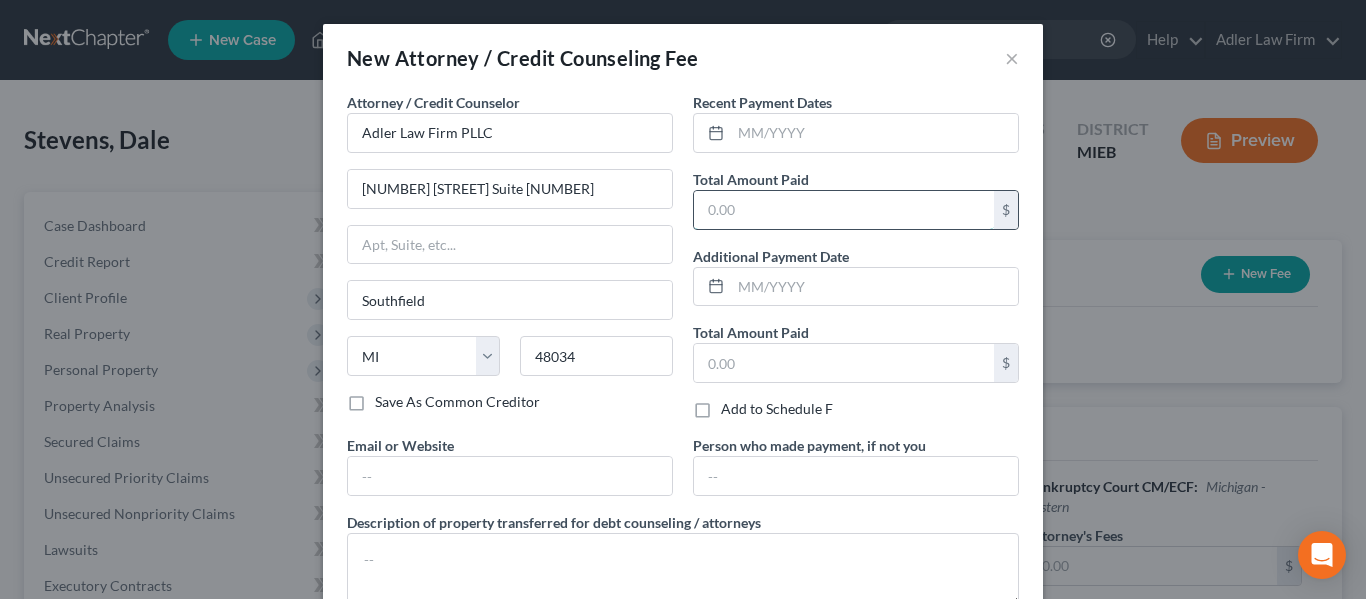 click at bounding box center (844, 210) 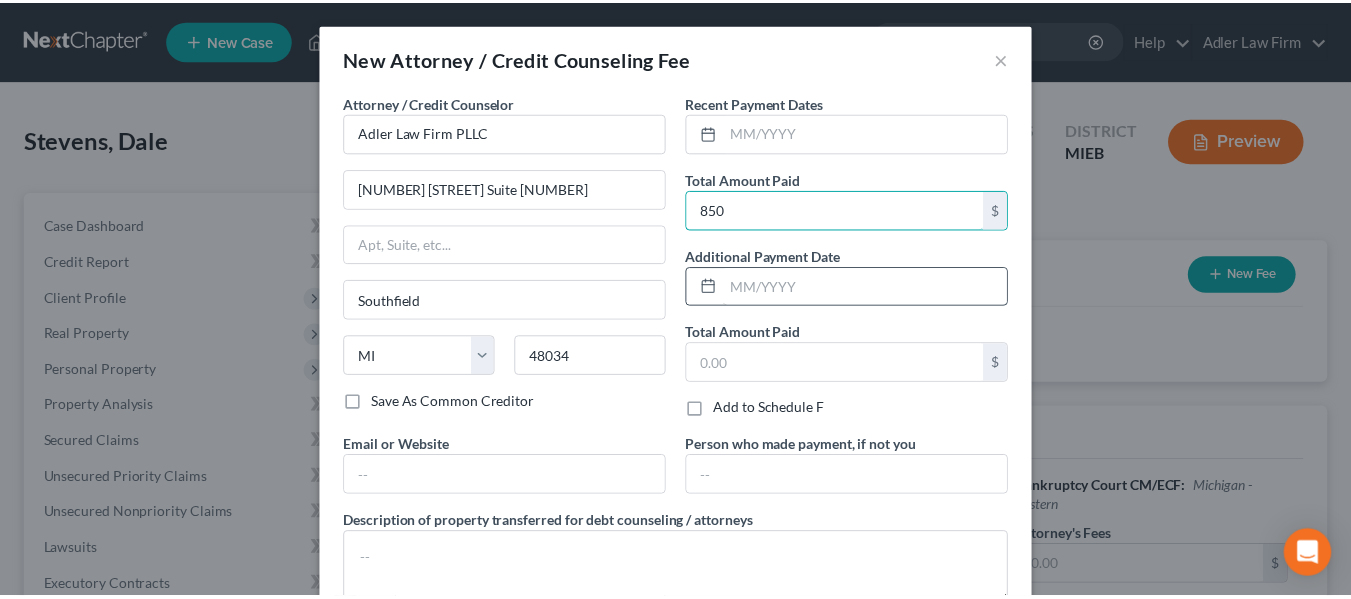 scroll, scrollTop: 134, scrollLeft: 0, axis: vertical 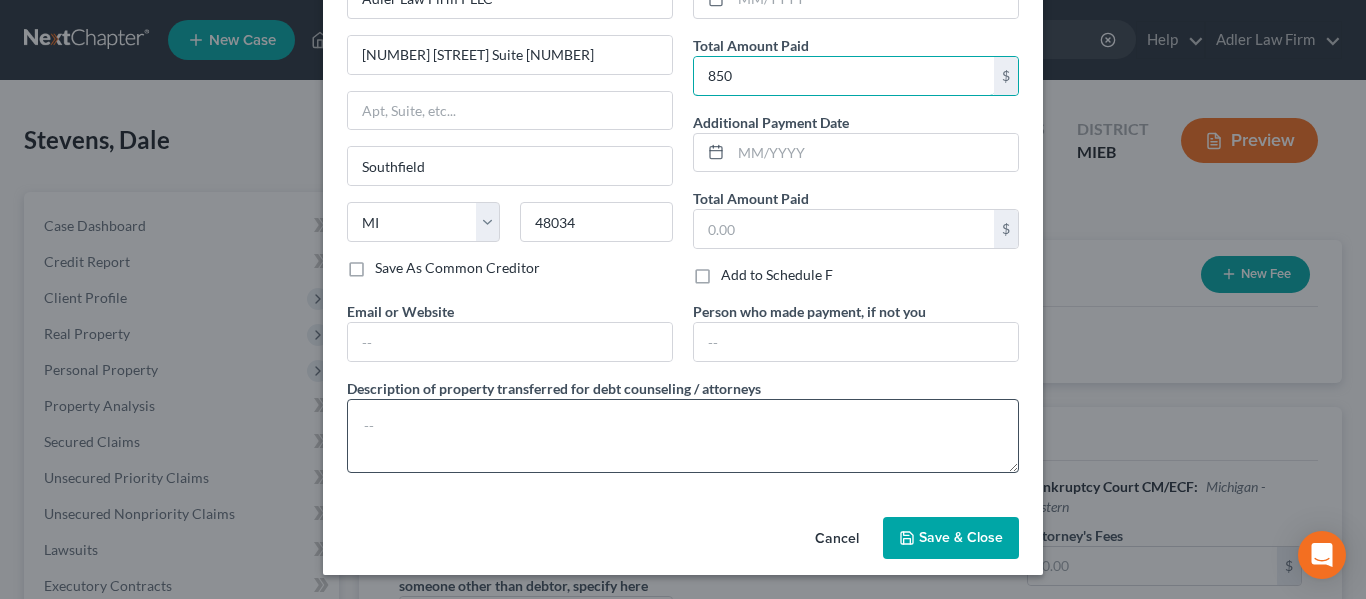 type on "850" 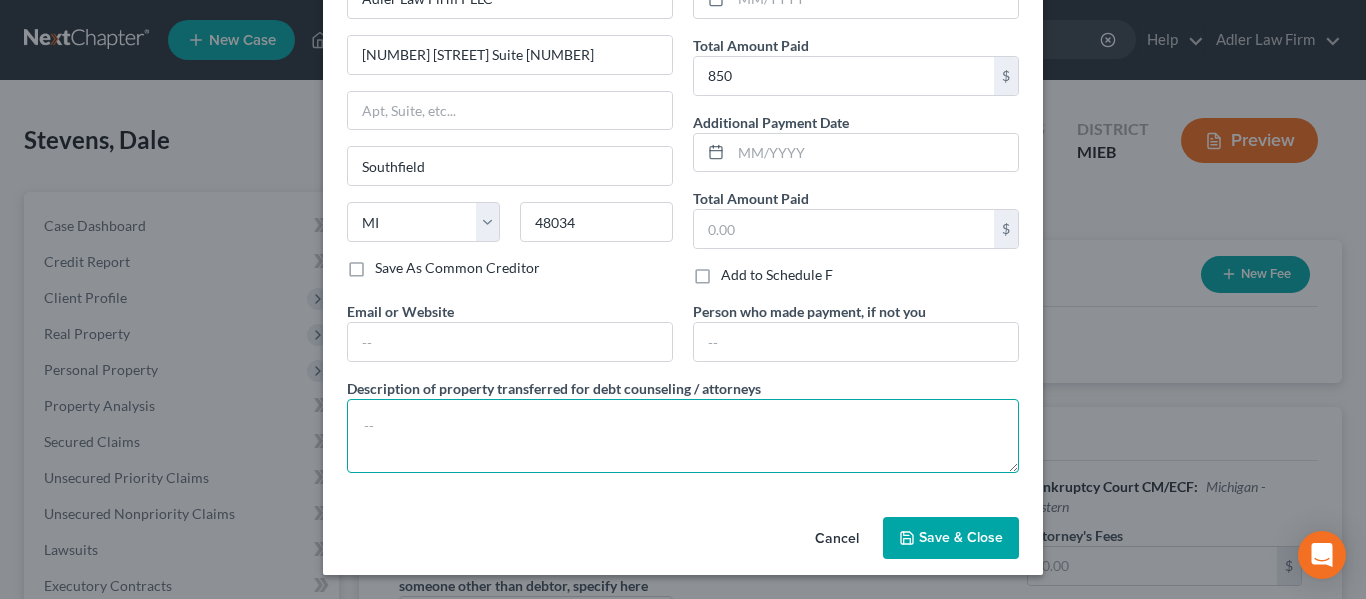 click at bounding box center [683, 436] 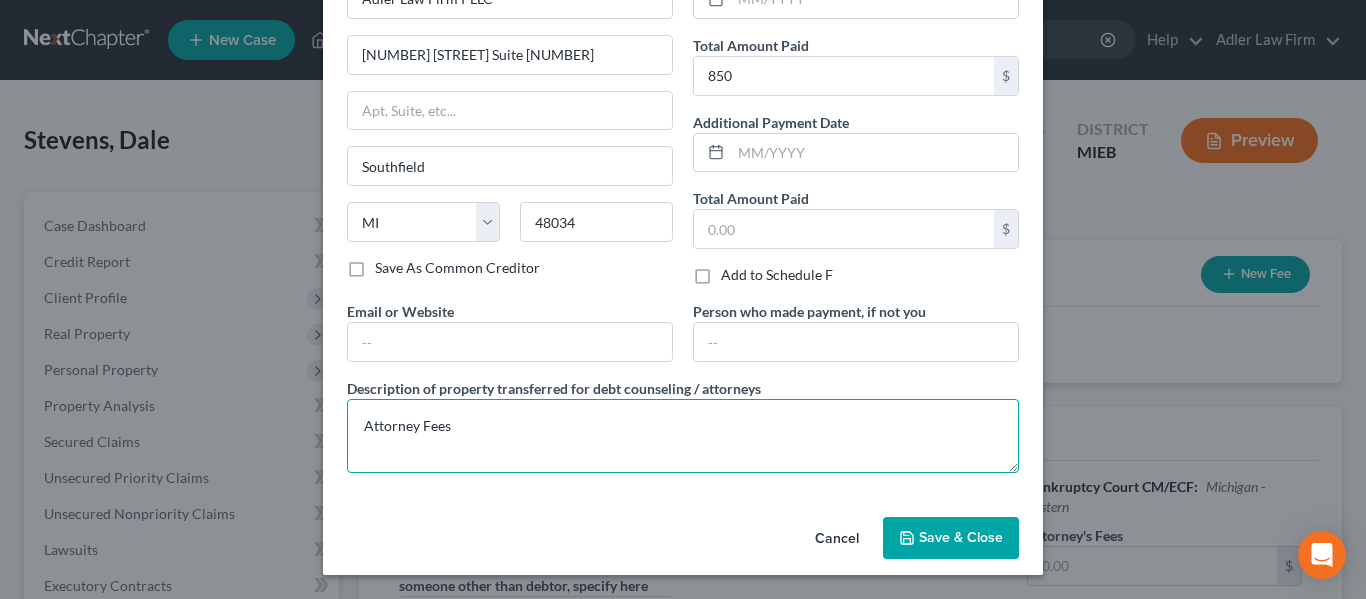 type on "Attorney Fees" 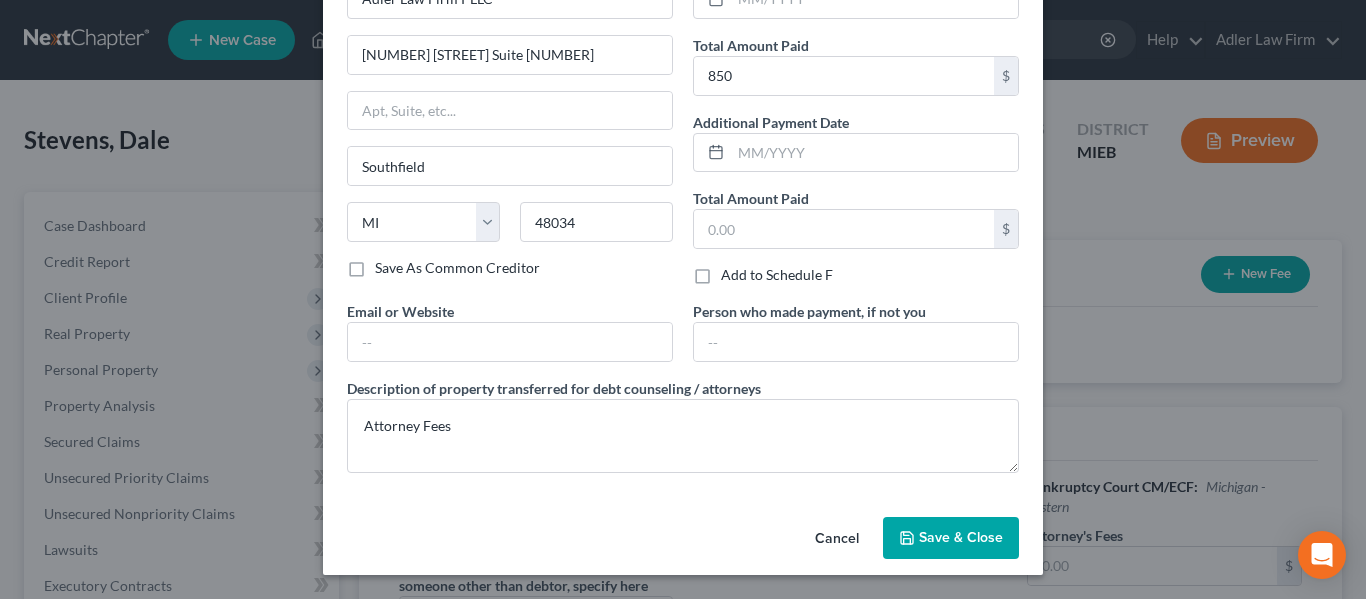 click on "Save & Close" at bounding box center [961, 537] 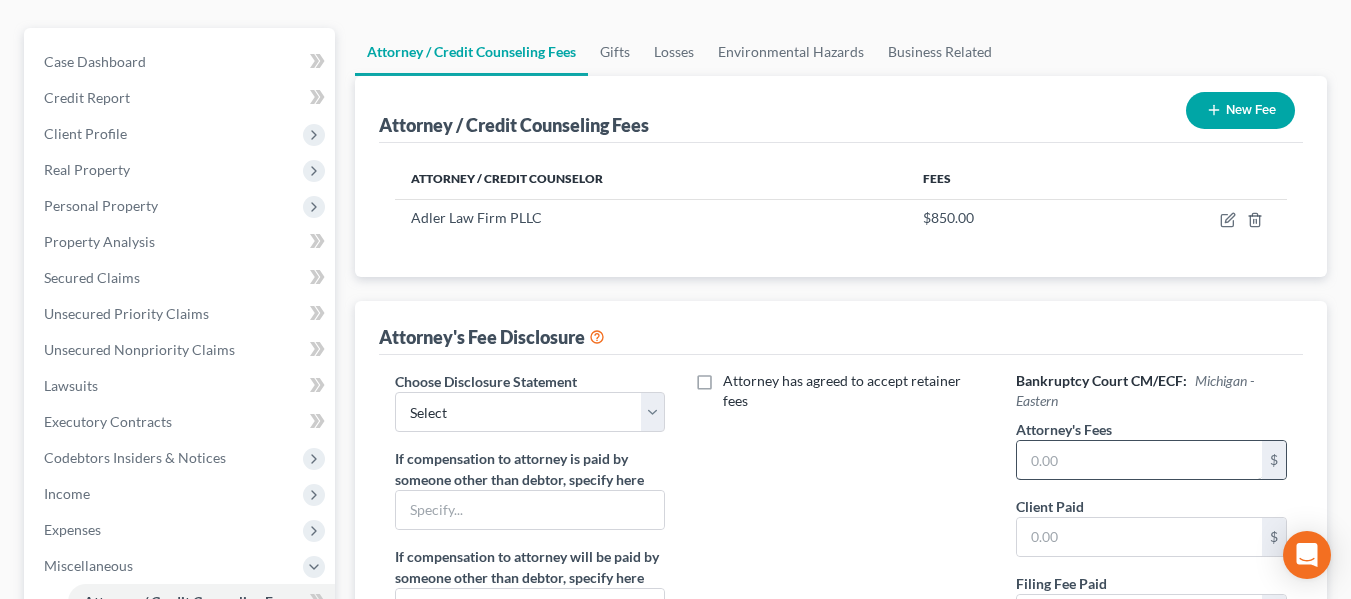 scroll, scrollTop: 165, scrollLeft: 0, axis: vertical 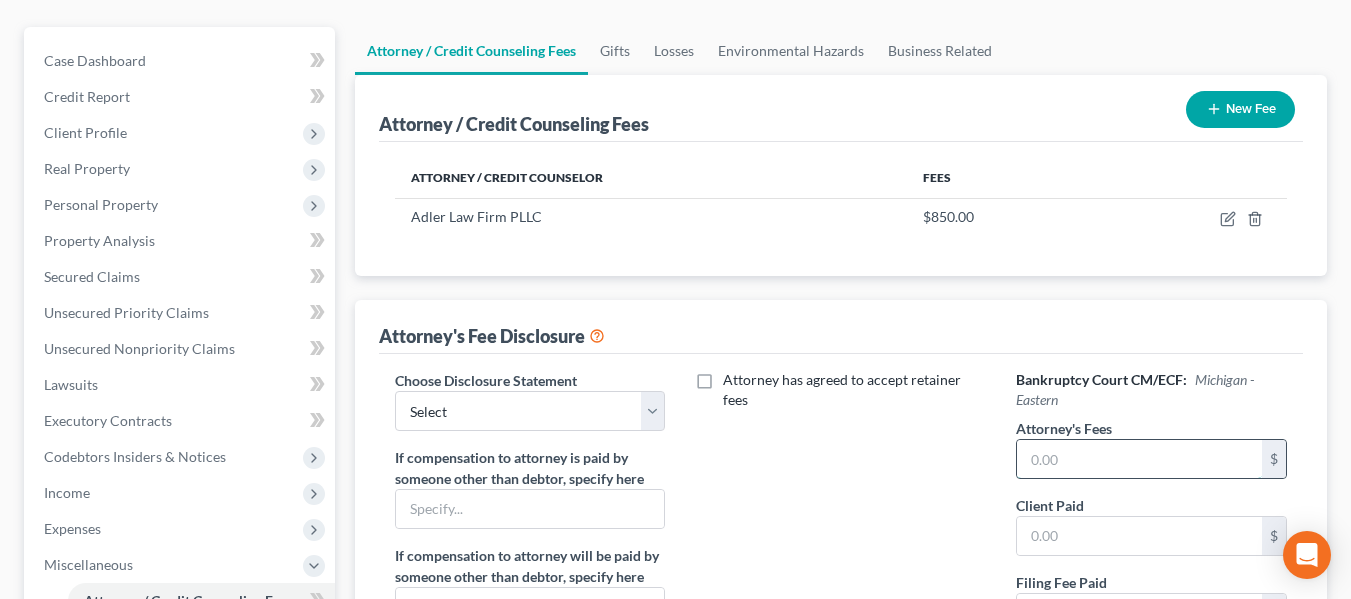 click at bounding box center [1139, 459] 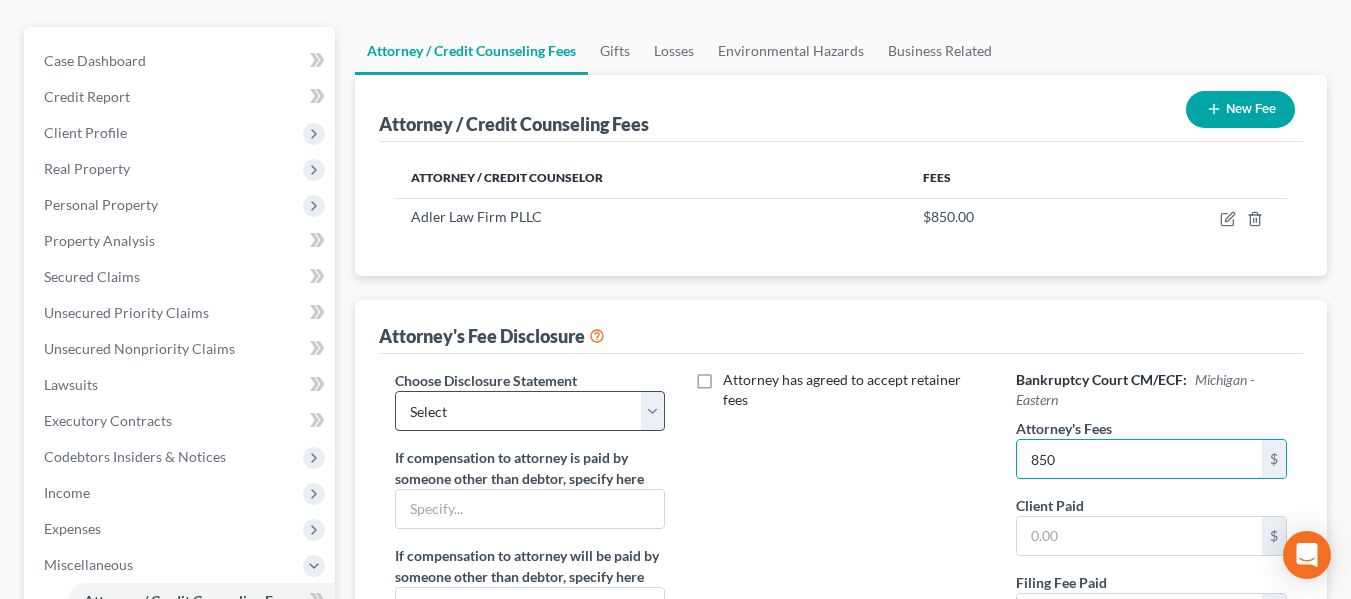 type on "850" 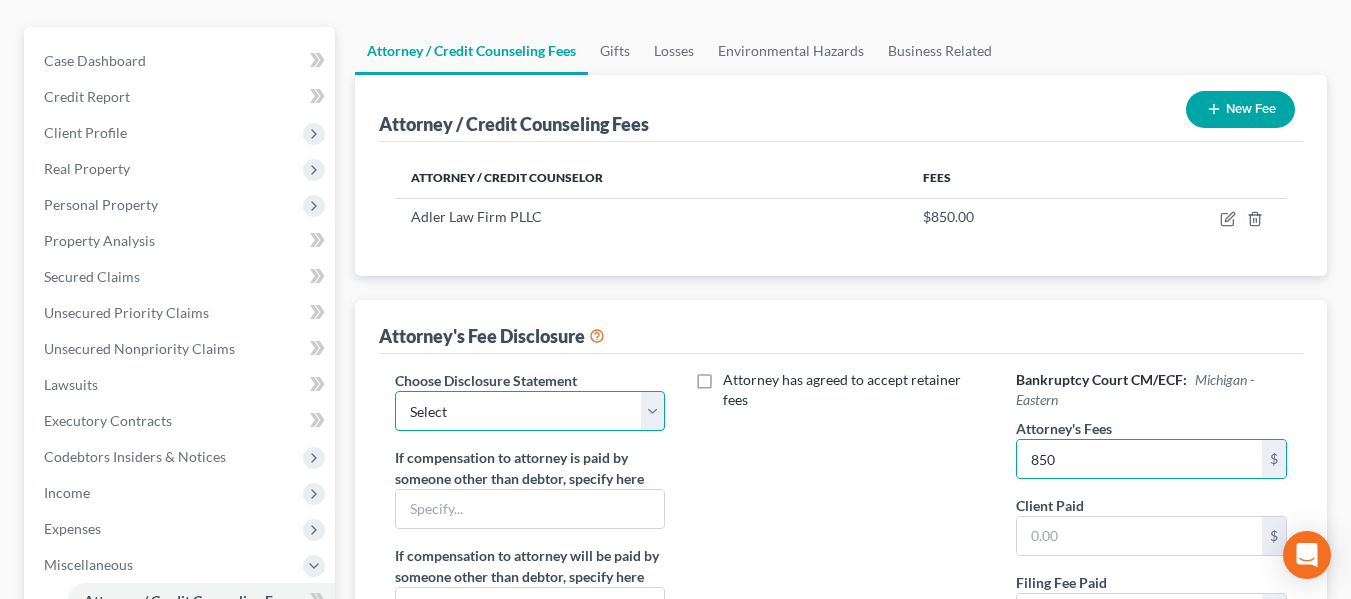 click on "Select Legal Services Provided" at bounding box center [530, 411] 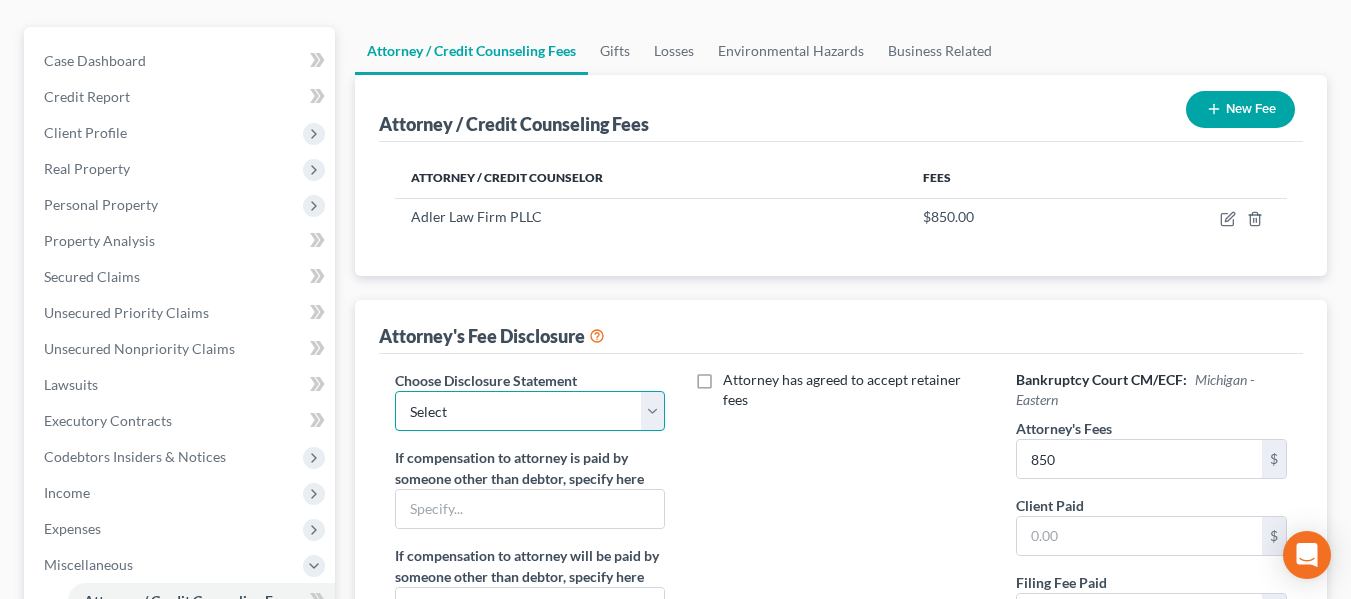 select on "0" 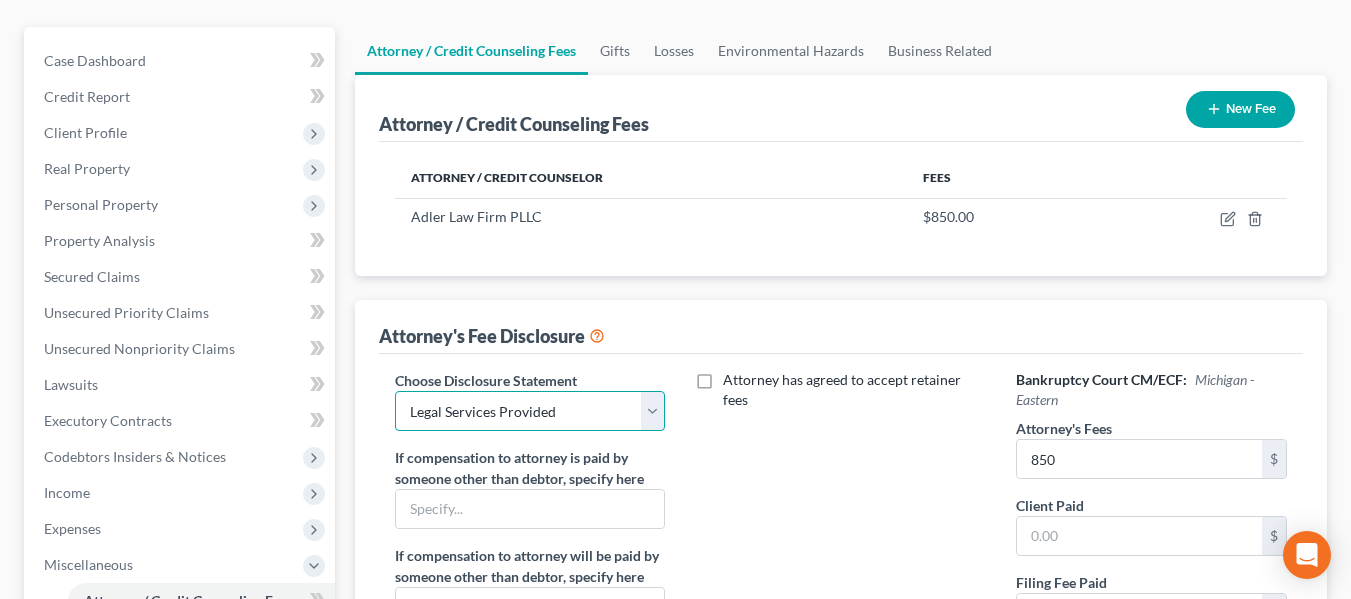 click on "Select Legal Services Provided" at bounding box center (530, 411) 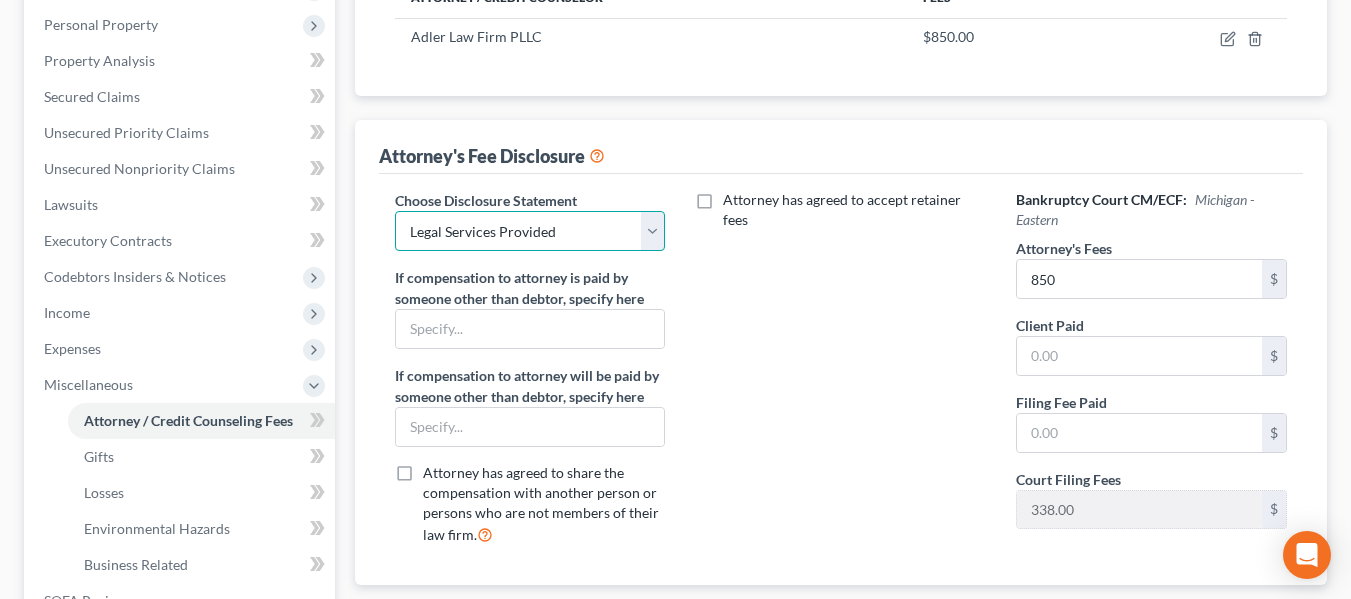 scroll, scrollTop: 361, scrollLeft: 0, axis: vertical 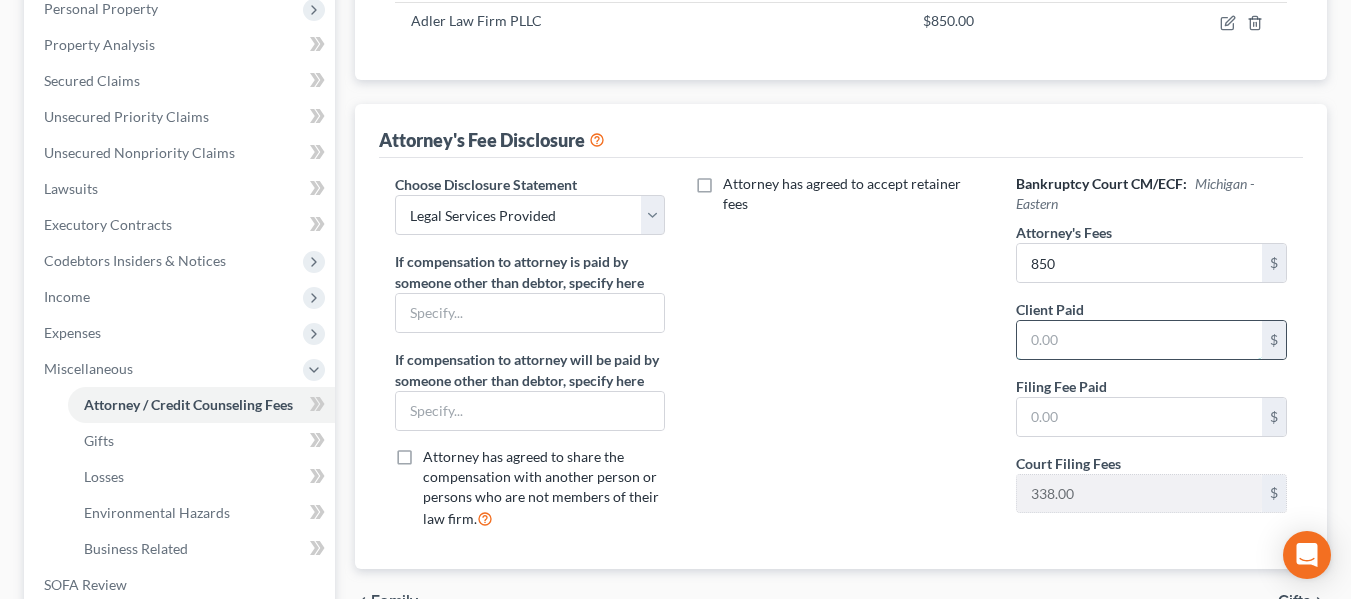click at bounding box center [1139, 340] 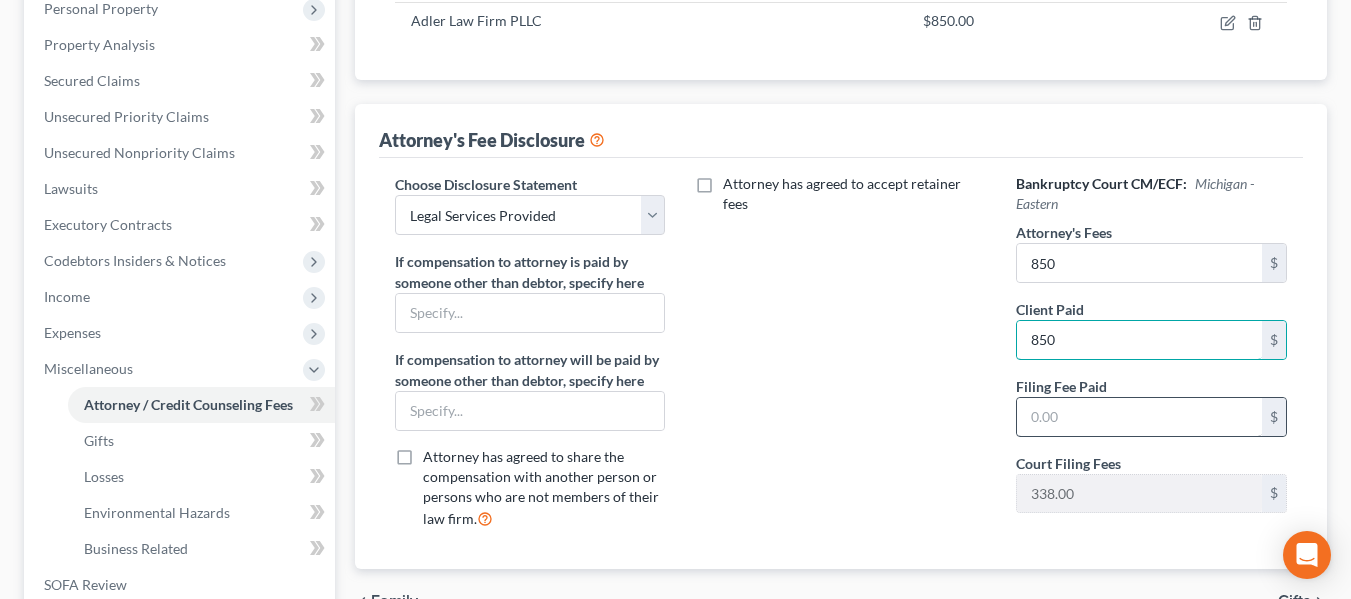 type on "850" 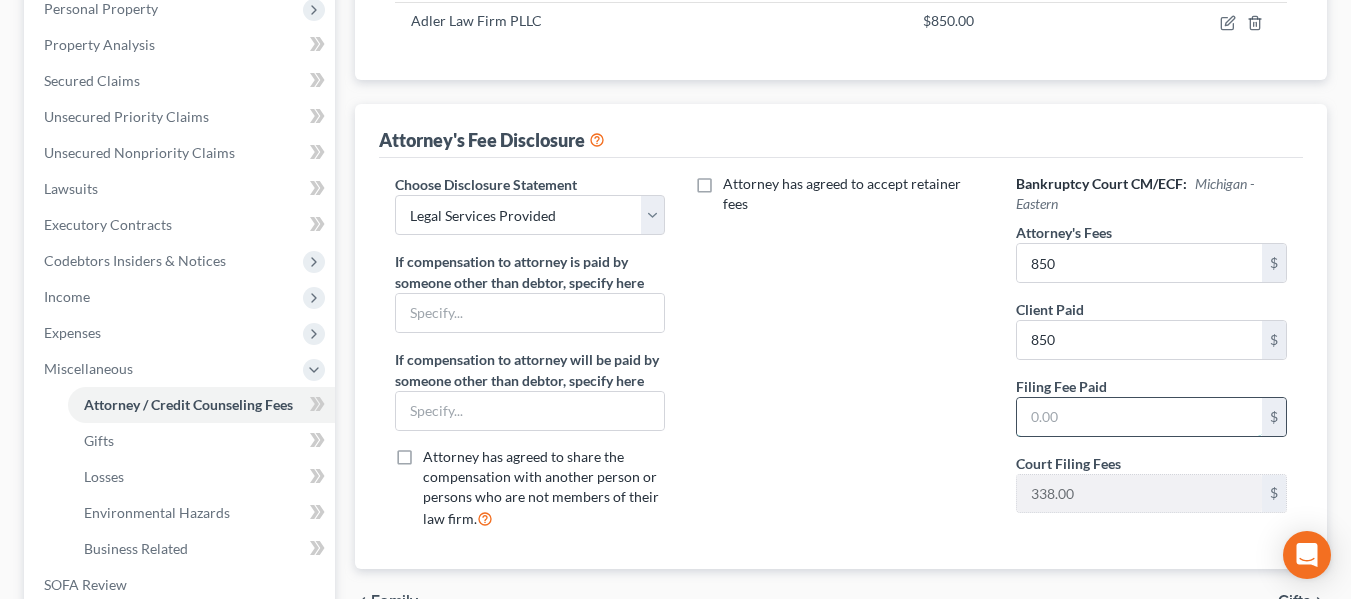 click at bounding box center (1139, 417) 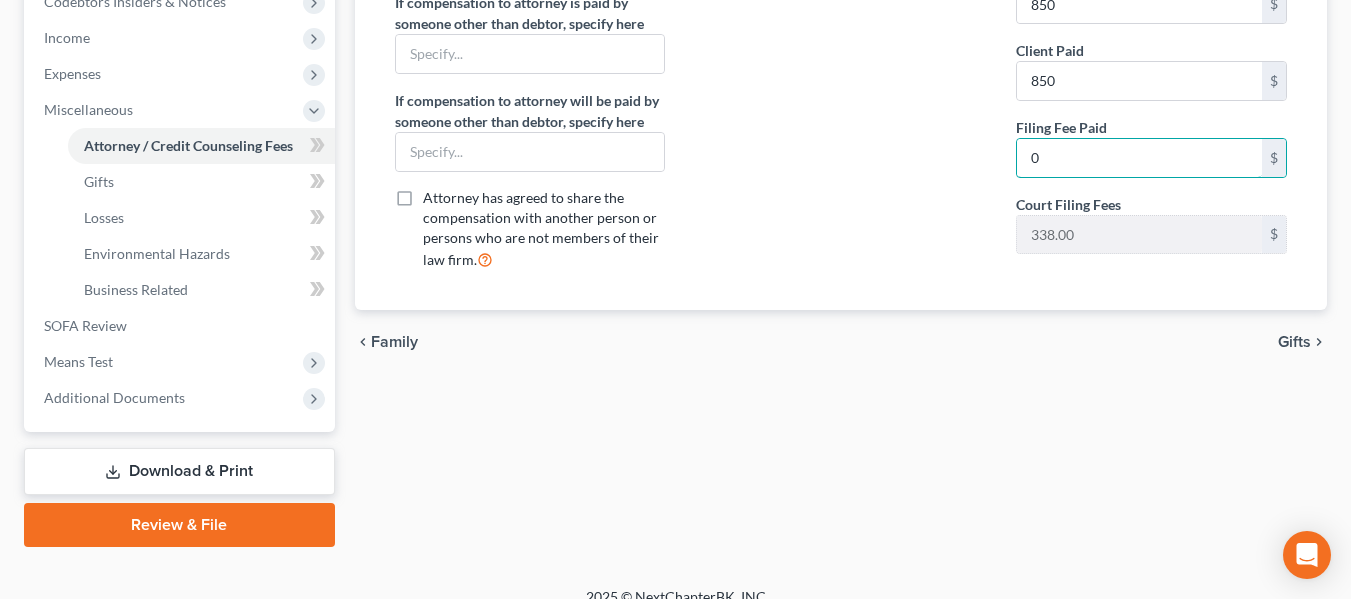 scroll, scrollTop: 644, scrollLeft: 0, axis: vertical 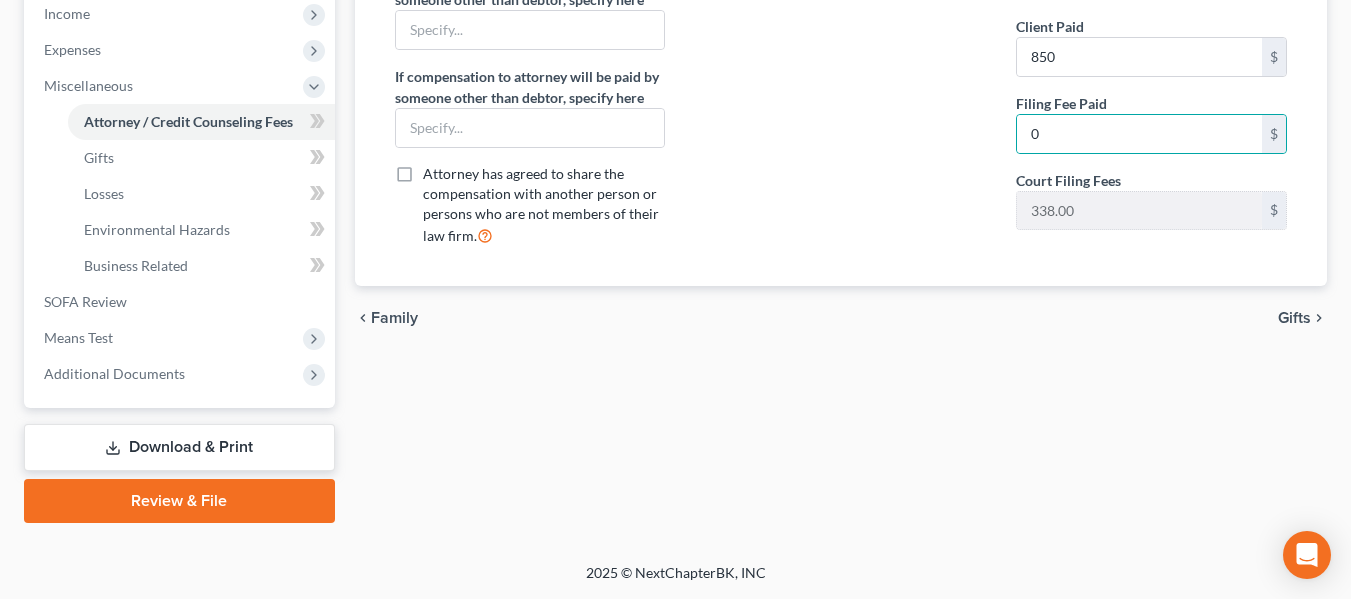 click on "Download & Print" at bounding box center (179, 447) 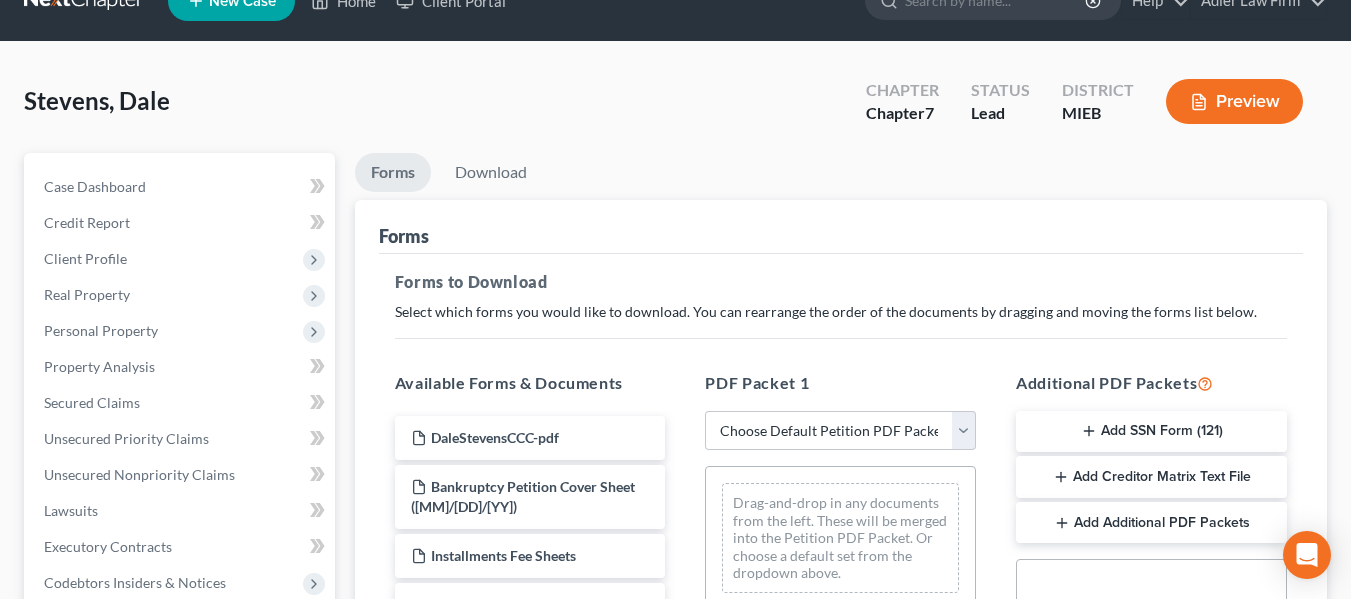 scroll, scrollTop: 0, scrollLeft: 0, axis: both 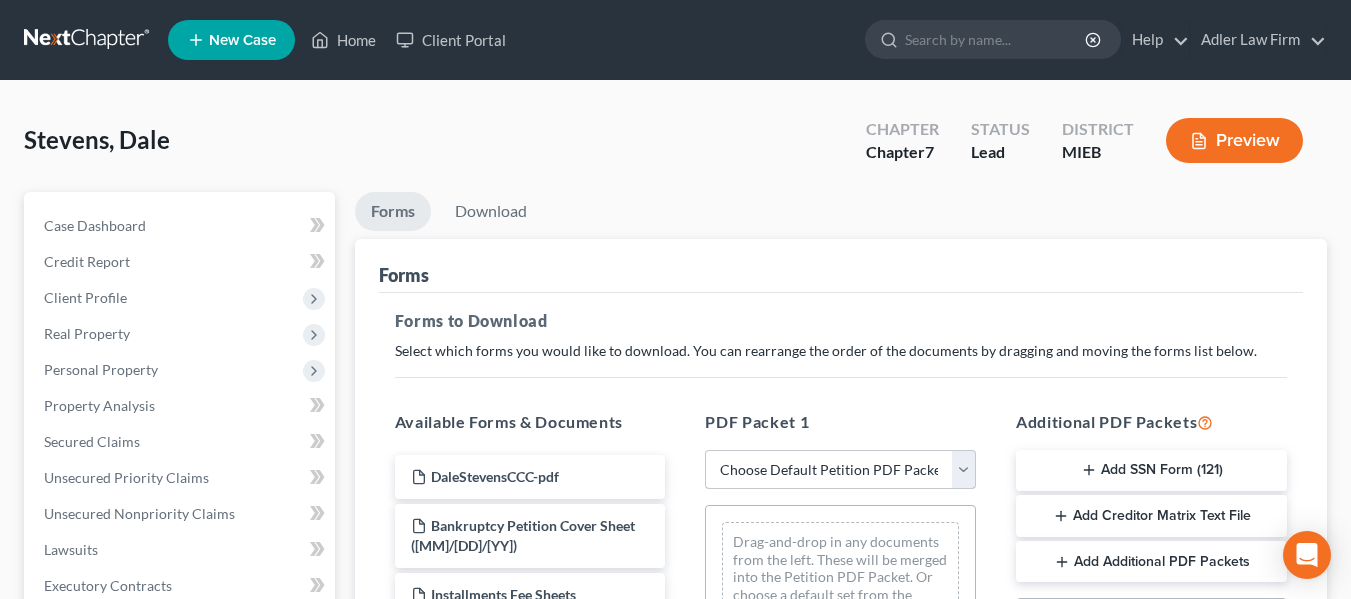 click on "Choose Default Petition PDF Packet Complete Bankruptcy Petition (all forms and schedules) Emergency Filing Forms (Petition and Creditor List Only) Amended Forms Signature Pages Only [LAST], [FIRST] Ch.7 Bk Petition" at bounding box center [840, 470] 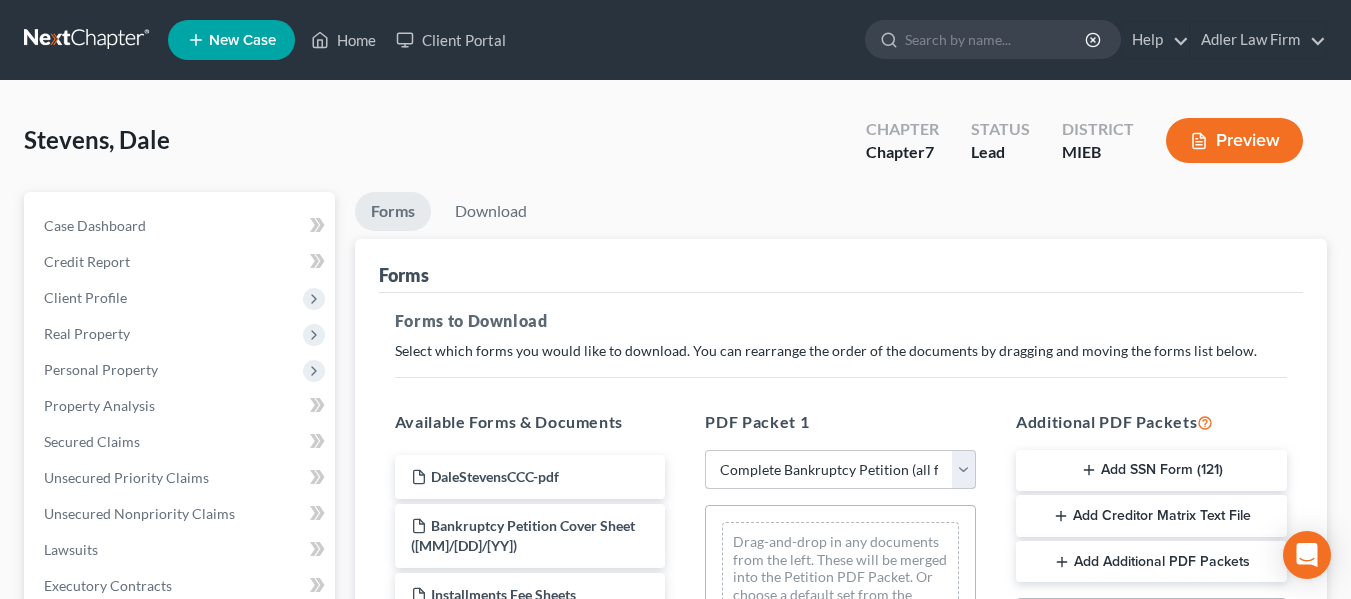 click on "Choose Default Petition PDF Packet Complete Bankruptcy Petition (all forms and schedules) Emergency Filing Forms (Petition and Creditor List Only) Amended Forms Signature Pages Only [LAST], [FIRST] Ch.7 Bk Petition" at bounding box center [840, 470] 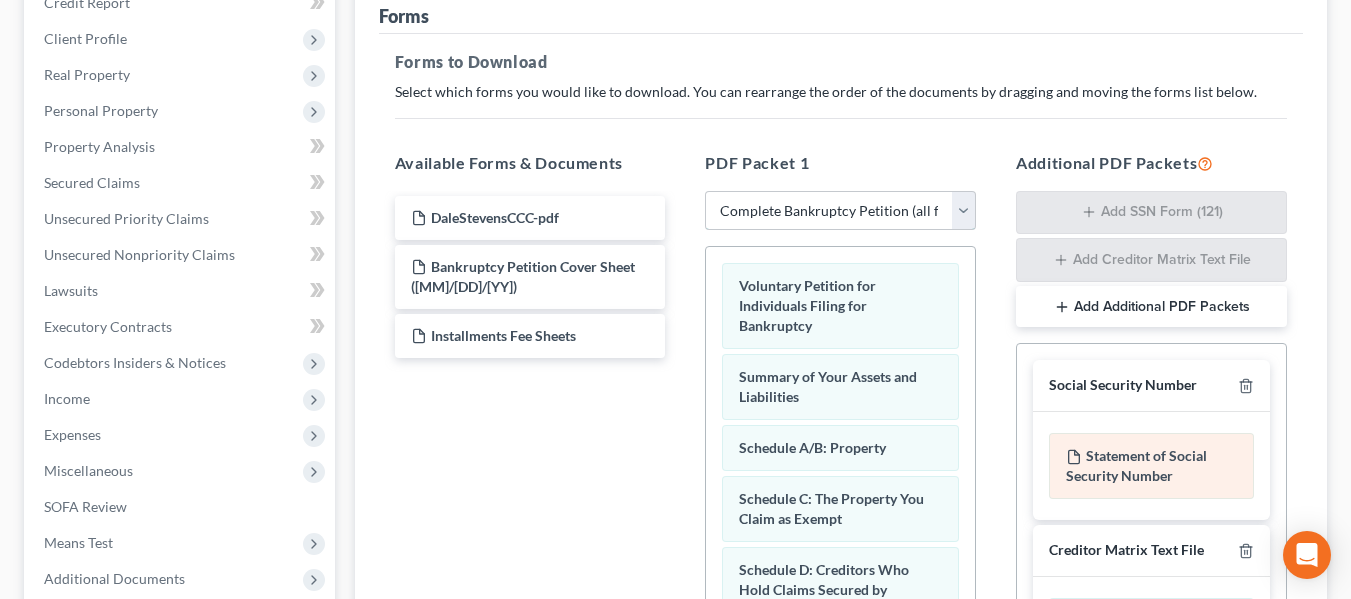 scroll, scrollTop: 638, scrollLeft: 0, axis: vertical 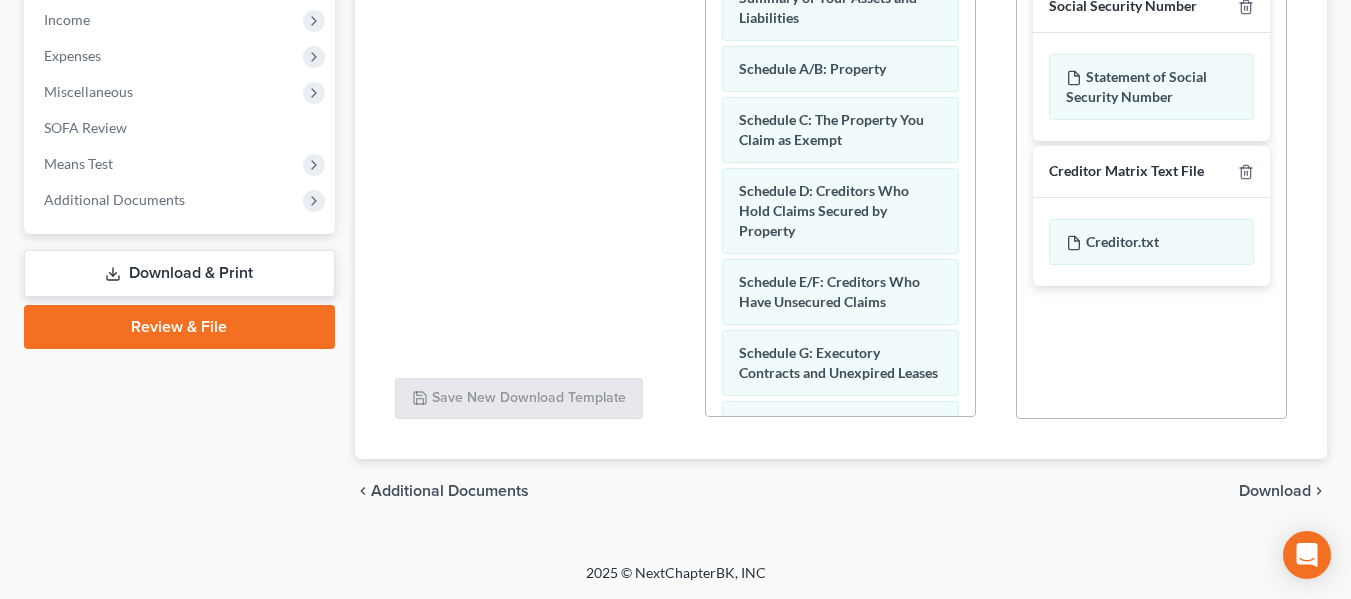 click on "Download" at bounding box center (1275, 491) 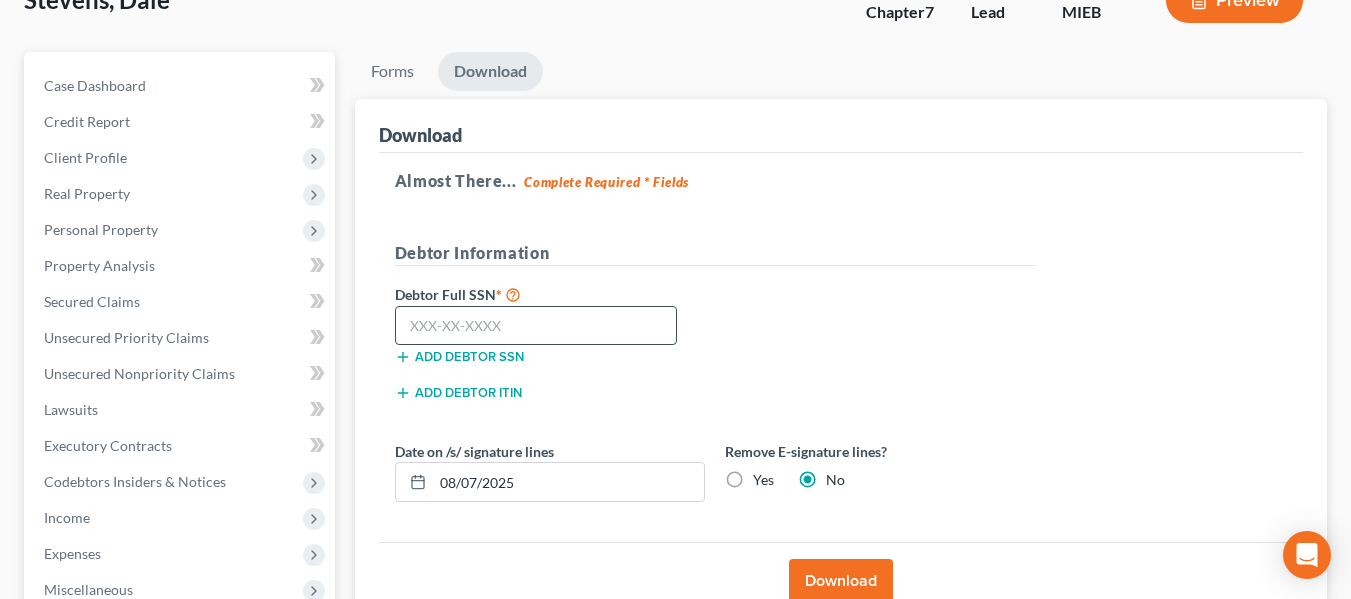 scroll, scrollTop: 139, scrollLeft: 0, axis: vertical 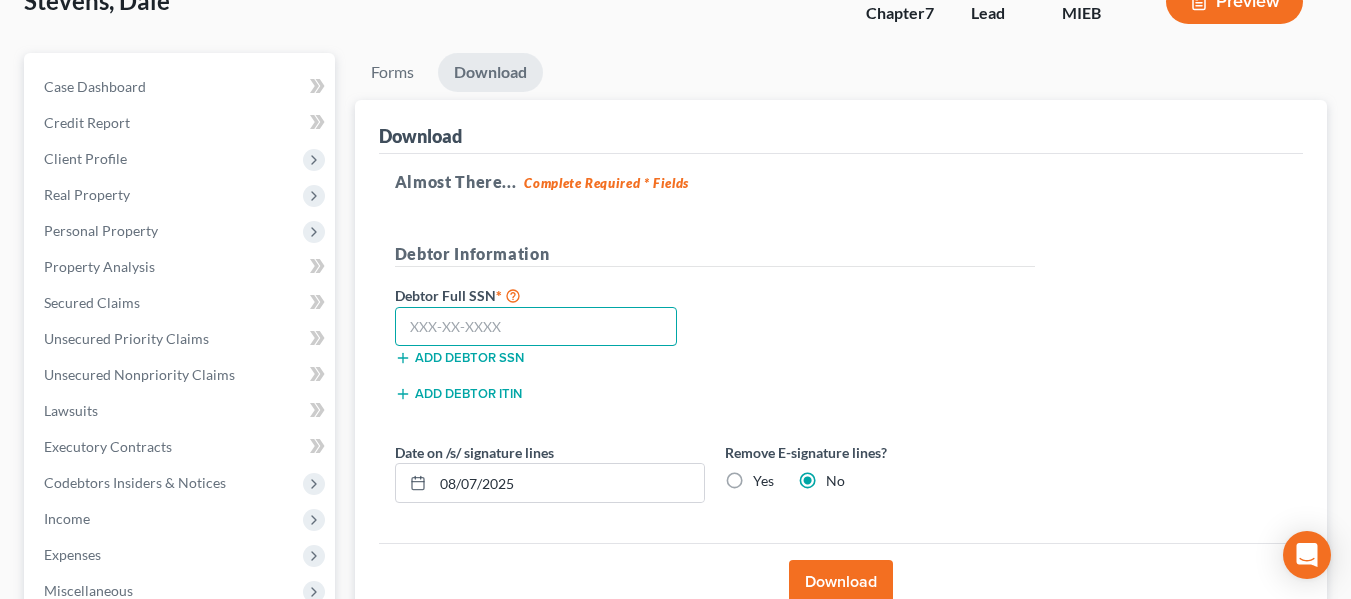 click at bounding box center (536, 327) 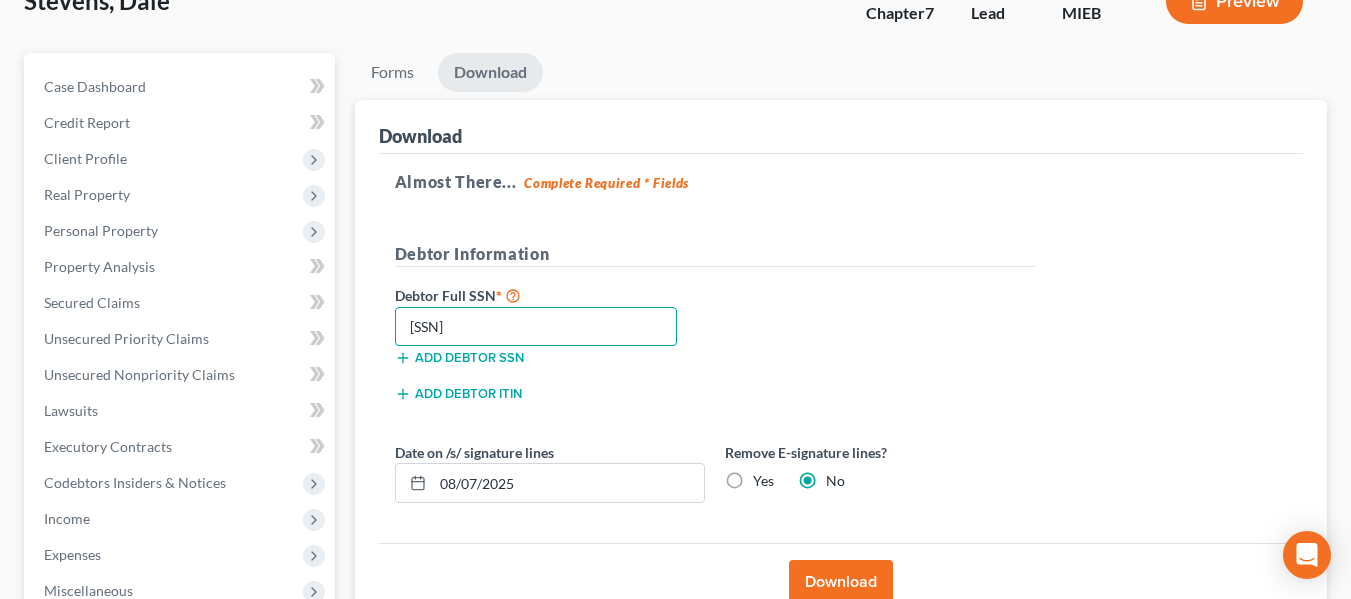type on "[SSN]" 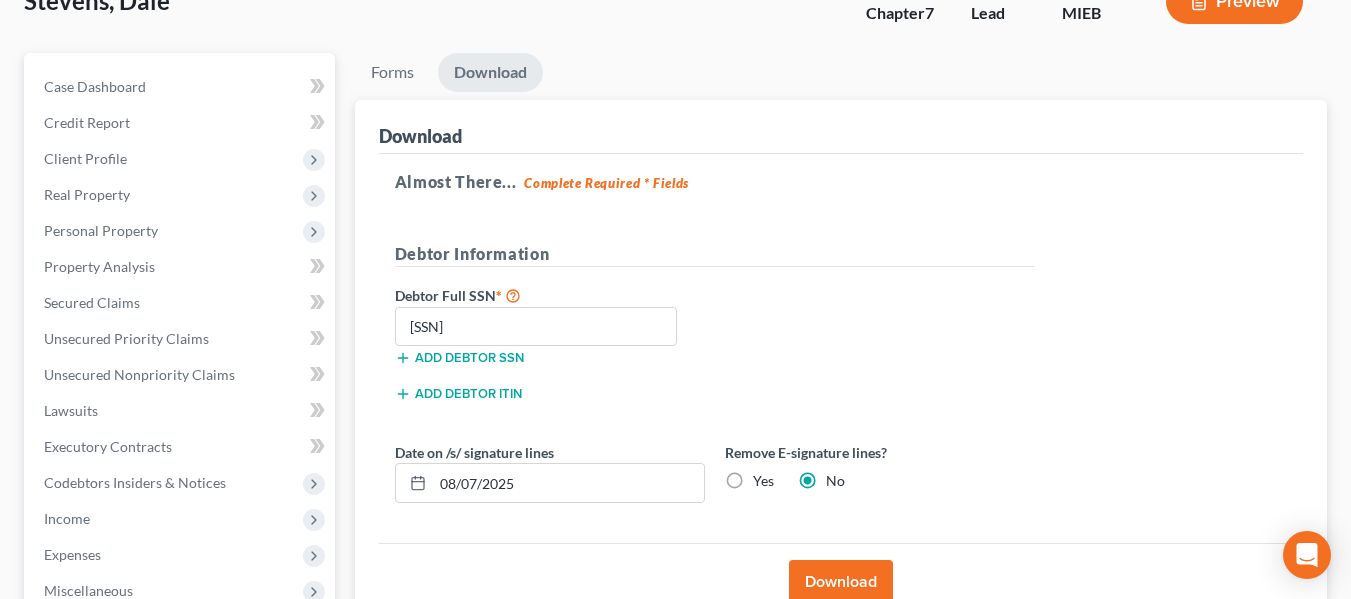 click on "Download" at bounding box center (841, 582) 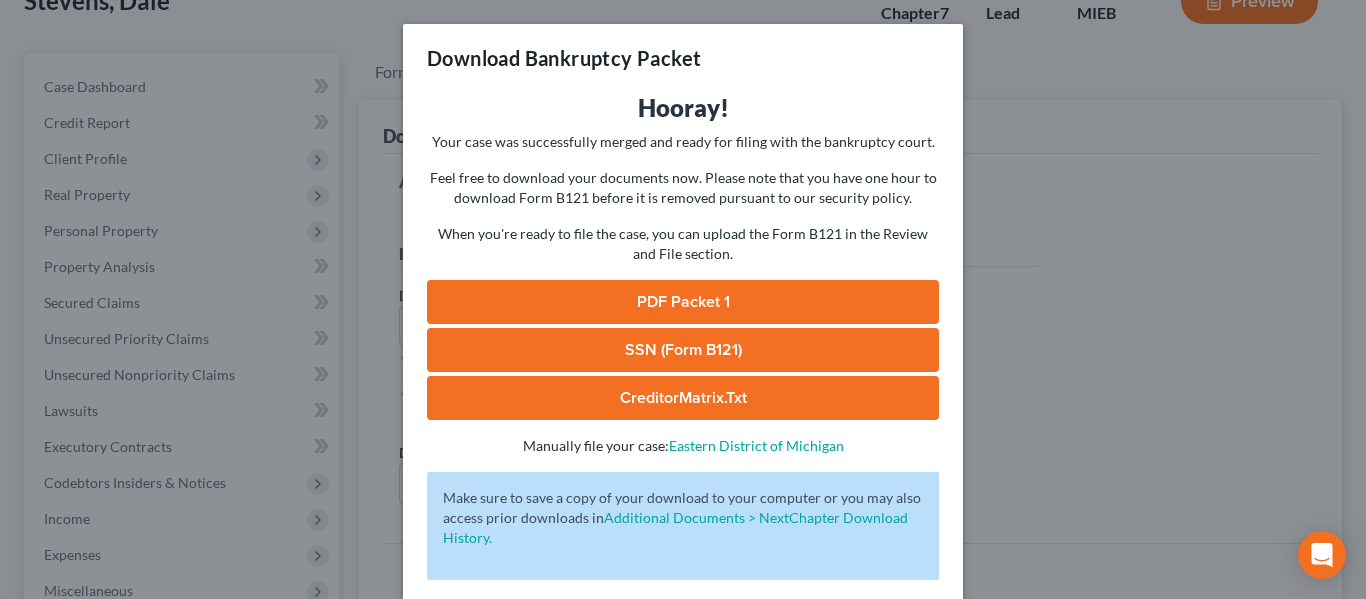 click on "SSN (Form B121)" at bounding box center (683, 350) 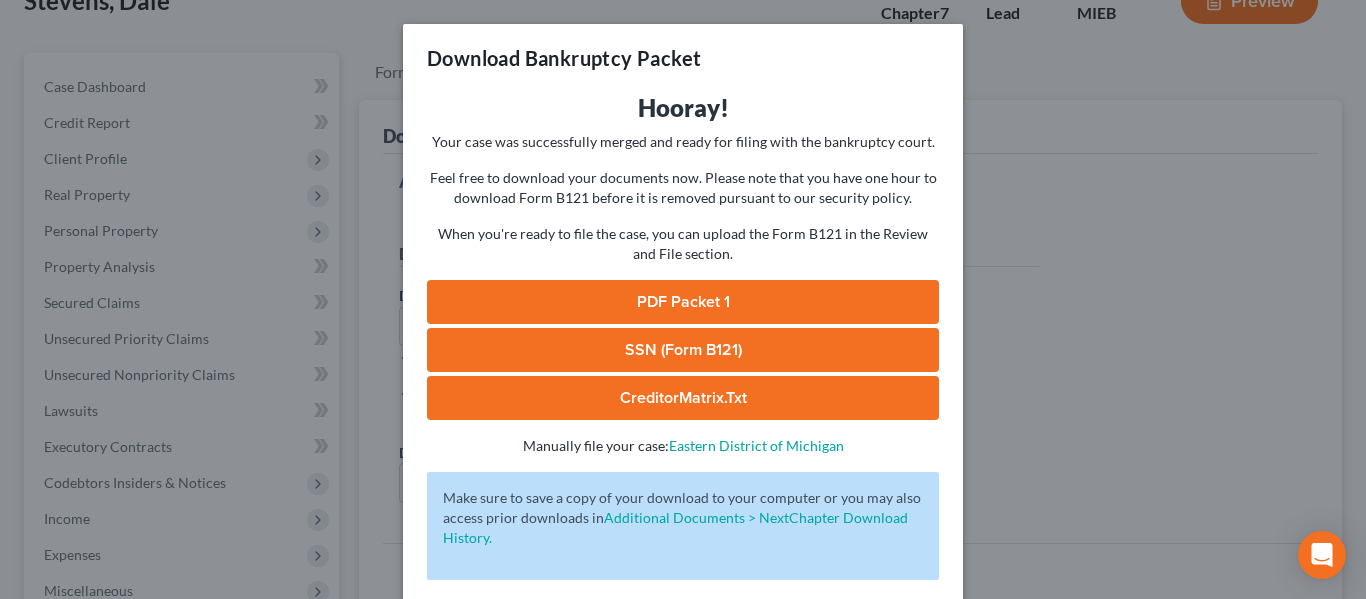click on "Download Bankruptcy Packet
Hooray! Your case was successfully merged and ready for filing with the bankruptcy court. Feel free to download your documents now. Please note that you have one hour to download Form B121 before it is removed pursuant to our security policy. When you're ready to file the case, you can upload the Form B121 in the Review and File section. PDF Packet 1 SSN (Form B121) CreditorMatrix.txt -  Manually file your case:  Eastern District of Michigan Oops! There was an error with generating the download packet. -
Make sure to save a copy of your download to your computer or you may also access prior downloads in  Additional Documents > NextChapter Download History.
Complete!" at bounding box center (683, 299) 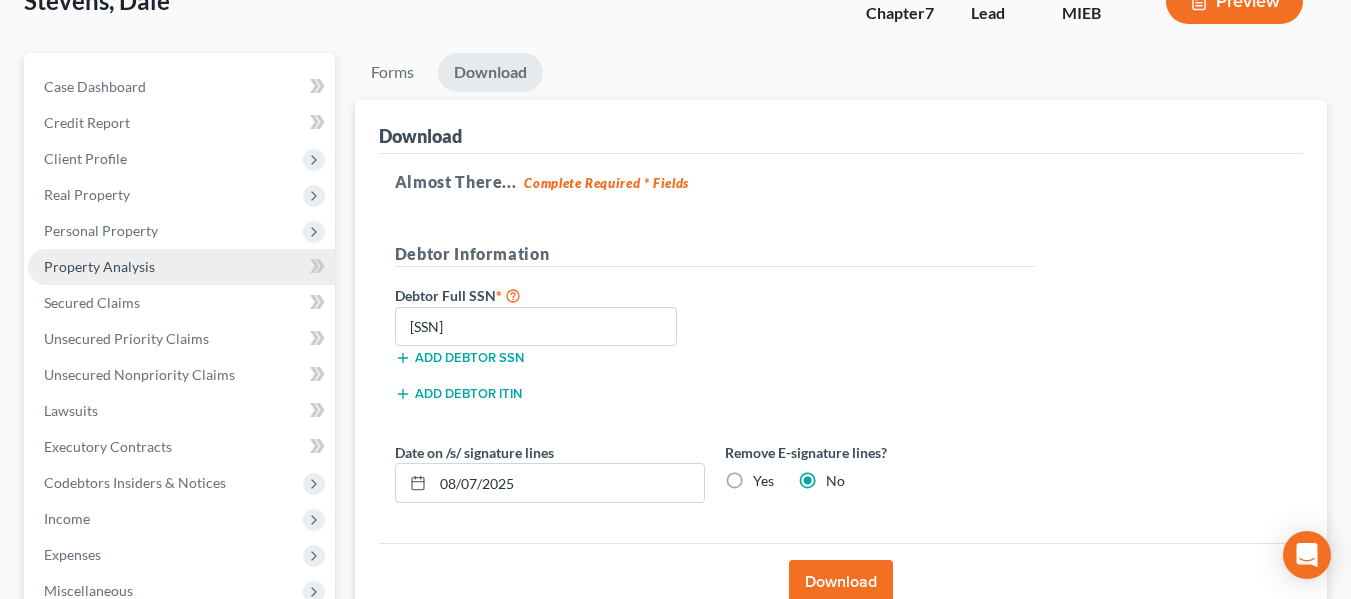 click on "Property Analysis" at bounding box center (99, 266) 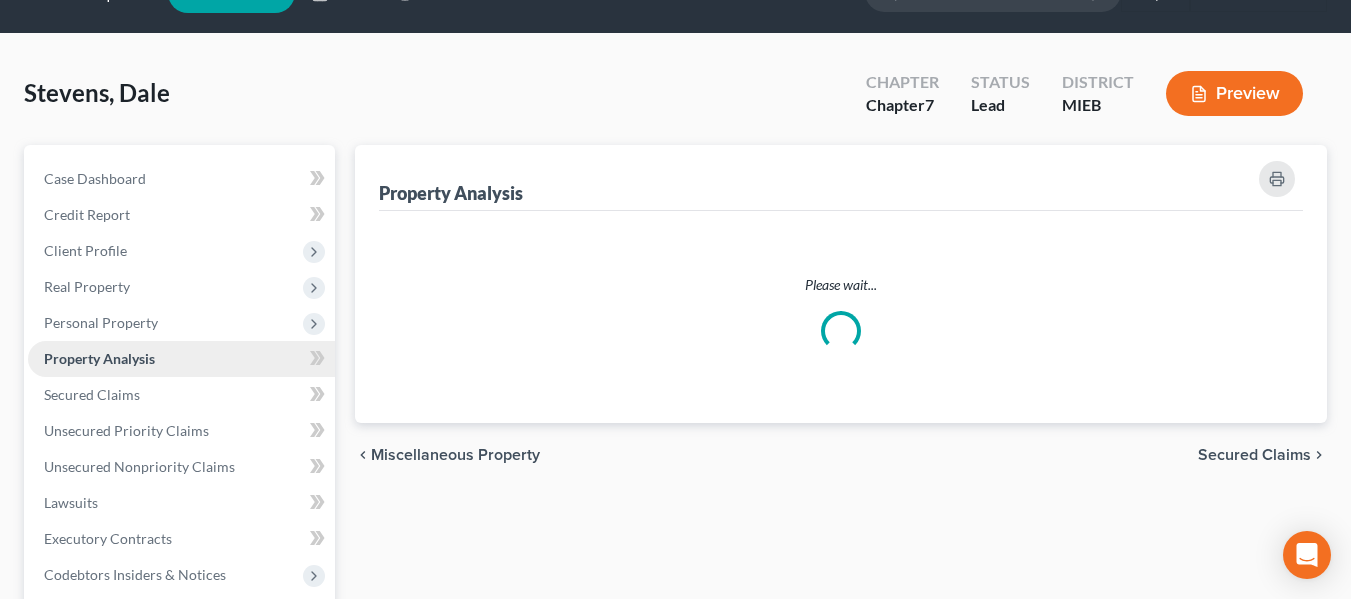 scroll, scrollTop: 0, scrollLeft: 0, axis: both 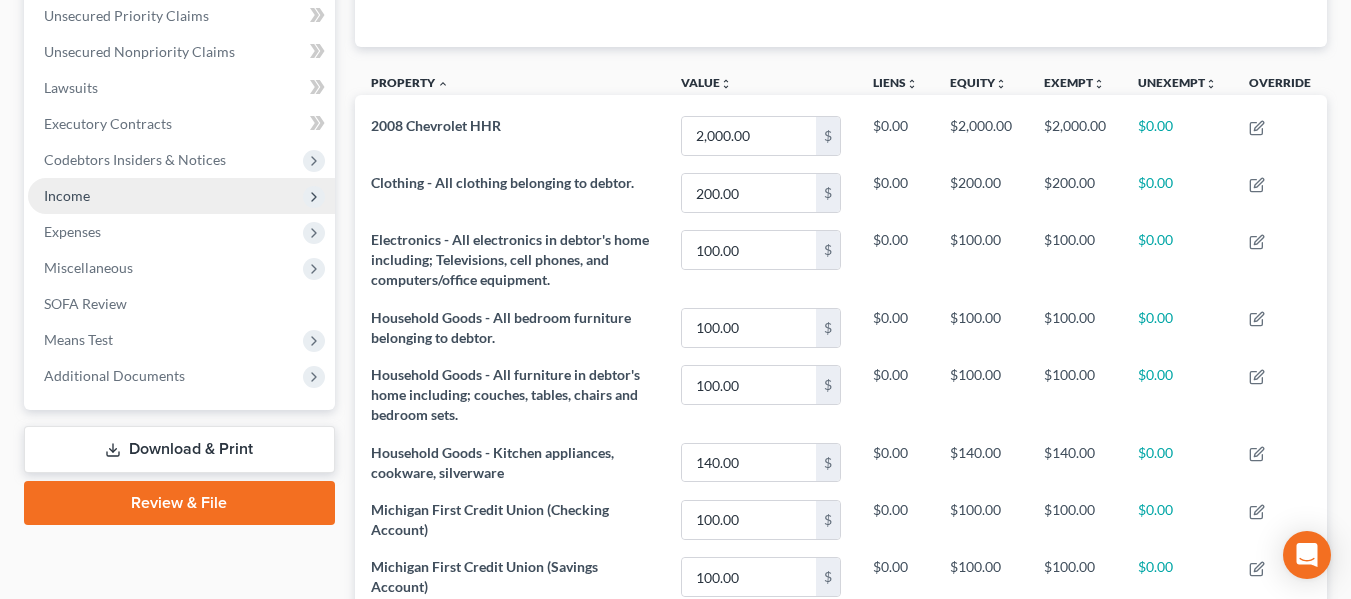 click on "Income" at bounding box center [181, 196] 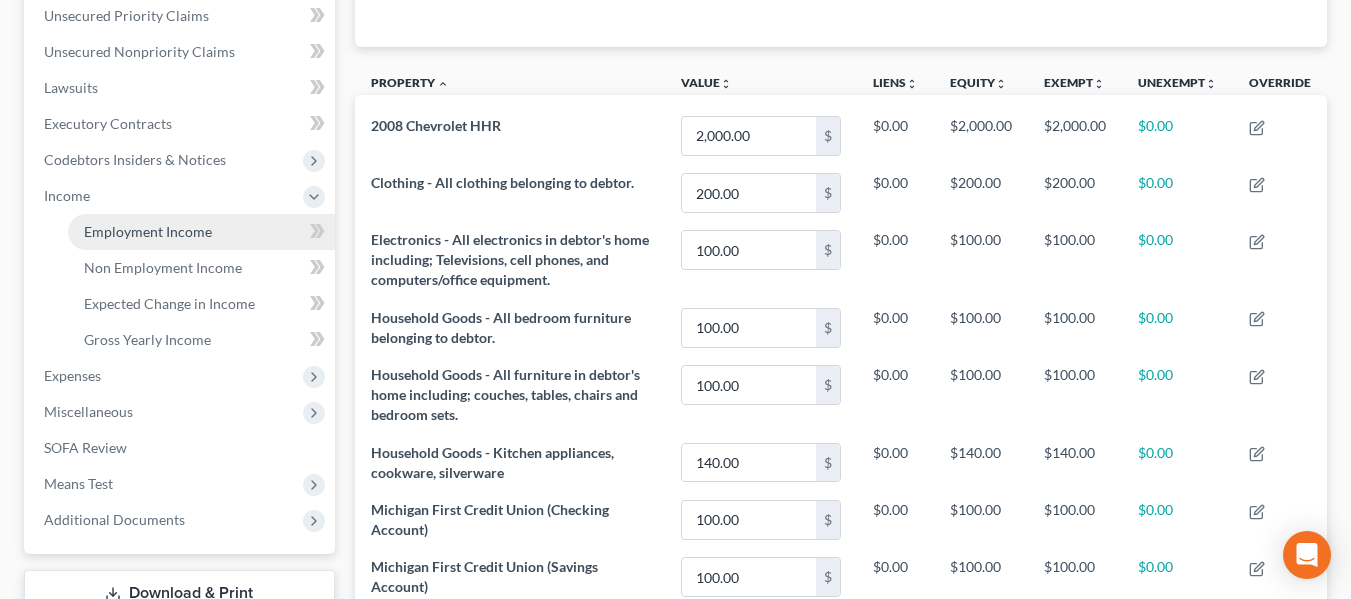 click on "Employment Income" at bounding box center [201, 232] 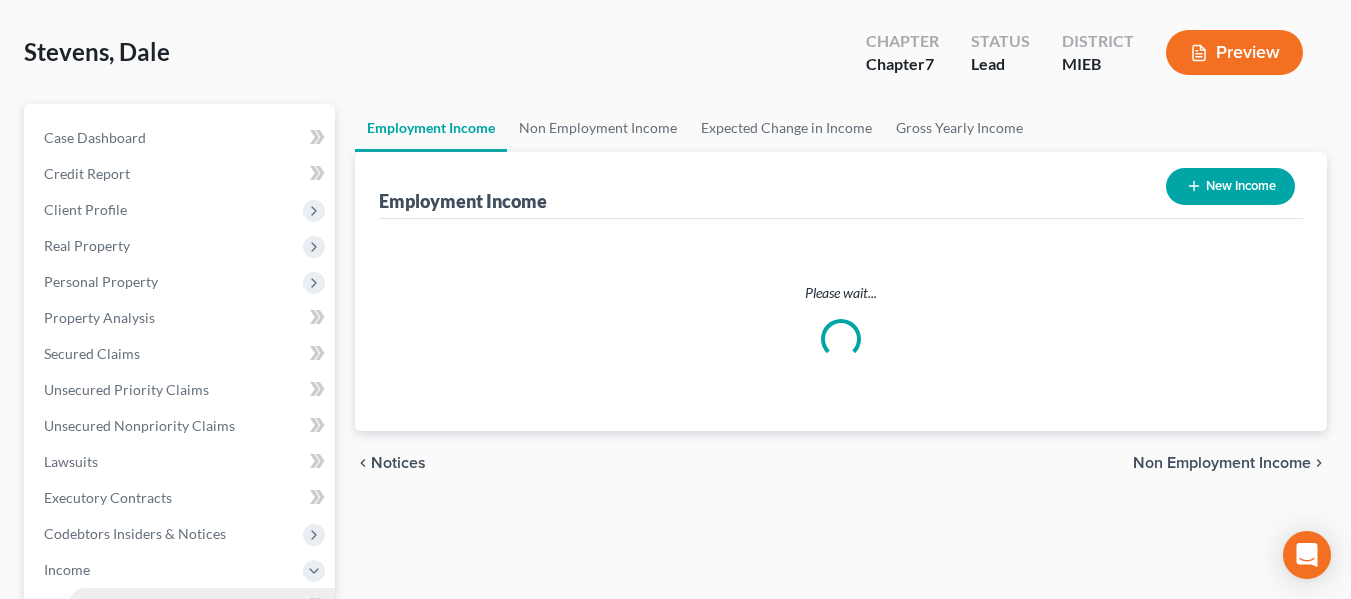 scroll, scrollTop: 0, scrollLeft: 0, axis: both 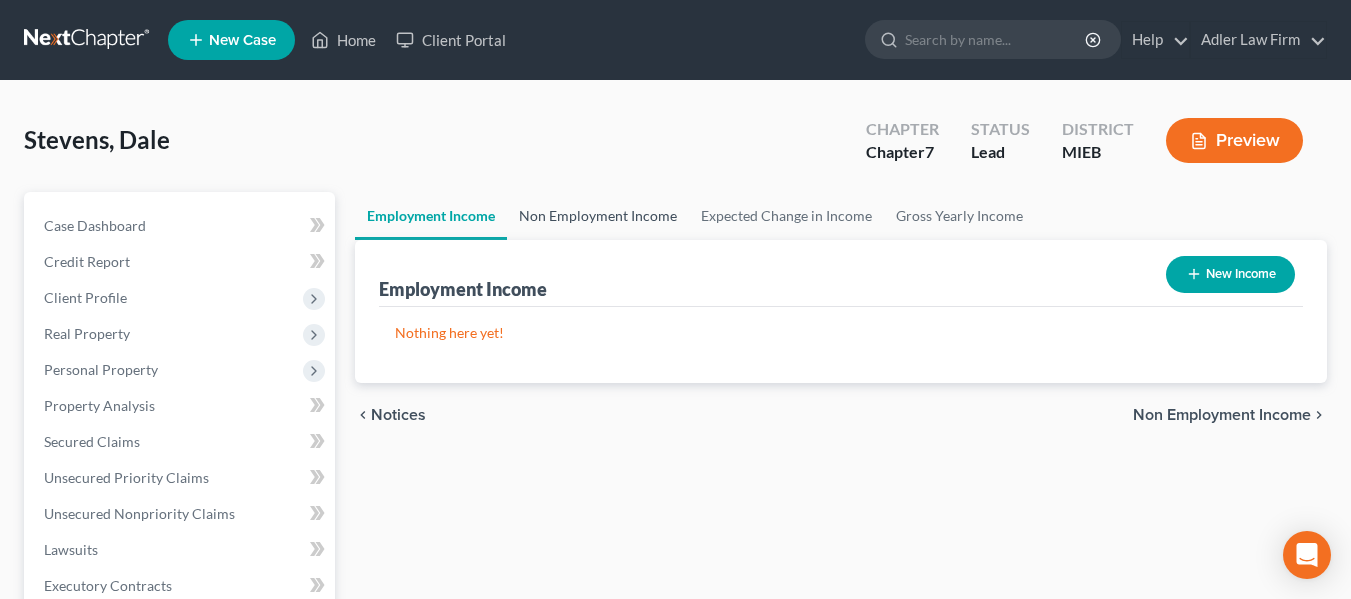 click on "Non Employment Income" at bounding box center [598, 216] 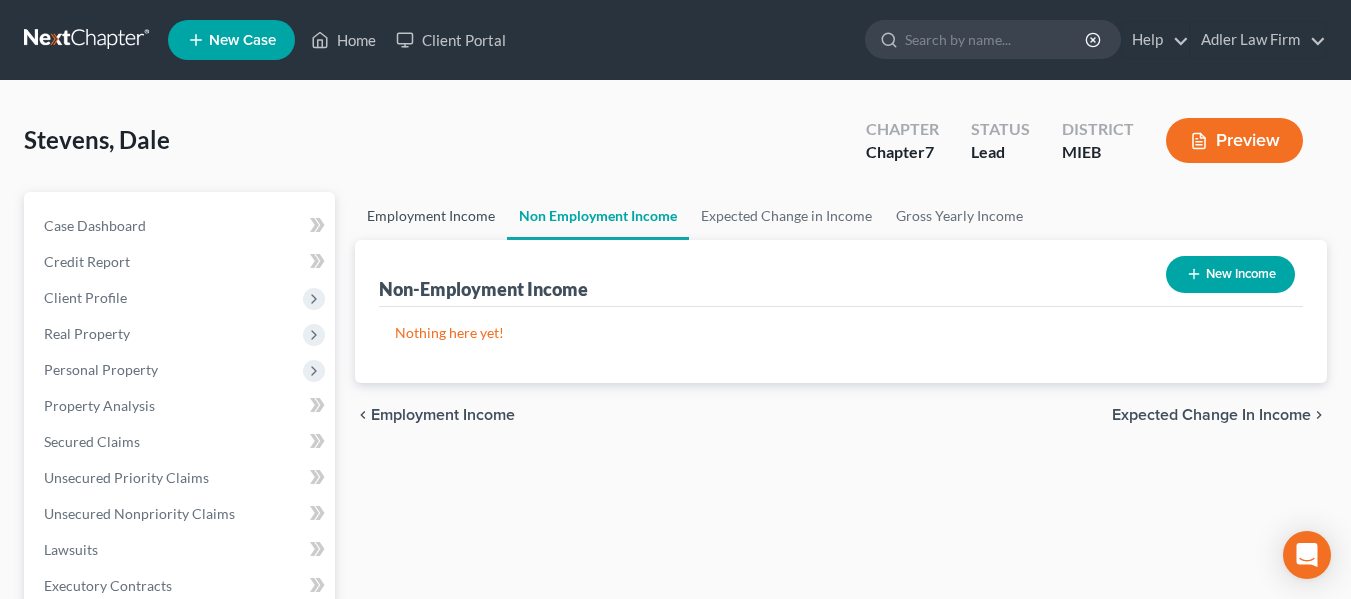click on "Employment Income" at bounding box center (431, 216) 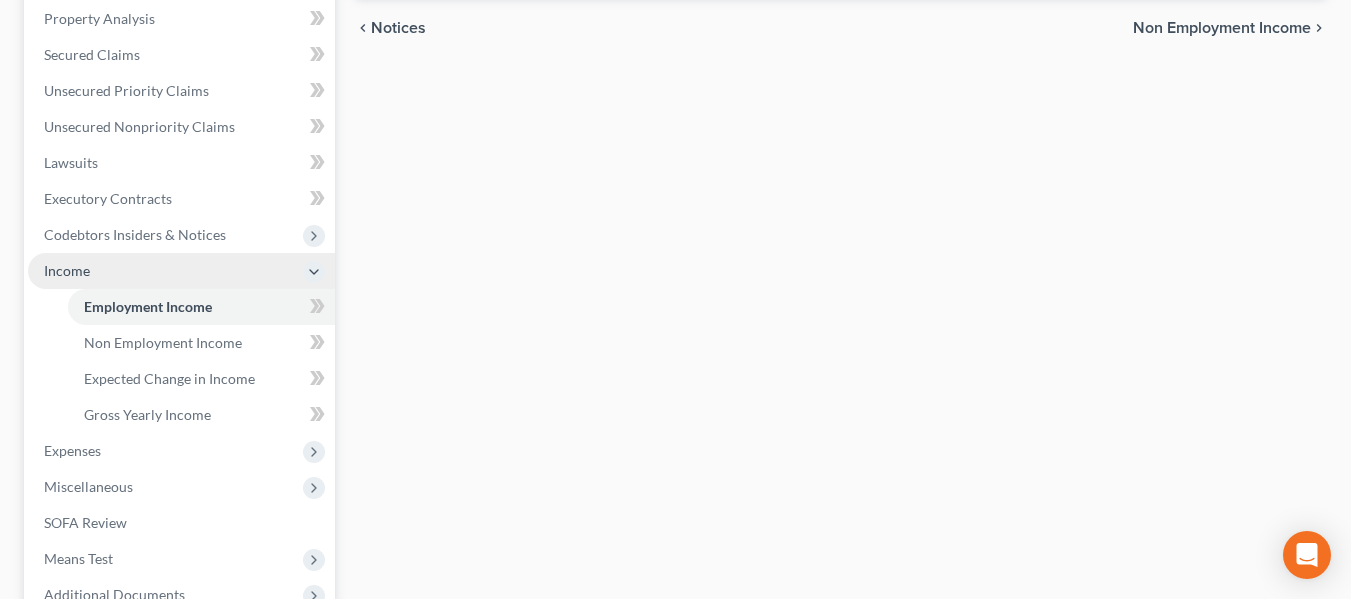 scroll, scrollTop: 396, scrollLeft: 0, axis: vertical 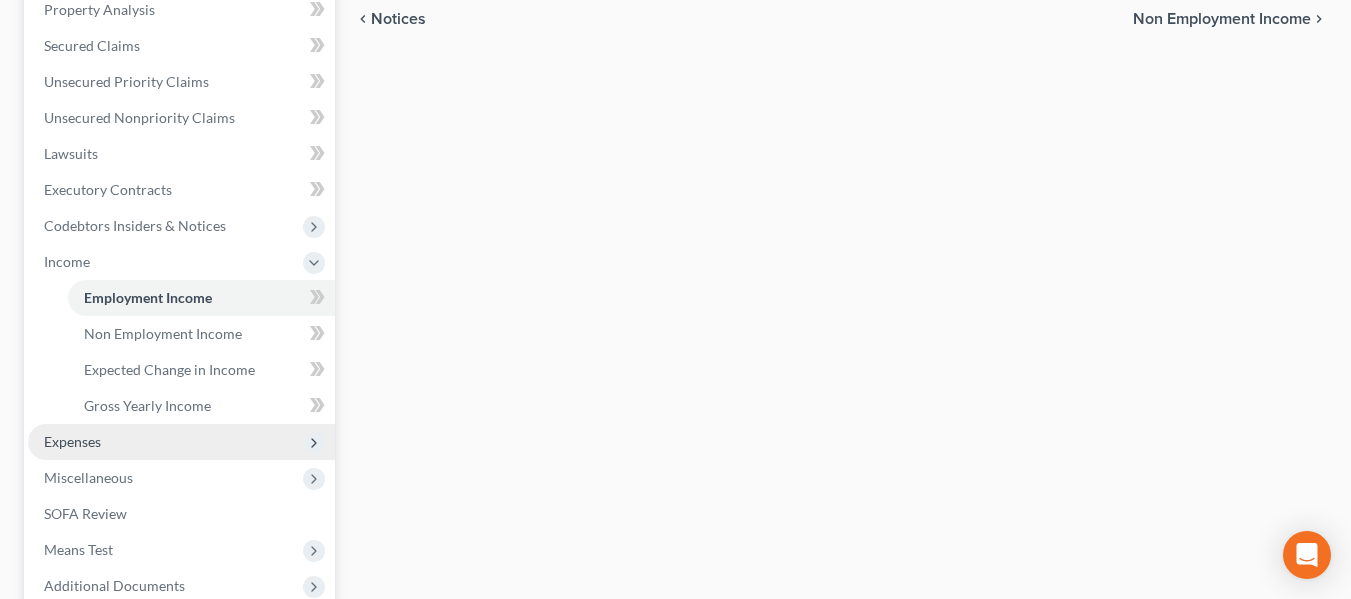 click on "Expenses" at bounding box center (181, 442) 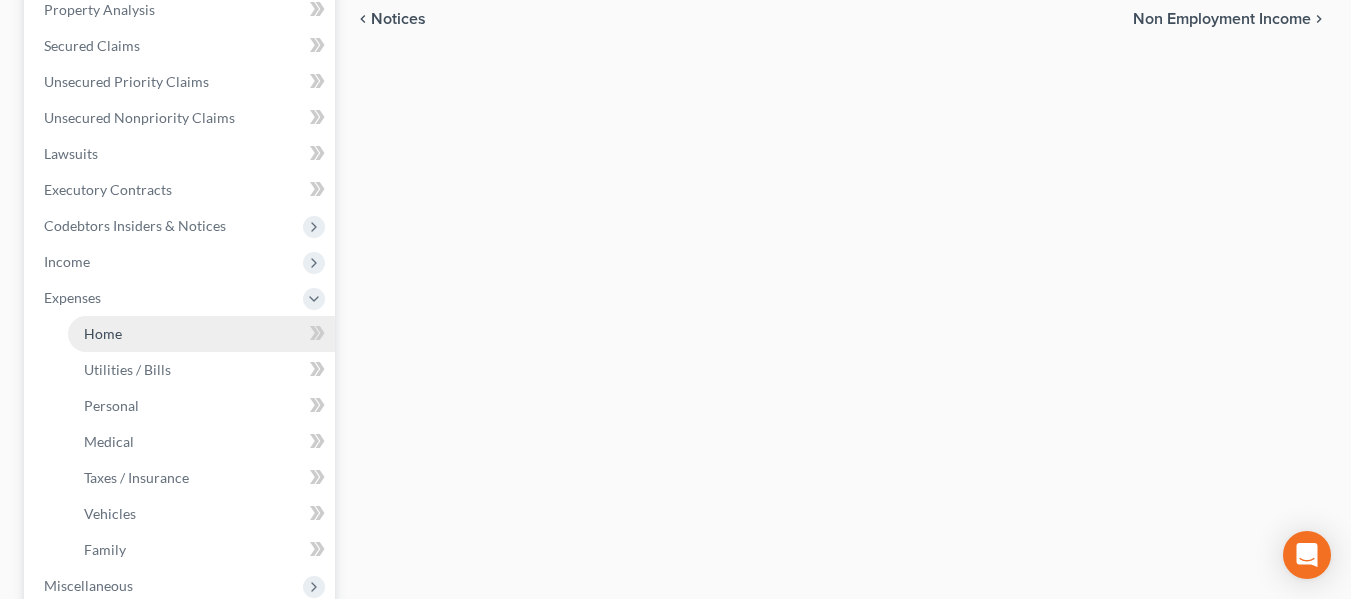 click on "Home" at bounding box center (201, 334) 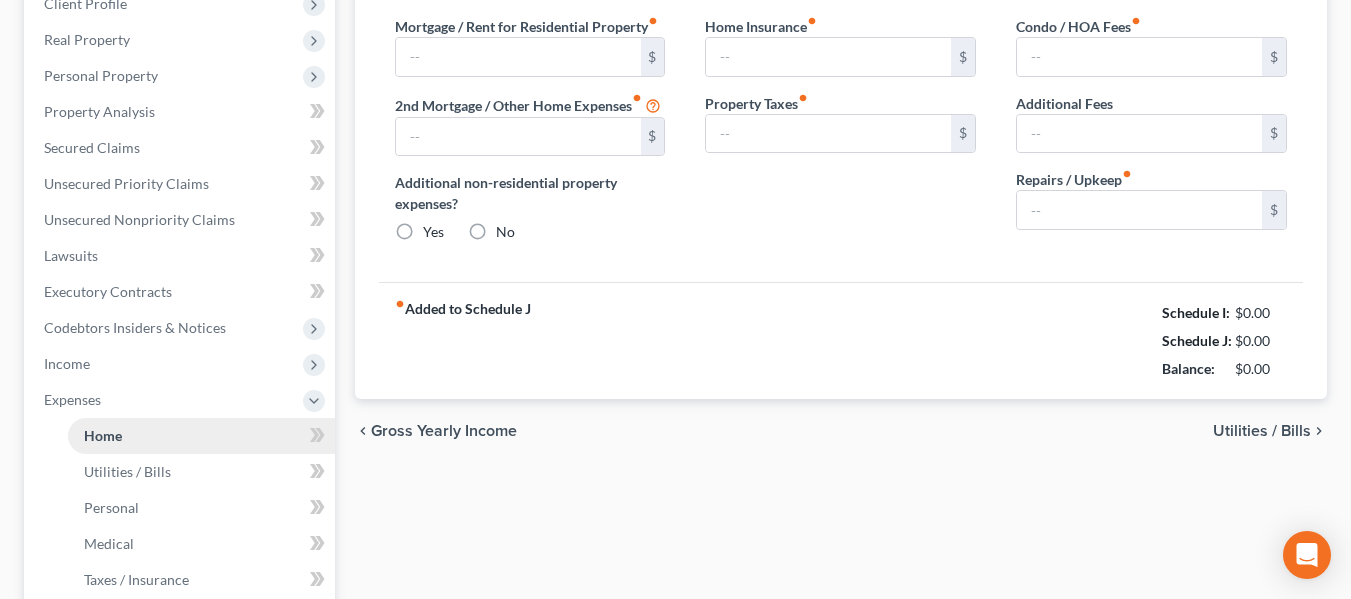 type on "1,300.00" 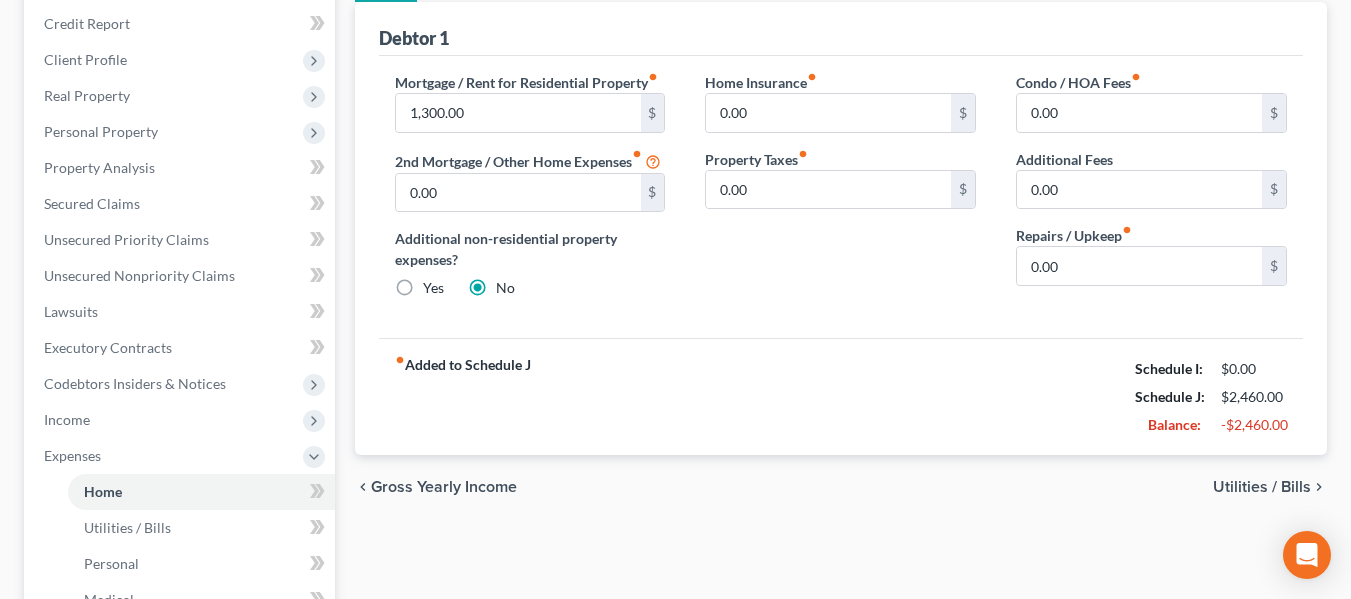 scroll, scrollTop: 239, scrollLeft: 0, axis: vertical 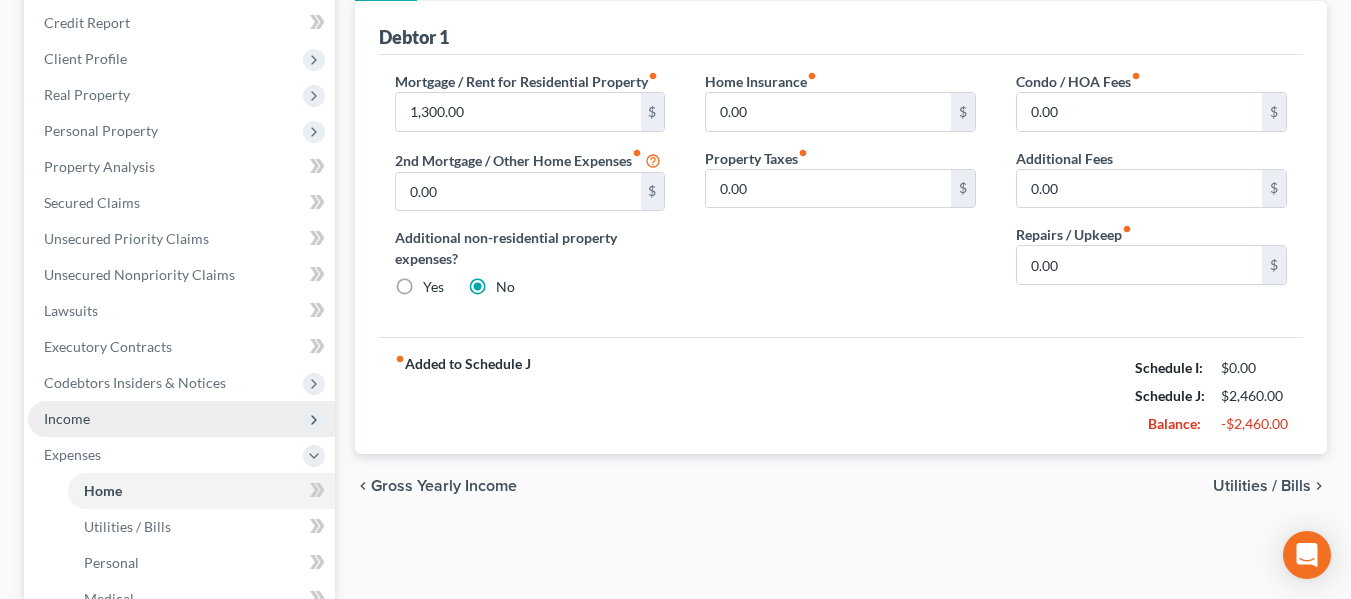click on "Income" at bounding box center (181, 419) 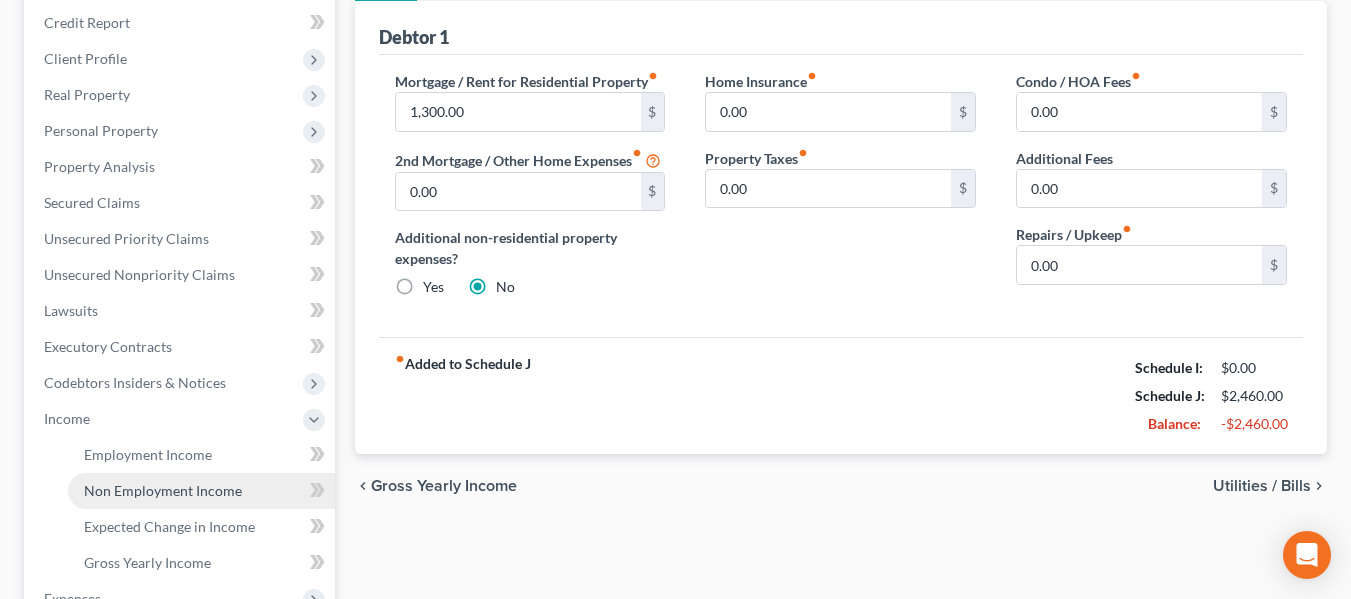 click on "Non Employment Income" at bounding box center (163, 490) 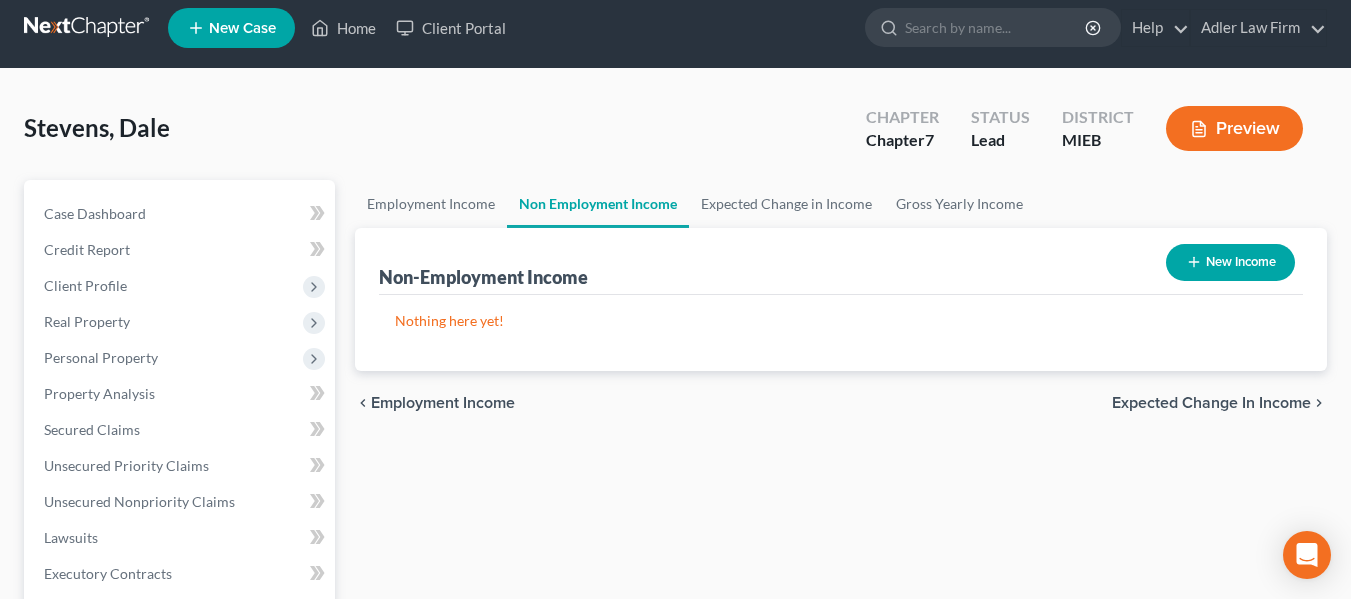 scroll, scrollTop: 0, scrollLeft: 0, axis: both 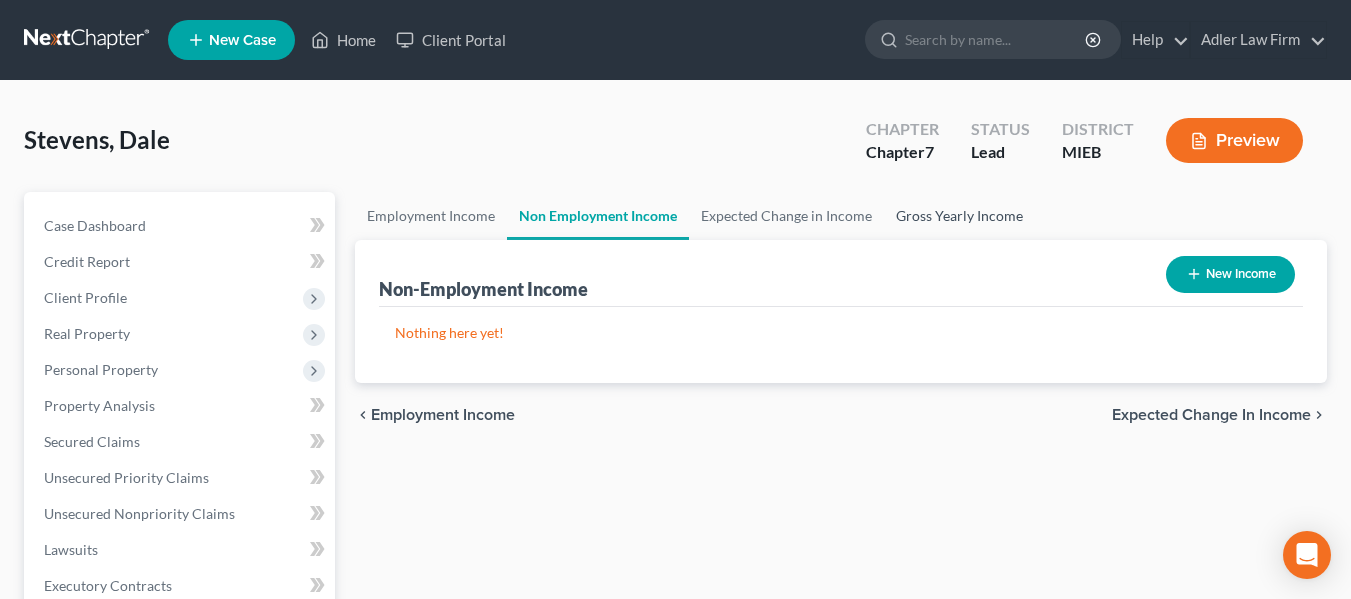 click on "Gross Yearly Income" at bounding box center (959, 216) 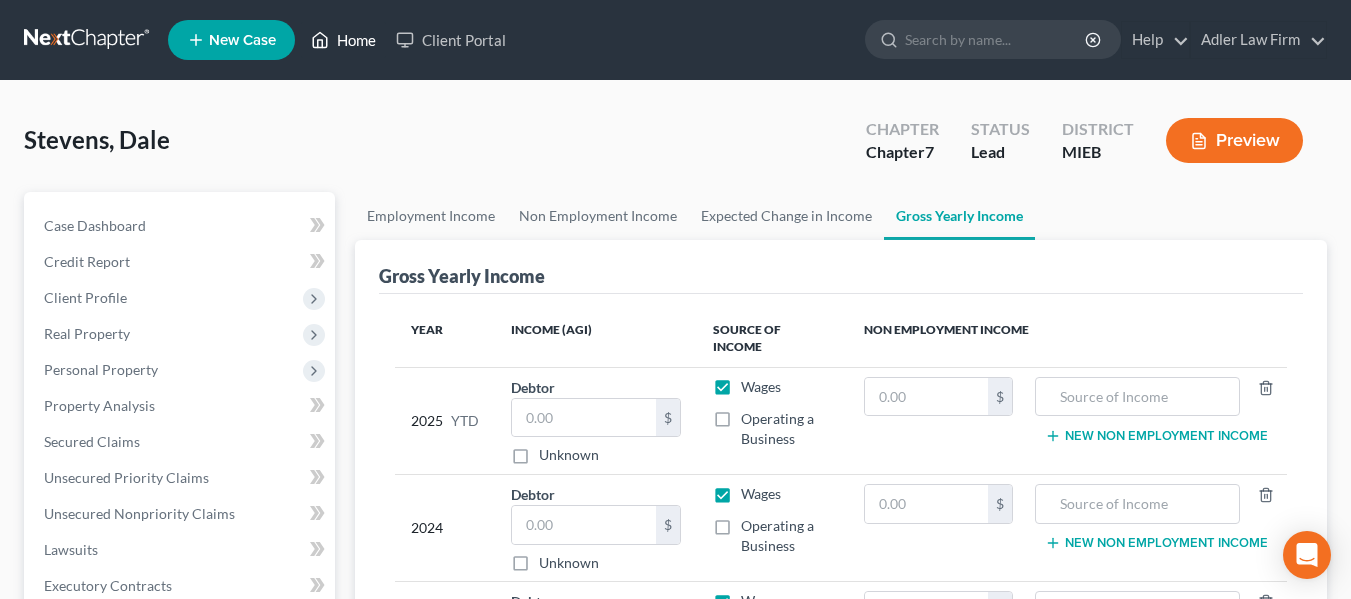 click on "Home" at bounding box center (343, 40) 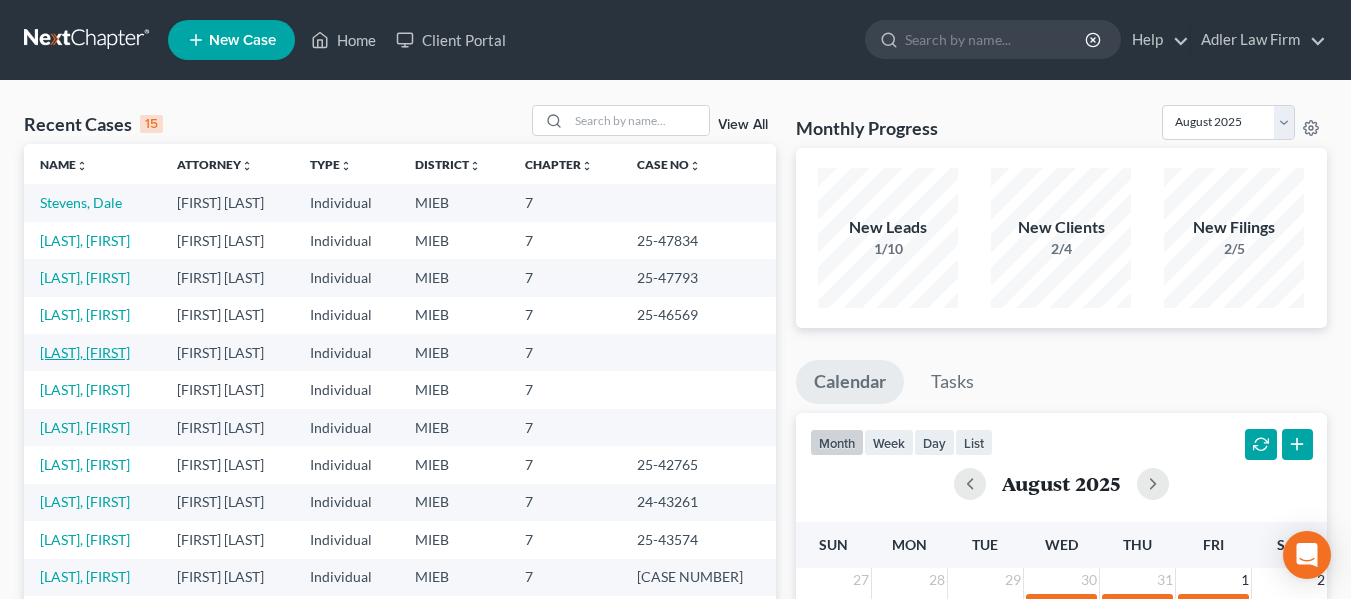 click on "[LAST], [FIRST]" at bounding box center [85, 352] 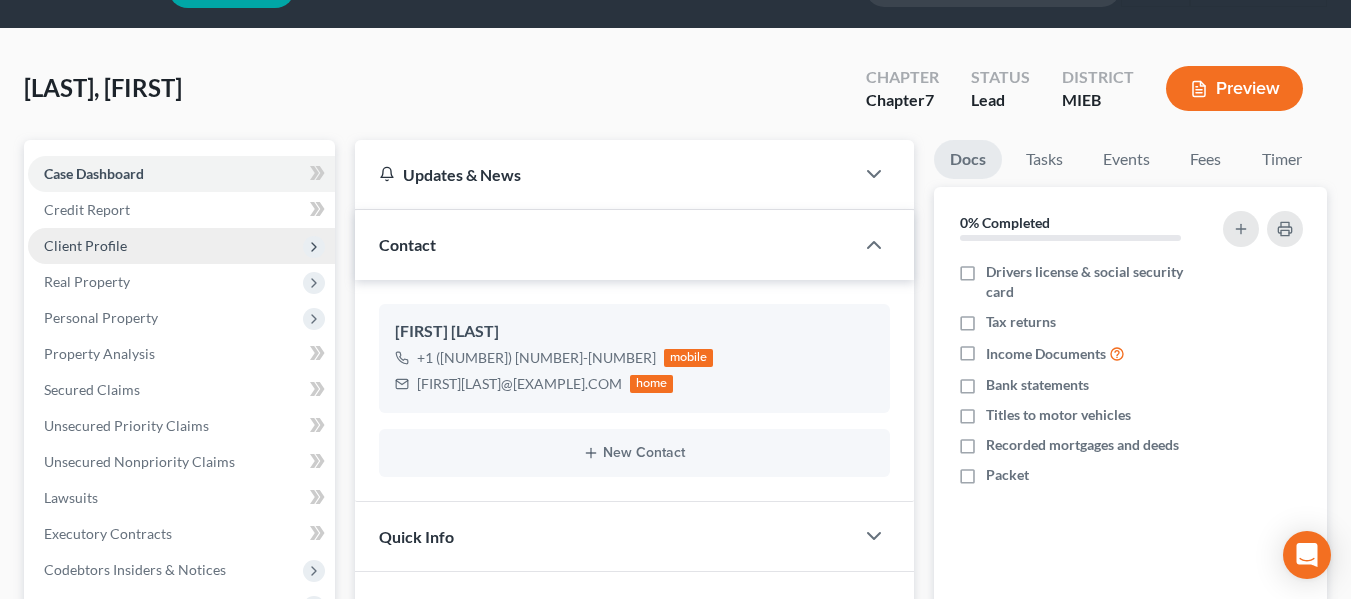 scroll, scrollTop: 60, scrollLeft: 0, axis: vertical 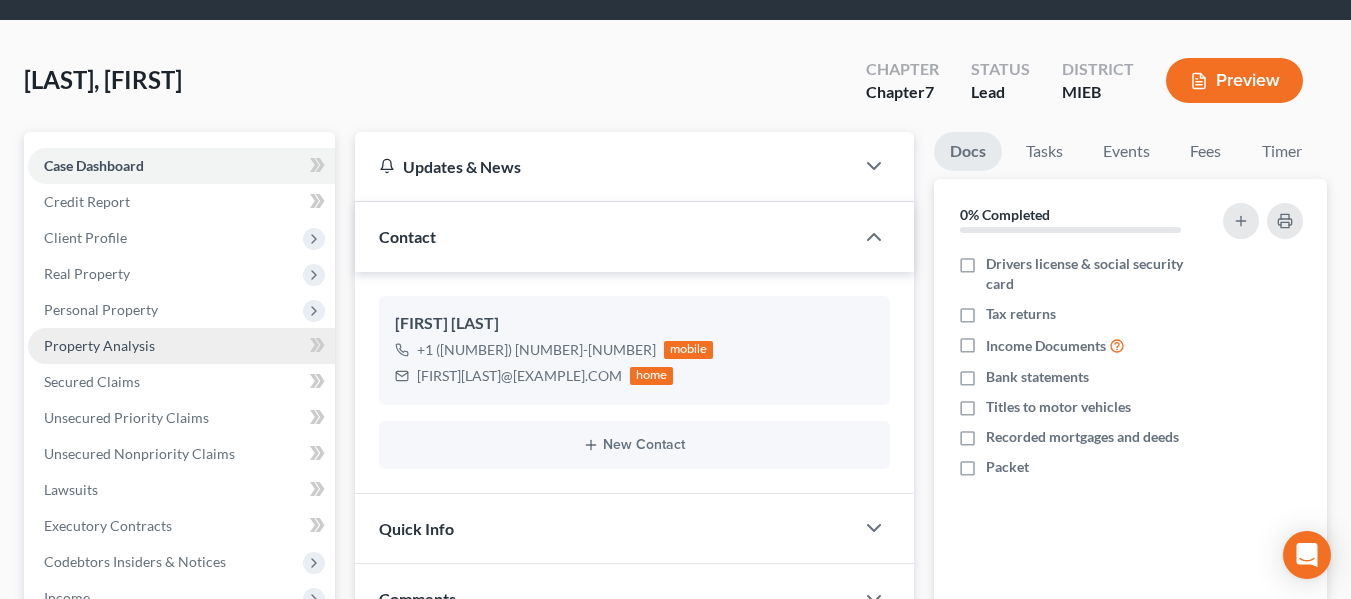 click on "Property Analysis" at bounding box center (99, 345) 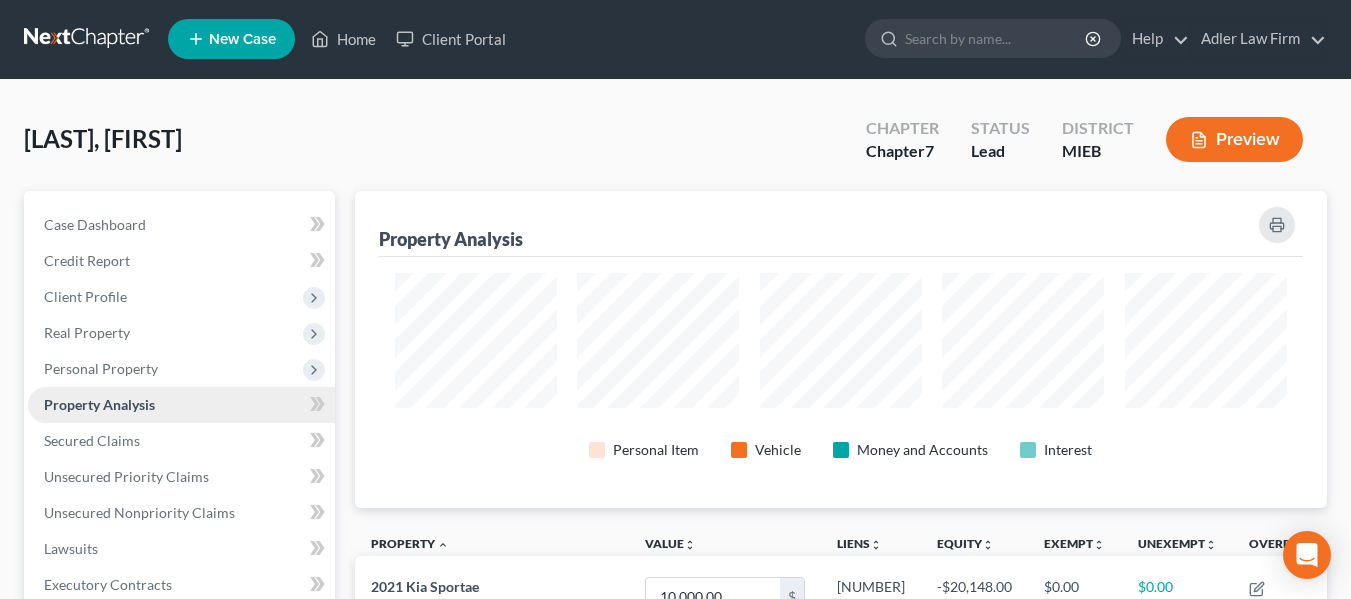 scroll, scrollTop: 0, scrollLeft: 0, axis: both 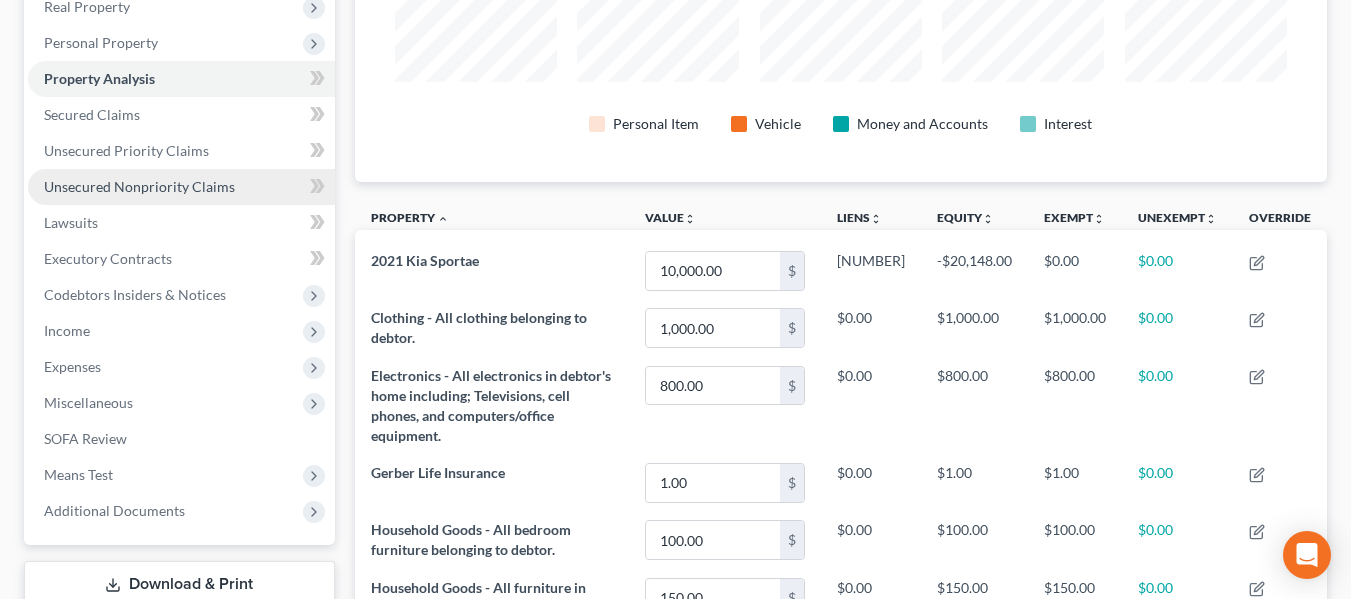 click on "Unsecured Nonpriority Claims" at bounding box center (139, 186) 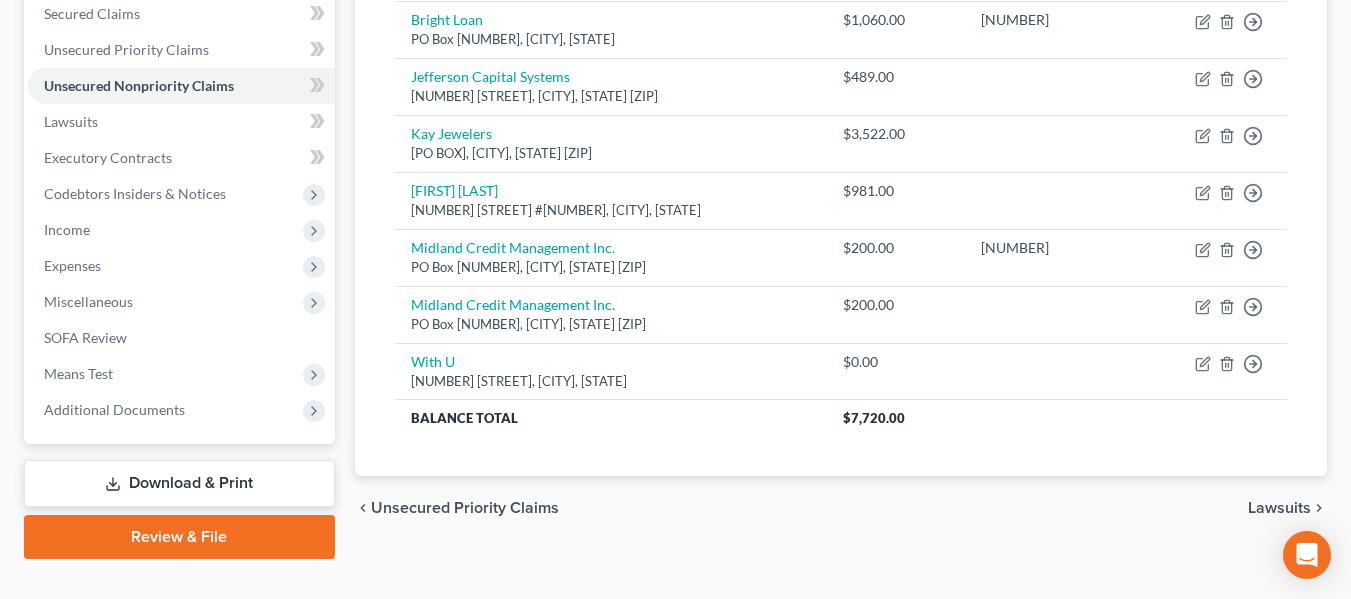 scroll, scrollTop: 464, scrollLeft: 0, axis: vertical 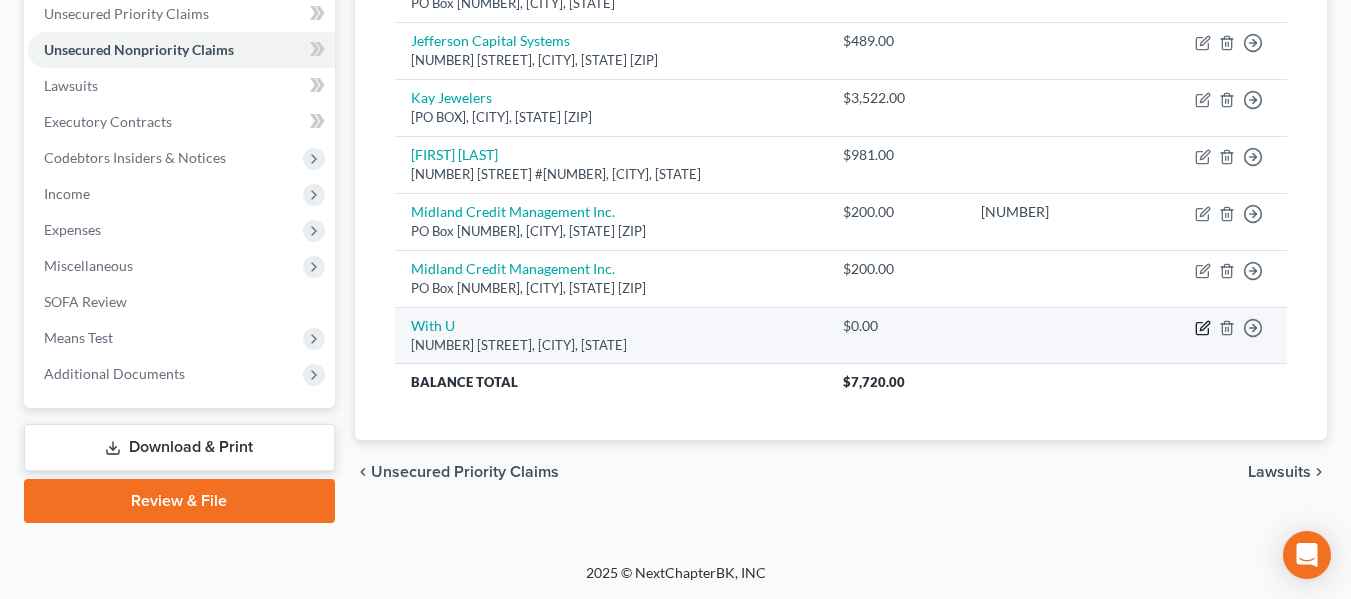 click 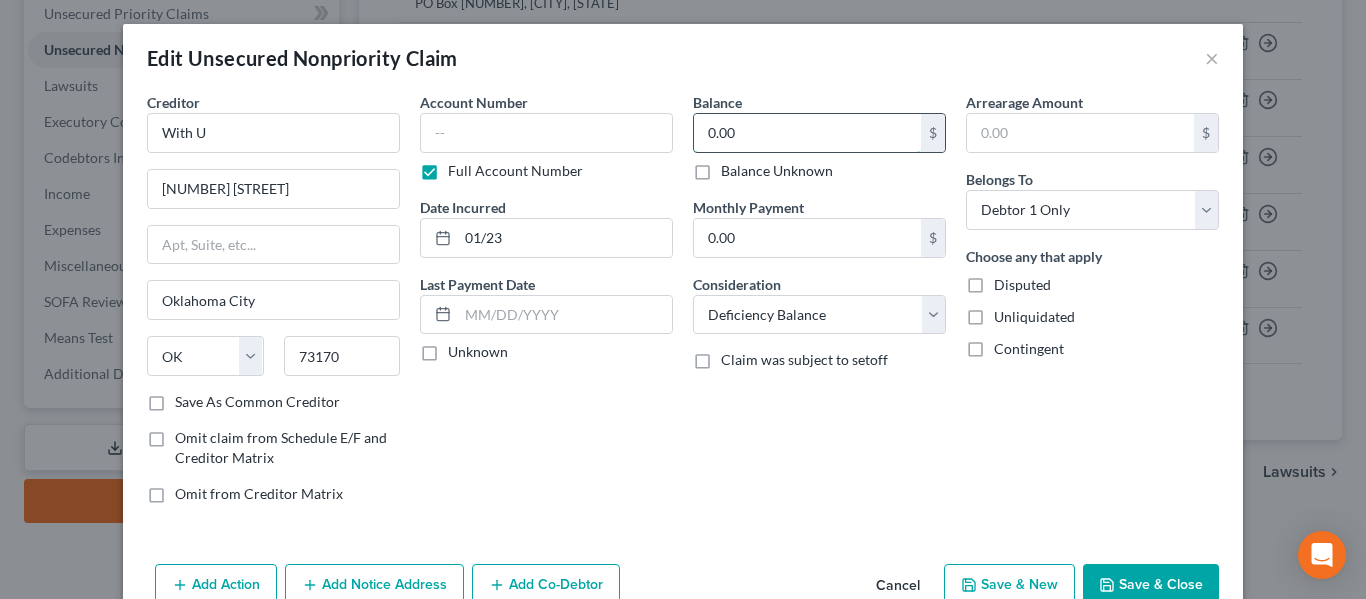 click on "0.00" at bounding box center [807, 133] 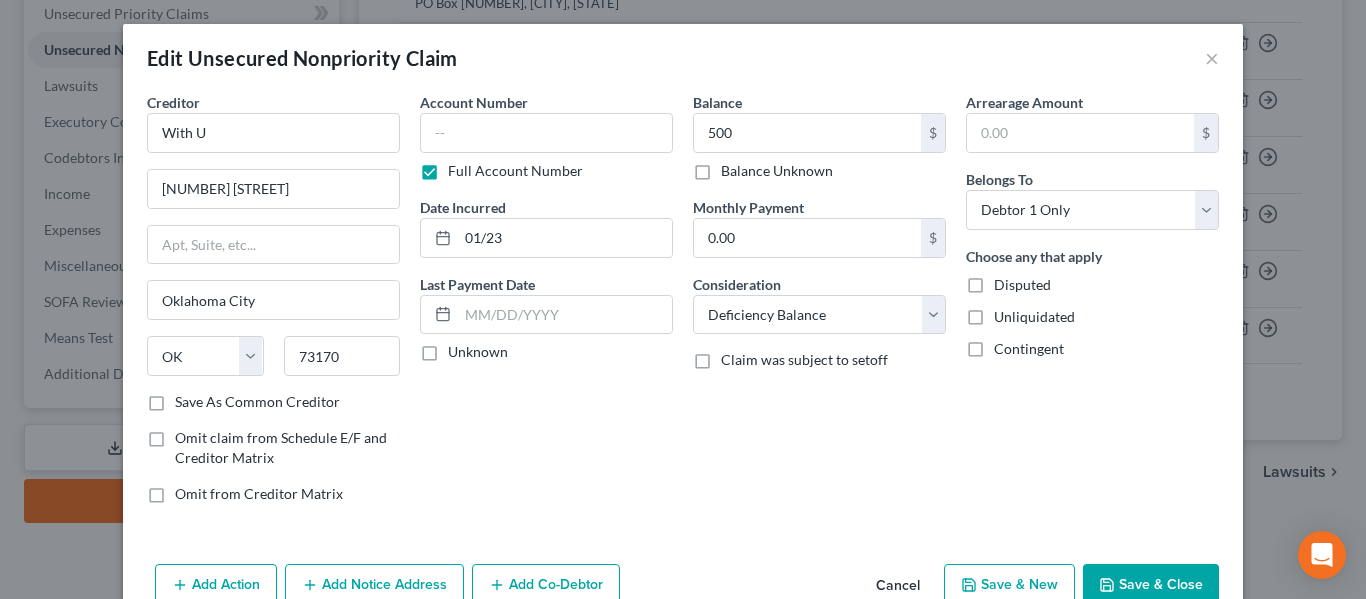 click on "Save & Close" at bounding box center [1151, 585] 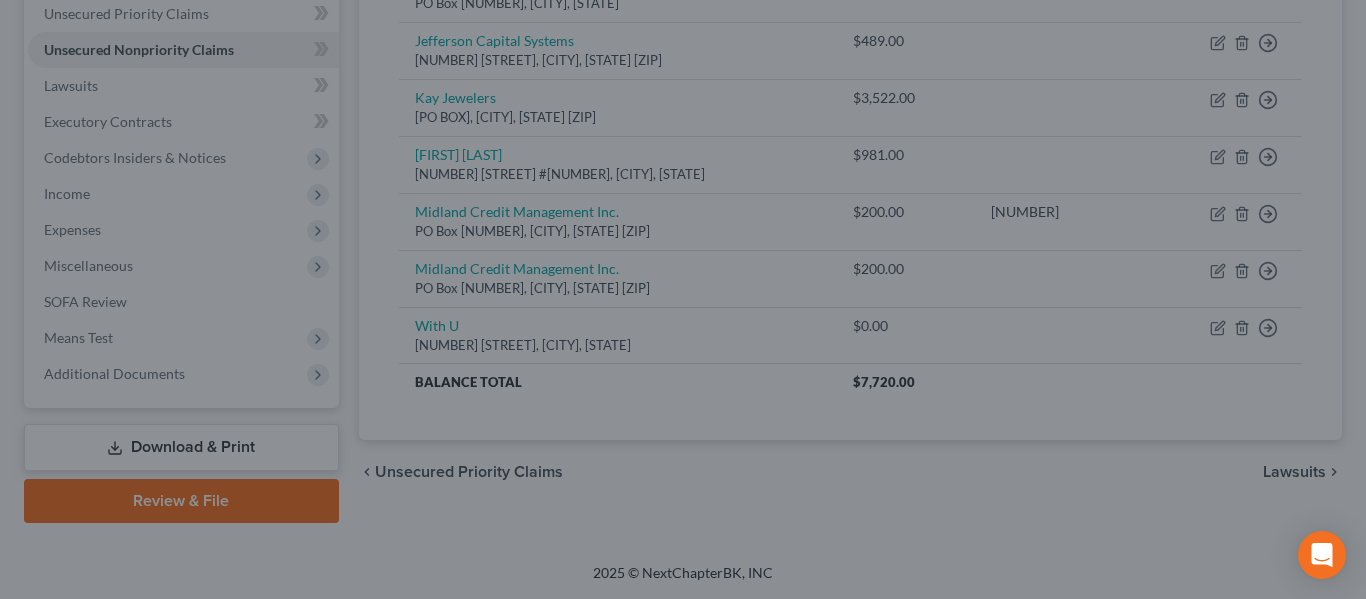 type on "500.00" 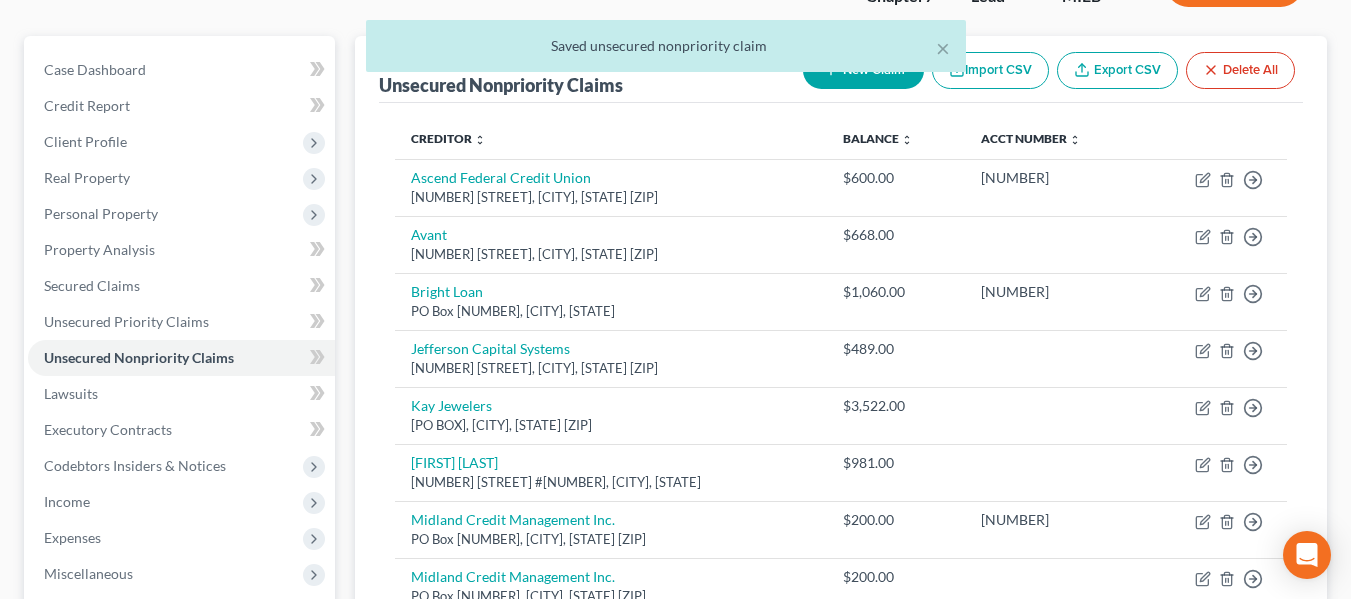 scroll, scrollTop: 157, scrollLeft: 0, axis: vertical 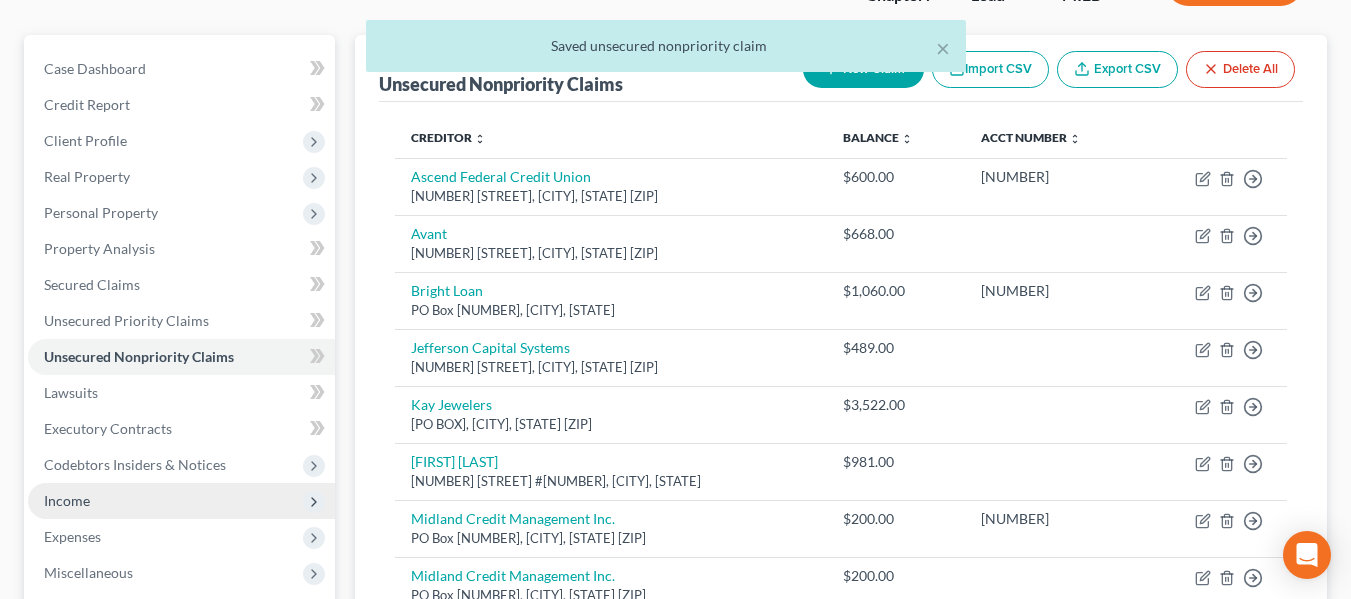 click on "Income" at bounding box center [181, 501] 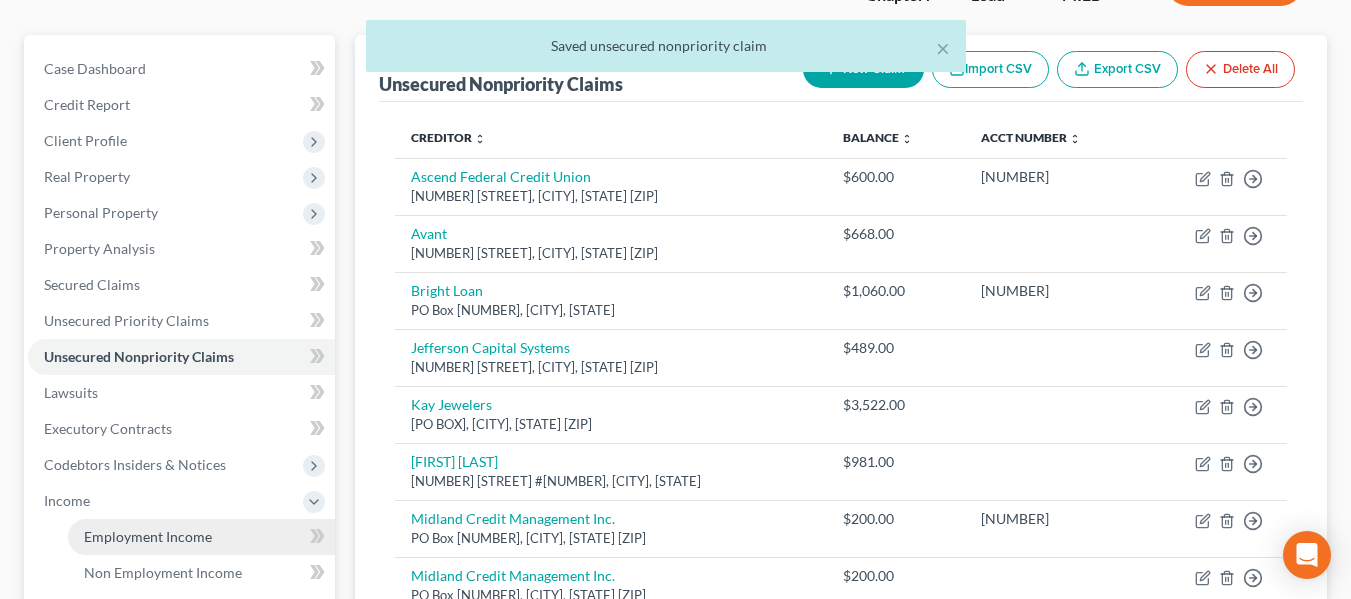 click on "Employment Income" at bounding box center [201, 537] 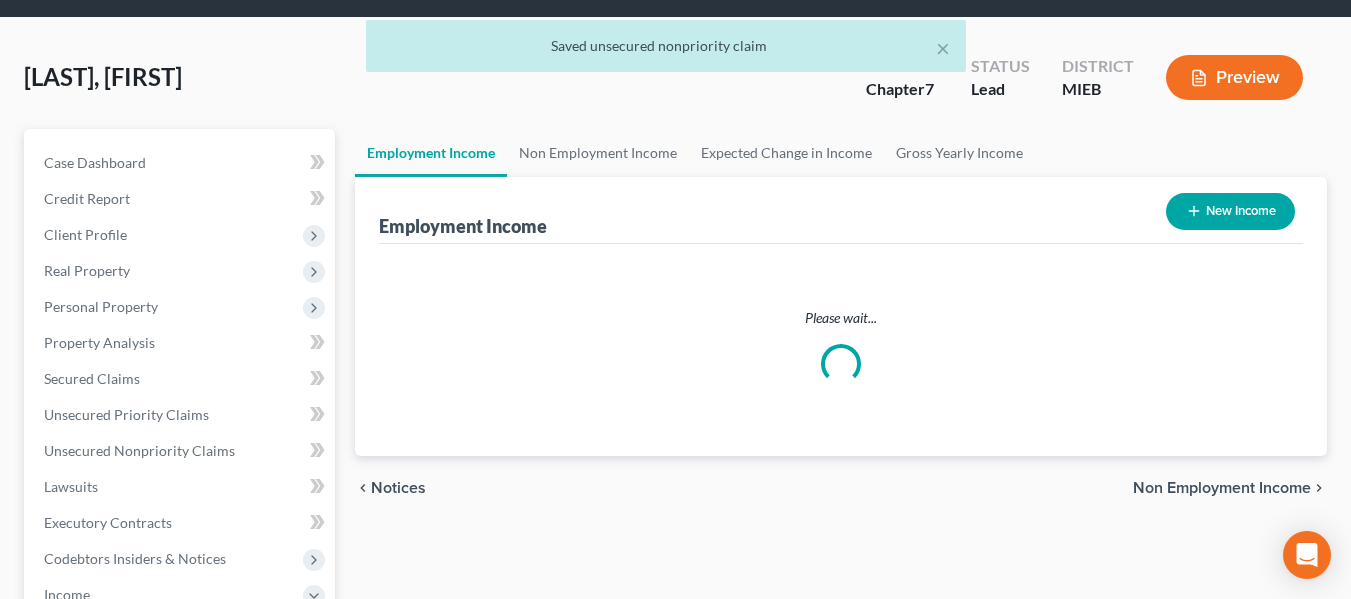 scroll, scrollTop: 0, scrollLeft: 0, axis: both 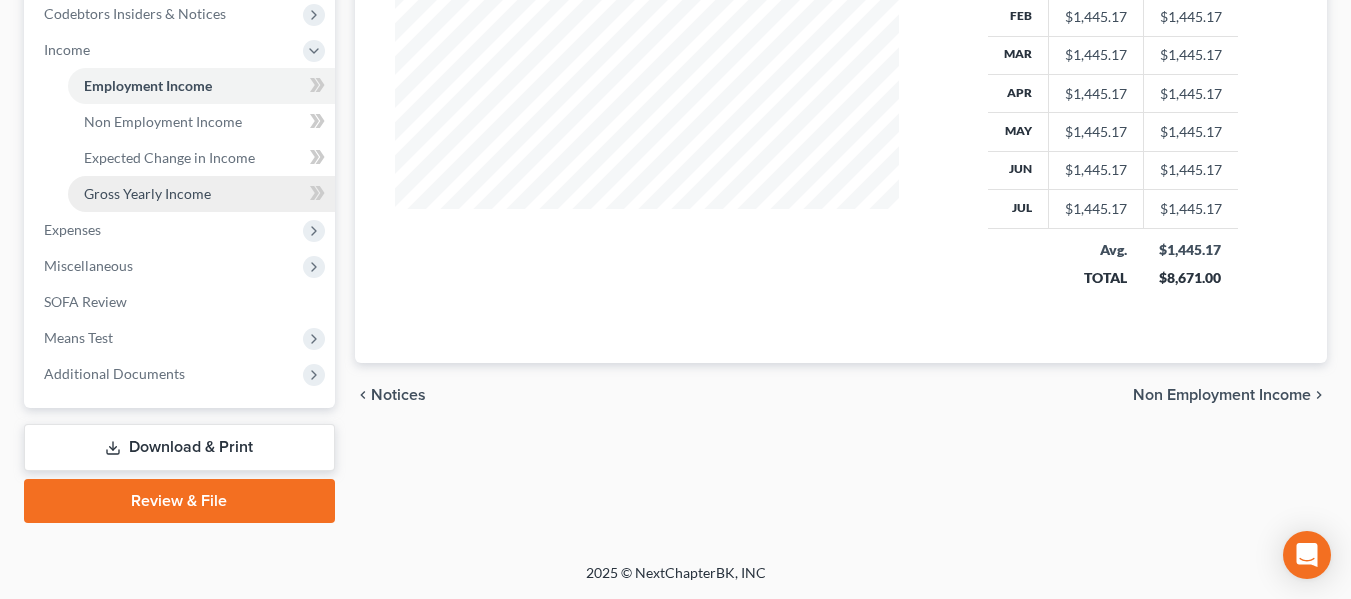 click on "Gross Yearly Income" at bounding box center [147, 193] 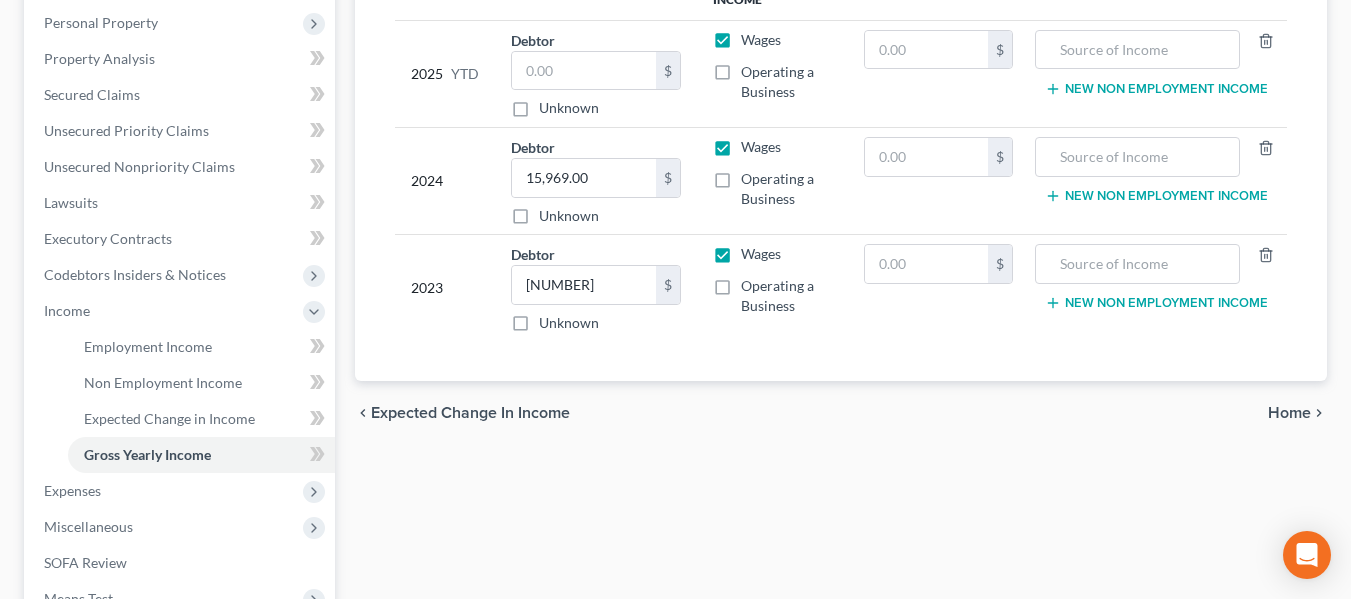 scroll, scrollTop: 391, scrollLeft: 0, axis: vertical 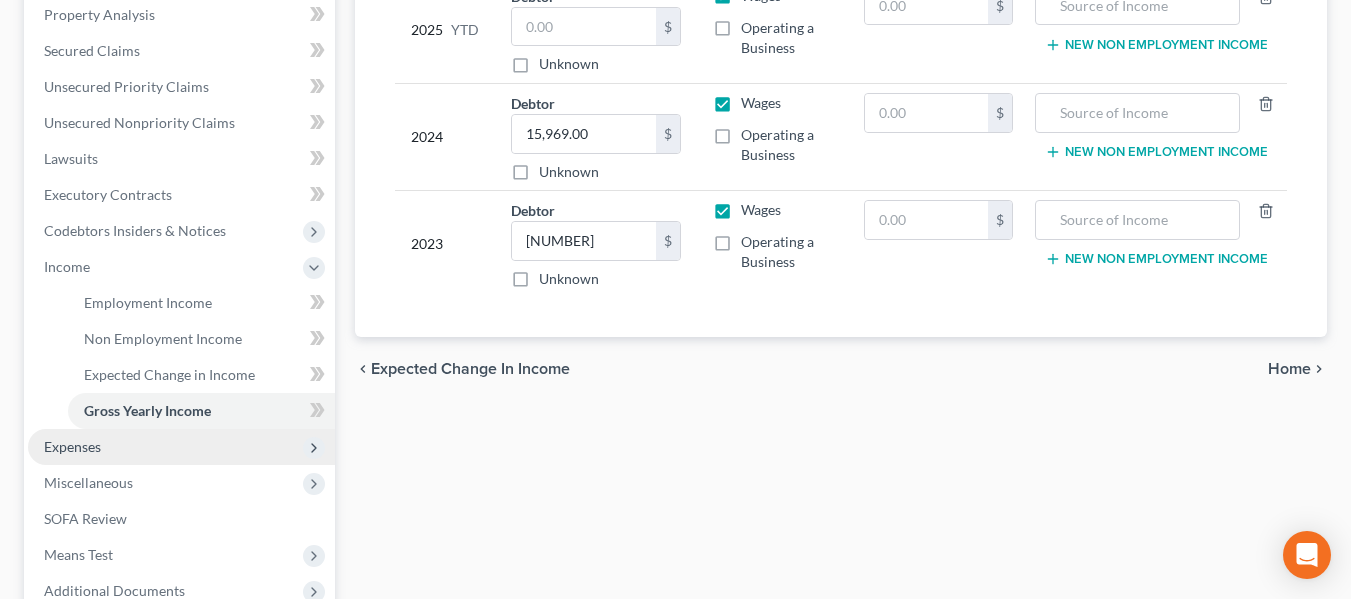 click on "Expenses" at bounding box center [181, 447] 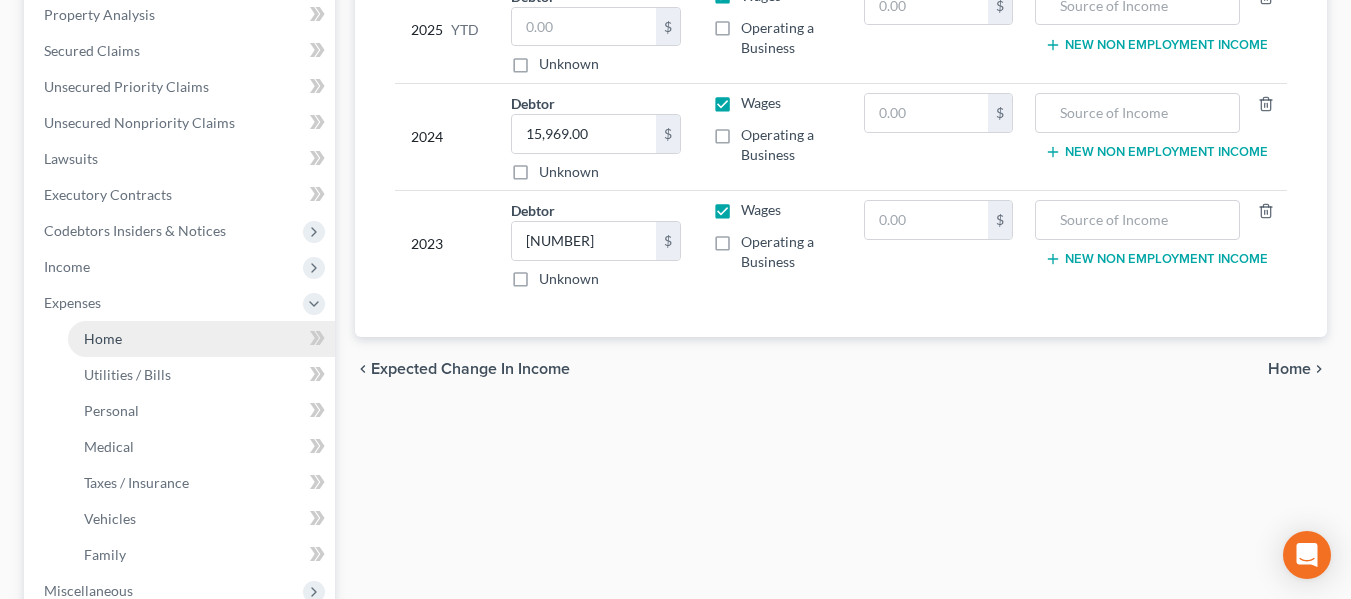 click on "Home" at bounding box center [201, 339] 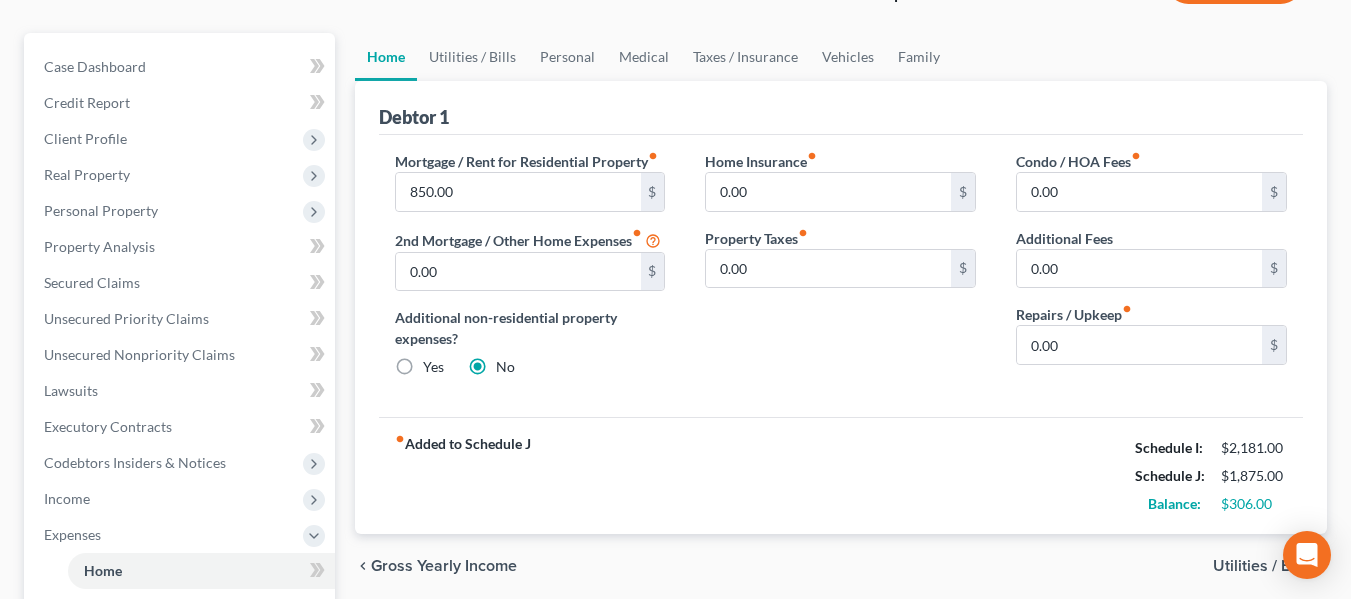 scroll, scrollTop: 135, scrollLeft: 0, axis: vertical 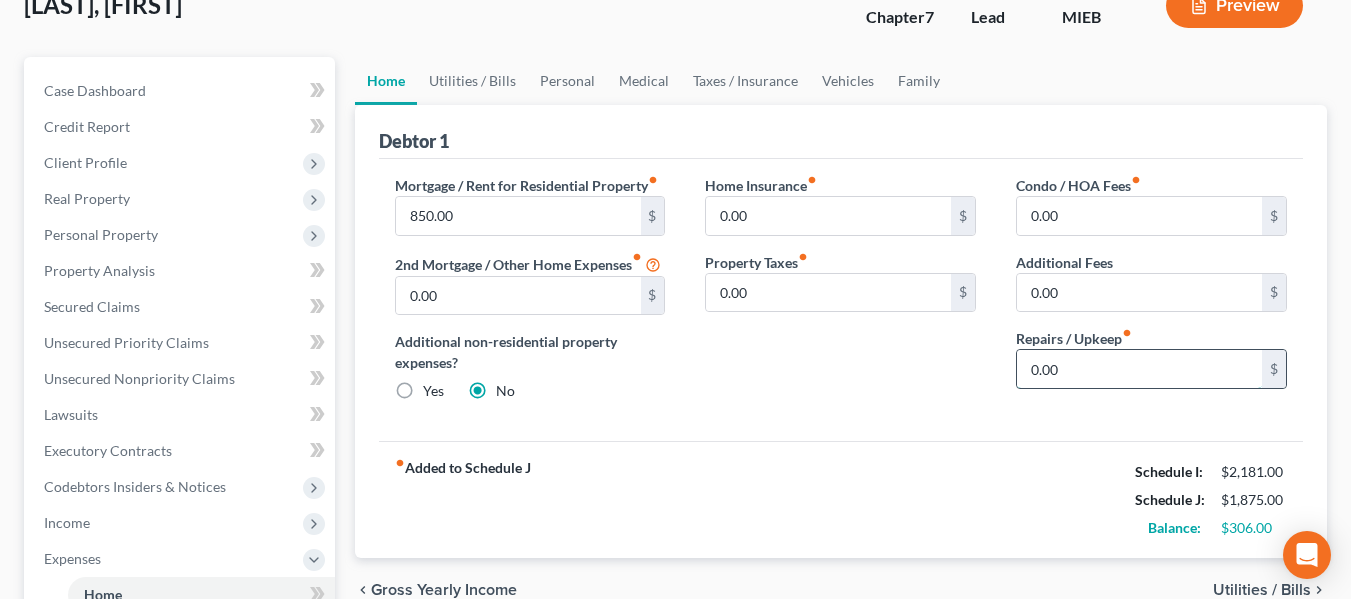 click on "0.00" at bounding box center (1139, 369) 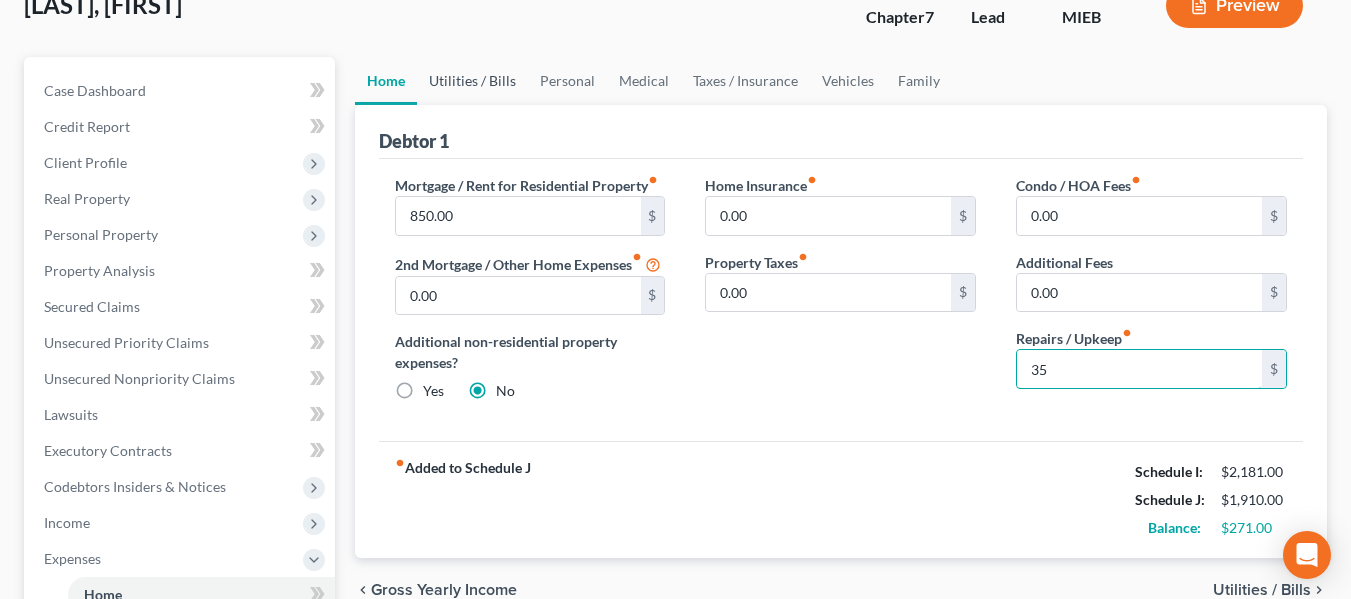 type on "35" 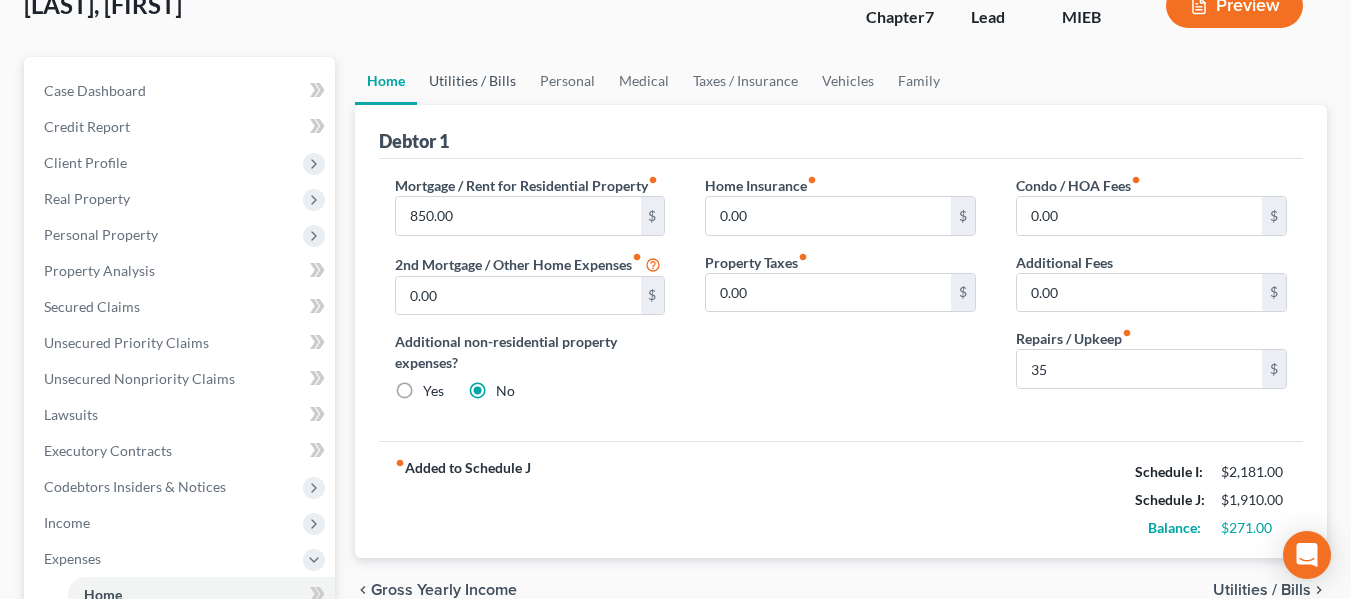 click on "Utilities / Bills" at bounding box center [472, 81] 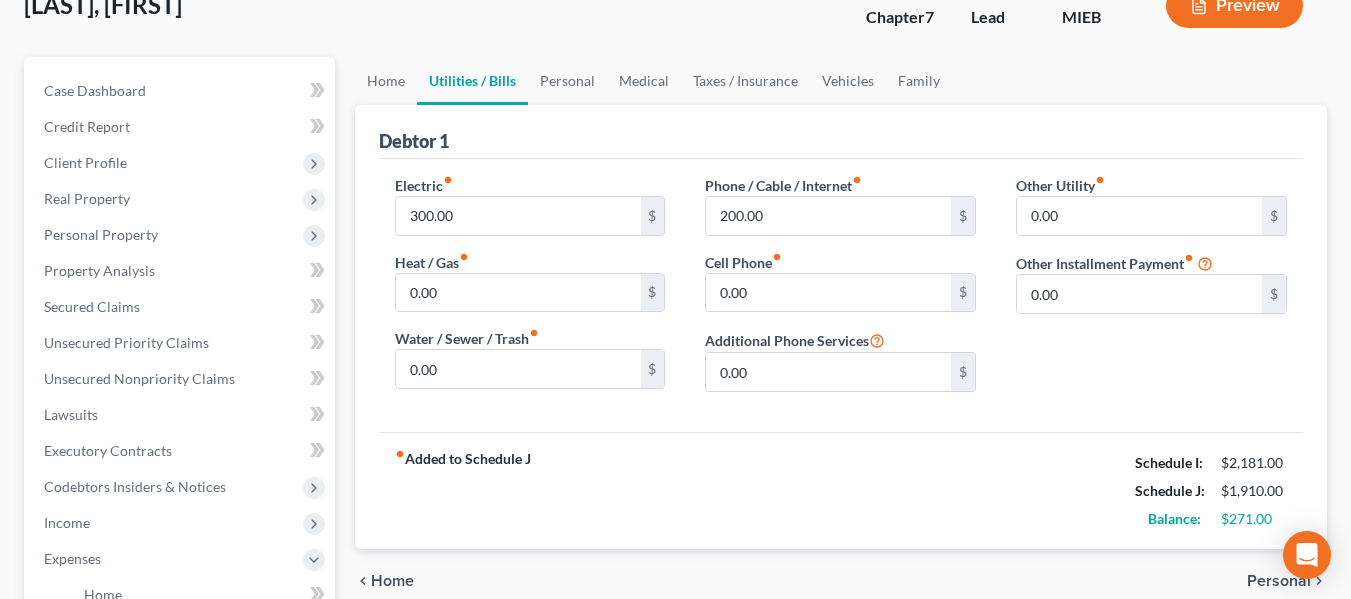 scroll, scrollTop: 44, scrollLeft: 0, axis: vertical 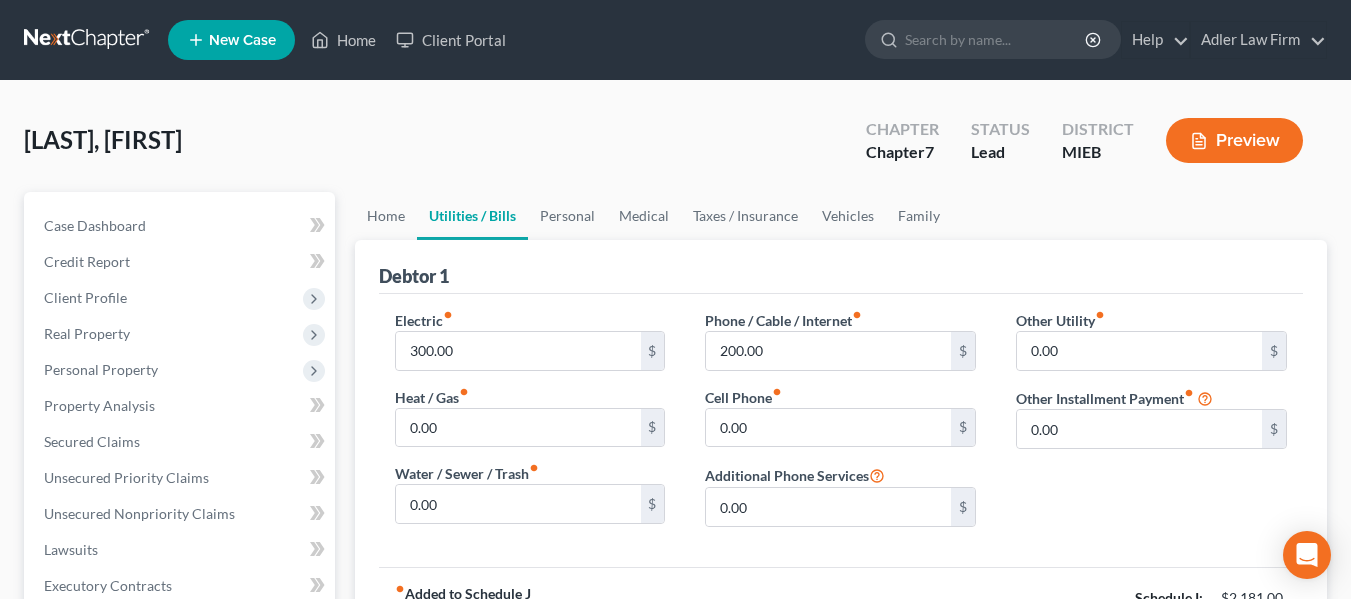 click on "Debtor 1" at bounding box center [841, 267] 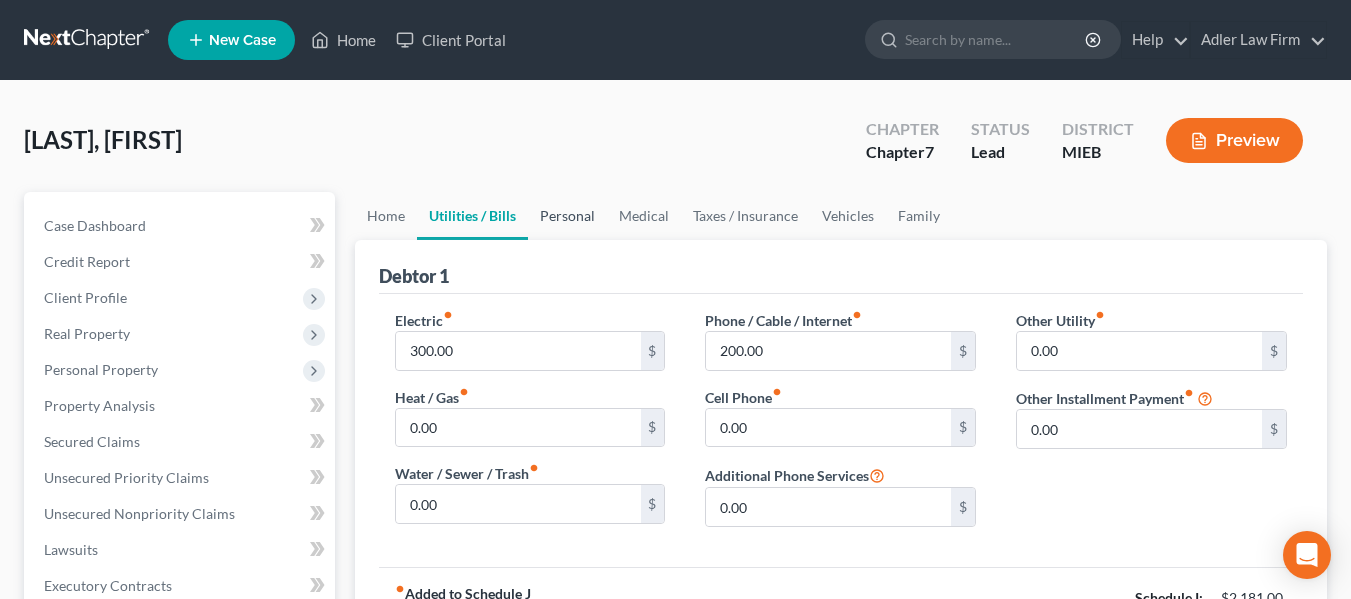 click on "Personal" at bounding box center [567, 216] 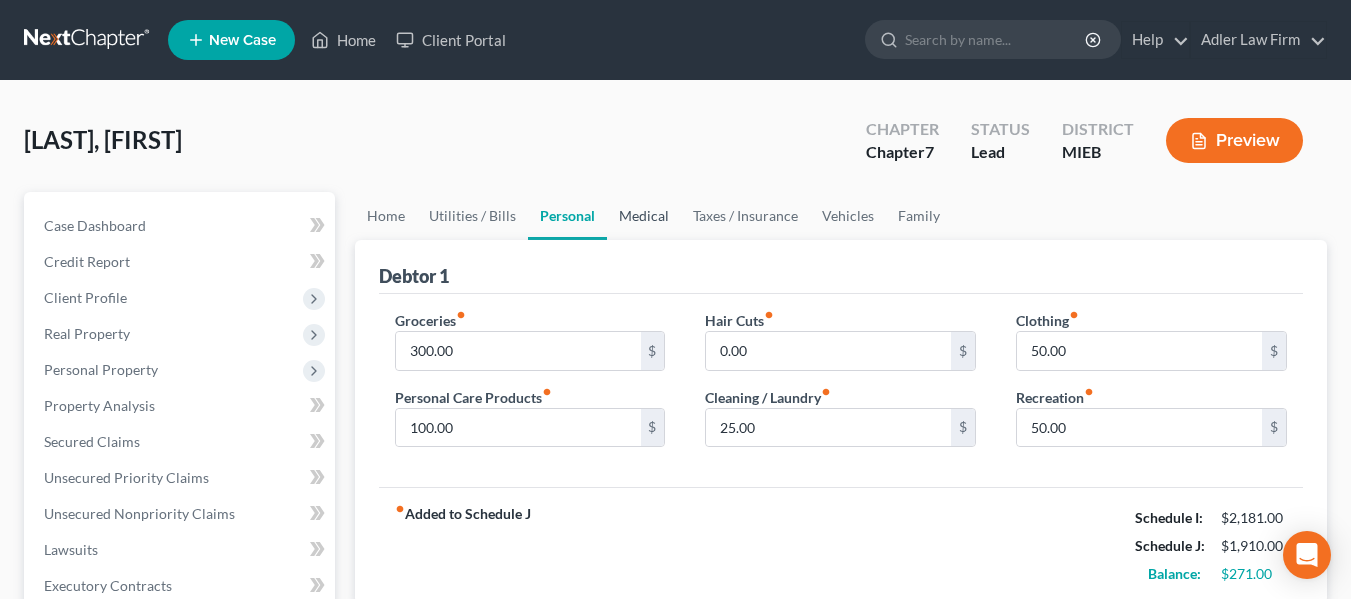 click on "Medical" at bounding box center [644, 216] 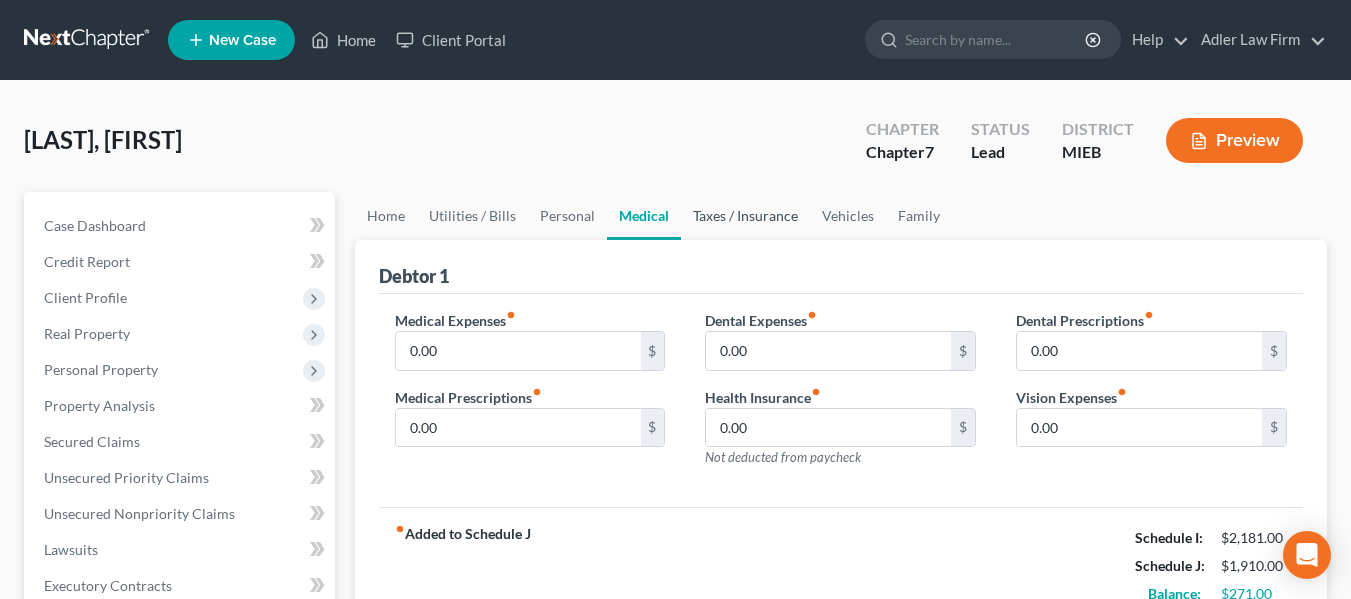 click on "Taxes / Insurance" at bounding box center (745, 216) 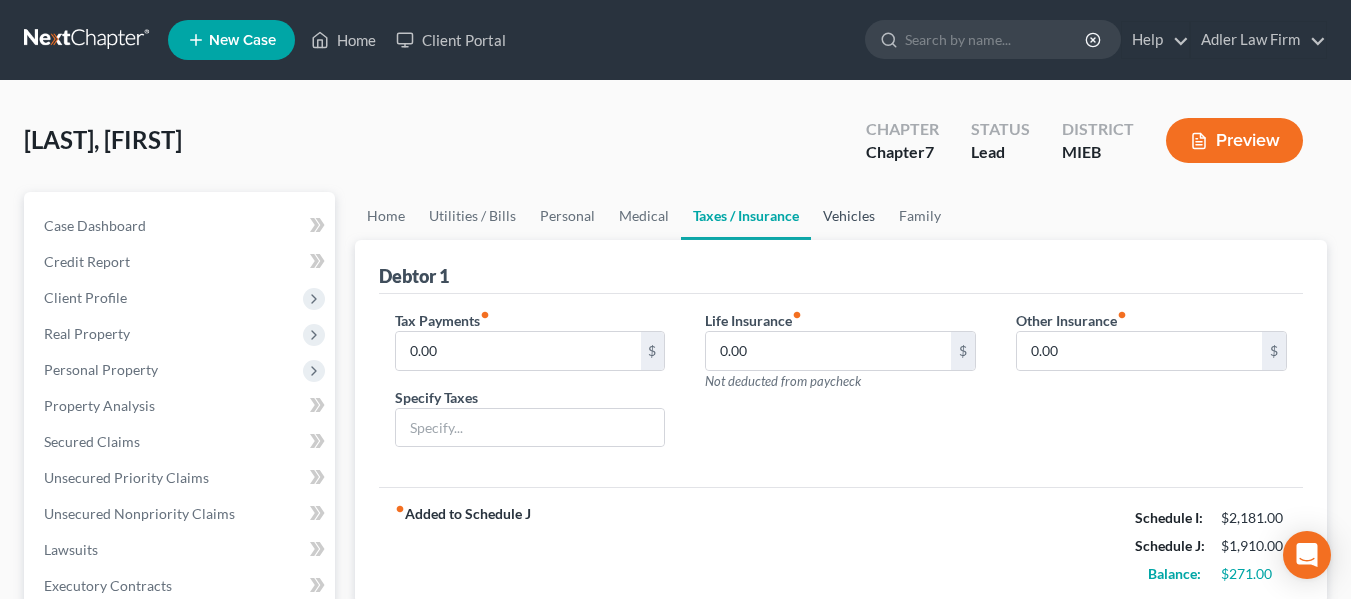 click on "Vehicles" at bounding box center (849, 216) 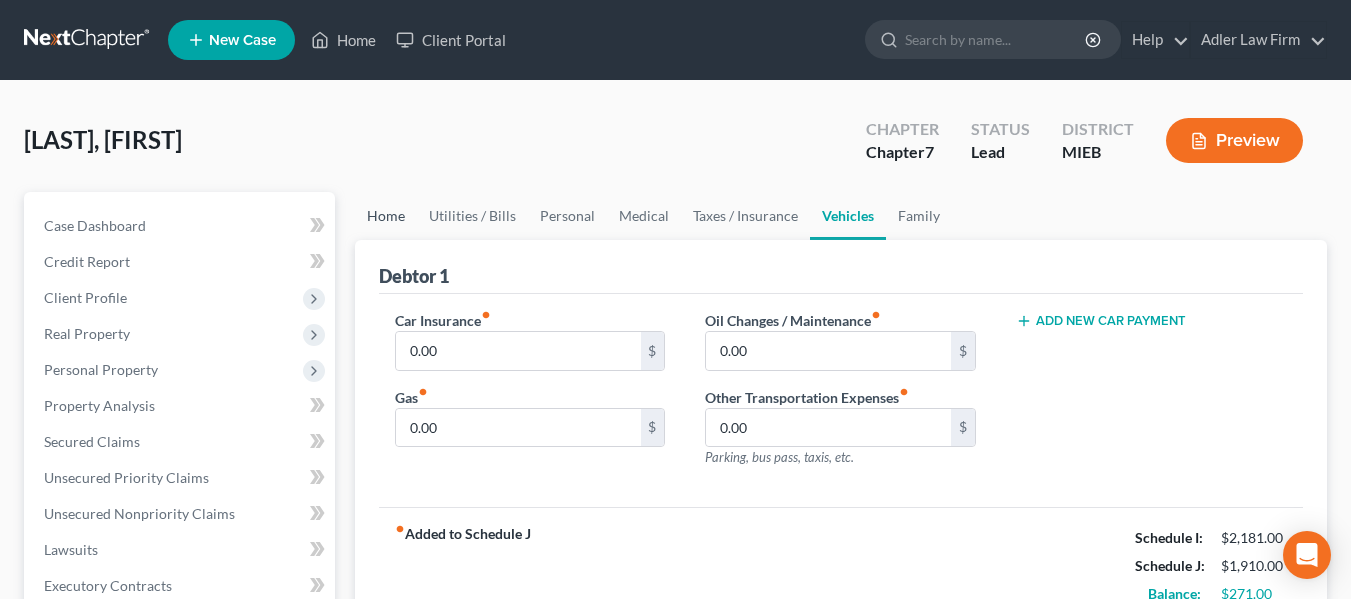 click on "Home" at bounding box center [386, 216] 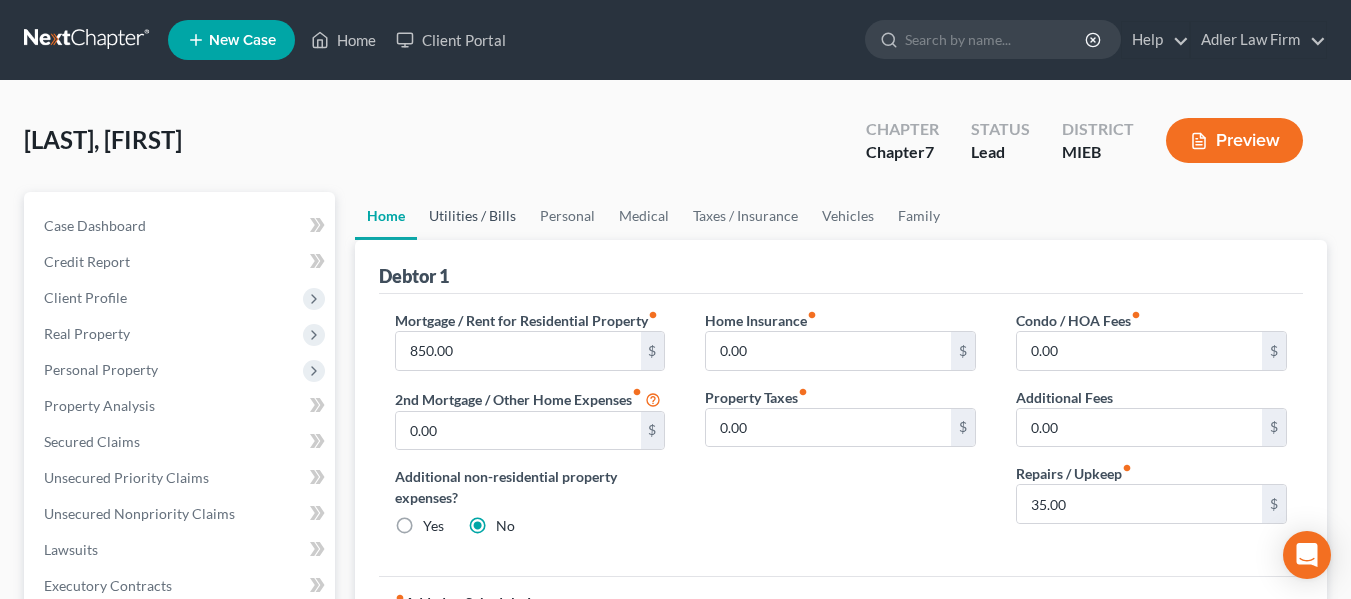 click on "Utilities / Bills" at bounding box center [472, 216] 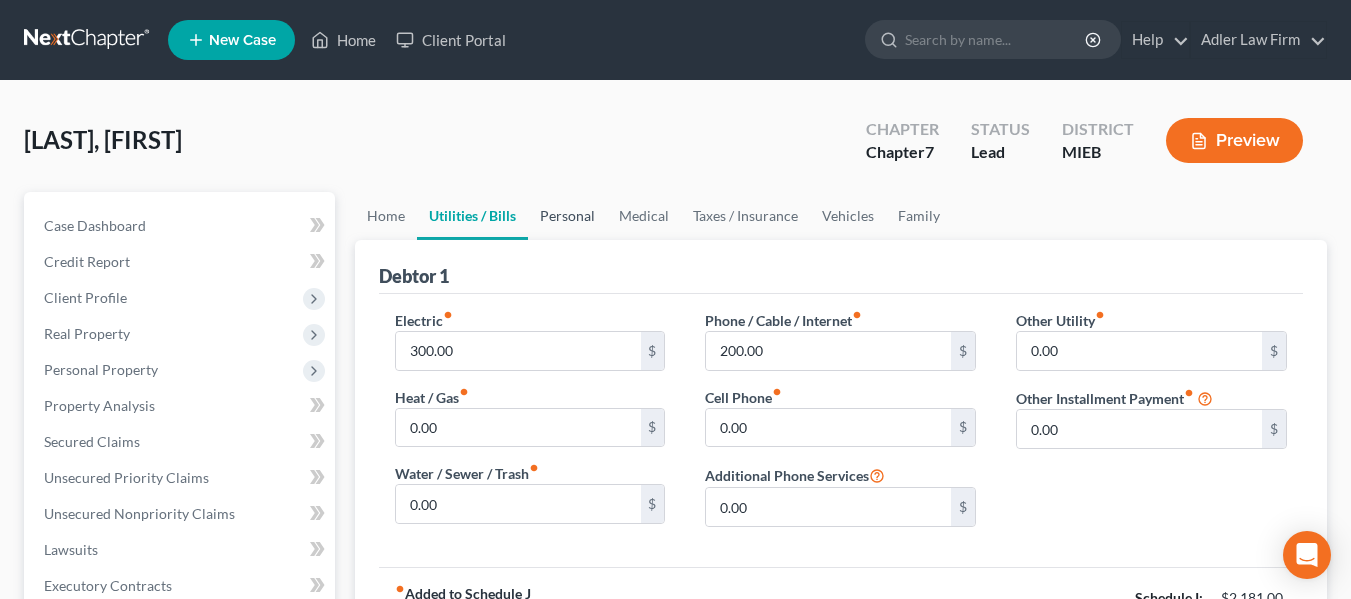 click on "Personal" at bounding box center (567, 216) 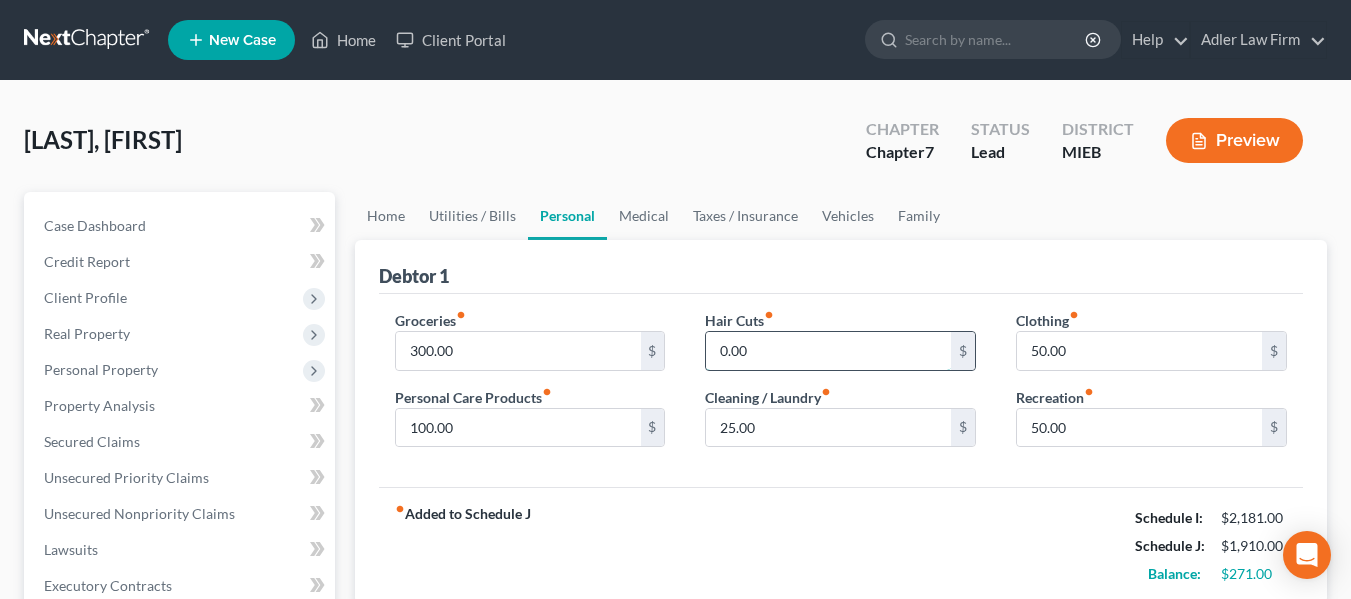 click on "0.00" at bounding box center [828, 351] 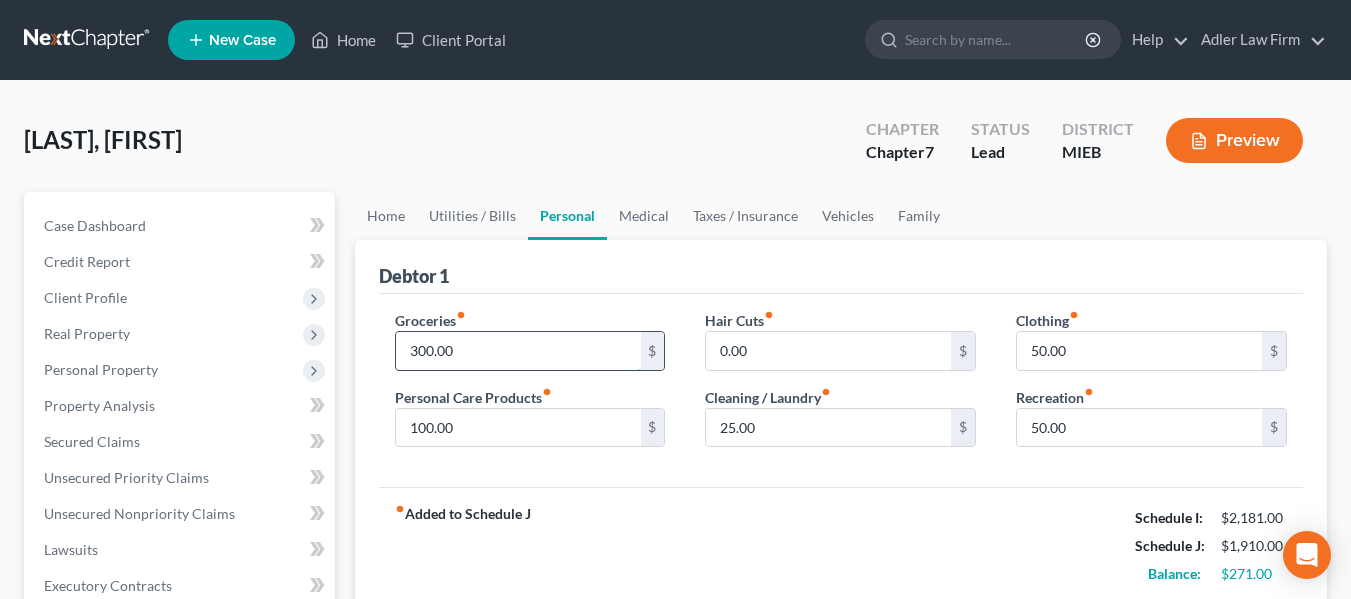click on "300.00" at bounding box center (518, 351) 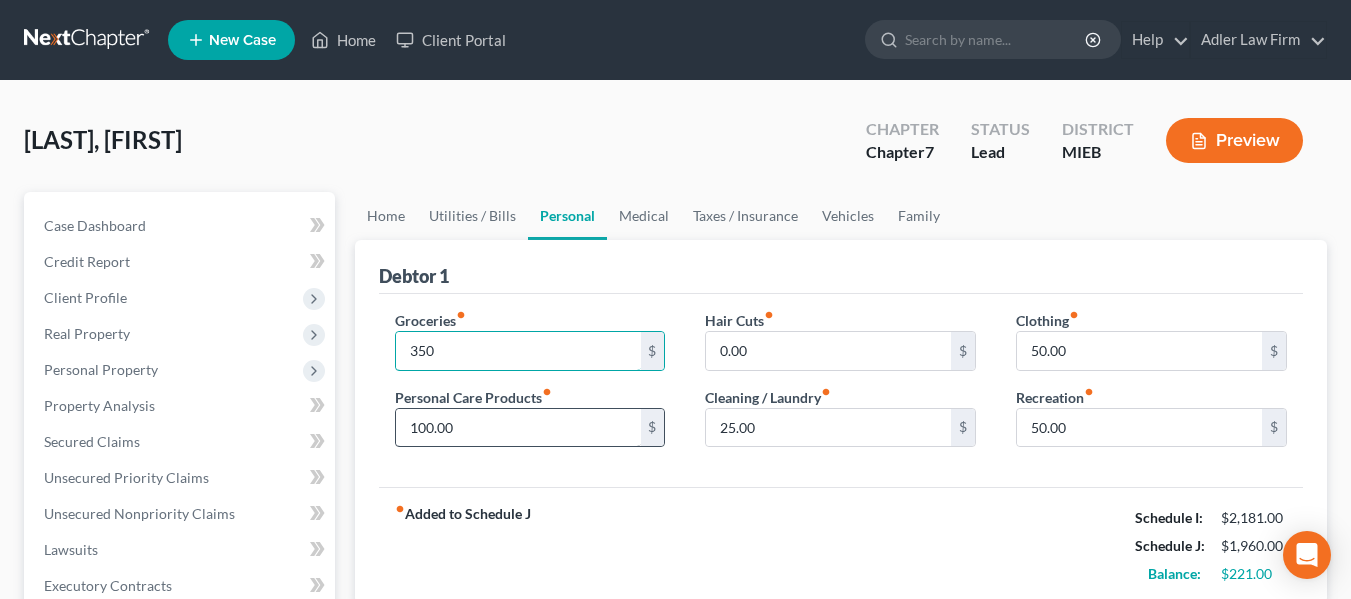 type on "350" 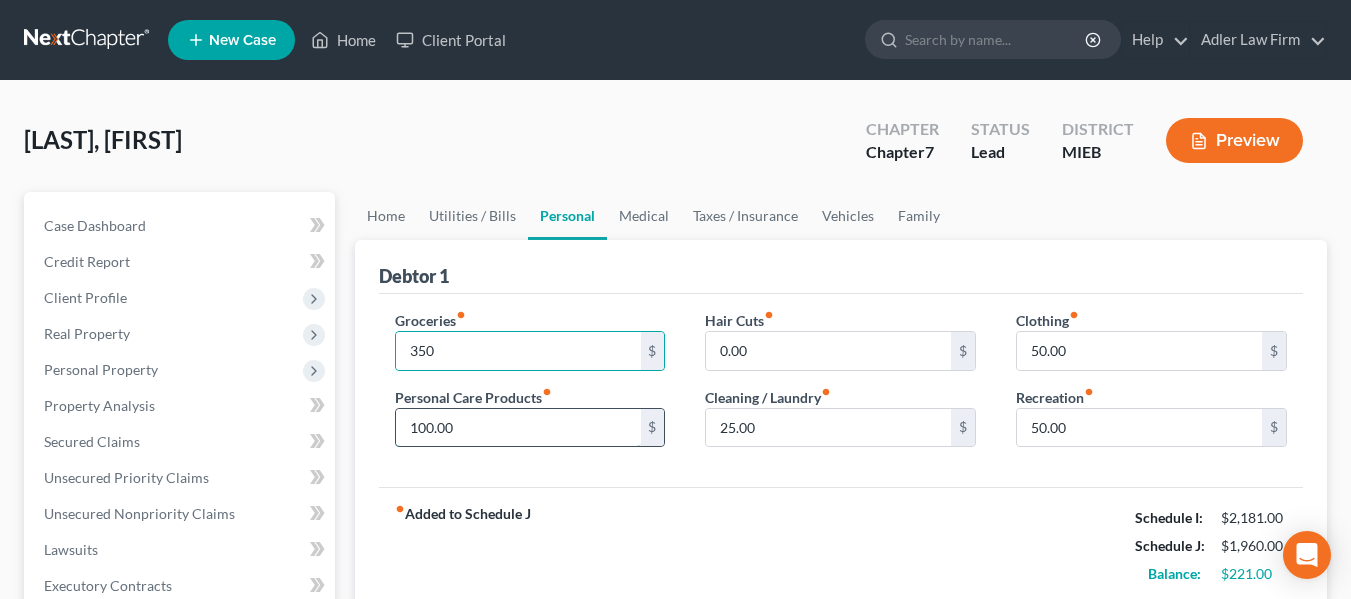 click on "100.00" at bounding box center [518, 428] 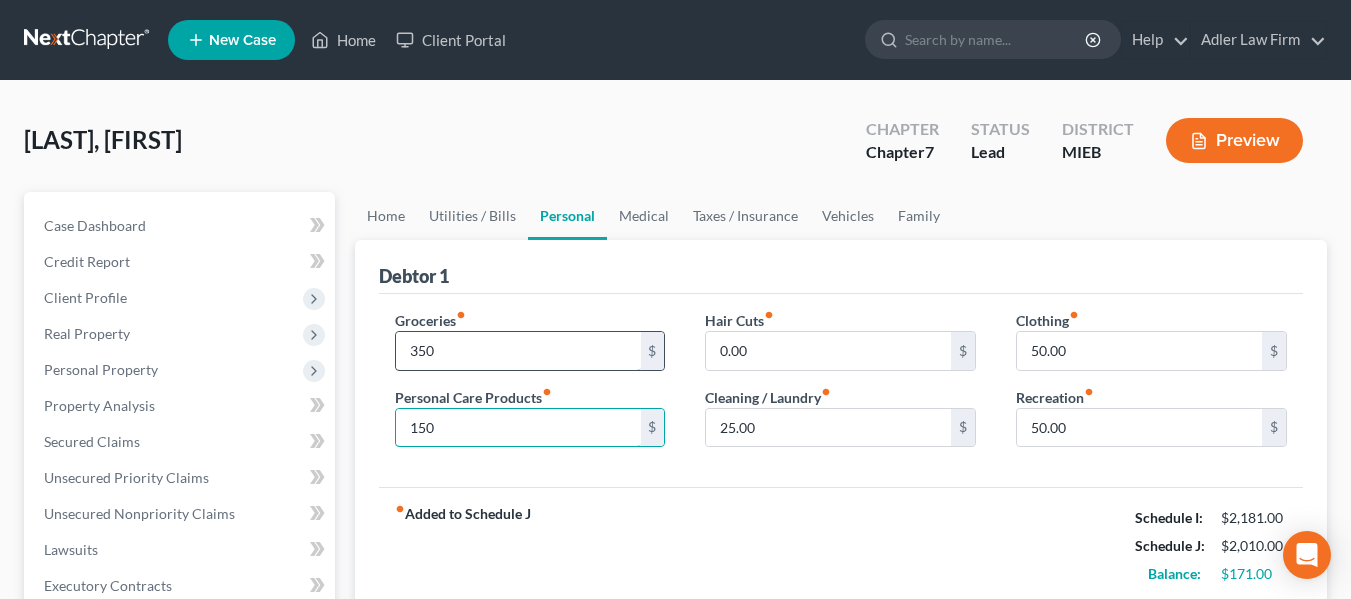 type on "150" 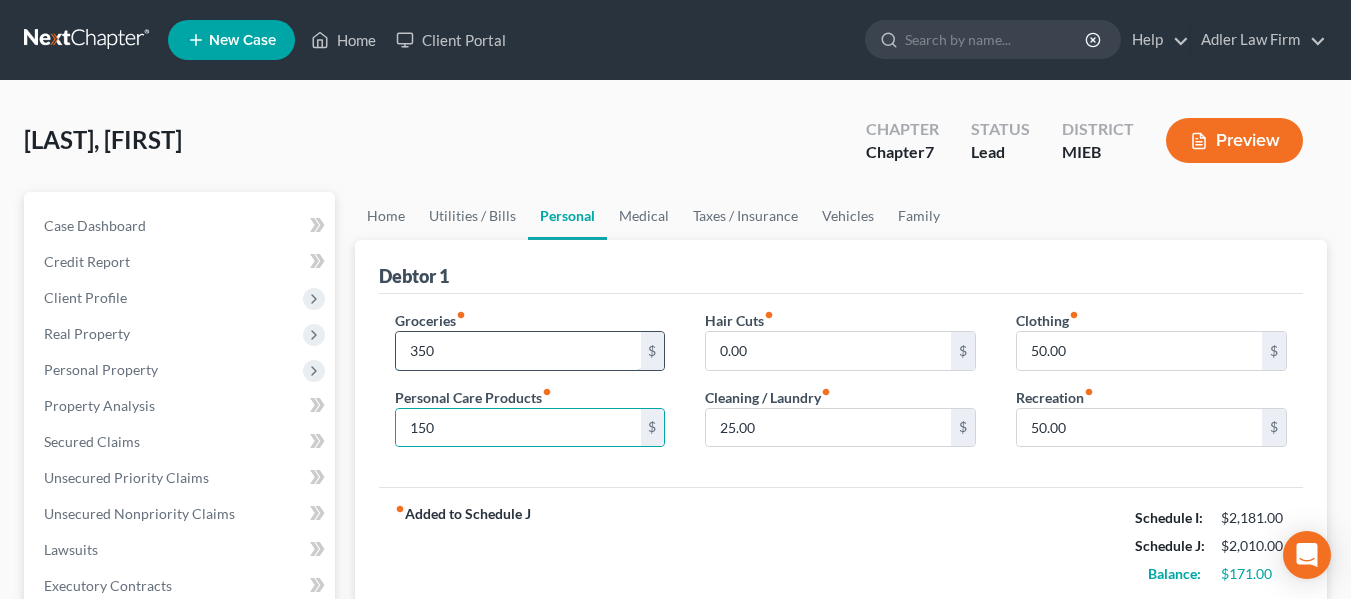 click on "350" at bounding box center (518, 351) 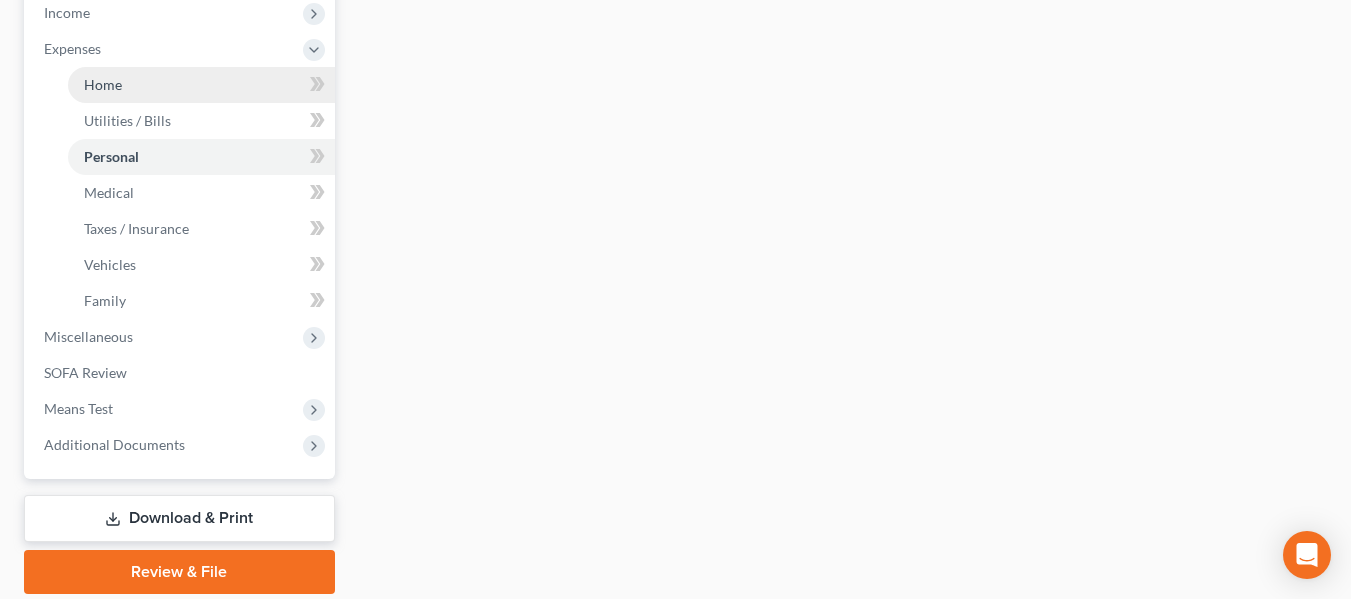 scroll, scrollTop: 646, scrollLeft: 0, axis: vertical 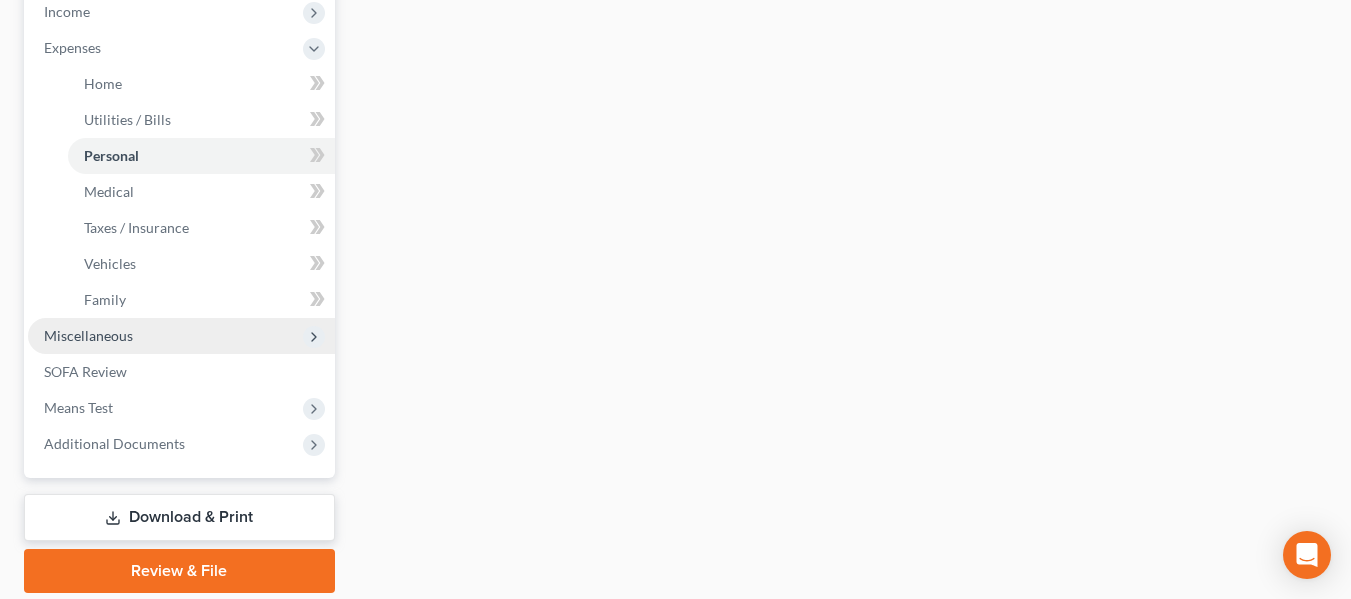 click on "Miscellaneous" at bounding box center [88, 335] 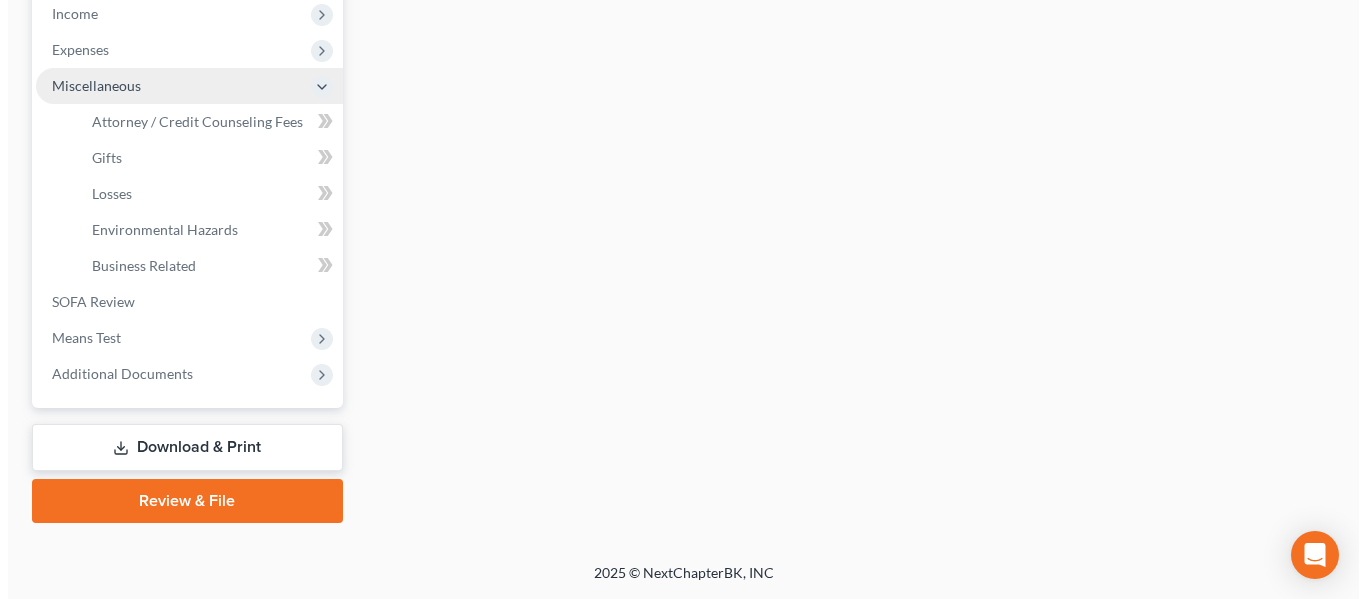 scroll, scrollTop: 644, scrollLeft: 0, axis: vertical 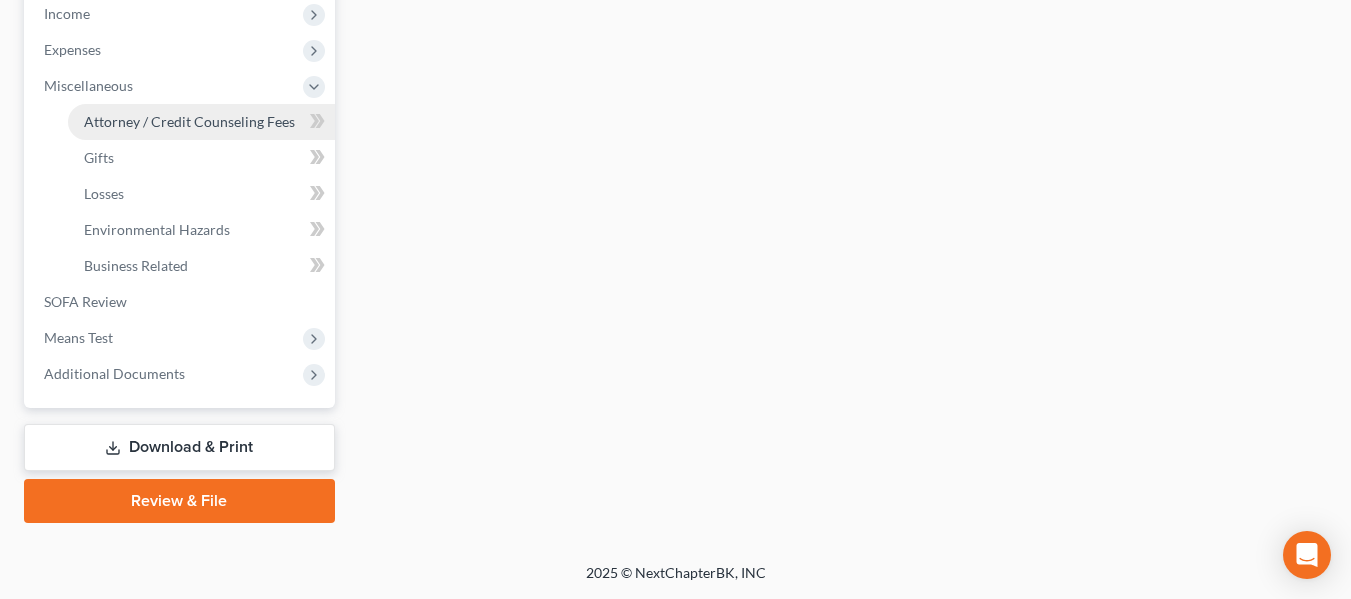 click on "Attorney / Credit Counseling Fees" at bounding box center (189, 121) 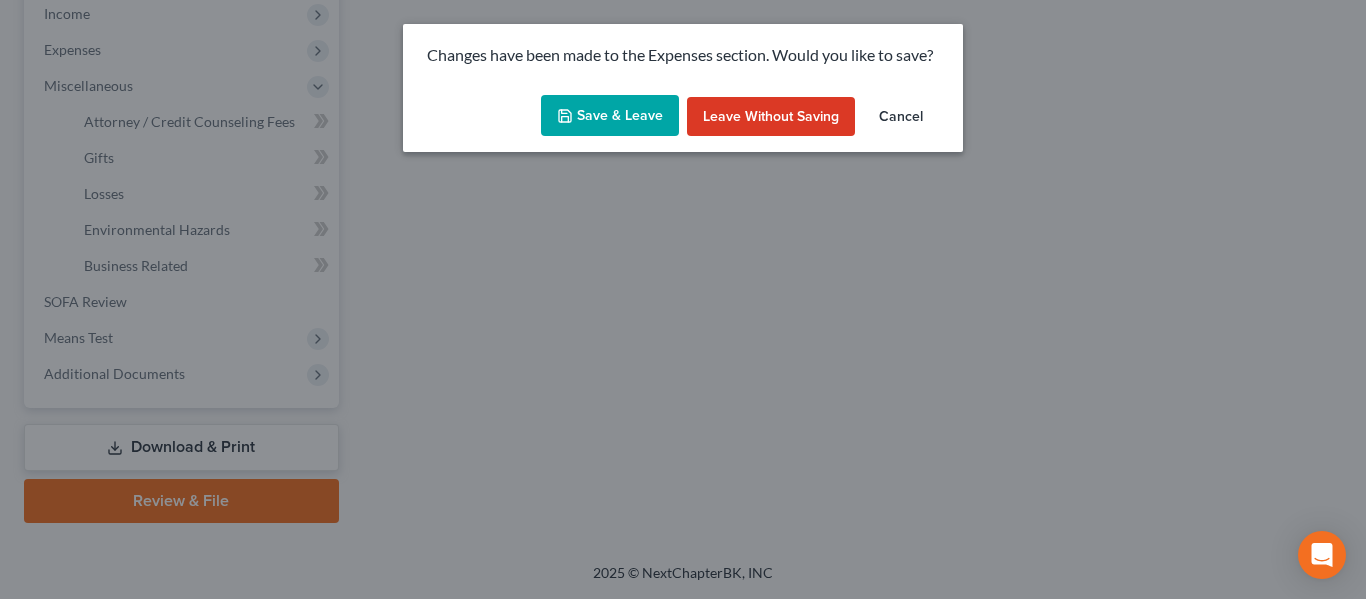 click on "Save & Leave" at bounding box center (610, 116) 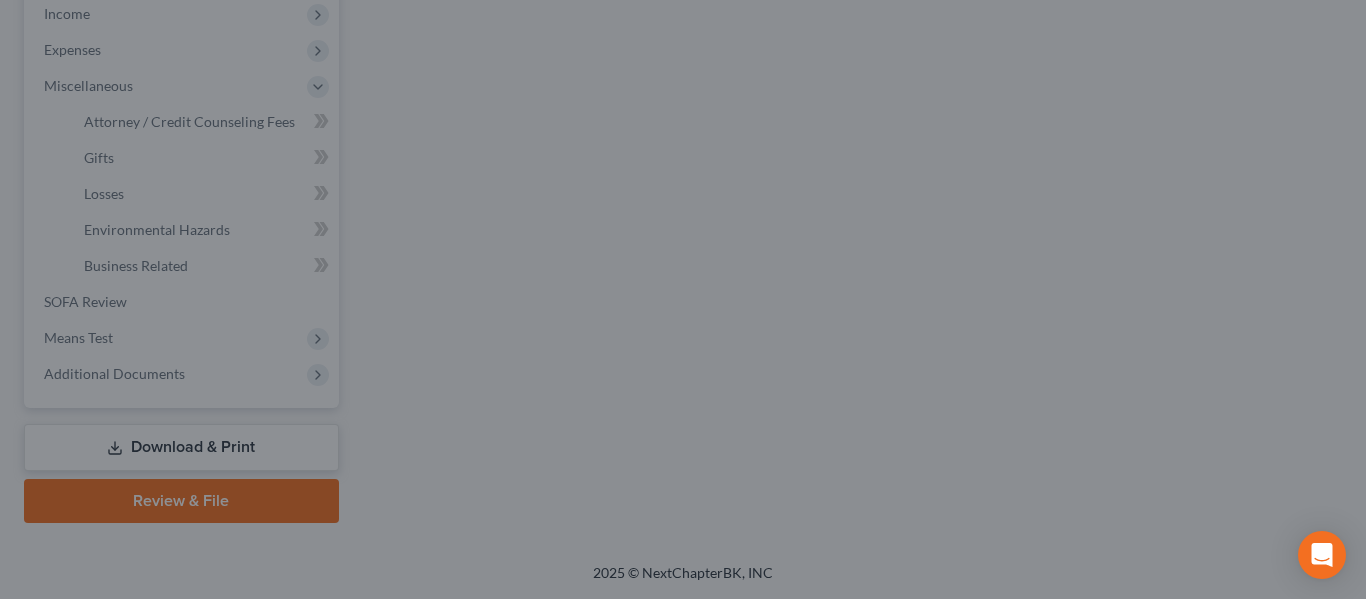 select on "0" 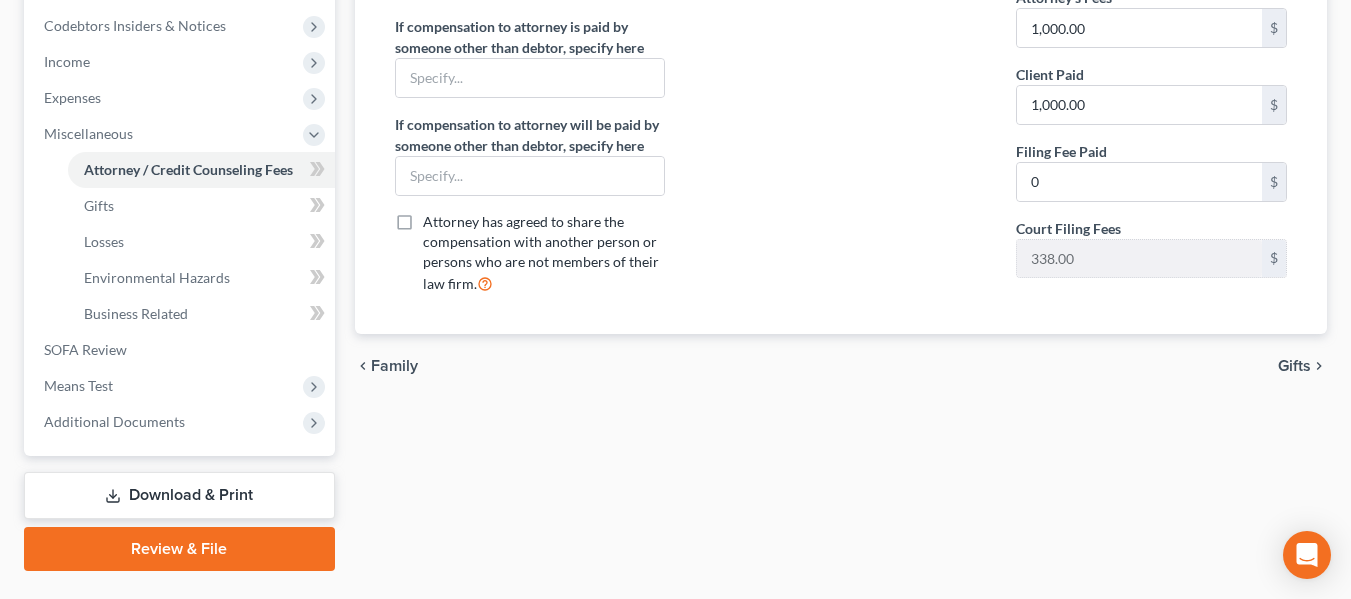scroll, scrollTop: 644, scrollLeft: 0, axis: vertical 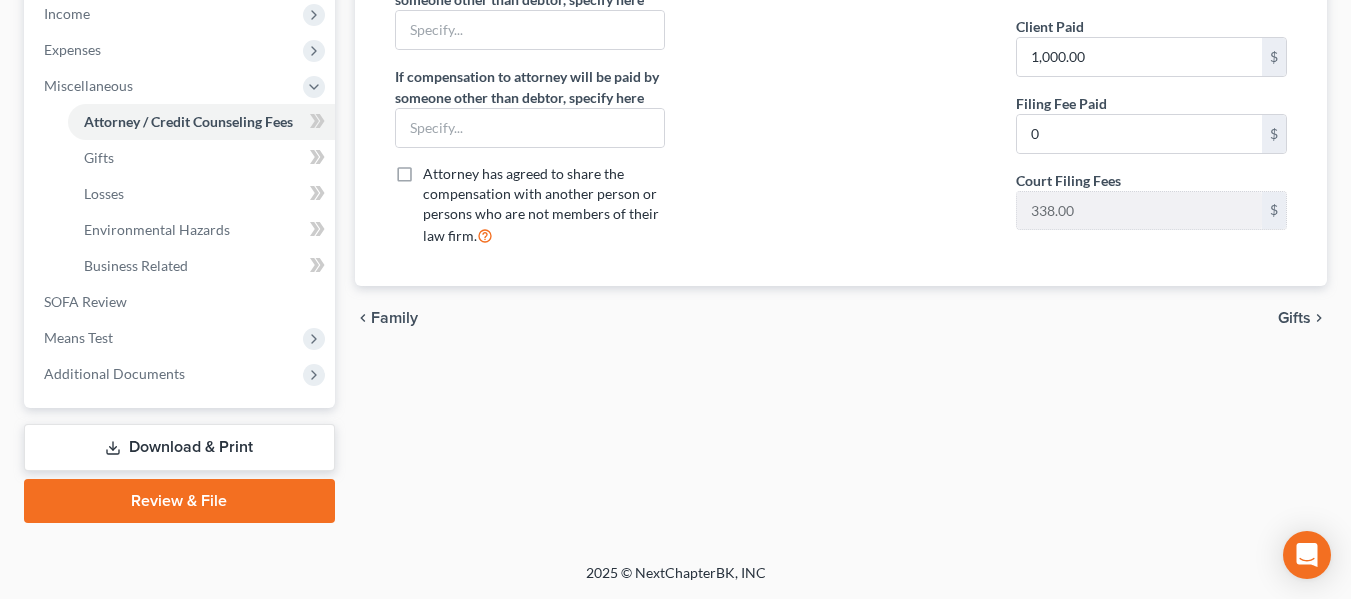 click on "Download & Print" at bounding box center [179, 447] 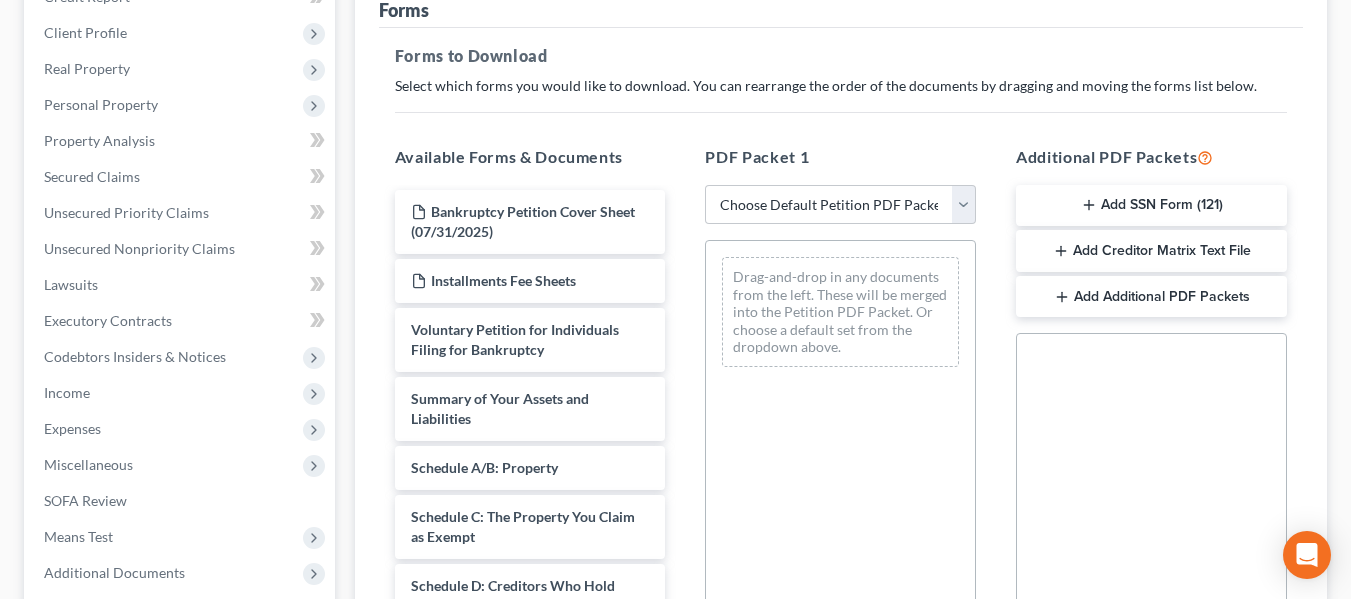 scroll, scrollTop: 0, scrollLeft: 0, axis: both 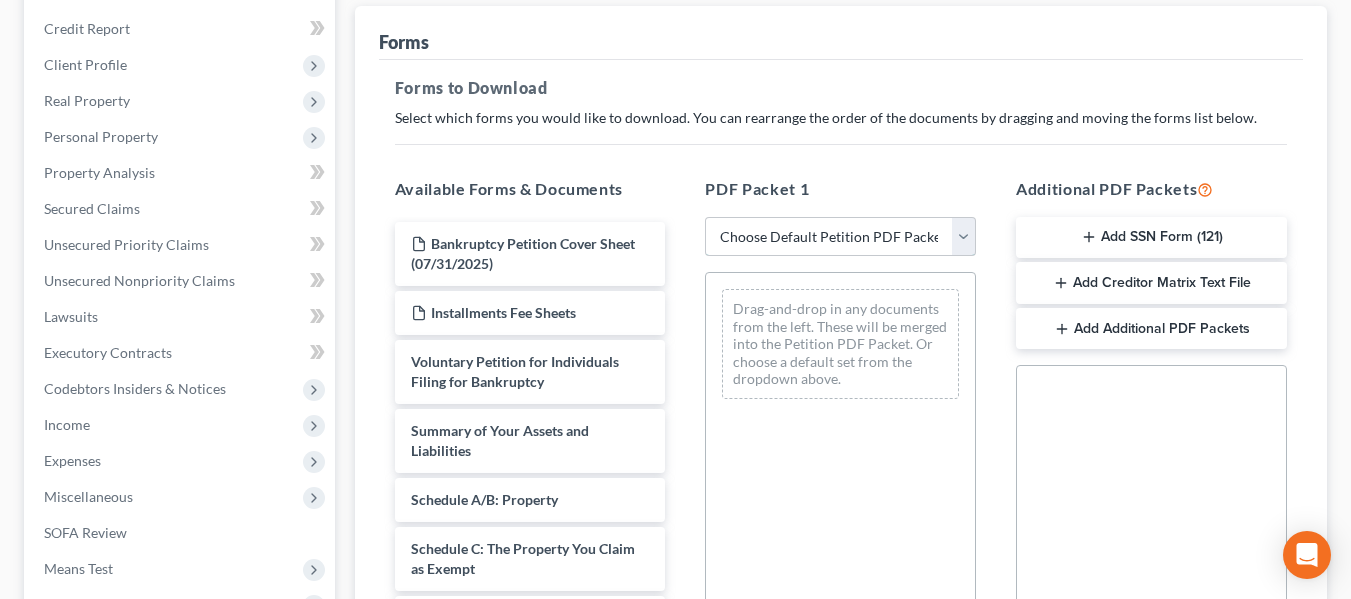 click on "Choose Default Petition PDF Packet Complete Bankruptcy Petition (all forms and schedules) Emergency Filing Forms (Petition and Creditor List Only) Amended Forms Signature Pages Only [LAST], [FIRST] Ch.7 Bk Petition" at bounding box center (840, 237) 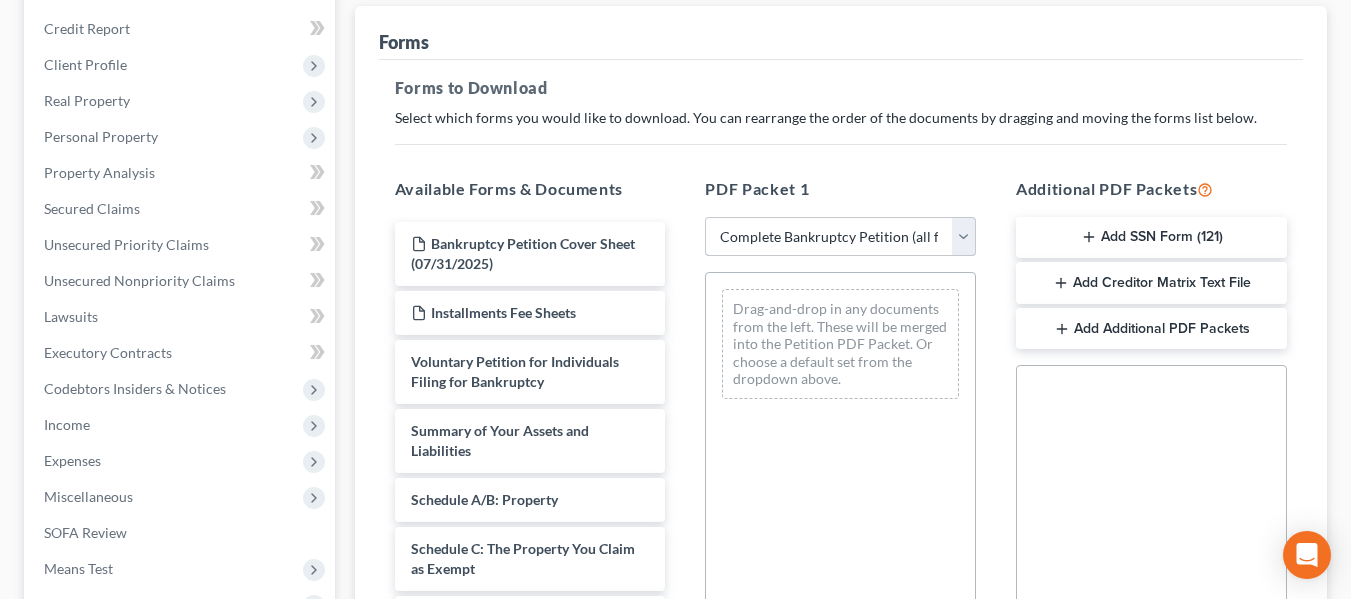 click on "Choose Default Petition PDF Packet Complete Bankruptcy Petition (all forms and schedules) Emergency Filing Forms (Petition and Creditor List Only) Amended Forms Signature Pages Only [LAST], [FIRST] Ch.7 Bk Petition" at bounding box center (840, 237) 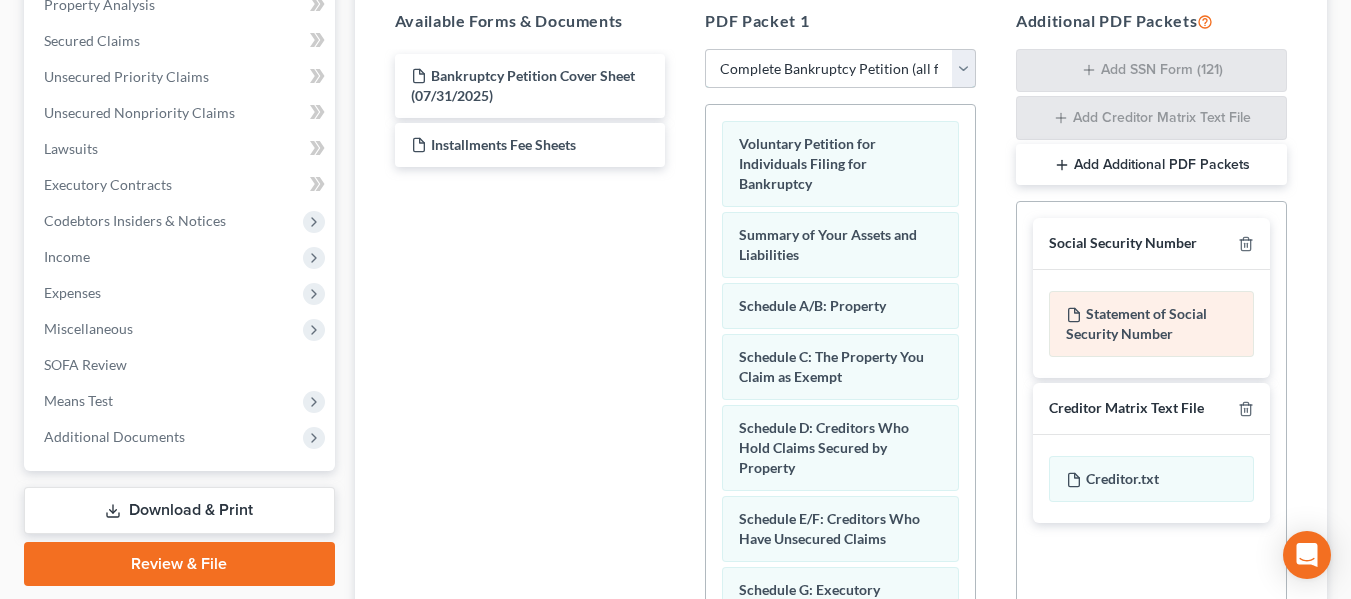 scroll, scrollTop: 638, scrollLeft: 0, axis: vertical 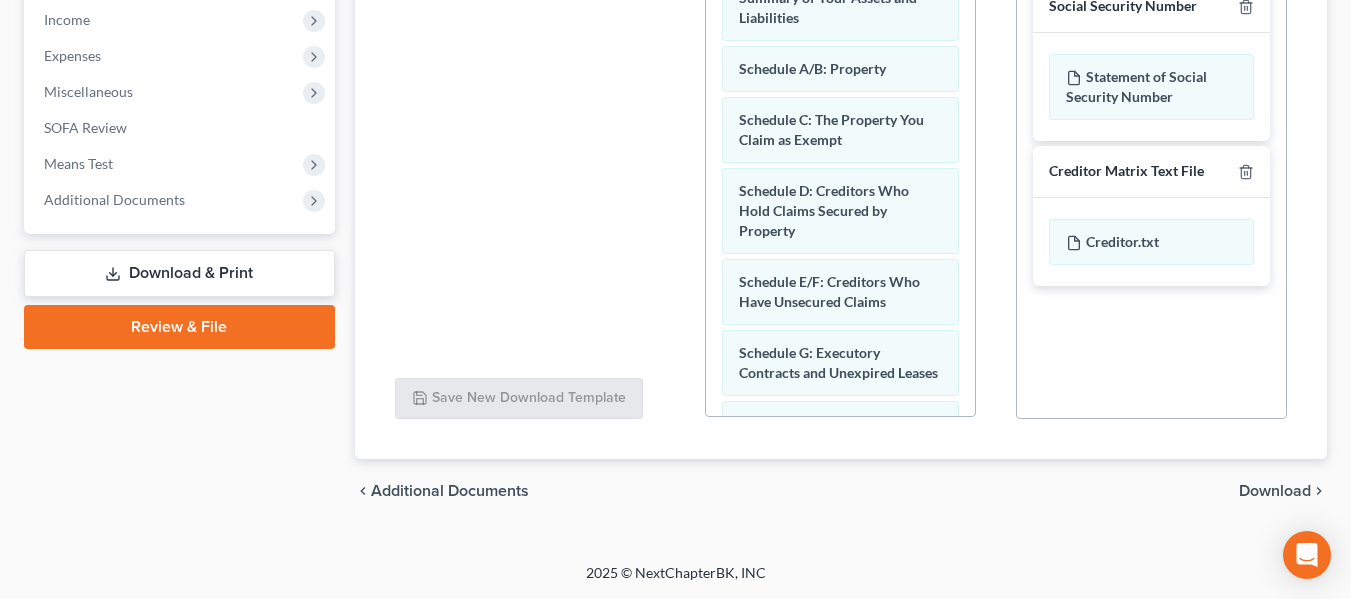 click on "Download" at bounding box center (1275, 491) 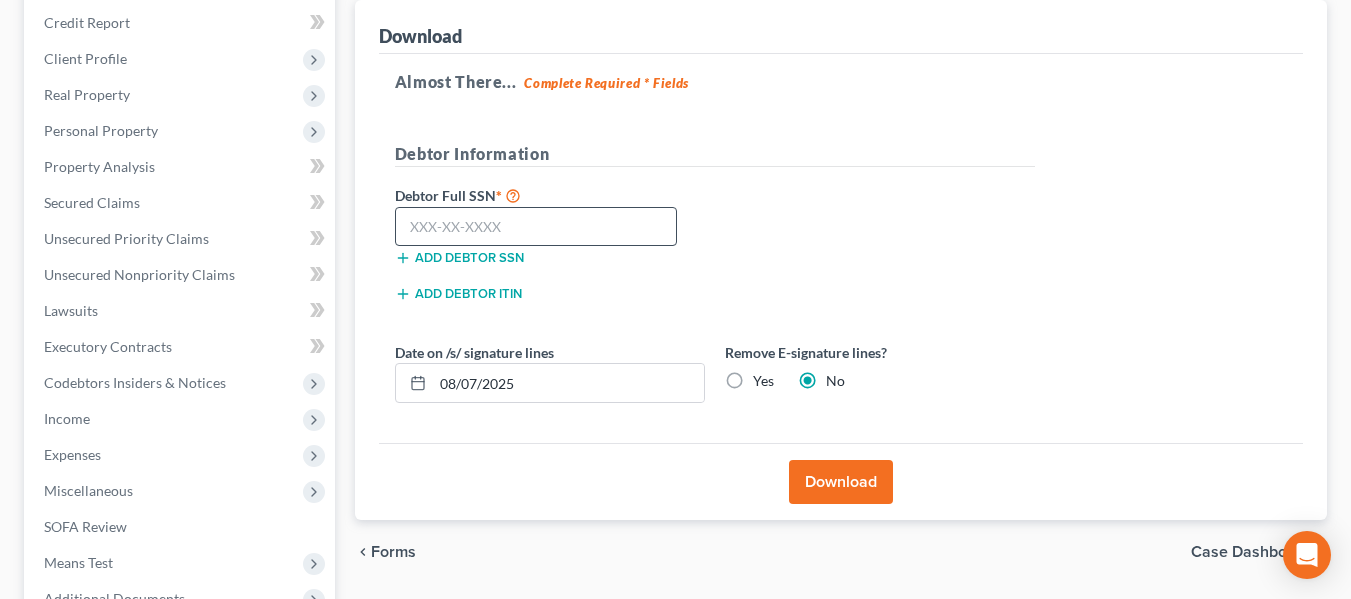 scroll, scrollTop: 228, scrollLeft: 0, axis: vertical 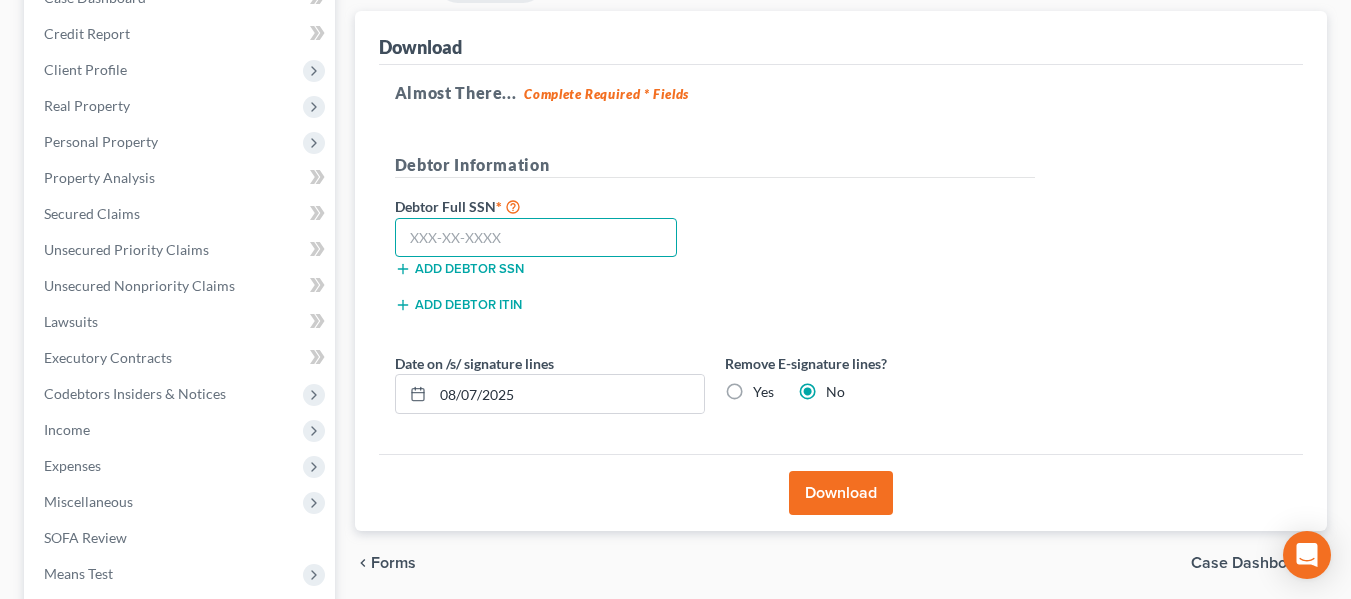 click at bounding box center [536, 238] 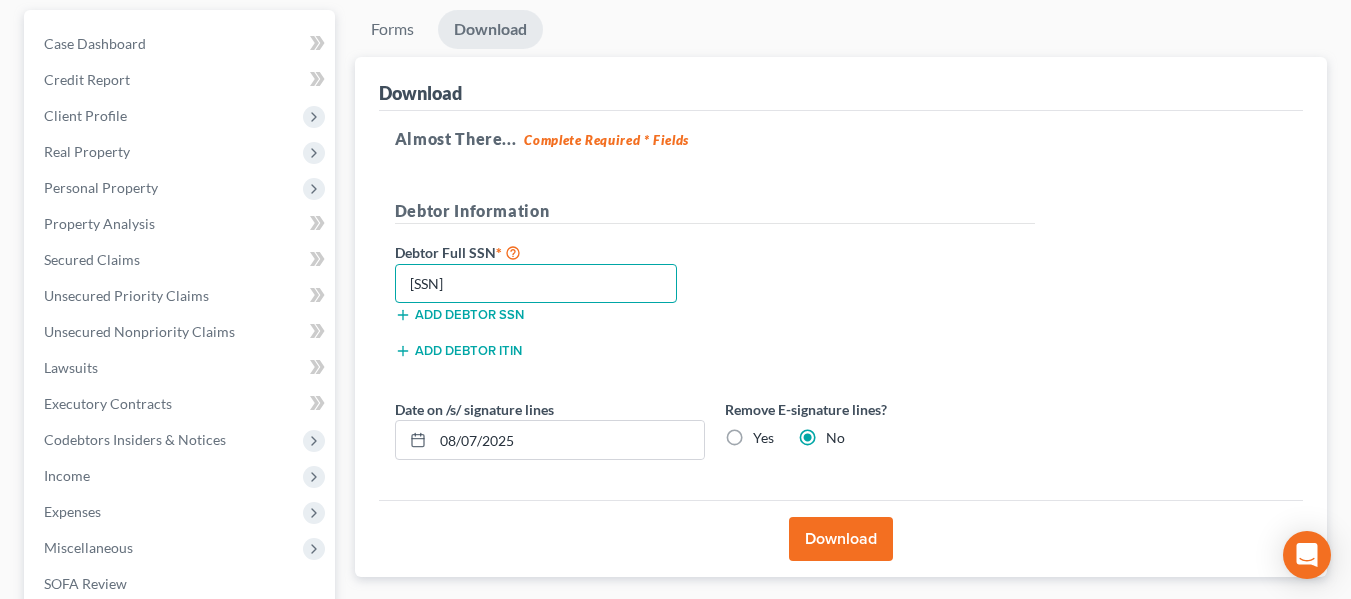 scroll, scrollTop: 180, scrollLeft: 0, axis: vertical 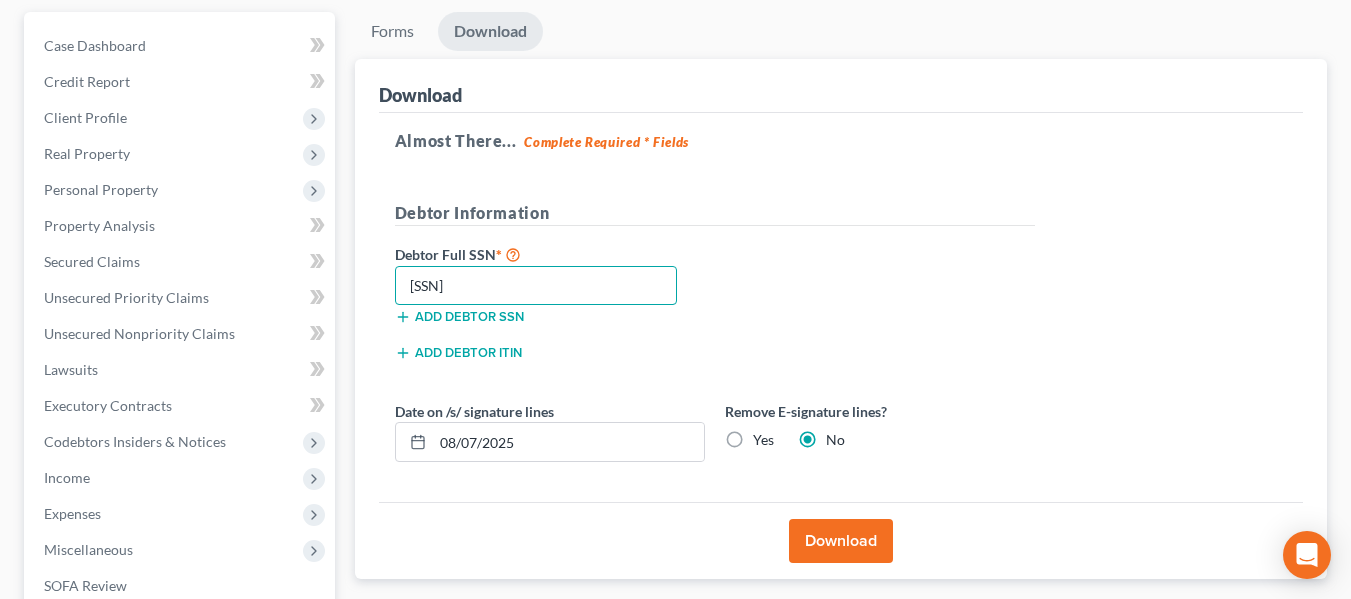 type on "[SSN]" 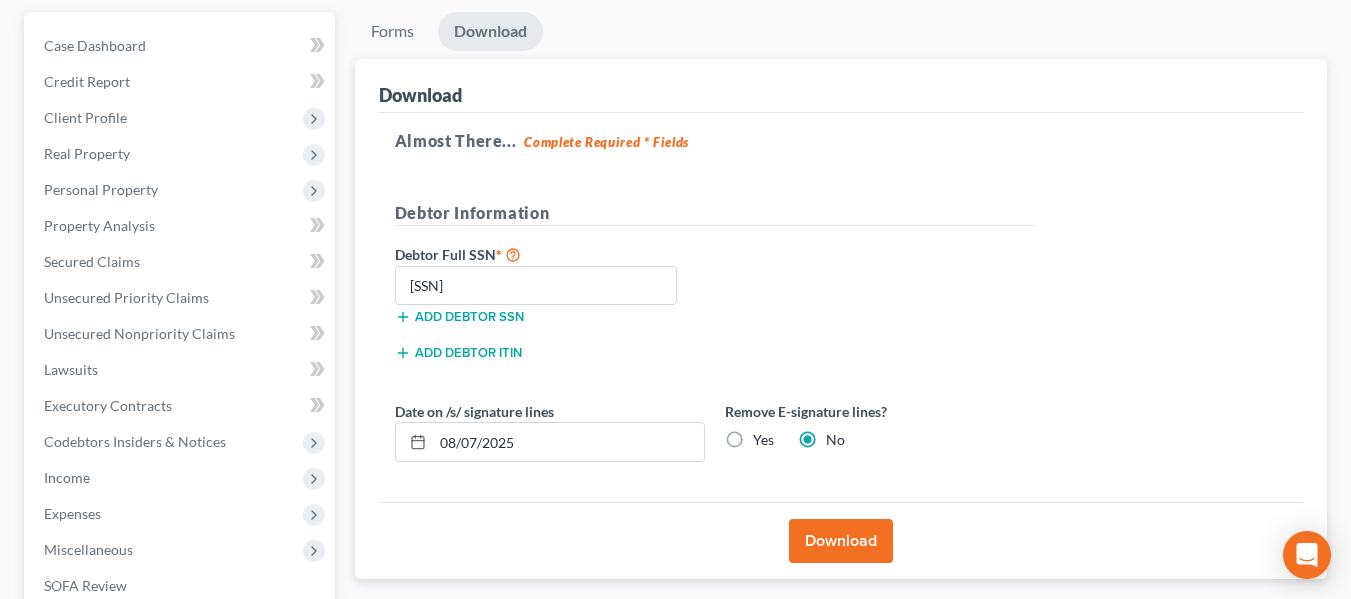 click on "Download" at bounding box center (841, 541) 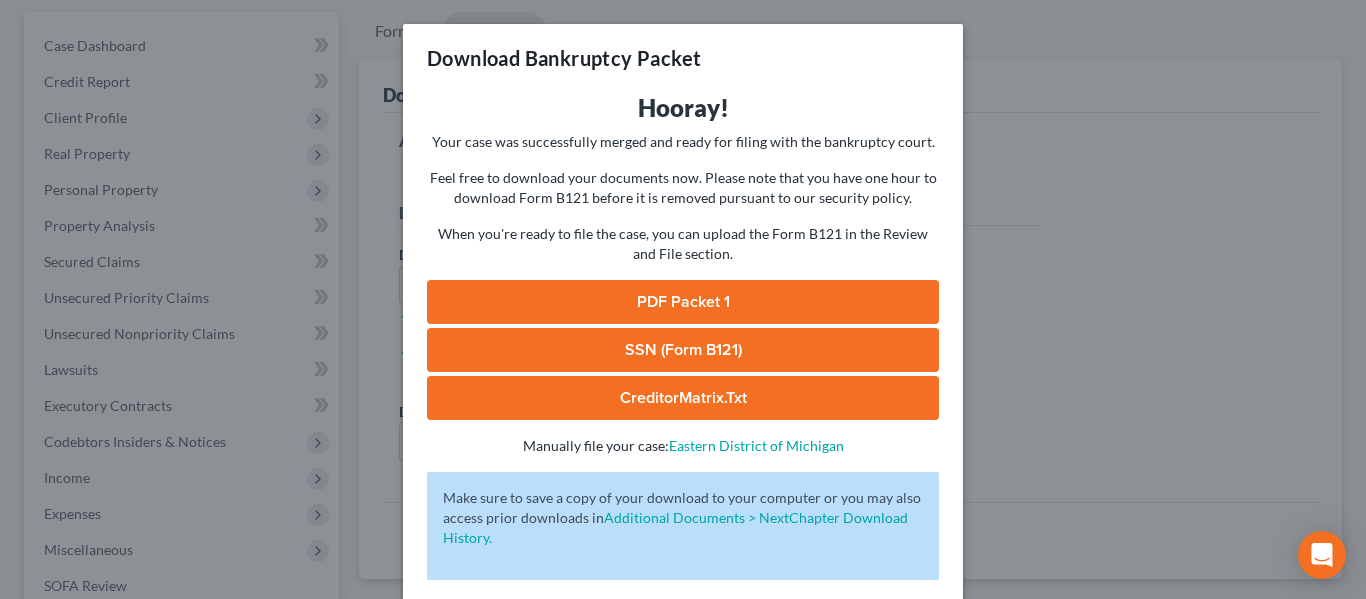 click on "SSN (Form B121)" at bounding box center [683, 350] 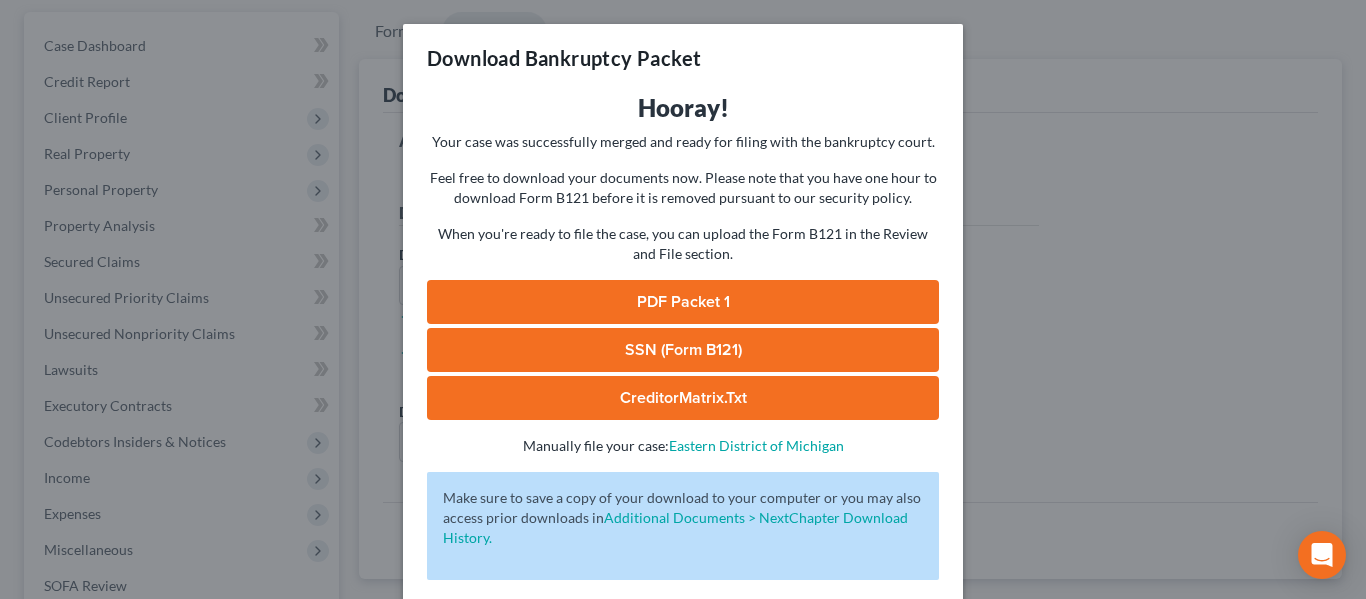 click on "Download Bankruptcy Packet
Hooray! Your case was successfully merged and ready for filing with the bankruptcy court. Feel free to download your documents now. Please note that you have one hour to download Form B121 before it is removed pursuant to our security policy. When you're ready to file the case, you can upload the Form B121 in the Review and File section. PDF Packet 1 SSN (Form B121) CreditorMatrix.txt -  Manually file your case:  Eastern District of Michigan Oops! There was an error with generating the download packet. -
Make sure to save a copy of your download to your computer or you may also access prior downloads in  Additional Documents > NextChapter Download History.
Complete!" at bounding box center (683, 299) 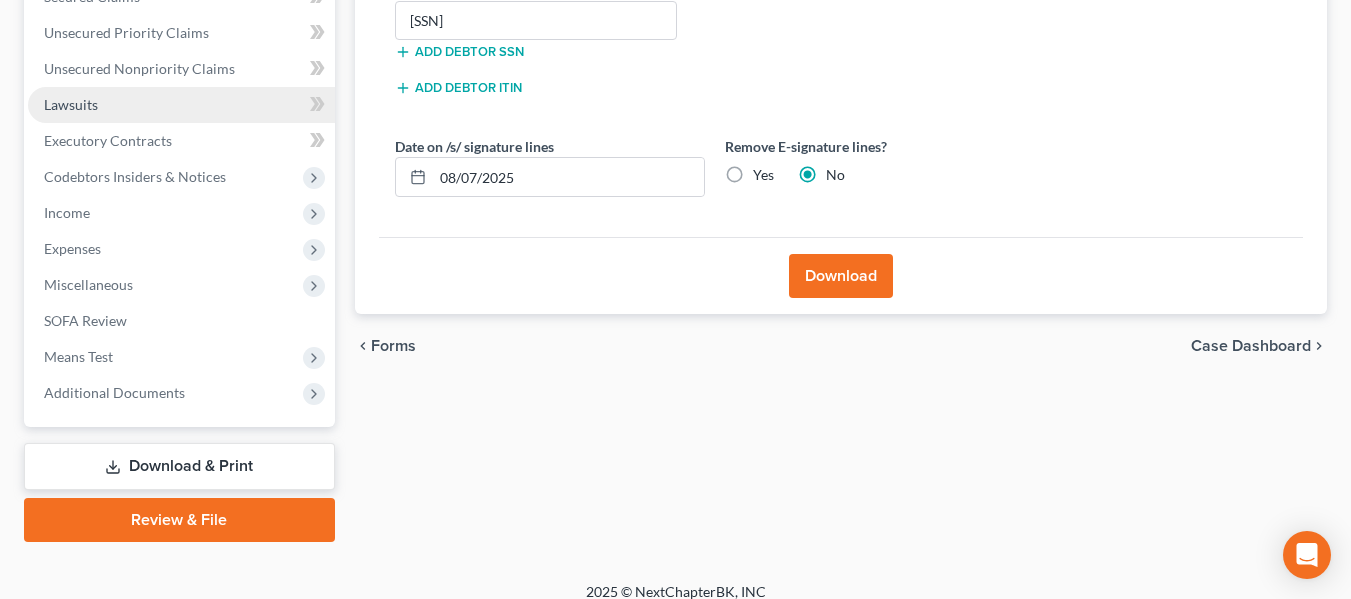scroll, scrollTop: 464, scrollLeft: 0, axis: vertical 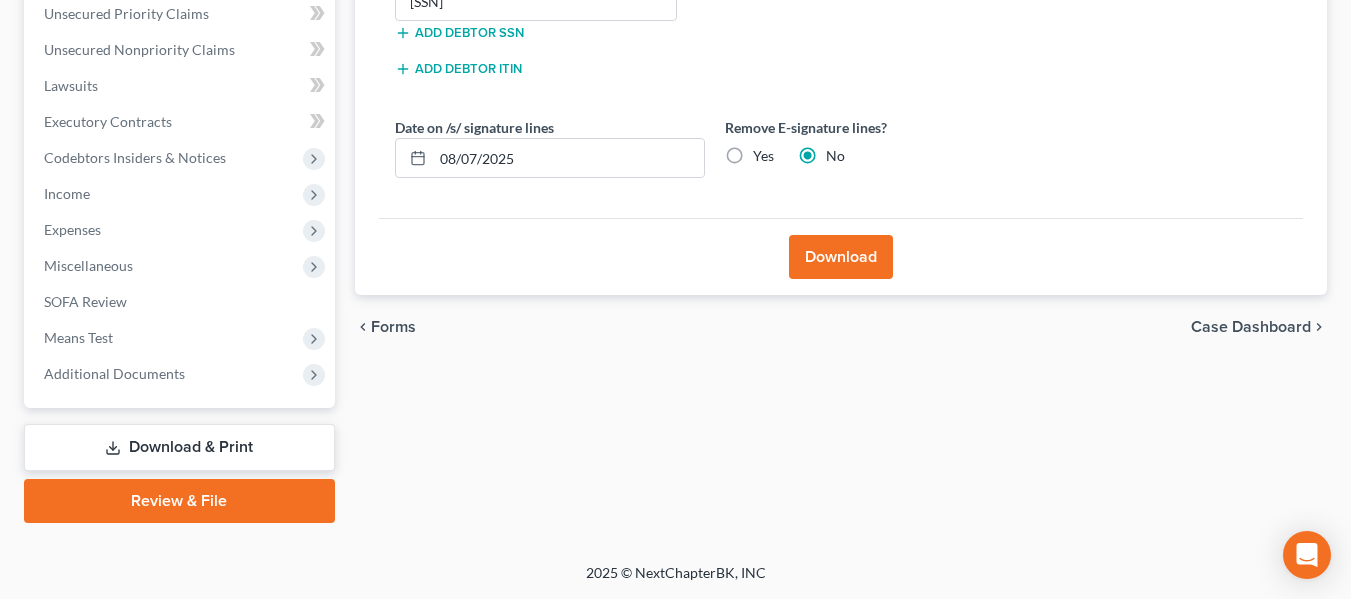 click on "Review & File" at bounding box center [179, 501] 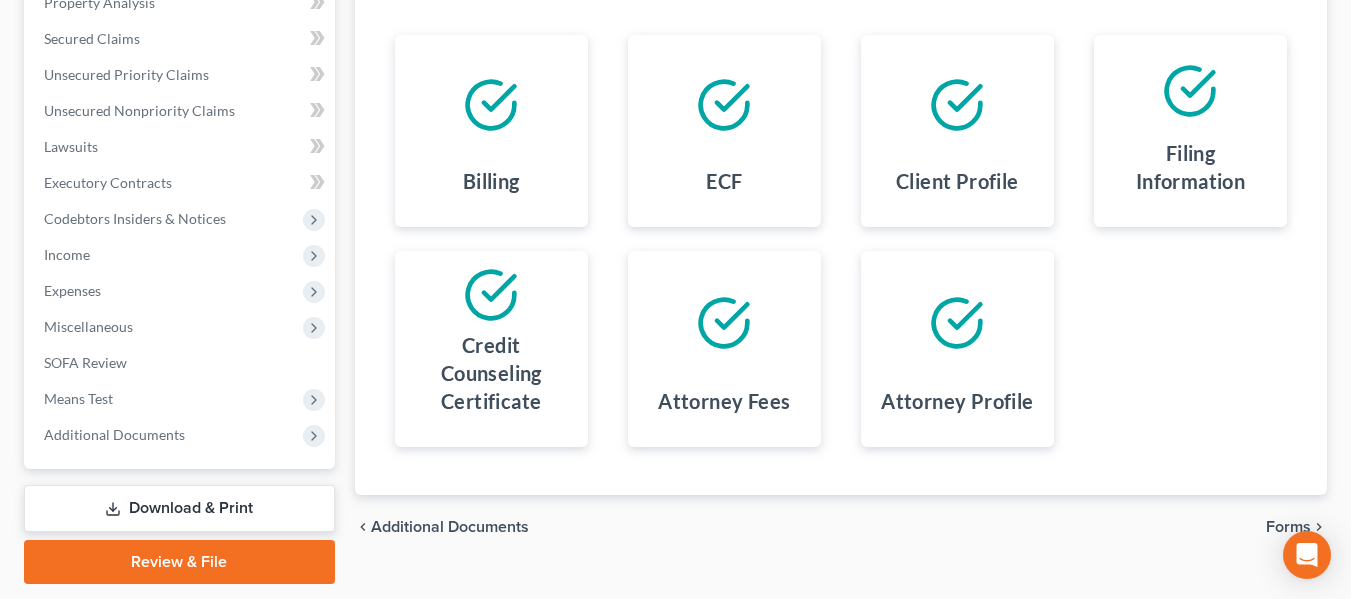 scroll, scrollTop: 404, scrollLeft: 0, axis: vertical 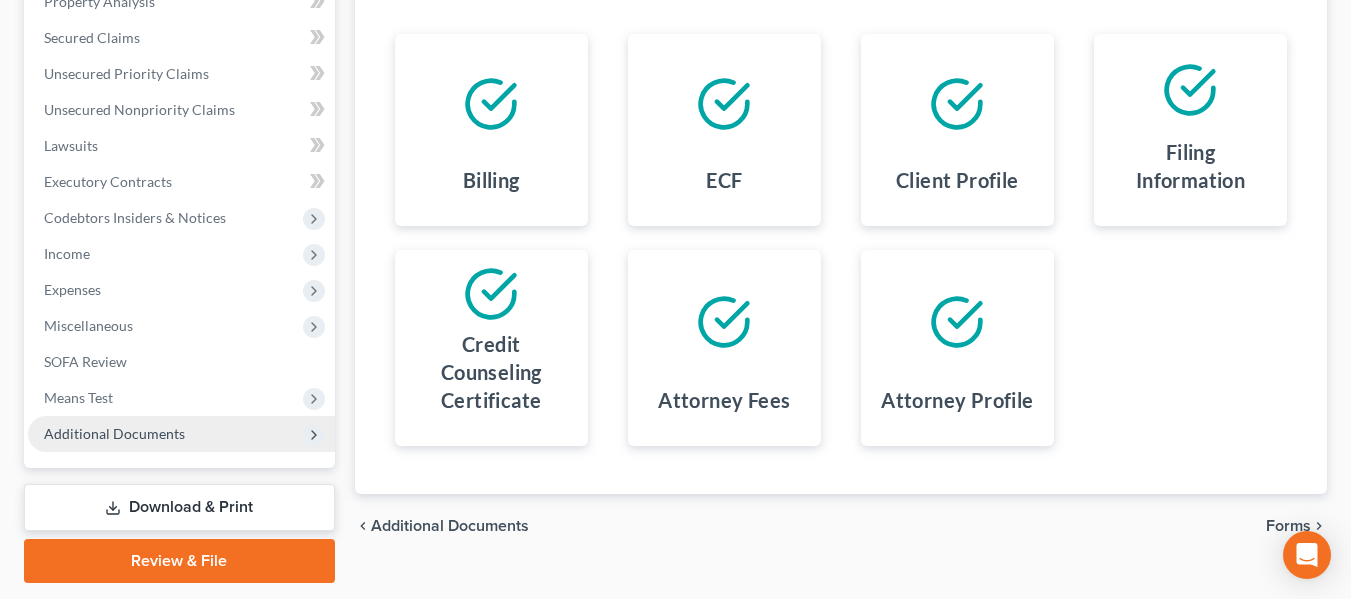 click on "Additional Documents" at bounding box center [181, 434] 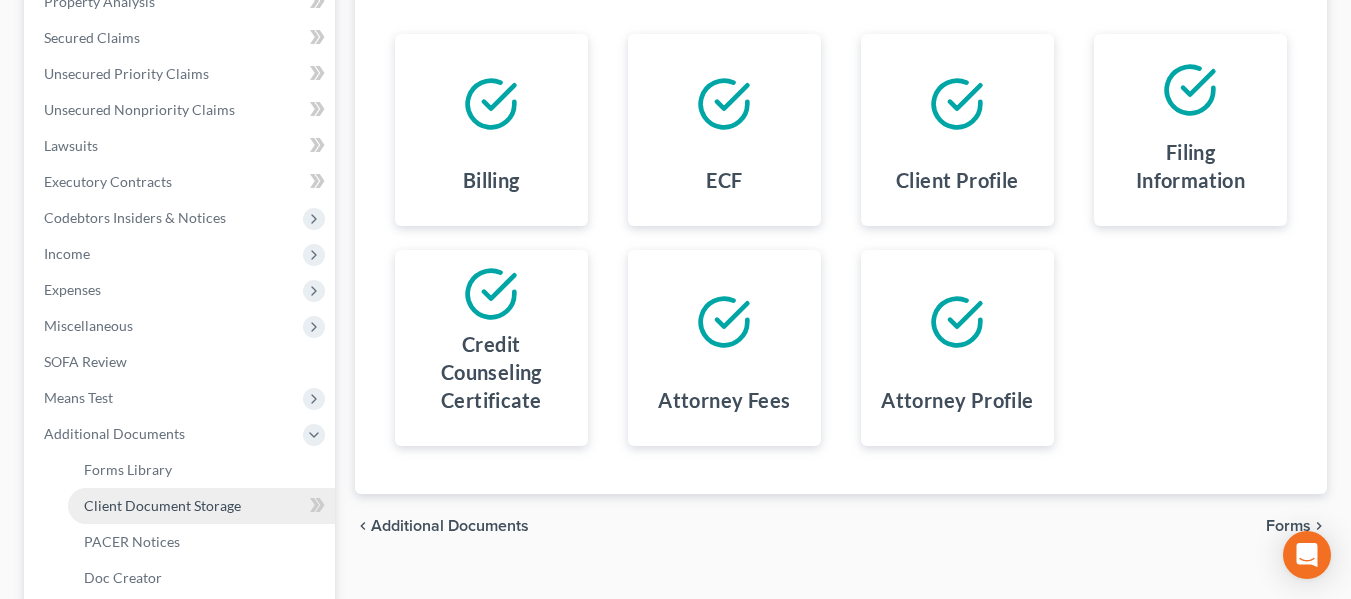 click on "Client Document Storage" at bounding box center [162, 505] 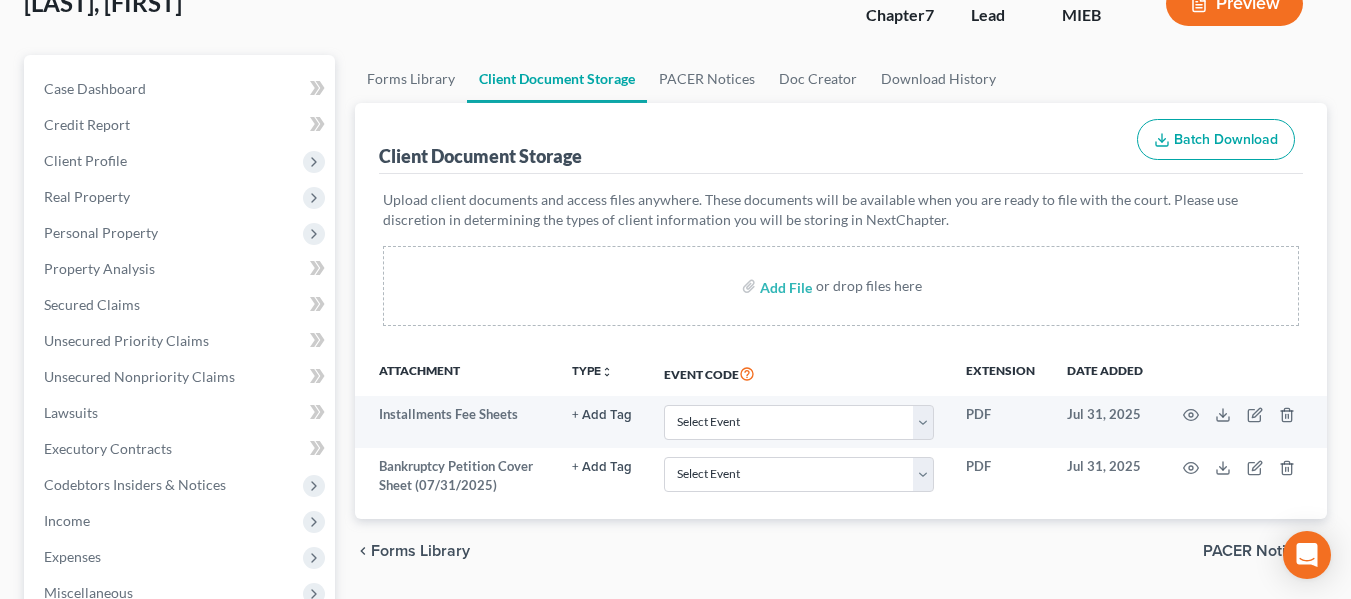 scroll, scrollTop: 138, scrollLeft: 0, axis: vertical 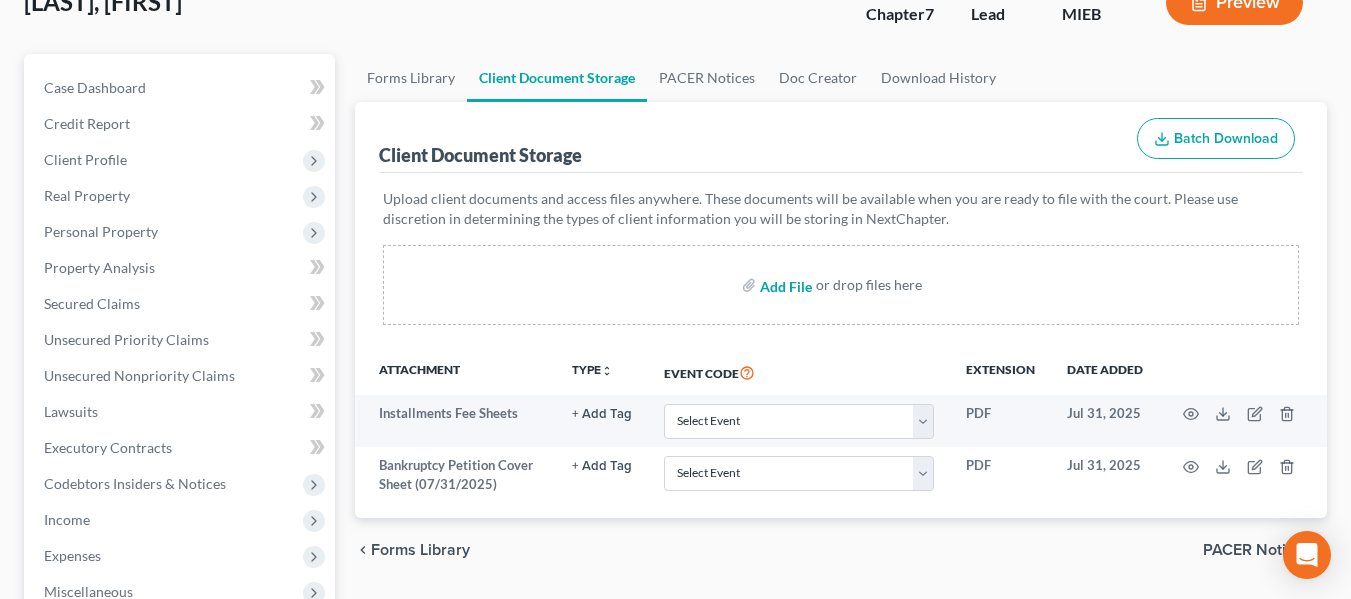 click at bounding box center (784, 285) 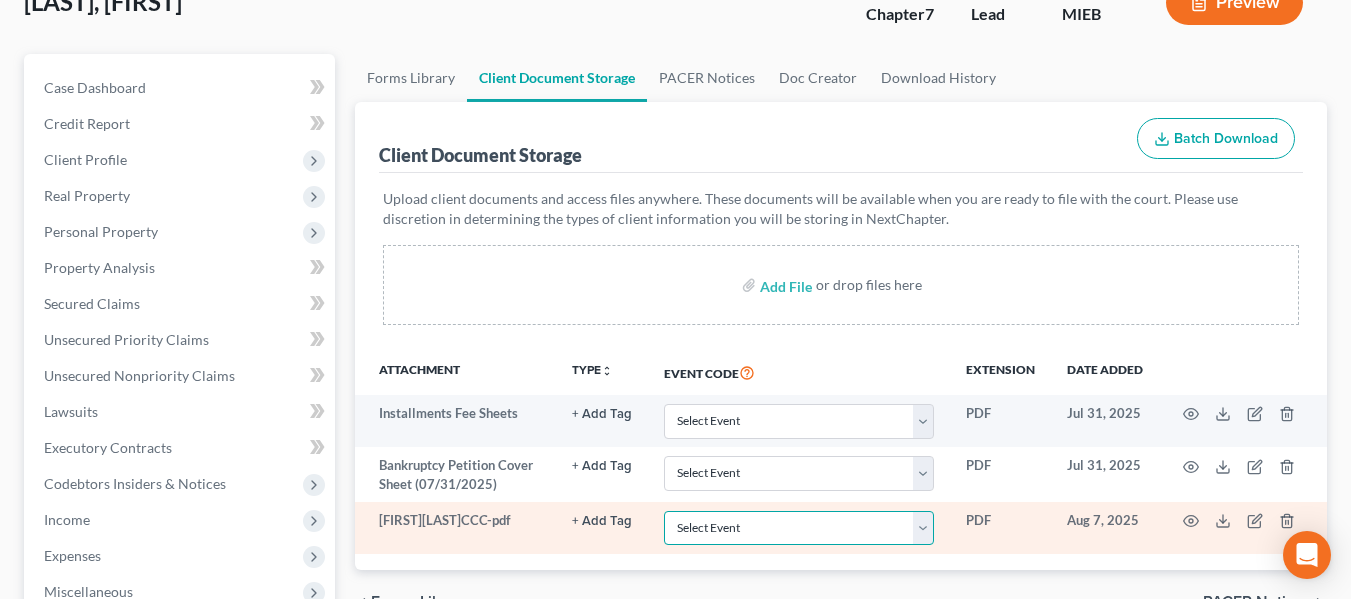 click on "Select Event 20 Largest Unsecured Creditors Amended Chapter 11 Plan Amended Chapter 11 Plan Small Business Subchapter V Amended Chapter 11 Small Business Plan Amended Disclosure Statement Balance Sheet for Small Business Bankruptcy Cover Sheet Certificate of Budget and Credit Counseling Course Certificate of Service Certification Regarding Domestic Support Obligations Certification of Completion of Financial Management Course Chapter 11 Monthly Operating Report for Non-Small Business Chapter 11 Monthly Operating Report for Small Business/Subchapter V Chapter 11 Plan Chapter 11 Plan Small Business Subchapter V Chapter 11 Small Business Plan Chapter 13 Calculation of Your Disposable Income Form 122C-2 Chapter 13 Plan Chapter 13 Post-Confirmation Plan Modification Chapter 13 Statement of Your Current Monthly Income Form 122C-1 Chapter 7 Filing Fee Waived Chapter 7 Means Test Calculation Form 122A-2 Chapter 7 Monthly Income & Expense Statement Cover Sheet for Amendments to Schedules and or Statements Schedule A/B" at bounding box center [799, 528] 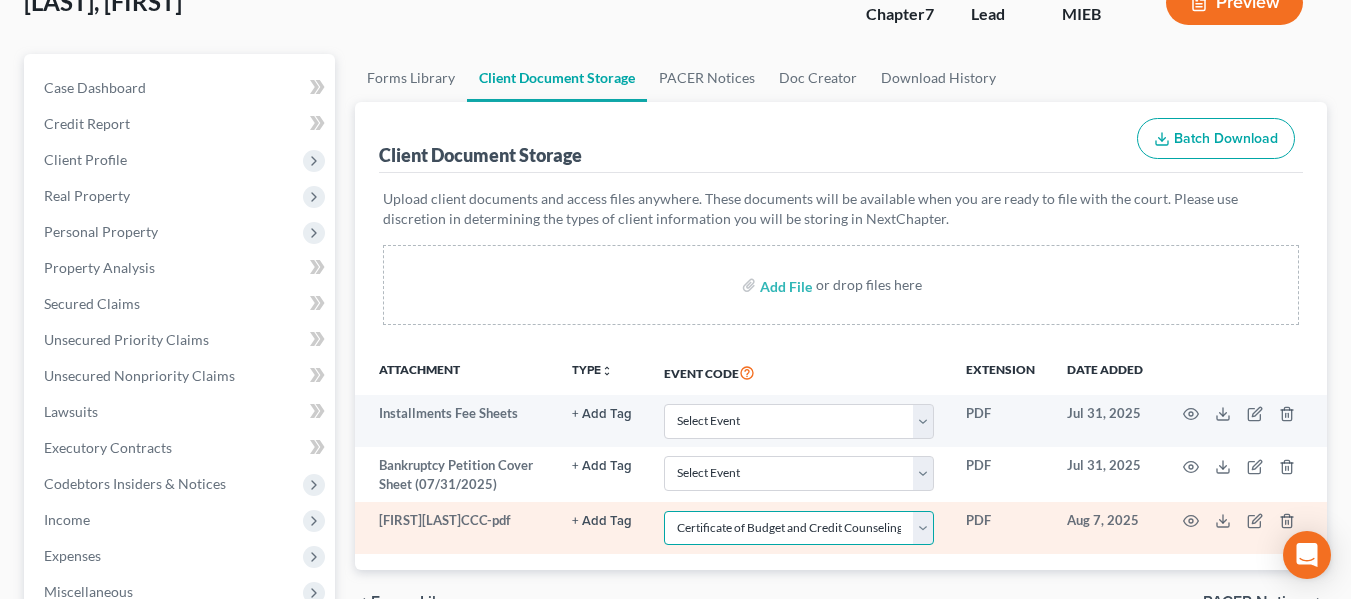 click on "Select Event 20 Largest Unsecured Creditors Amended Chapter 11 Plan Amended Chapter 11 Plan Small Business Subchapter V Amended Chapter 11 Small Business Plan Amended Disclosure Statement Balance Sheet for Small Business Bankruptcy Cover Sheet Certificate of Budget and Credit Counseling Course Certificate of Service Certification Regarding Domestic Support Obligations Certification of Completion of Financial Management Course Chapter 11 Monthly Operating Report for Non-Small Business Chapter 11 Monthly Operating Report for Small Business/Subchapter V Chapter 11 Plan Chapter 11 Plan Small Business Subchapter V Chapter 11 Small Business Plan Chapter 13 Calculation of Your Disposable Income Form 122C-2 Chapter 13 Plan Chapter 13 Post-Confirmation Plan Modification Chapter 13 Statement of Your Current Monthly Income Form 122C-1 Chapter 7 Filing Fee Waived Chapter 7 Means Test Calculation Form 122A-2 Chapter 7 Monthly Income & Expense Statement Cover Sheet for Amendments to Schedules and or Statements Schedule A/B" at bounding box center (799, 528) 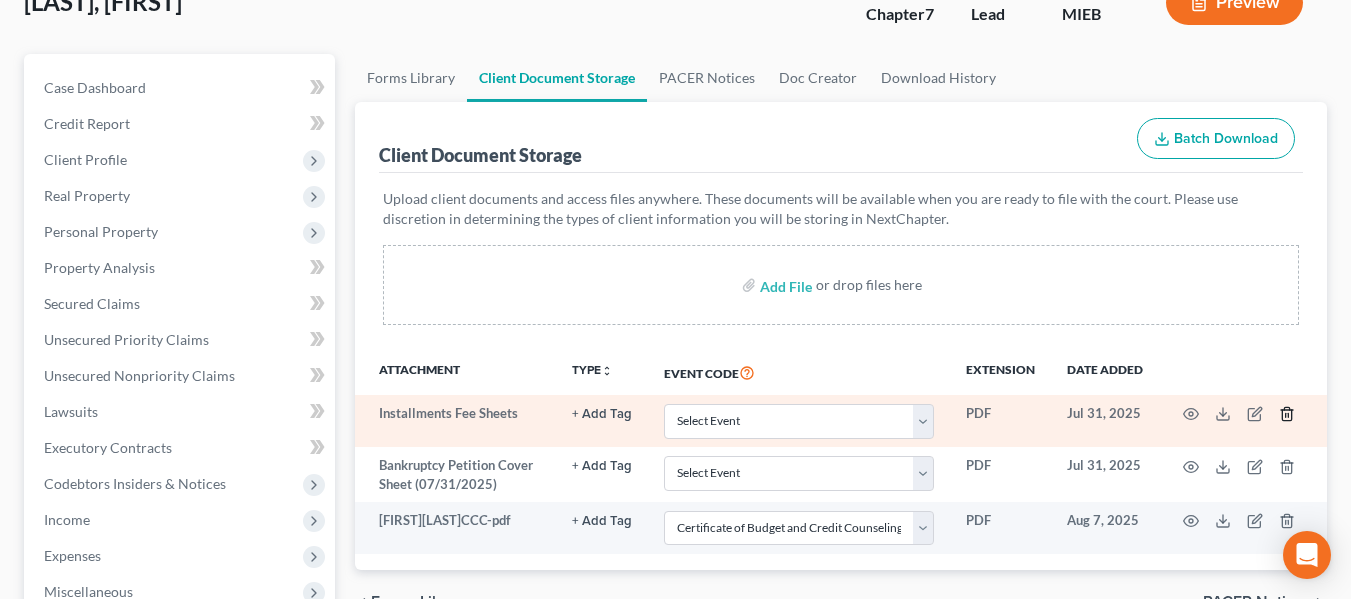 click 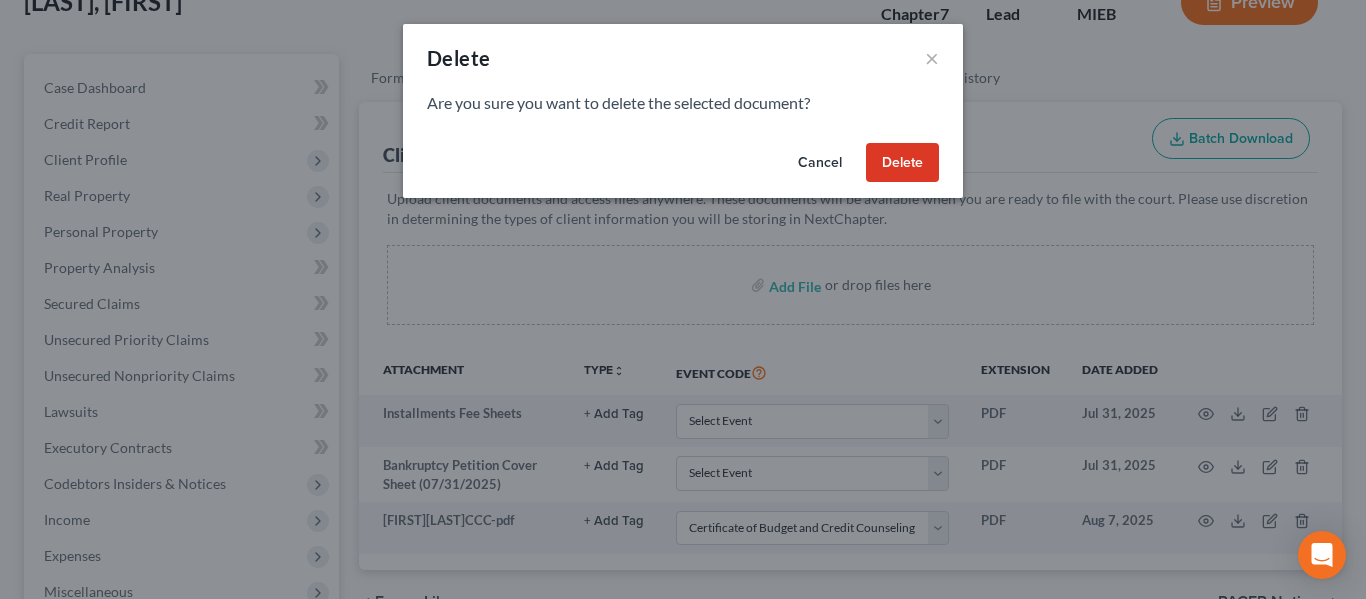 click on "Delete" at bounding box center (902, 163) 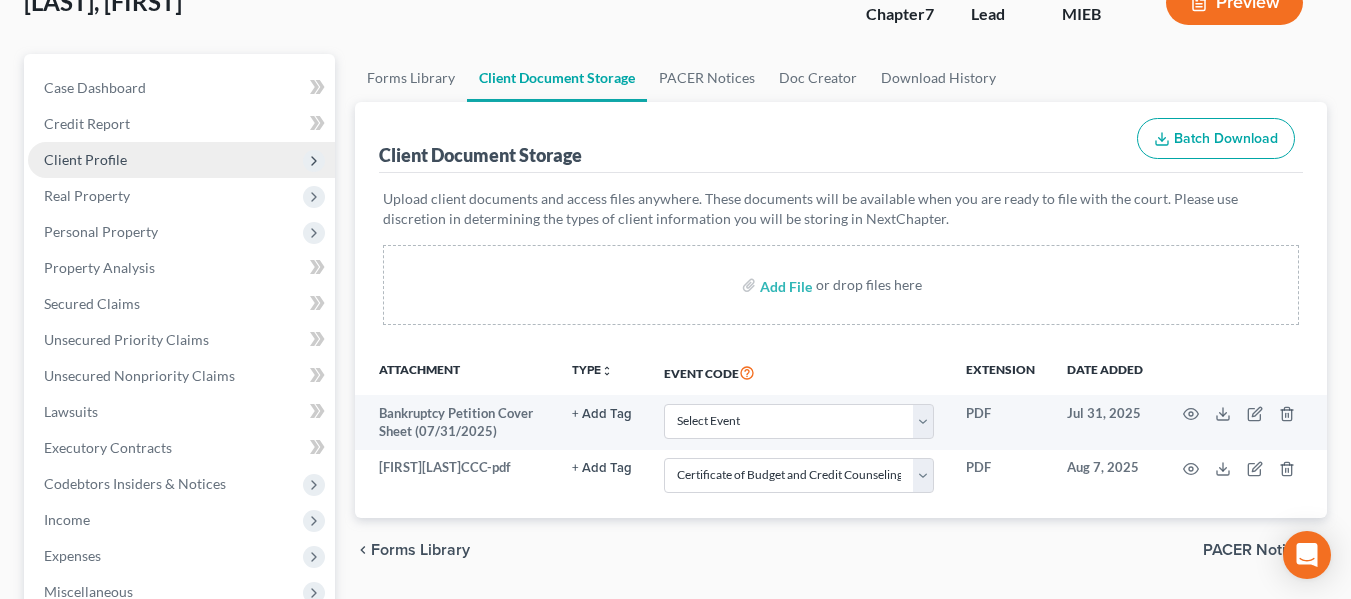 click on "Client Profile" at bounding box center [85, 159] 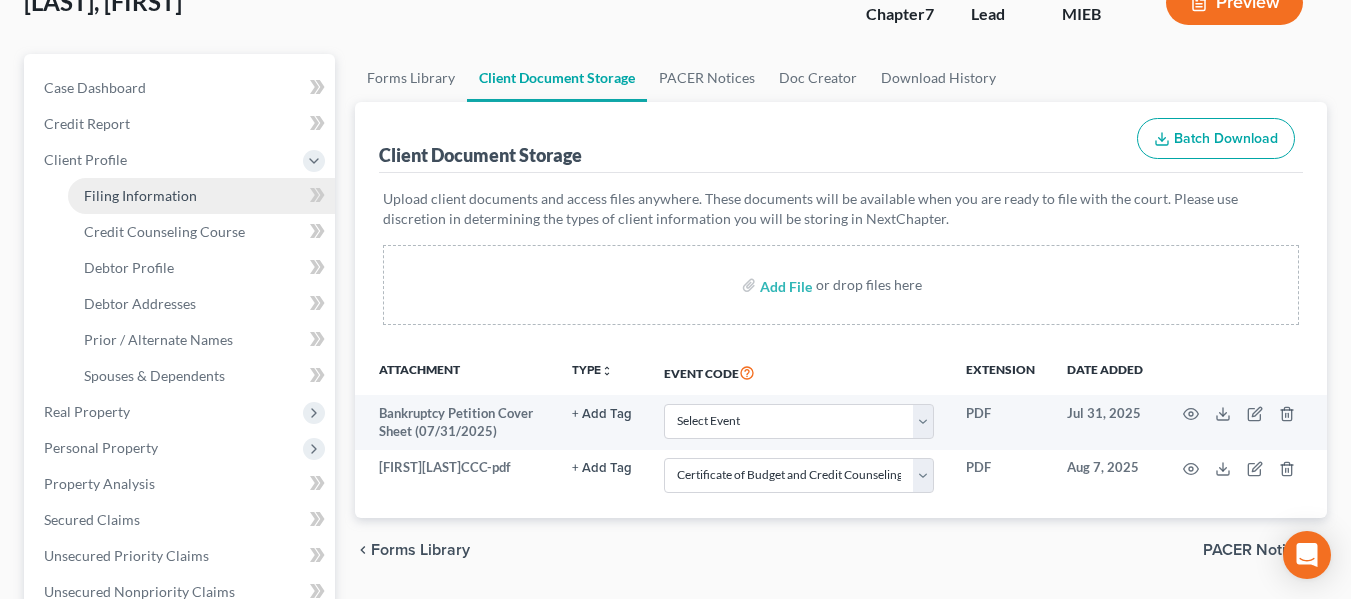 click on "Filing Information" at bounding box center [201, 196] 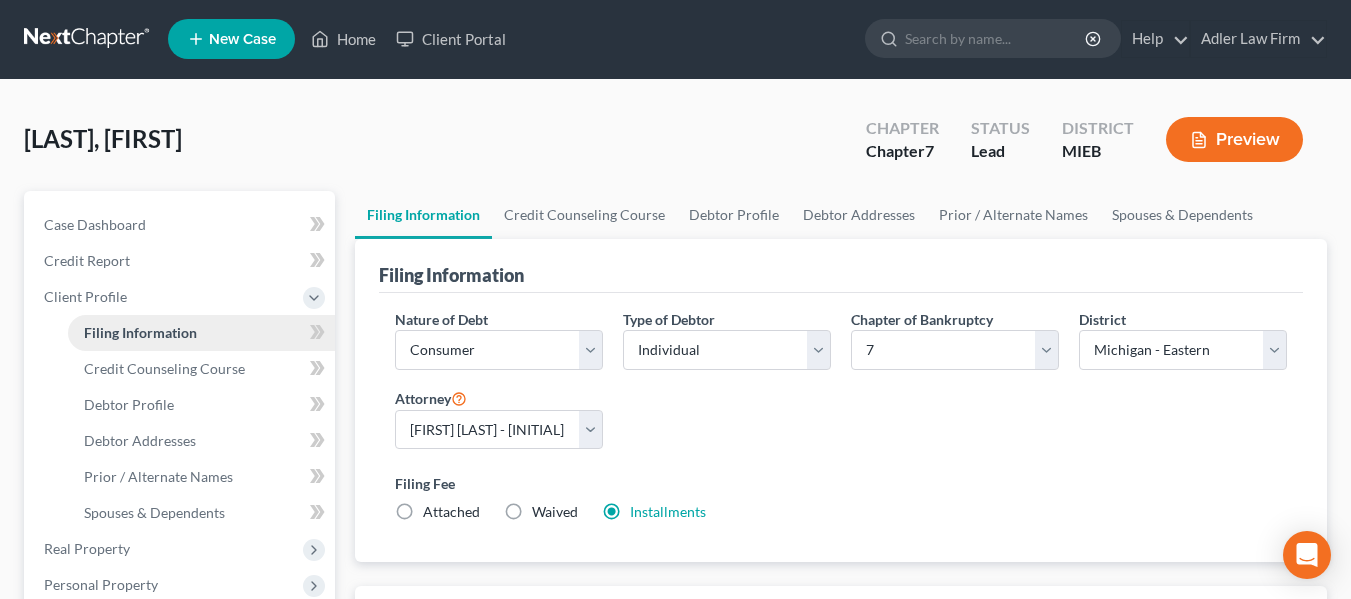 scroll, scrollTop: 0, scrollLeft: 0, axis: both 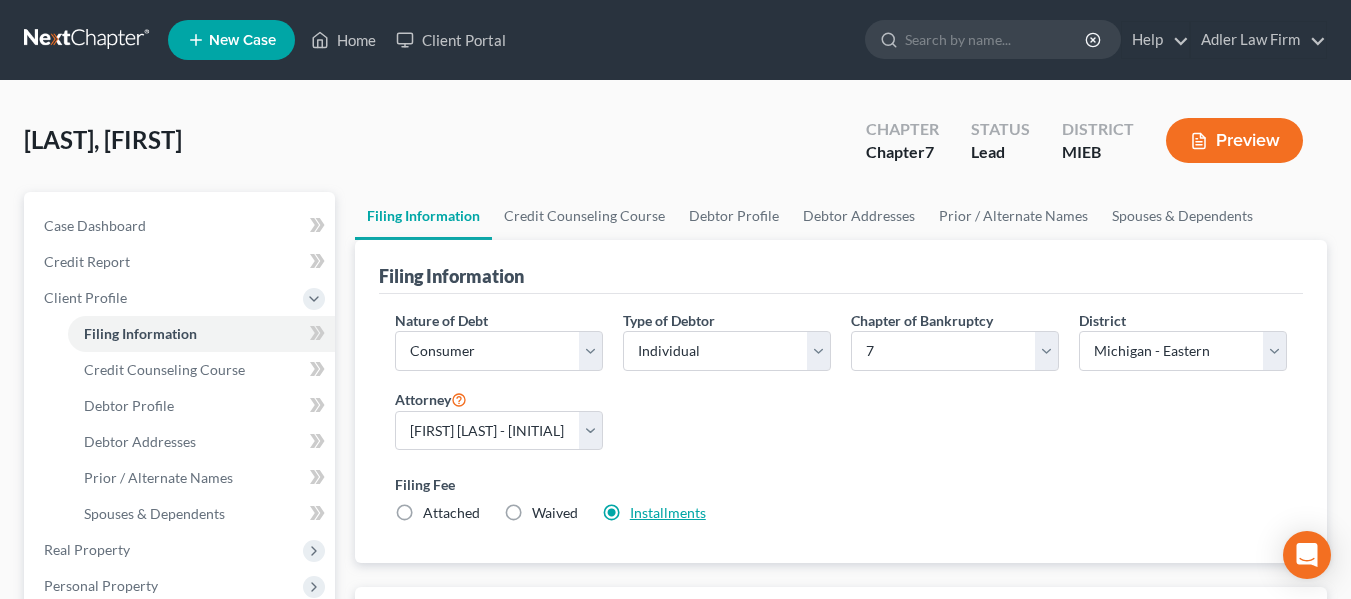 click on "Installments" at bounding box center [668, 512] 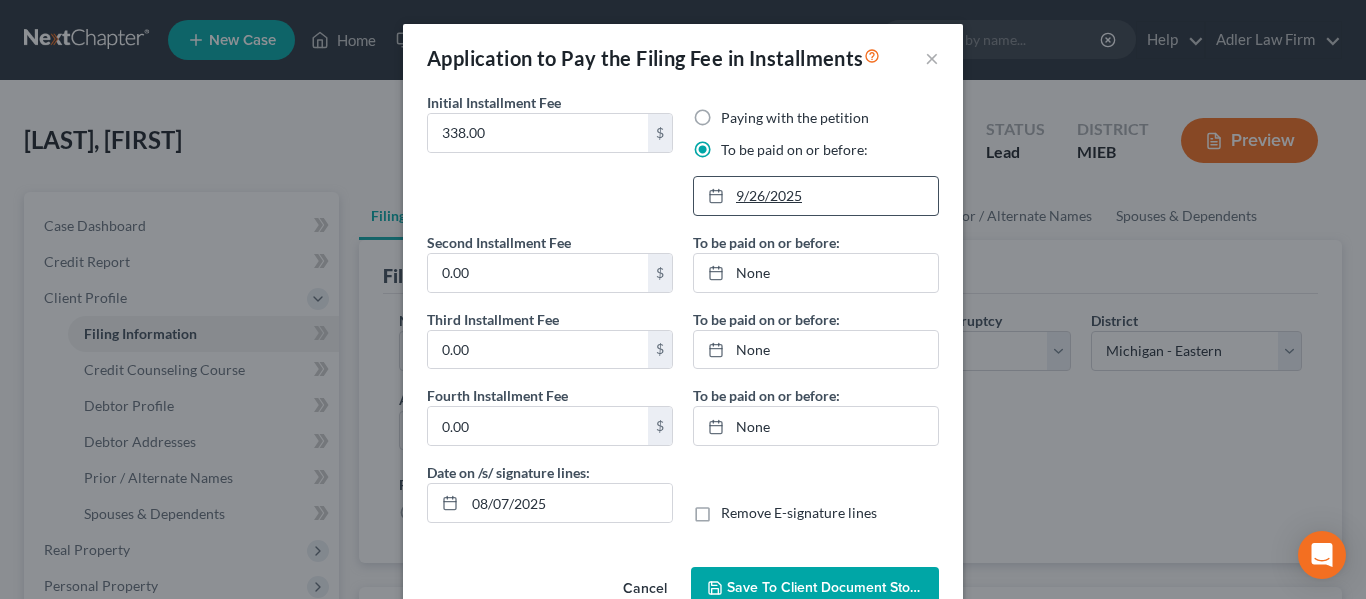 click on "9/26/2025" at bounding box center (816, 196) 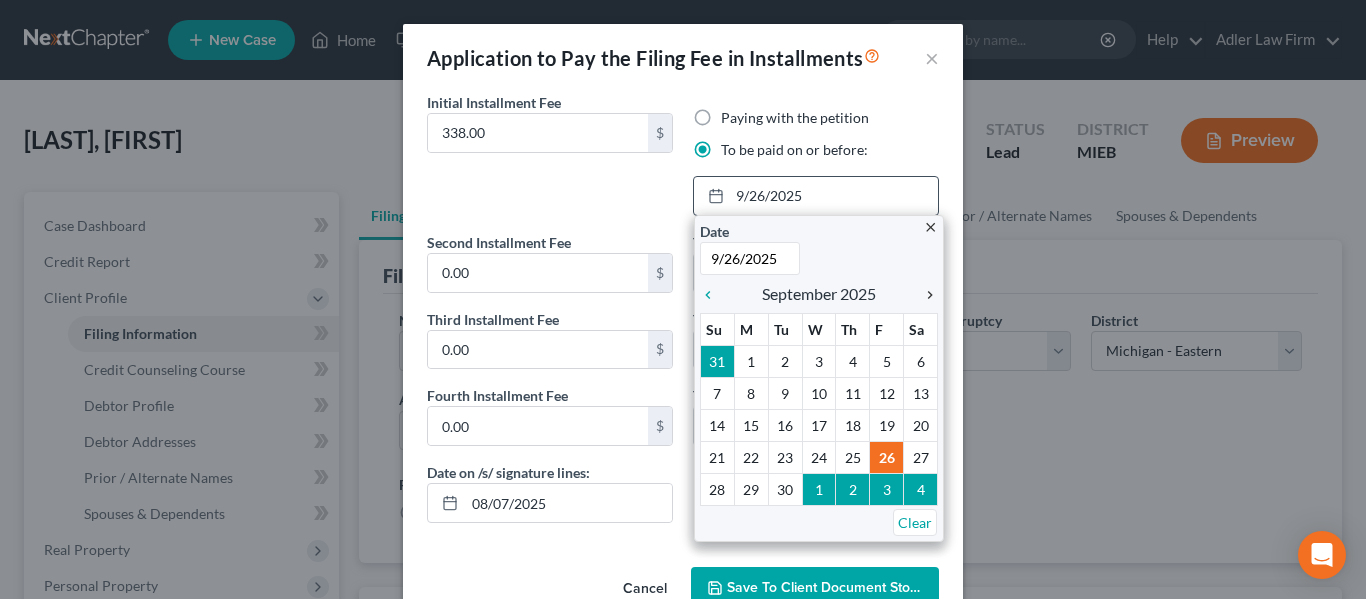 click on "chevron_right" at bounding box center (925, 295) 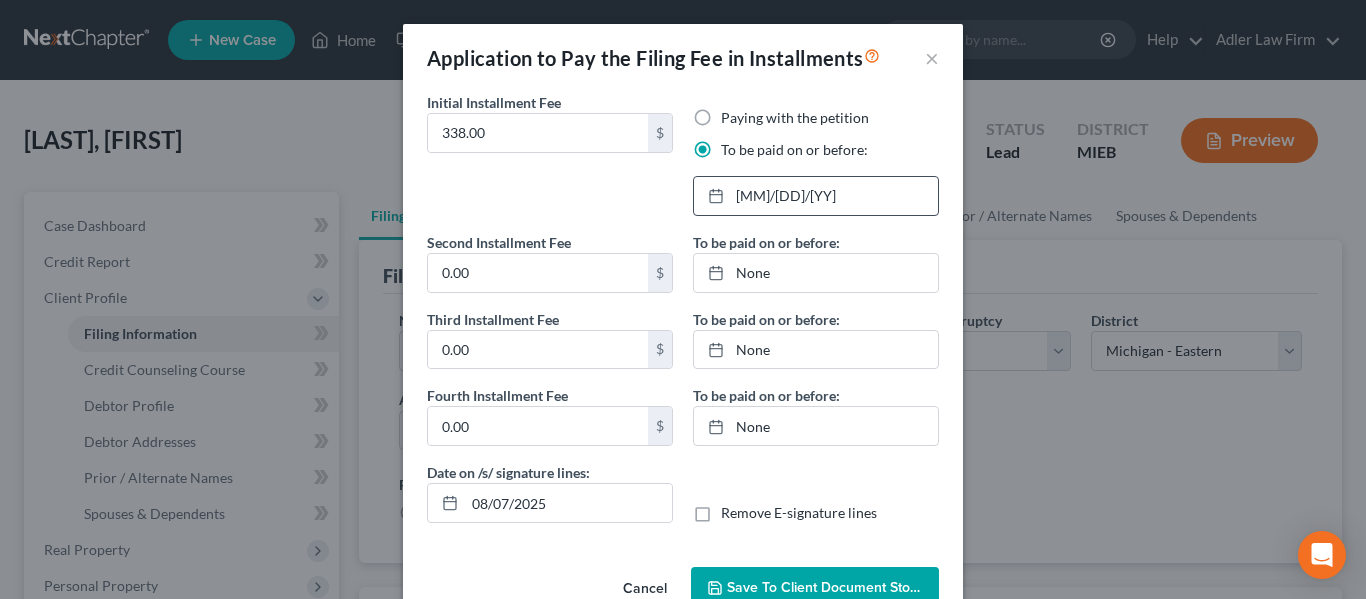 click on "Save to Client Document Storage" at bounding box center (833, 587) 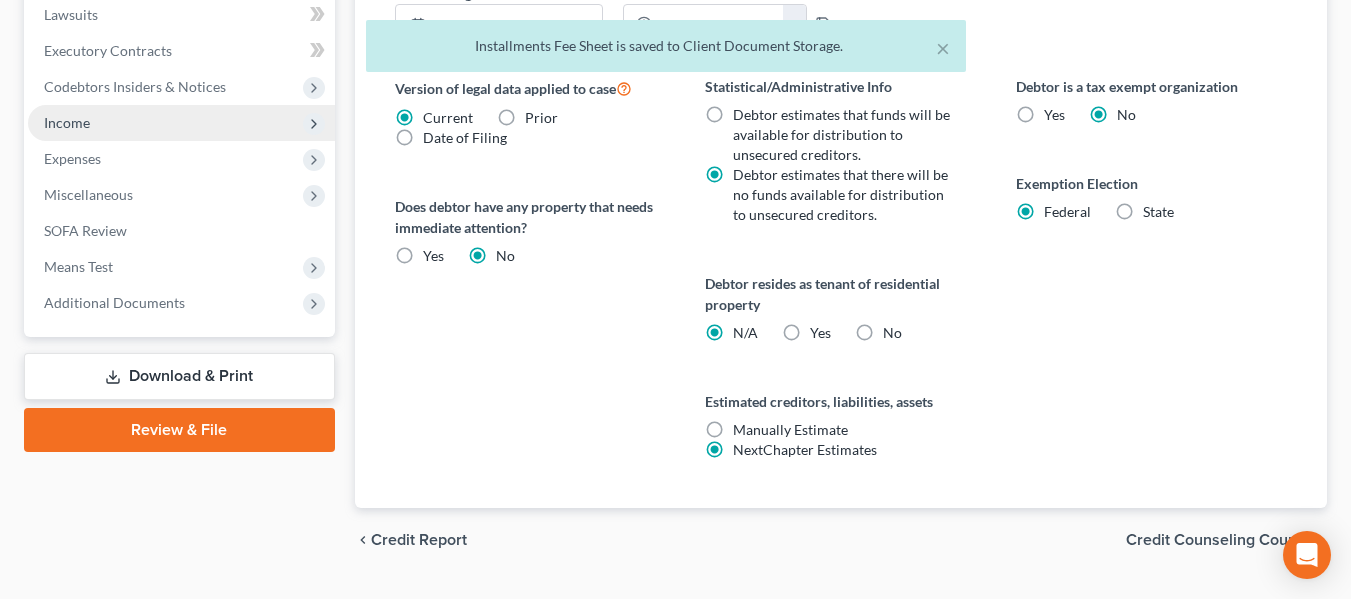 scroll, scrollTop: 800, scrollLeft: 0, axis: vertical 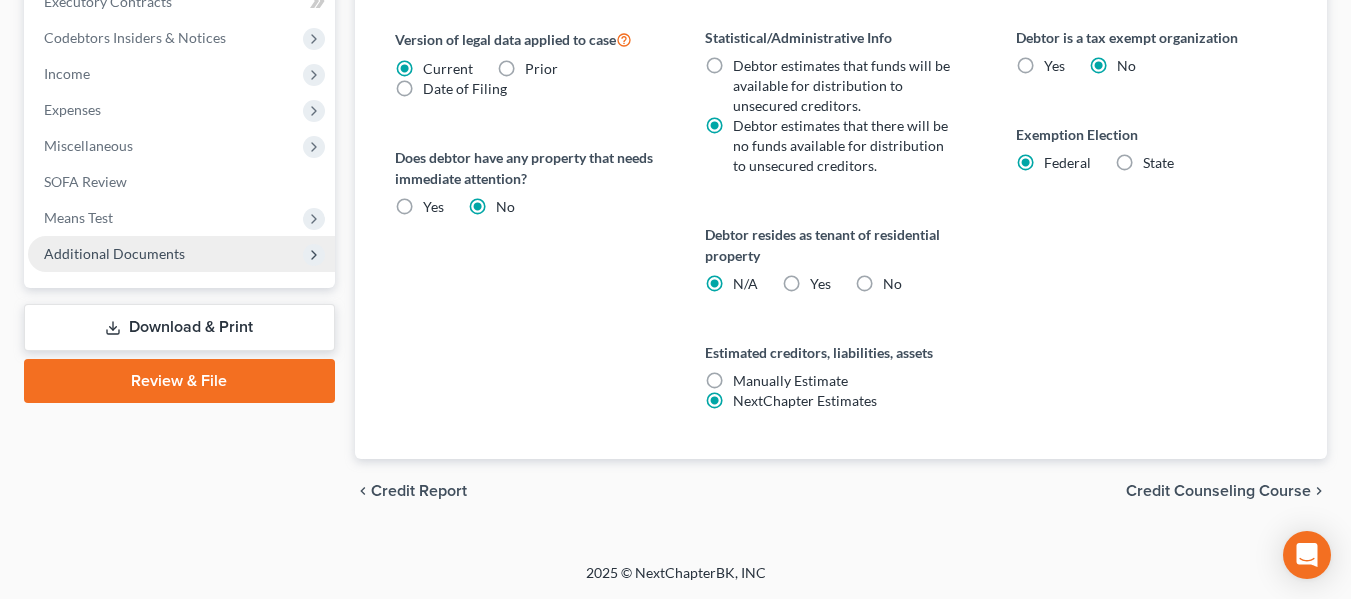 click on "Additional Documents" at bounding box center [114, 253] 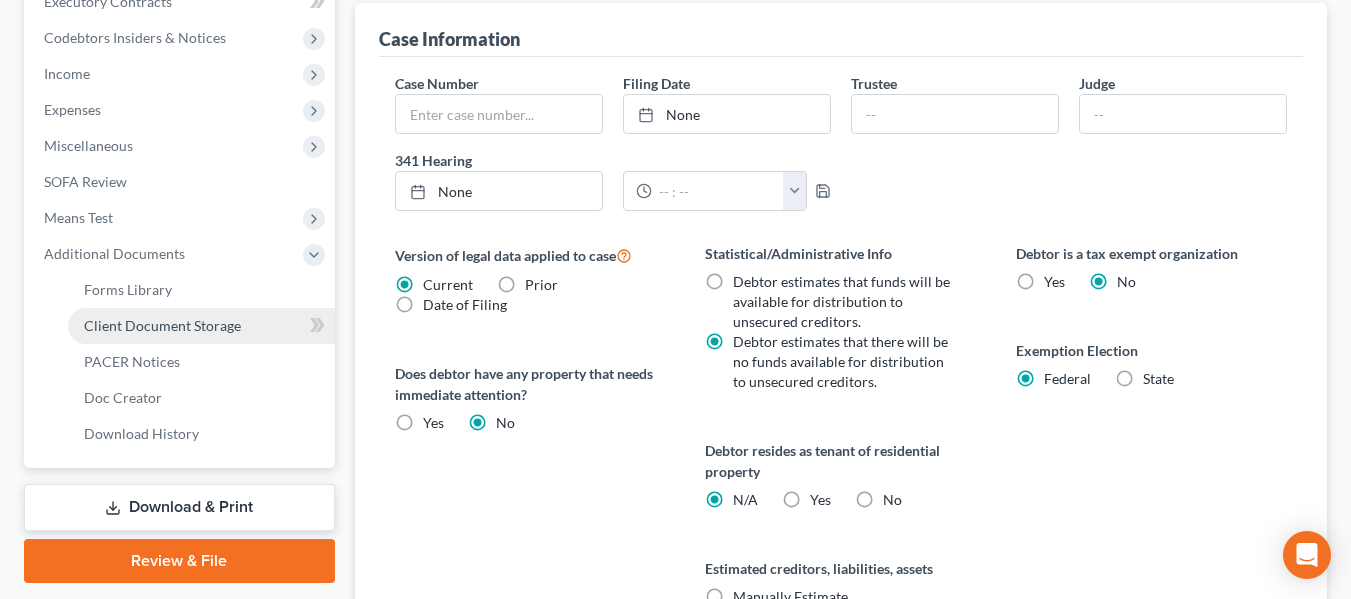 click on "Client Document Storage" at bounding box center [162, 325] 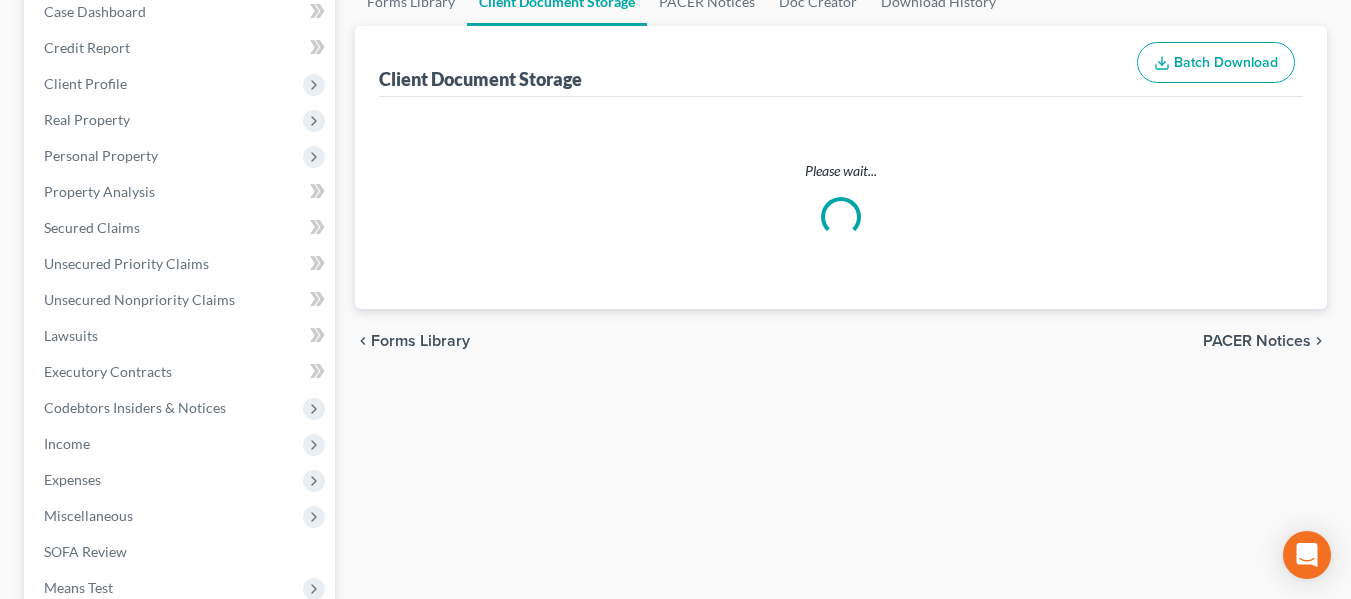 select on "7" 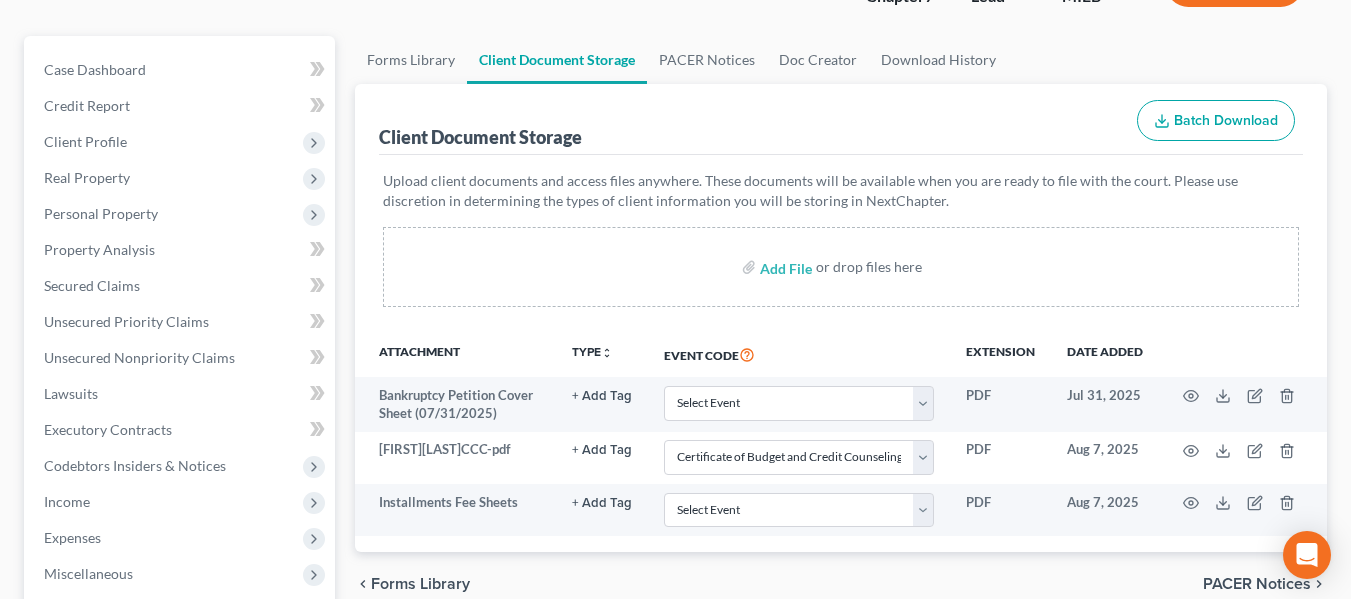 scroll, scrollTop: 163, scrollLeft: 0, axis: vertical 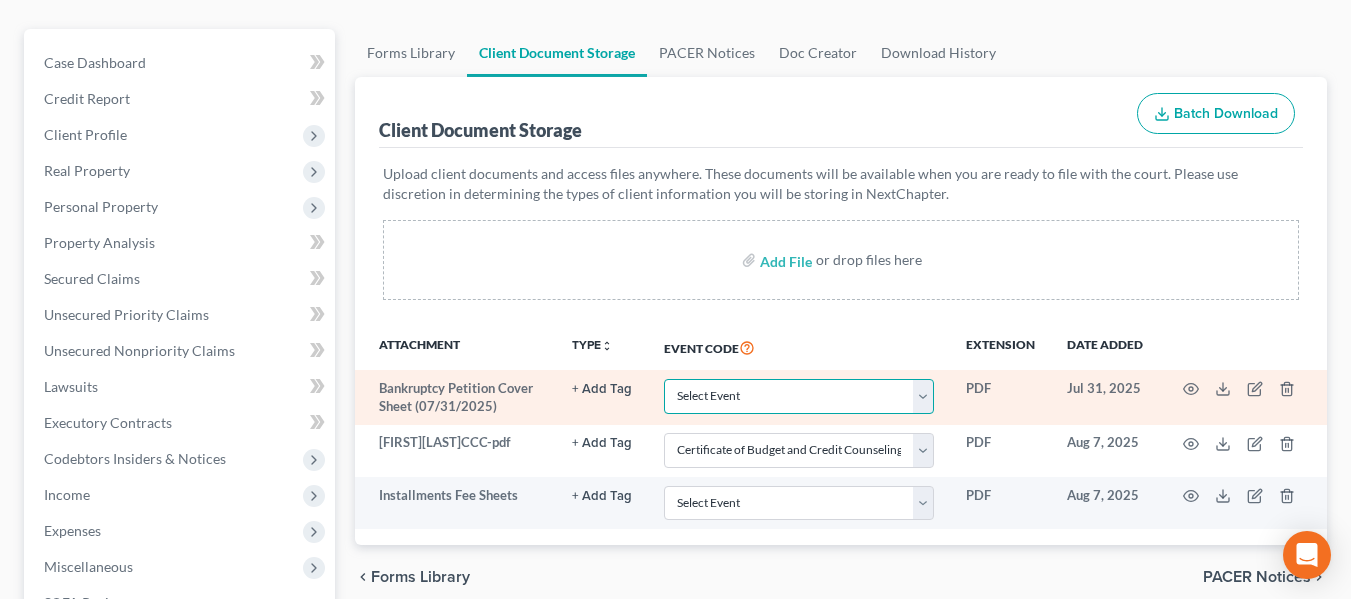 click on "Select Event 20 Largest Unsecured Creditors Amended Chapter 11 Plan Amended Chapter 11 Plan Small Business Subchapter V Amended Chapter 11 Small Business Plan Amended Disclosure Statement Balance Sheet for Small Business Bankruptcy Cover Sheet Certificate of Budget and Credit Counseling Course Certificate of Service Certification Regarding Domestic Support Obligations Certification of Completion of Financial Management Course Chapter 11 Monthly Operating Report for Non-Small Business Chapter 11 Monthly Operating Report for Small Business/Subchapter V Chapter 11 Plan Chapter 11 Plan Small Business Subchapter V Chapter 11 Small Business Plan Chapter 13 Calculation of Your Disposable Income Form 122C-2 Chapter 13 Plan Chapter 13 Post-Confirmation Plan Modification Chapter 13 Statement of Your Current Monthly Income Form 122C-1 Chapter 7 Filing Fee Waived Chapter 7 Means Test Calculation Form 122A-2 Chapter 7 Monthly Income & Expense Statement Cover Sheet for Amendments to Schedules and or Statements Schedule A/B" at bounding box center [799, 396] 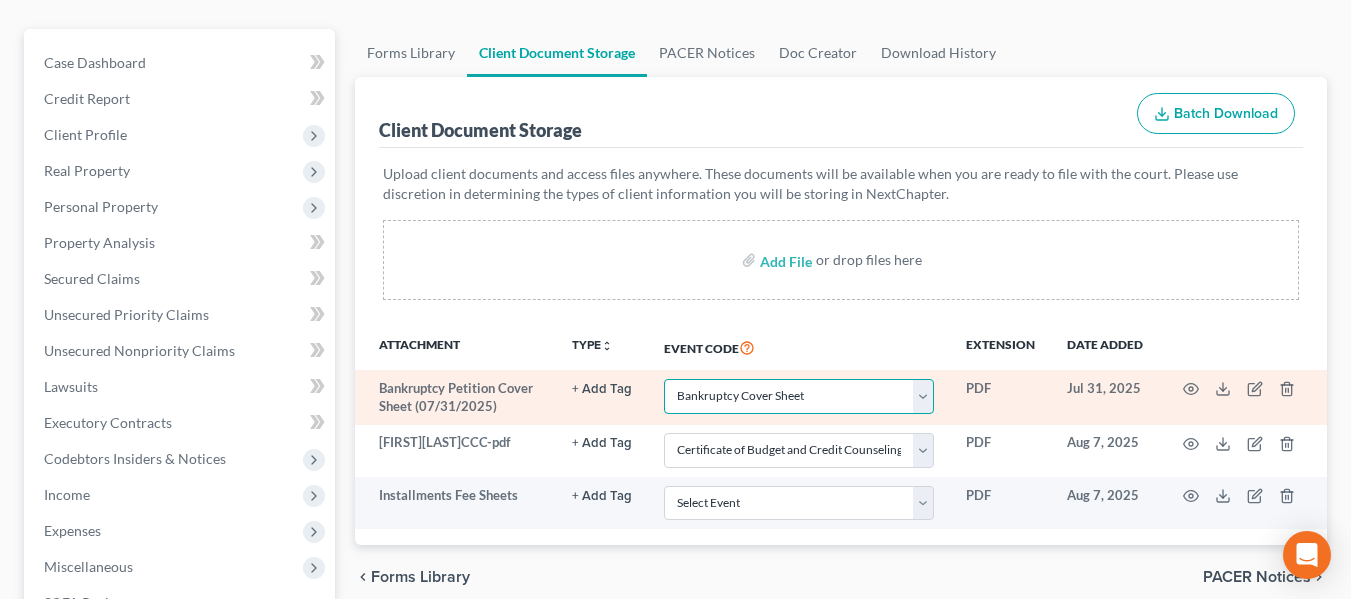 click on "Select Event 20 Largest Unsecured Creditors Amended Chapter 11 Plan Amended Chapter 11 Plan Small Business Subchapter V Amended Chapter 11 Small Business Plan Amended Disclosure Statement Balance Sheet for Small Business Bankruptcy Cover Sheet Certificate of Budget and Credit Counseling Course Certificate of Service Certification Regarding Domestic Support Obligations Certification of Completion of Financial Management Course Chapter 11 Monthly Operating Report for Non-Small Business Chapter 11 Monthly Operating Report for Small Business/Subchapter V Chapter 11 Plan Chapter 11 Plan Small Business Subchapter V Chapter 11 Small Business Plan Chapter 13 Calculation of Your Disposable Income Form 122C-2 Chapter 13 Plan Chapter 13 Post-Confirmation Plan Modification Chapter 13 Statement of Your Current Monthly Income Form 122C-1 Chapter 7 Filing Fee Waived Chapter 7 Means Test Calculation Form 122A-2 Chapter 7 Monthly Income & Expense Statement Cover Sheet for Amendments to Schedules and or Statements Schedule A/B" at bounding box center [799, 396] 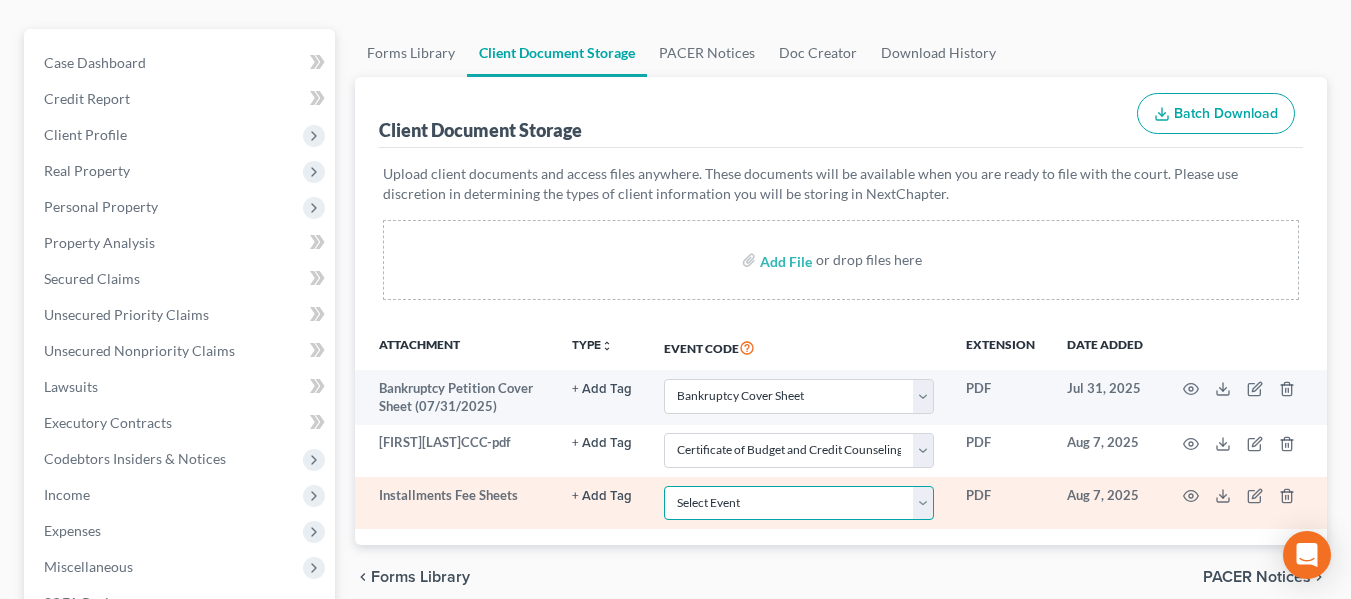 click on "Select Event 20 Largest Unsecured Creditors Amended Chapter 11 Plan Amended Chapter 11 Plan Small Business Subchapter V Amended Chapter 11 Small Business Plan Amended Disclosure Statement Balance Sheet for Small Business Bankruptcy Cover Sheet Certificate of Budget and Credit Counseling Course Certificate of Service Certification Regarding Domestic Support Obligations Certification of Completion of Financial Management Course Chapter 11 Monthly Operating Report for Non-Small Business Chapter 11 Monthly Operating Report for Small Business/Subchapter V Chapter 11 Plan Chapter 11 Plan Small Business Subchapter V Chapter 11 Small Business Plan Chapter 13 Calculation of Your Disposable Income Form 122C-2 Chapter 13 Plan Chapter 13 Post-Confirmation Plan Modification Chapter 13 Statement of Your Current Monthly Income Form 122C-1 Chapter 7 Filing Fee Waived Chapter 7 Means Test Calculation Form 122A-2 Chapter 7 Monthly Income & Expense Statement Cover Sheet for Amendments to Schedules and or Statements Schedule A/B" at bounding box center (799, 503) 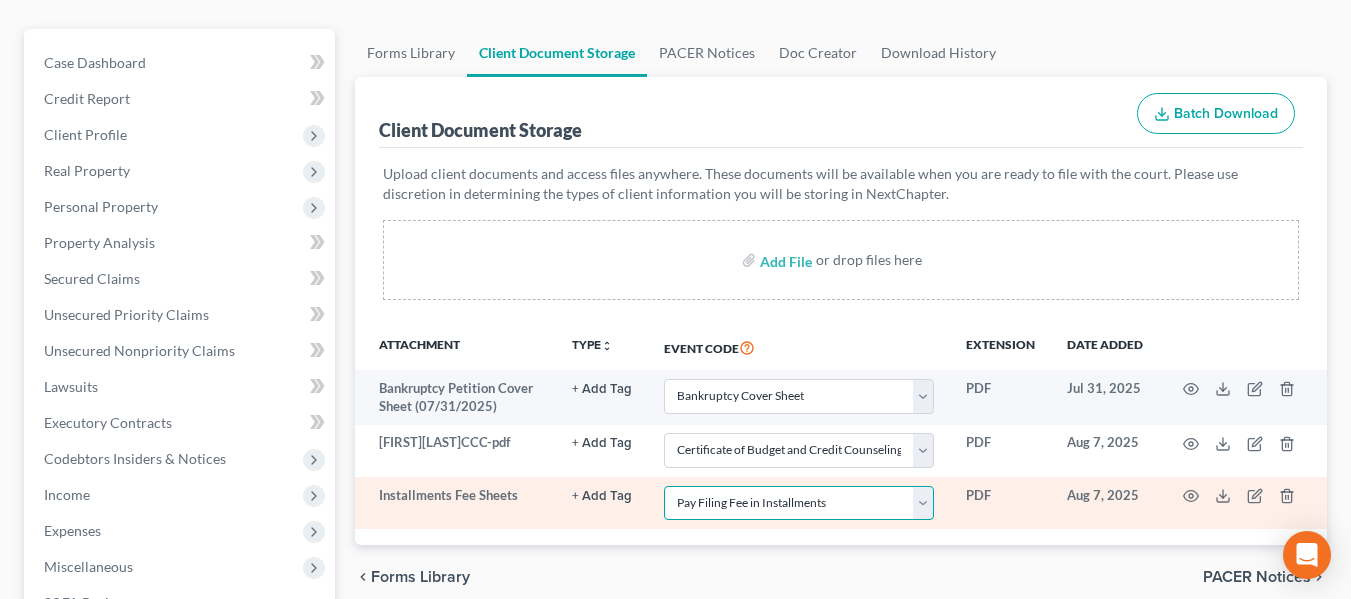 click on "Select Event 20 Largest Unsecured Creditors Amended Chapter 11 Plan Amended Chapter 11 Plan Small Business Subchapter V Amended Chapter 11 Small Business Plan Amended Disclosure Statement Balance Sheet for Small Business Bankruptcy Cover Sheet Certificate of Budget and Credit Counseling Course Certificate of Service Certification Regarding Domestic Support Obligations Certification of Completion of Financial Management Course Chapter 11 Monthly Operating Report for Non-Small Business Chapter 11 Monthly Operating Report for Small Business/Subchapter V Chapter 11 Plan Chapter 11 Plan Small Business Subchapter V Chapter 11 Small Business Plan Chapter 13 Calculation of Your Disposable Income Form 122C-2 Chapter 13 Plan Chapter 13 Post-Confirmation Plan Modification Chapter 13 Statement of Your Current Monthly Income Form 122C-1 Chapter 7 Filing Fee Waived Chapter 7 Means Test Calculation Form 122A-2 Chapter 7 Monthly Income & Expense Statement Cover Sheet for Amendments to Schedules and or Statements Schedule A/B" at bounding box center [799, 503] 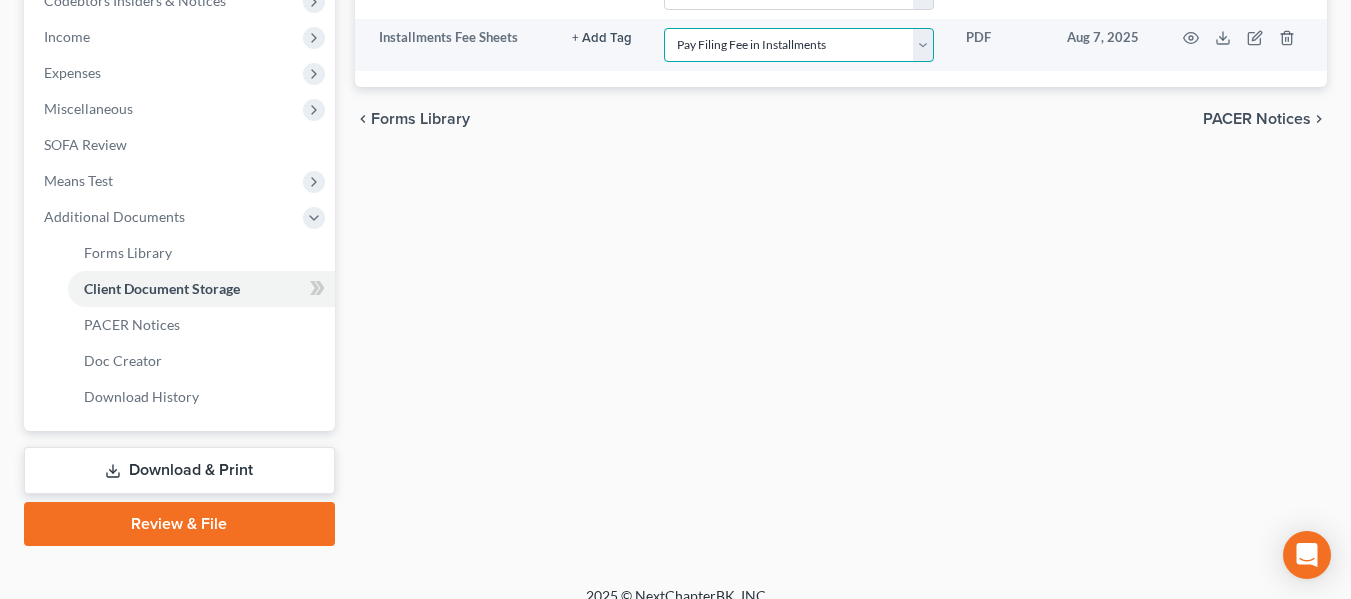scroll, scrollTop: 644, scrollLeft: 0, axis: vertical 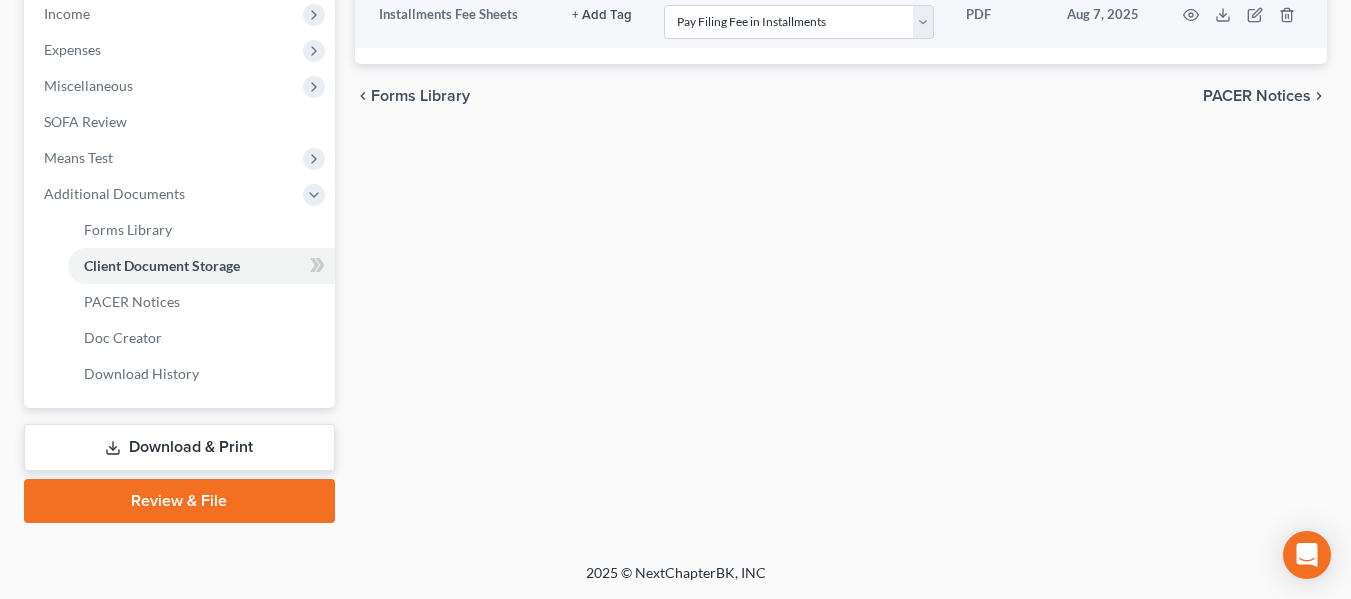 click on "Review & File" at bounding box center (179, 501) 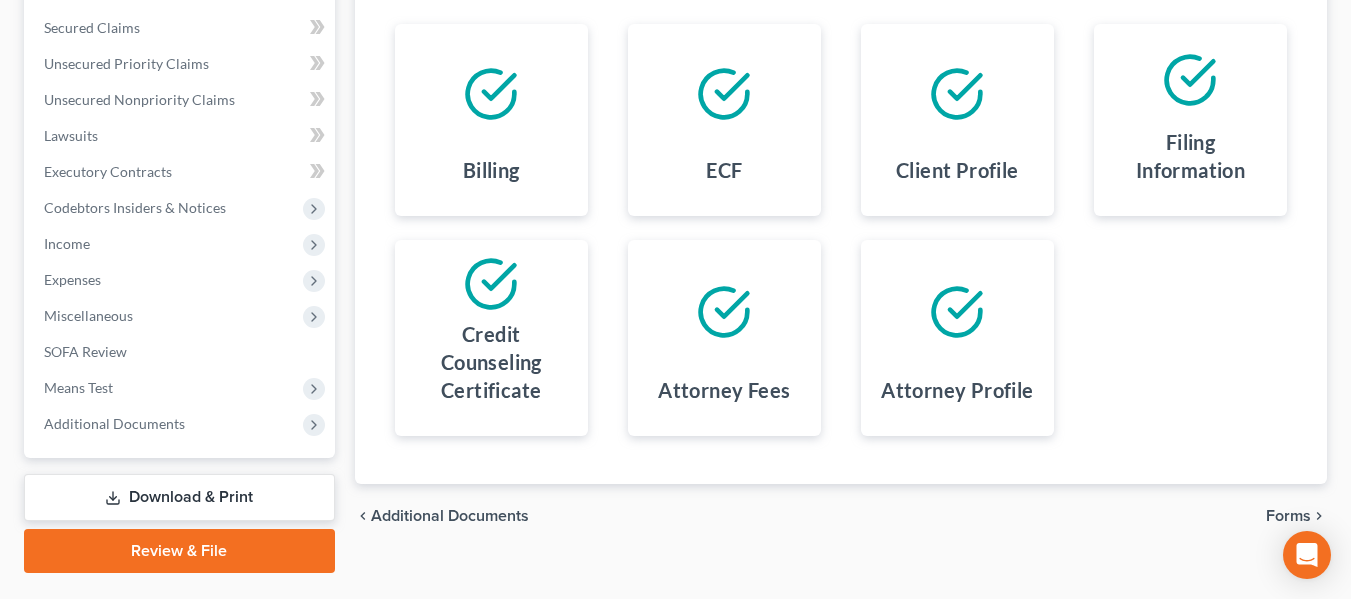 scroll, scrollTop: 423, scrollLeft: 0, axis: vertical 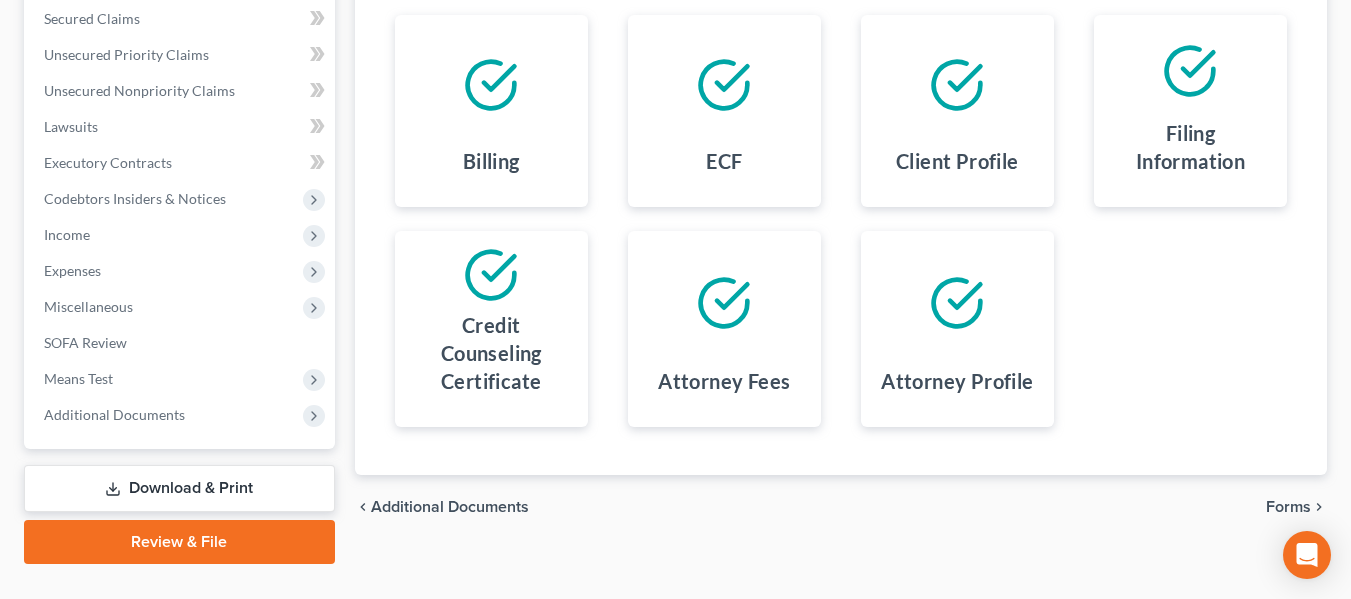 click on "Forms" at bounding box center (1288, 507) 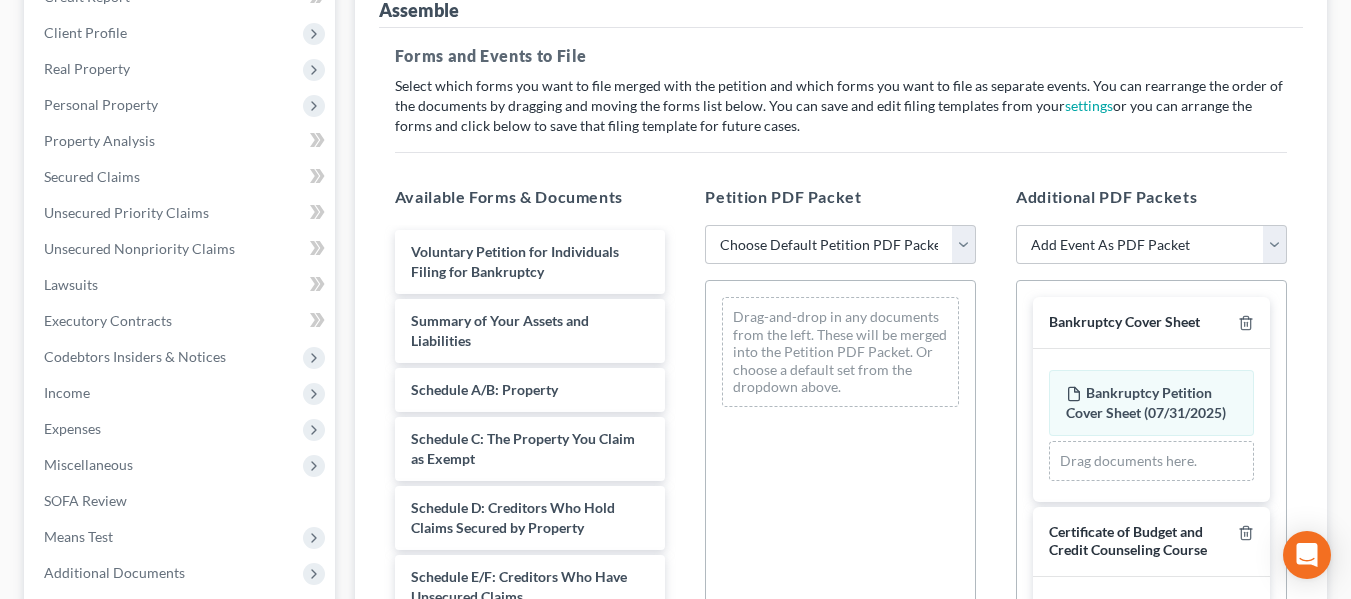 scroll, scrollTop: 253, scrollLeft: 0, axis: vertical 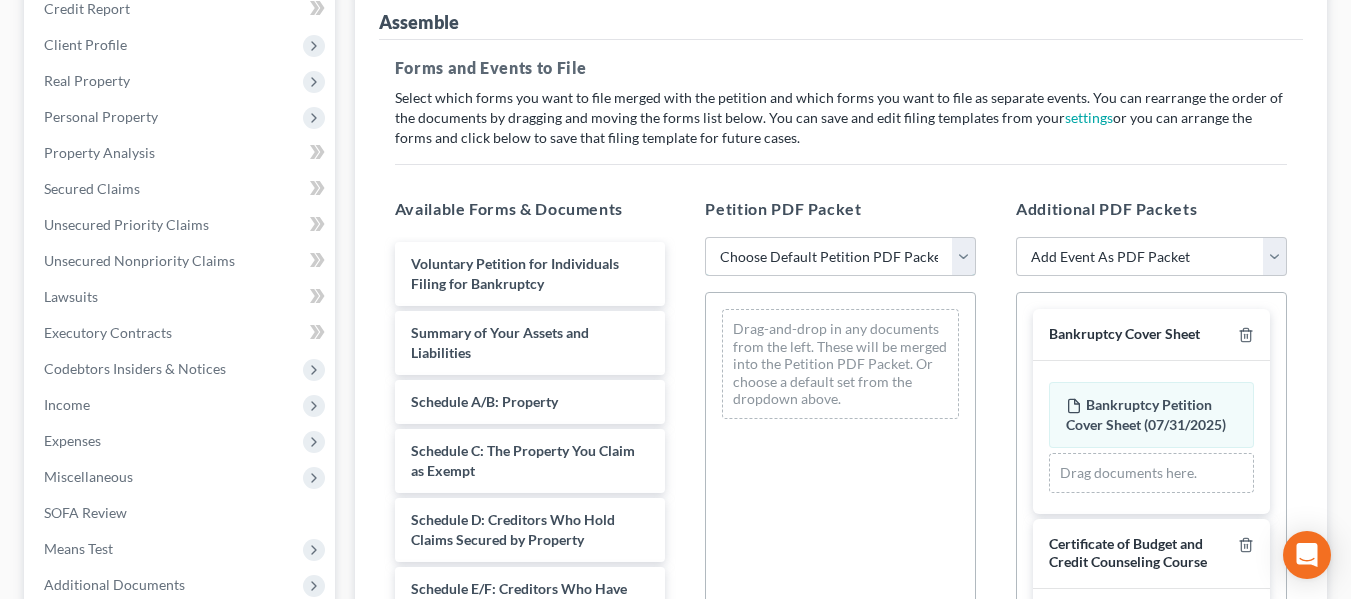 click on "Choose Default Petition PDF Packet Emergency Filing (Voluntary Petition and Creditor List Only) Chapter 7 Template Filing" at bounding box center (840, 257) 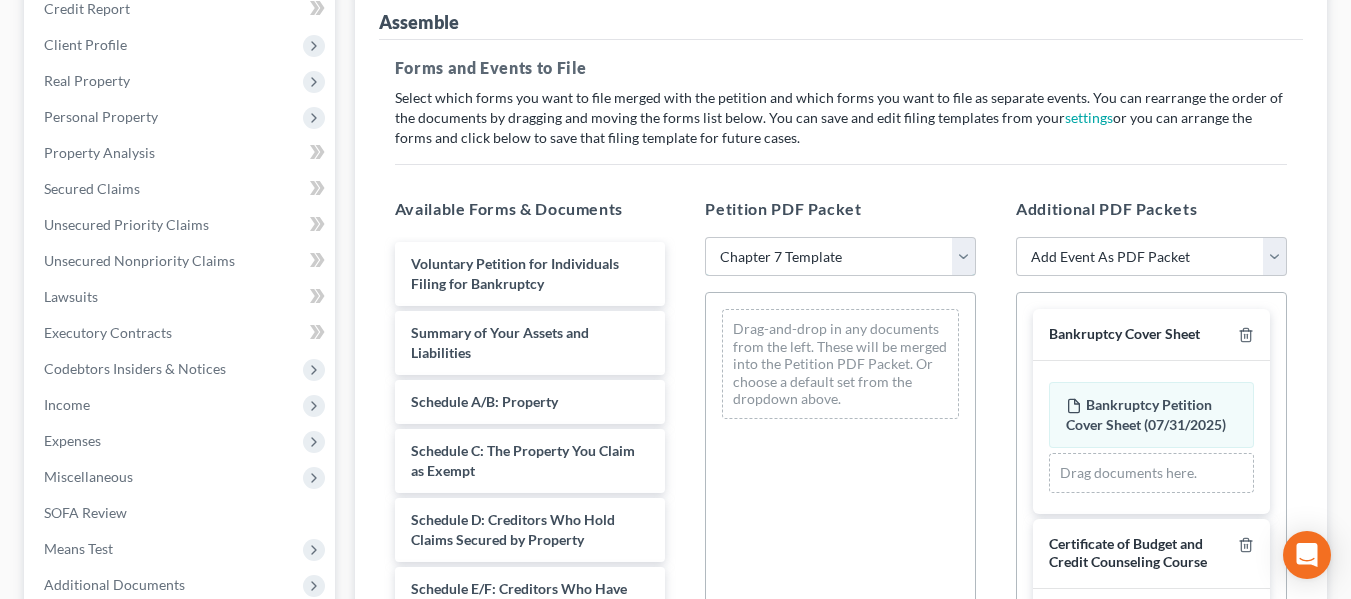 click on "Choose Default Petition PDF Packet Emergency Filing (Voluntary Petition and Creditor List Only) Chapter 7 Template Filing" at bounding box center (840, 257) 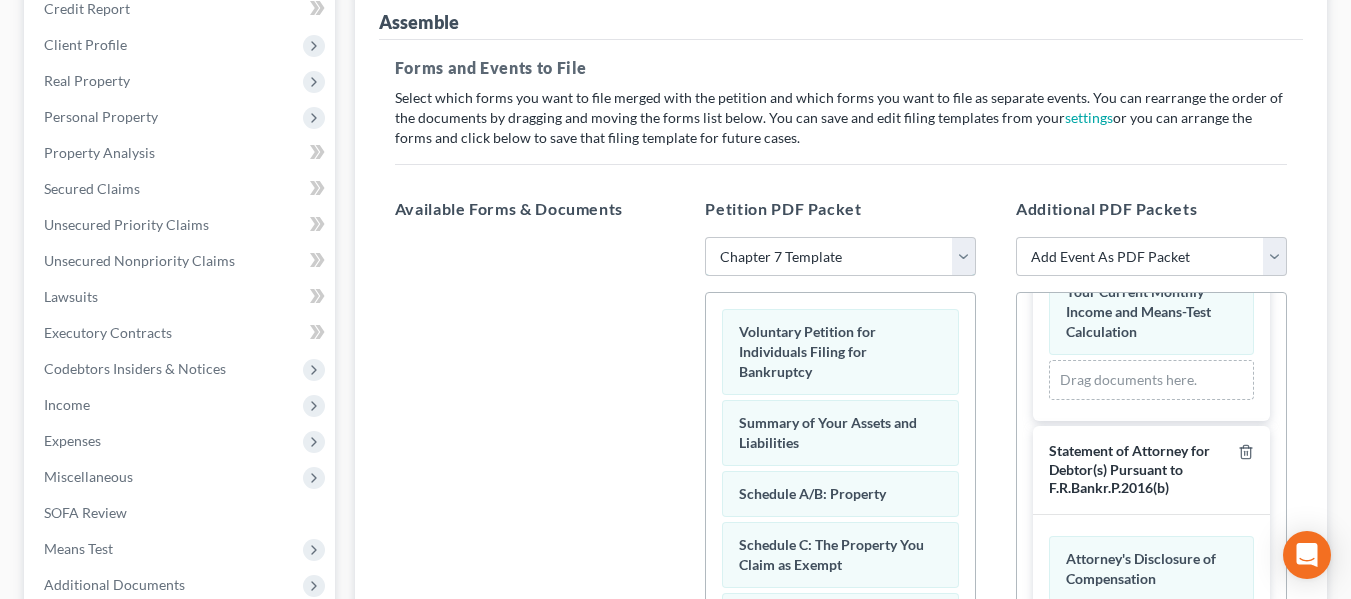 scroll, scrollTop: 1270, scrollLeft: 0, axis: vertical 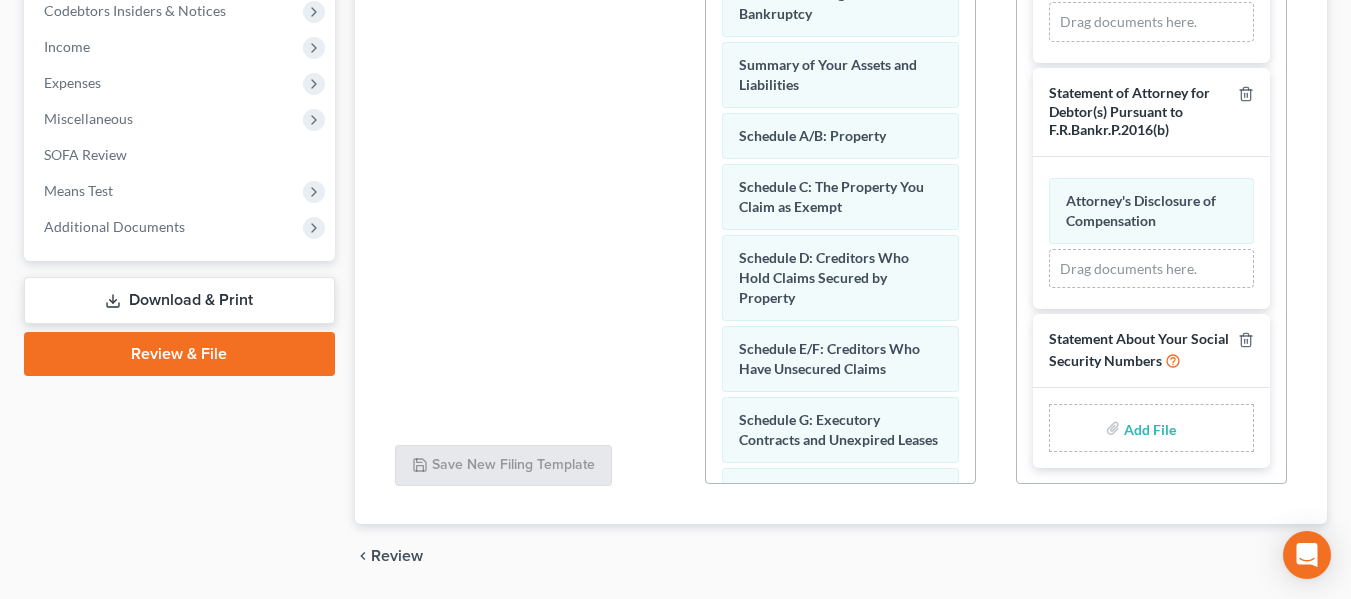 click at bounding box center [1148, 428] 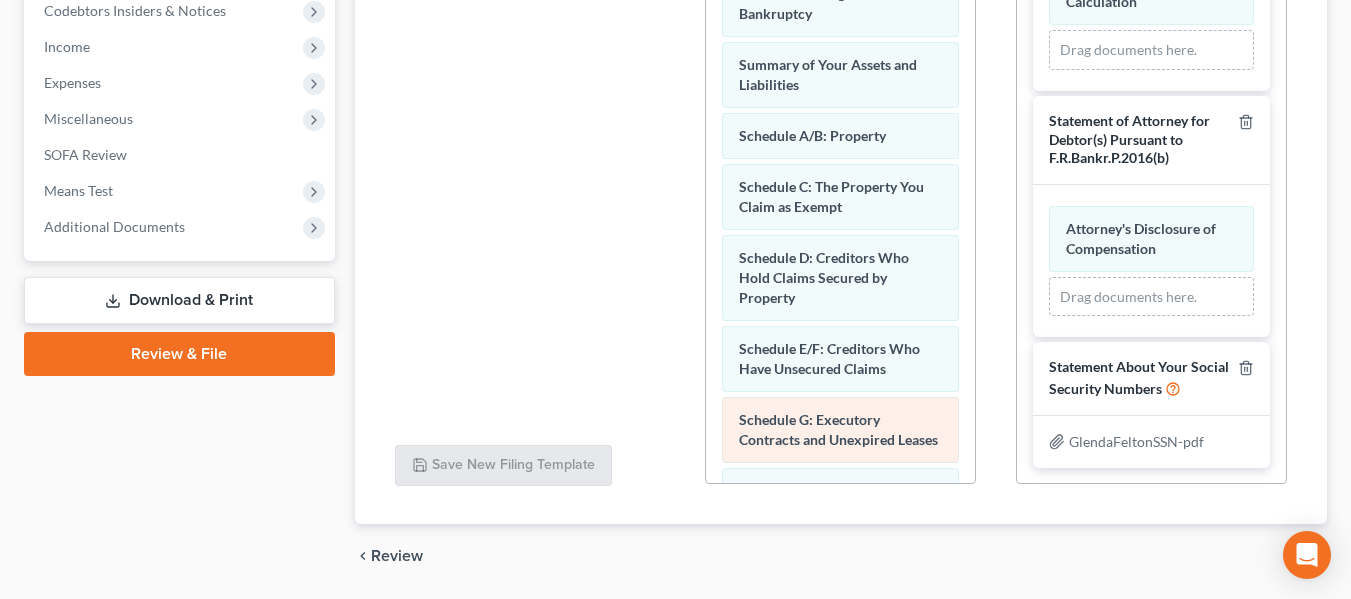 scroll, scrollTop: 1242, scrollLeft: 0, axis: vertical 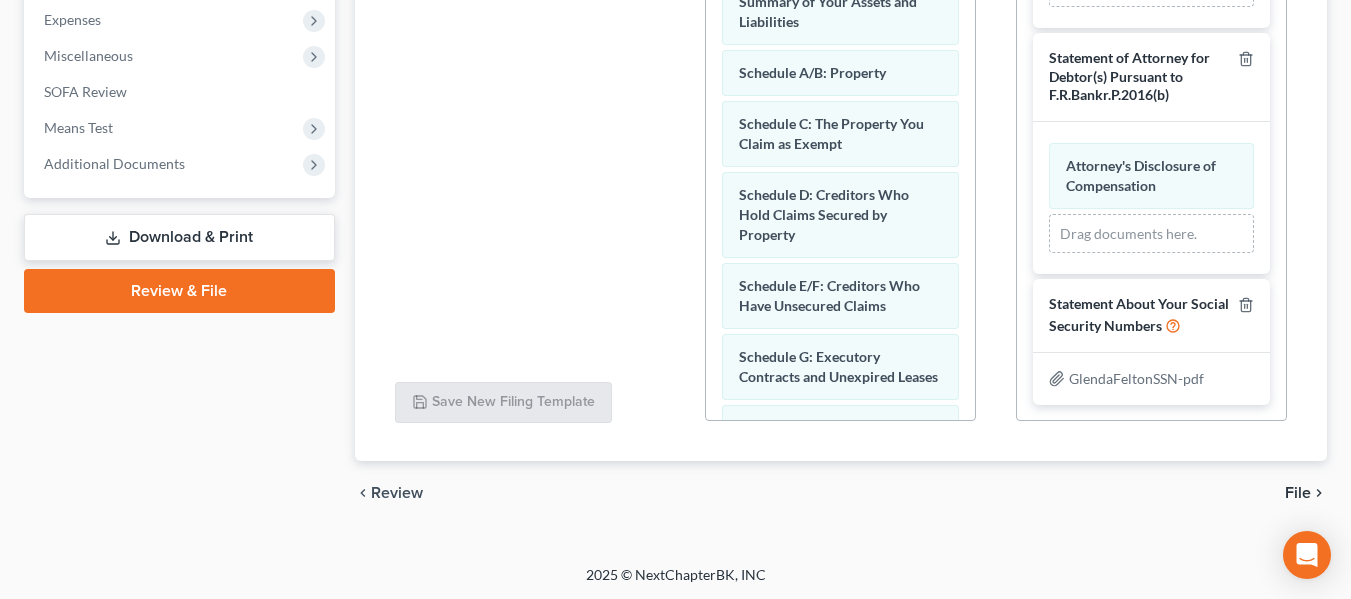 click on "File" at bounding box center [1298, 493] 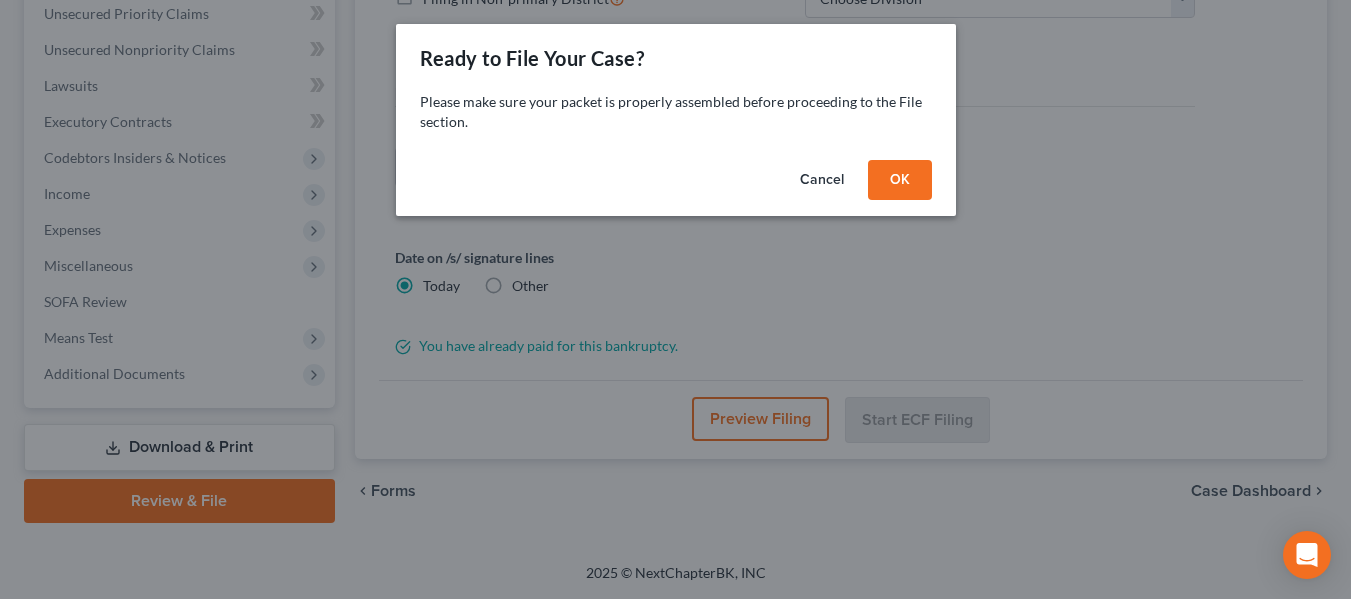 scroll, scrollTop: 464, scrollLeft: 0, axis: vertical 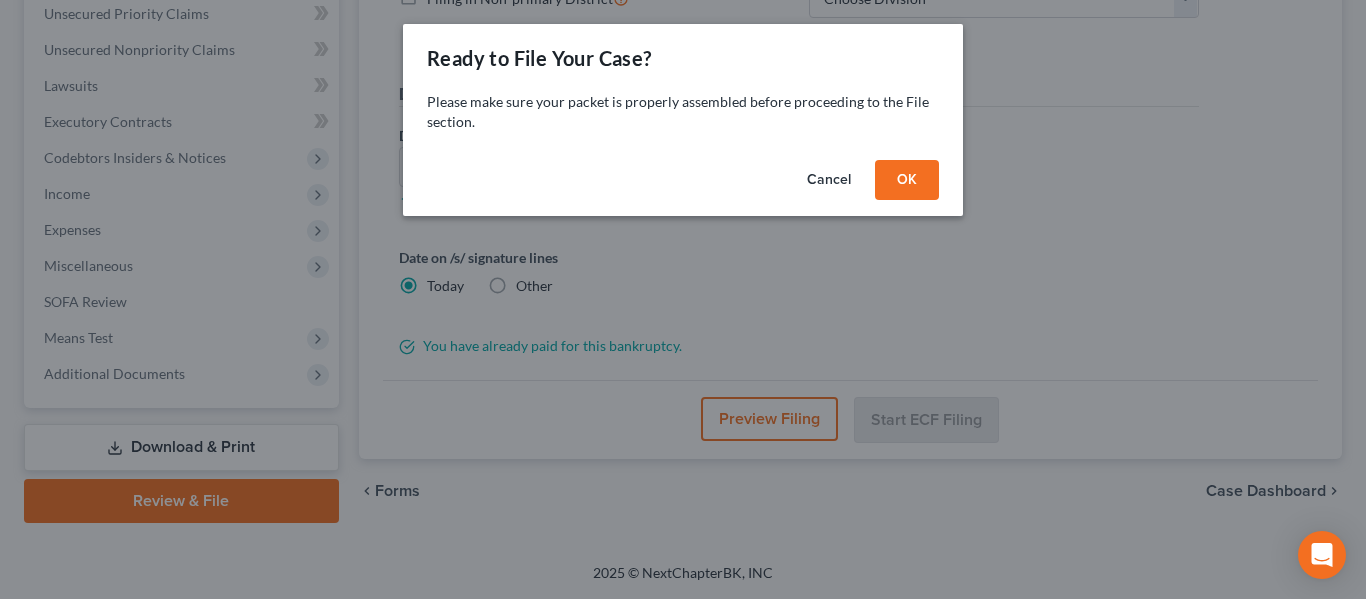 click on "OK" at bounding box center [907, 180] 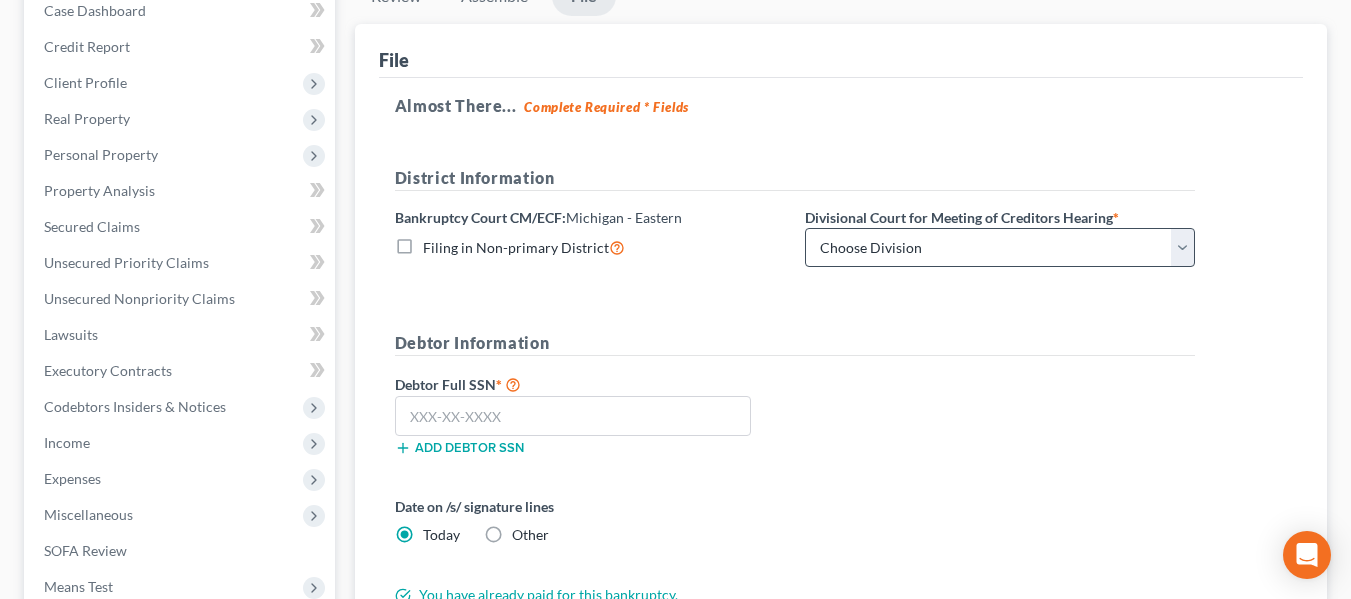 scroll, scrollTop: 214, scrollLeft: 0, axis: vertical 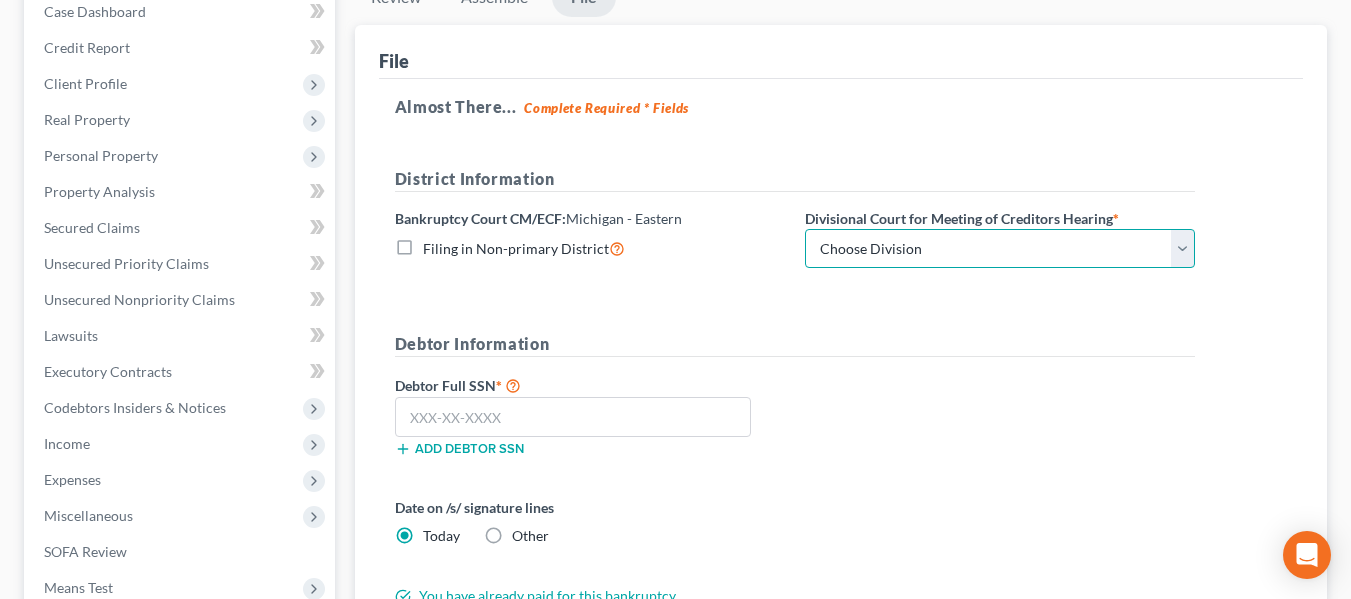 click on "Choose Division Bay City Detroit Flint" at bounding box center [1000, 249] 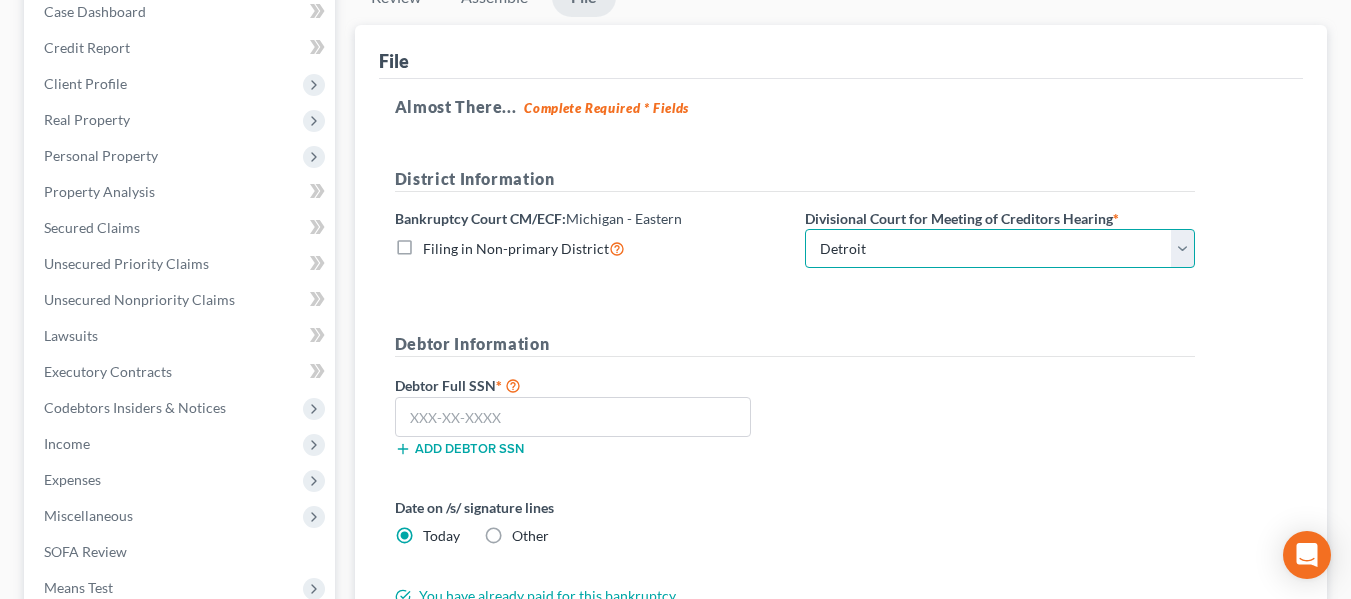 click on "Choose Division Bay City Detroit Flint" at bounding box center (1000, 249) 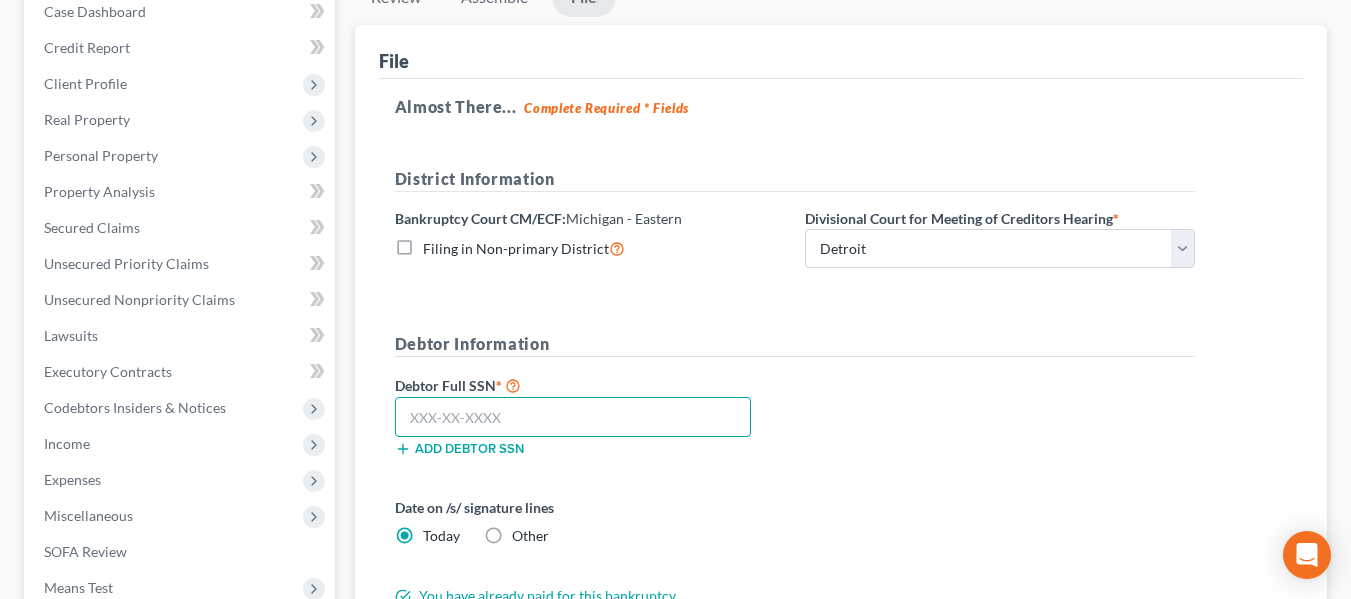 click at bounding box center [573, 417] 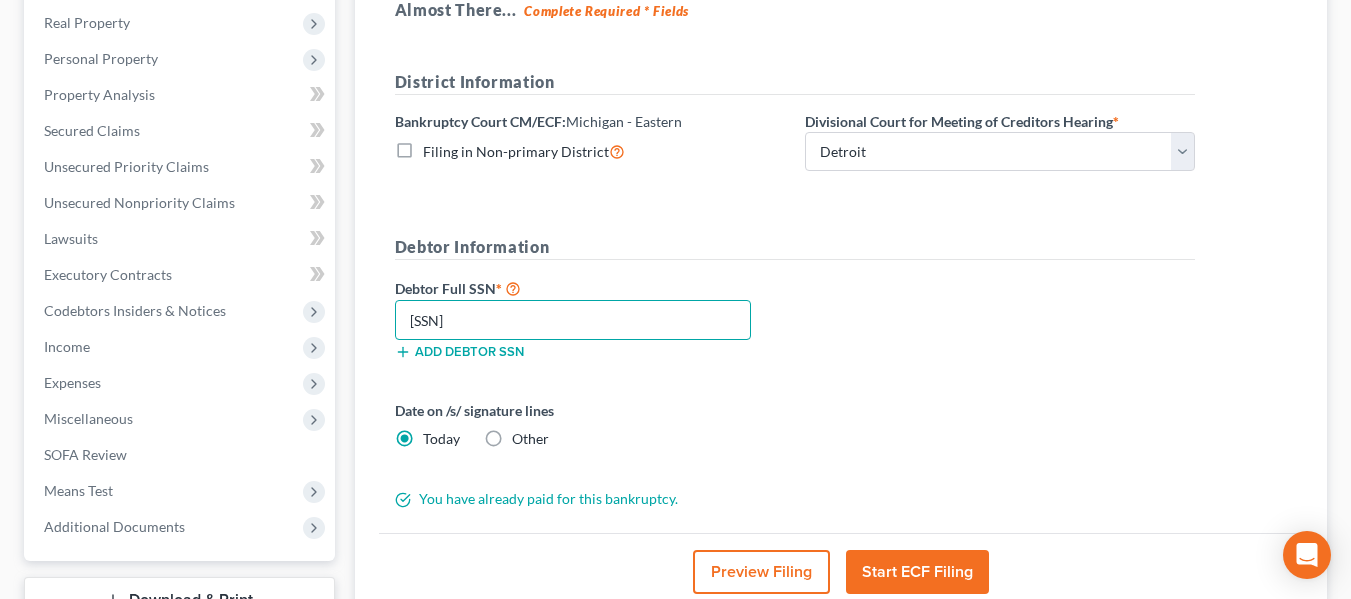 scroll, scrollTop: 312, scrollLeft: 0, axis: vertical 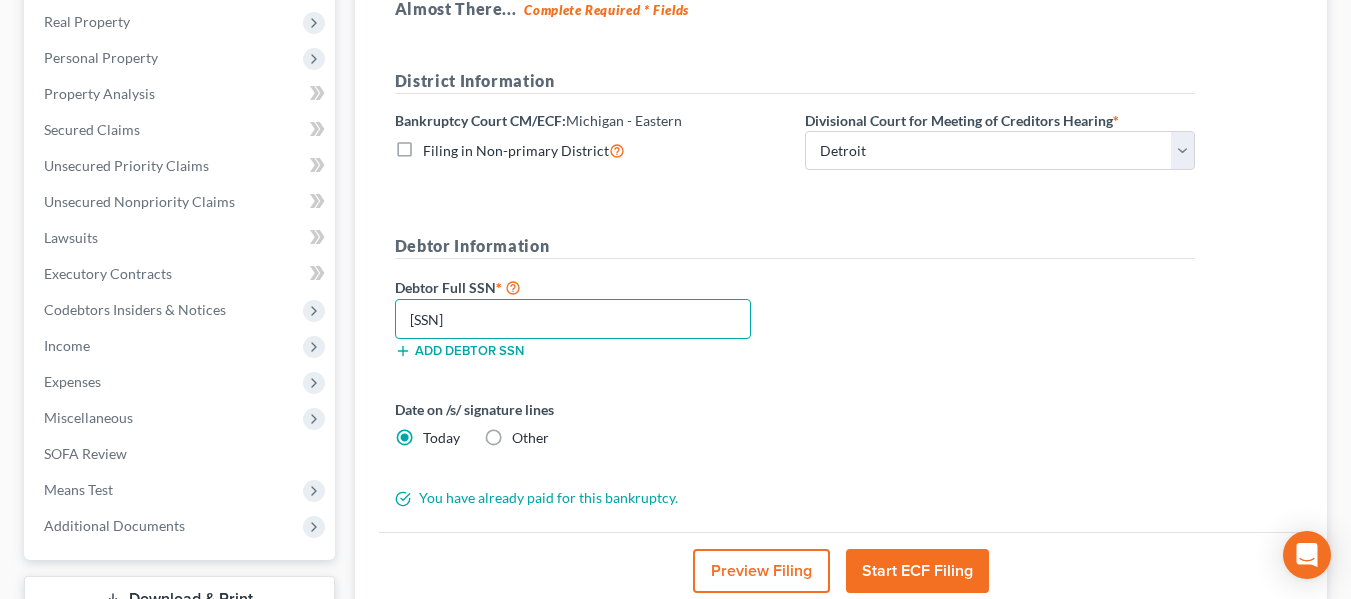 type on "[SSN]" 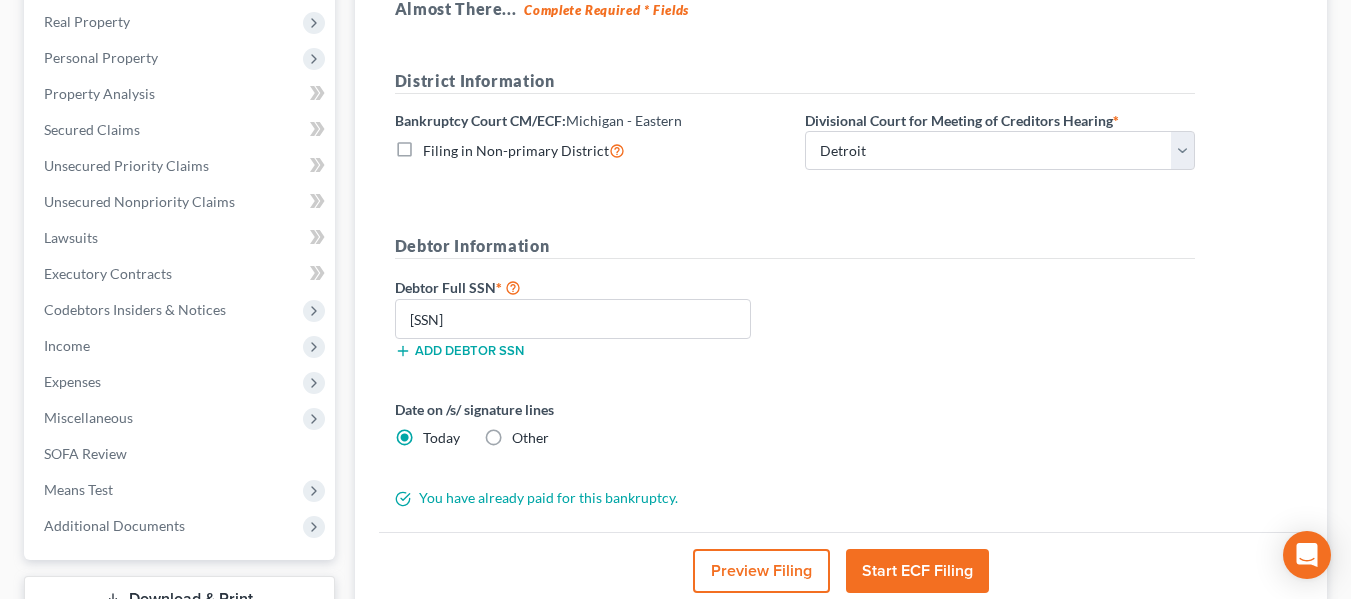 click on "Start ECF Filing" at bounding box center [917, 571] 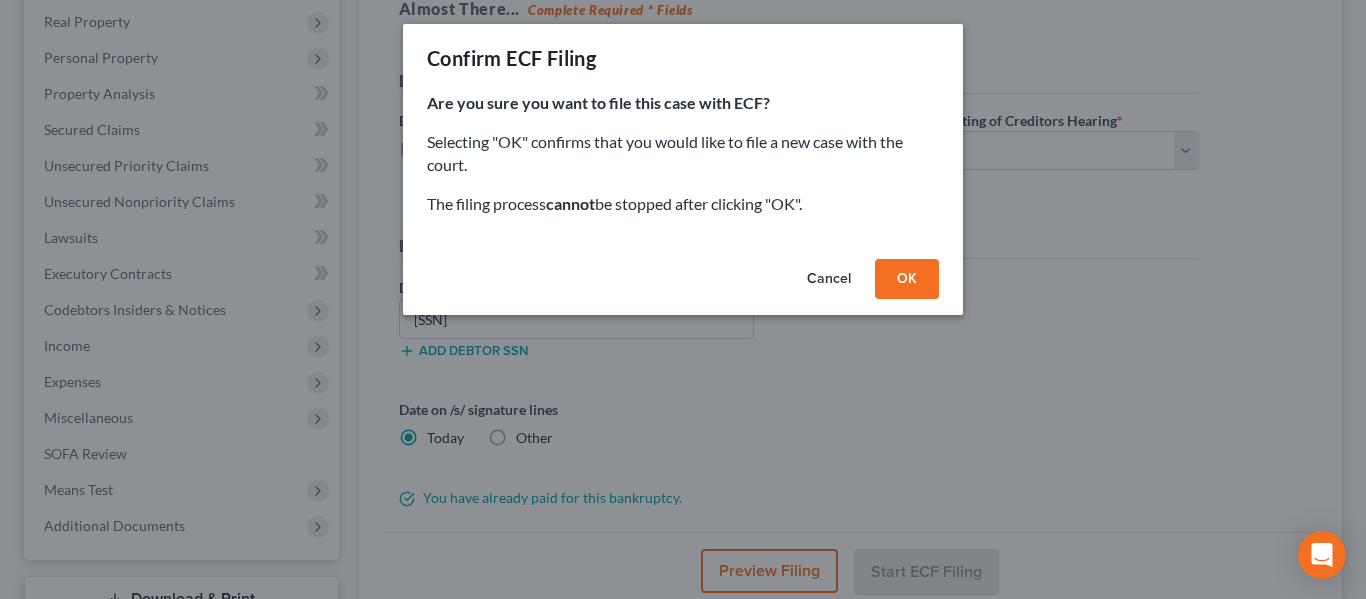 click on "OK" at bounding box center (907, 279) 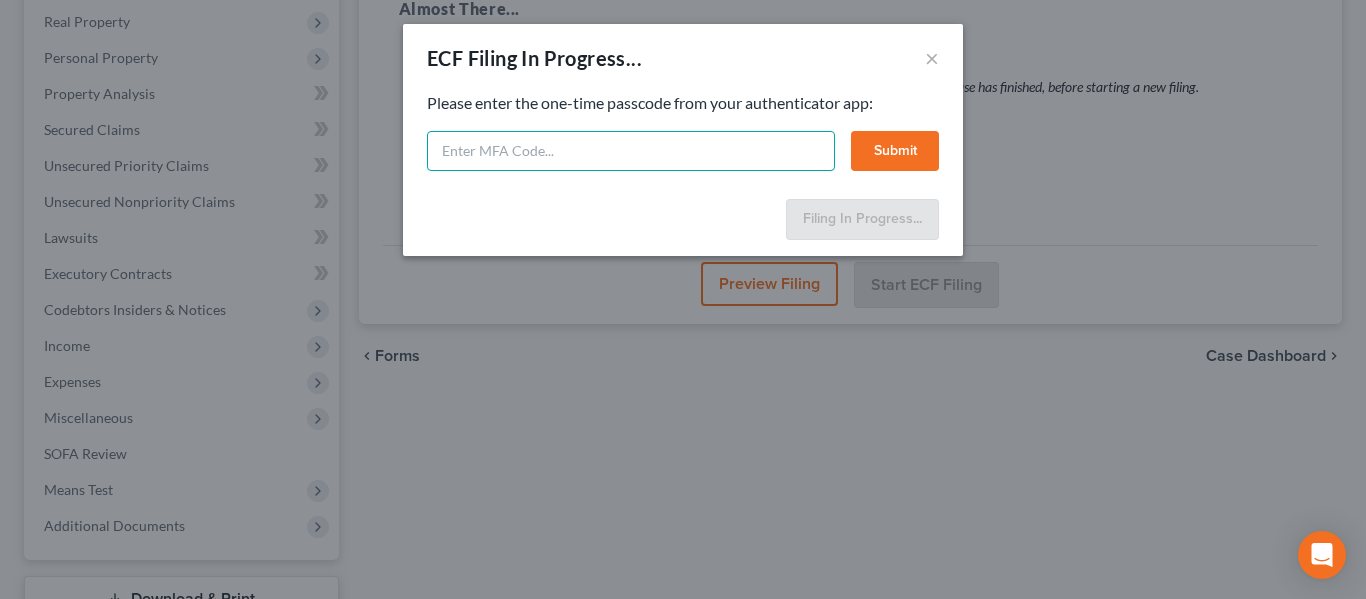 click at bounding box center (631, 151) 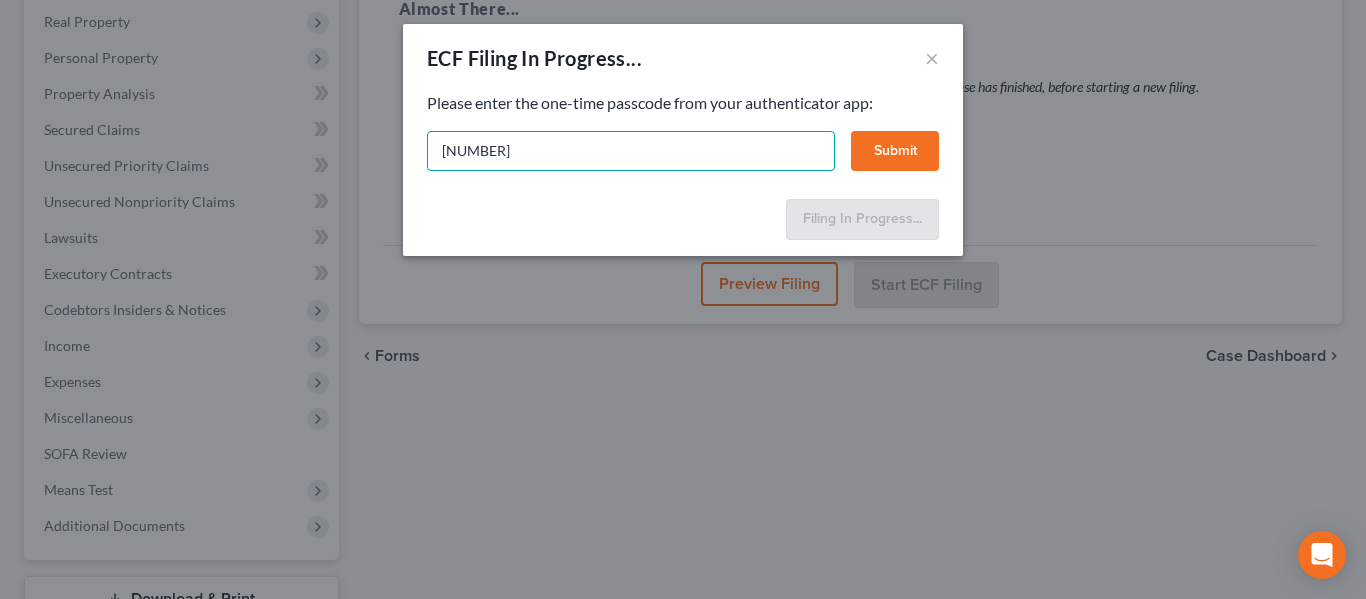 type on "[NUMBER]" 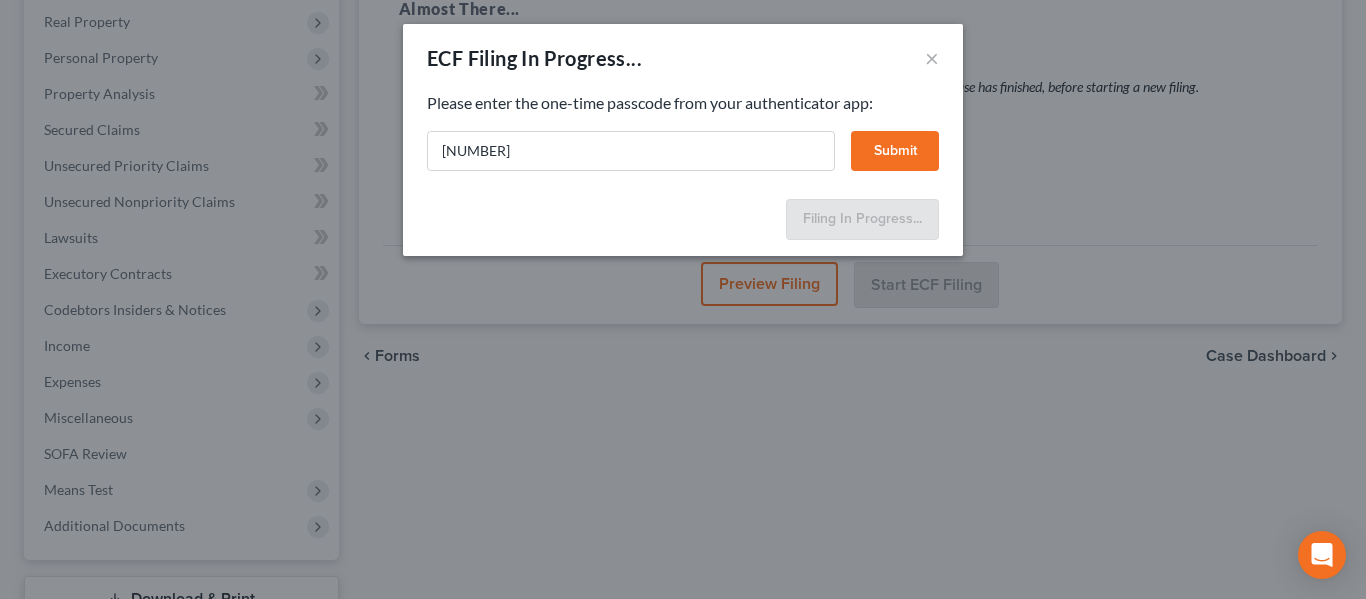 click on "Submit" at bounding box center [895, 151] 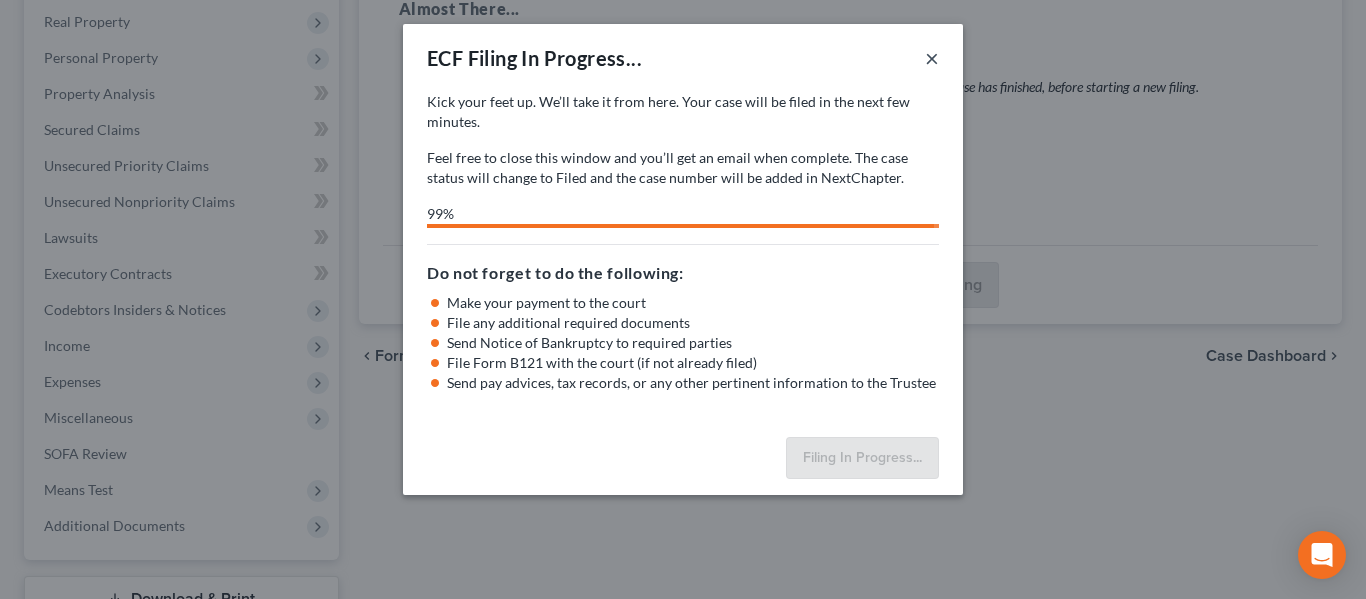 click on "×" at bounding box center (932, 58) 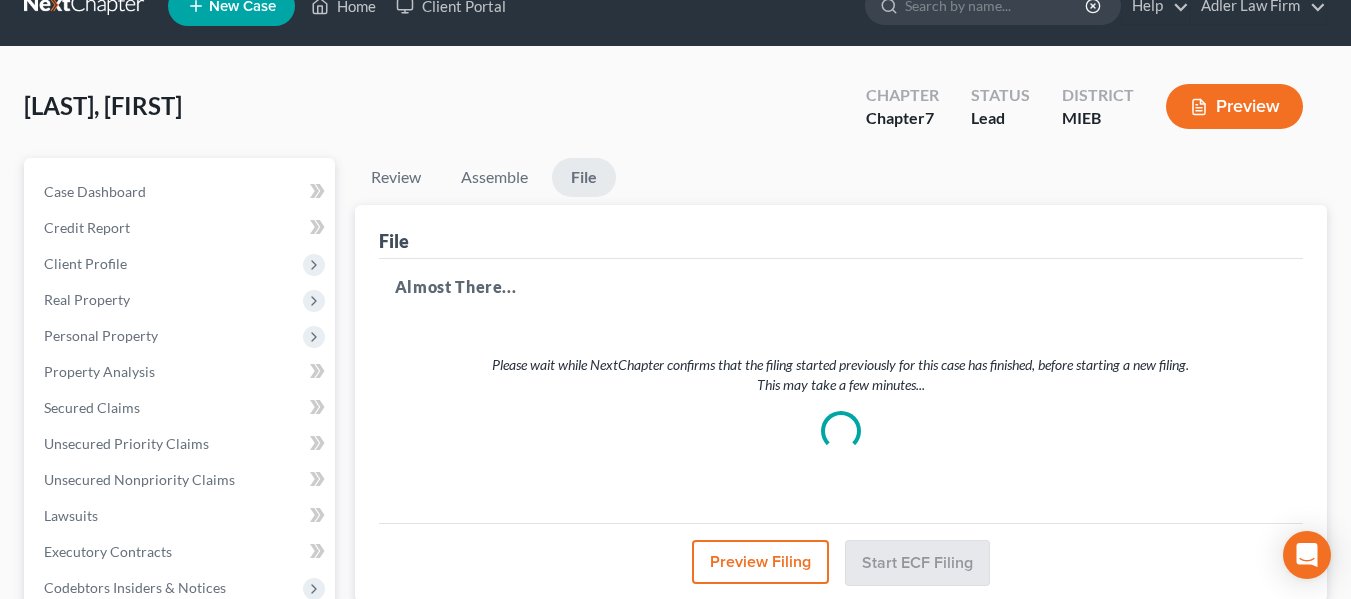 scroll, scrollTop: 33, scrollLeft: 0, axis: vertical 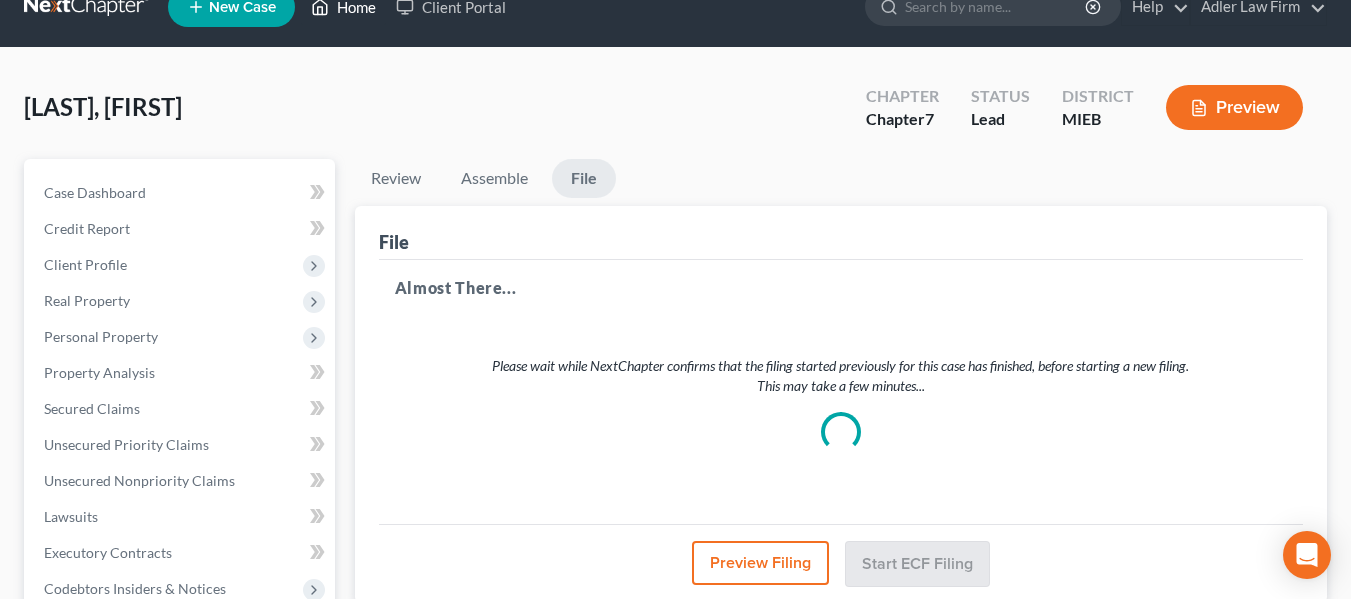 click on "Home" at bounding box center [343, 7] 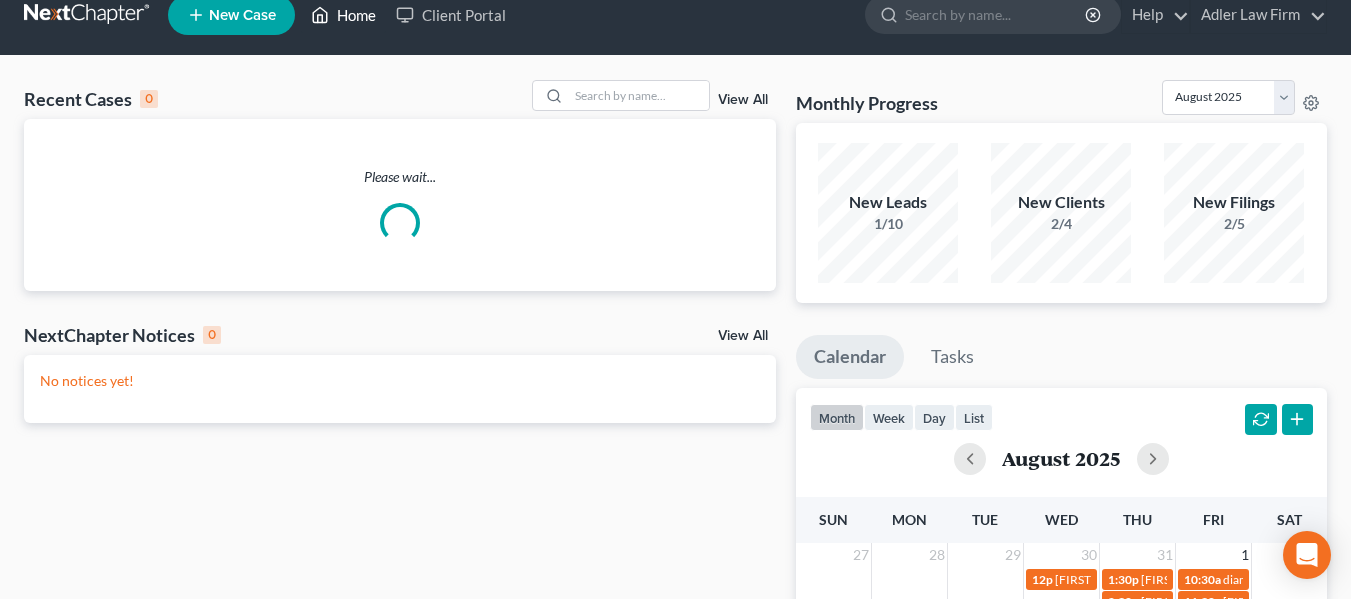 scroll, scrollTop: 0, scrollLeft: 0, axis: both 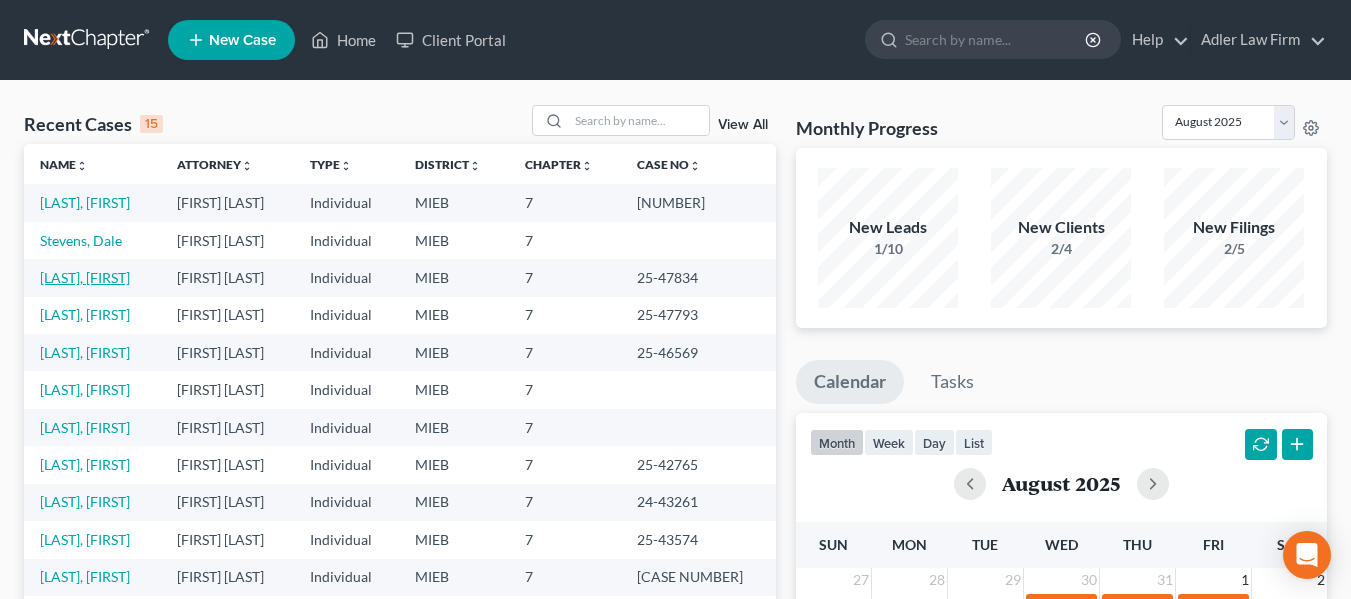 click on "[LAST], [FIRST]" at bounding box center [85, 277] 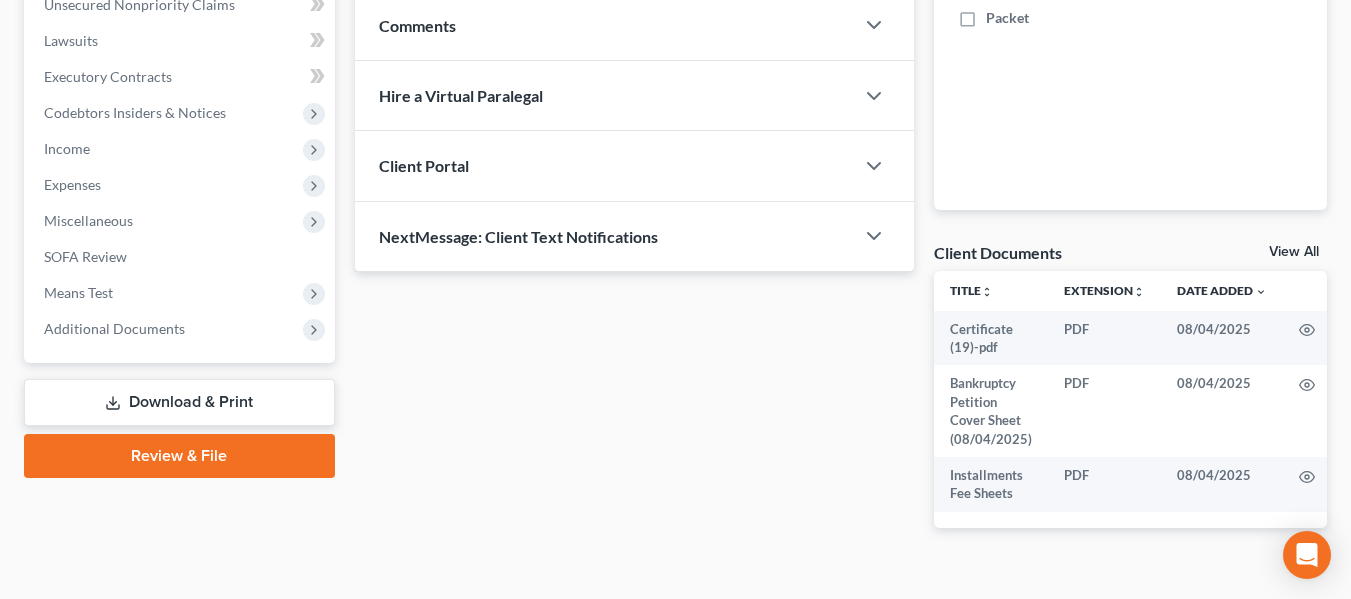scroll, scrollTop: 510, scrollLeft: 0, axis: vertical 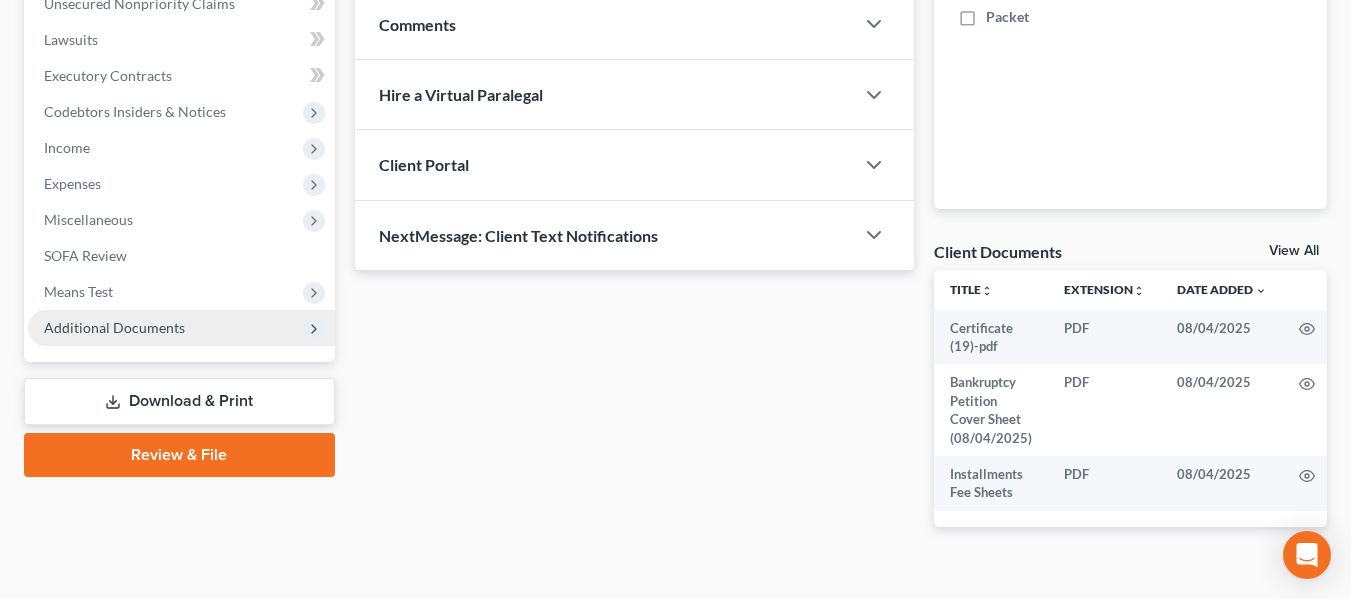 click on "Additional Documents" at bounding box center [181, 328] 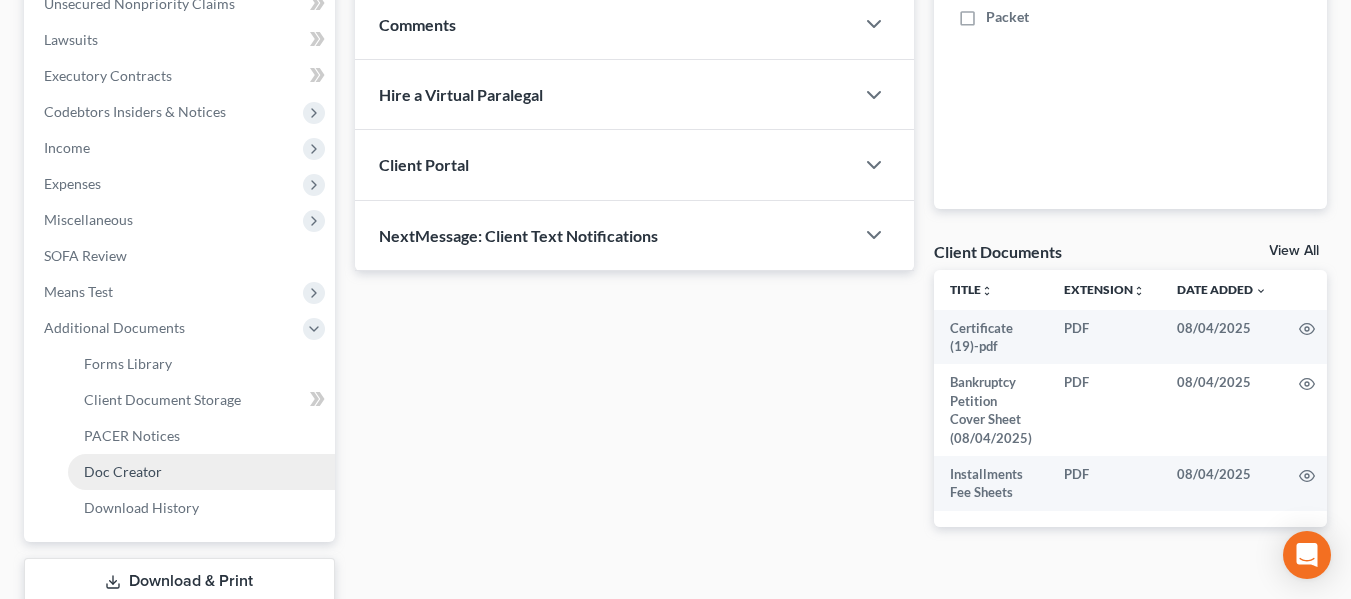 scroll, scrollTop: 644, scrollLeft: 0, axis: vertical 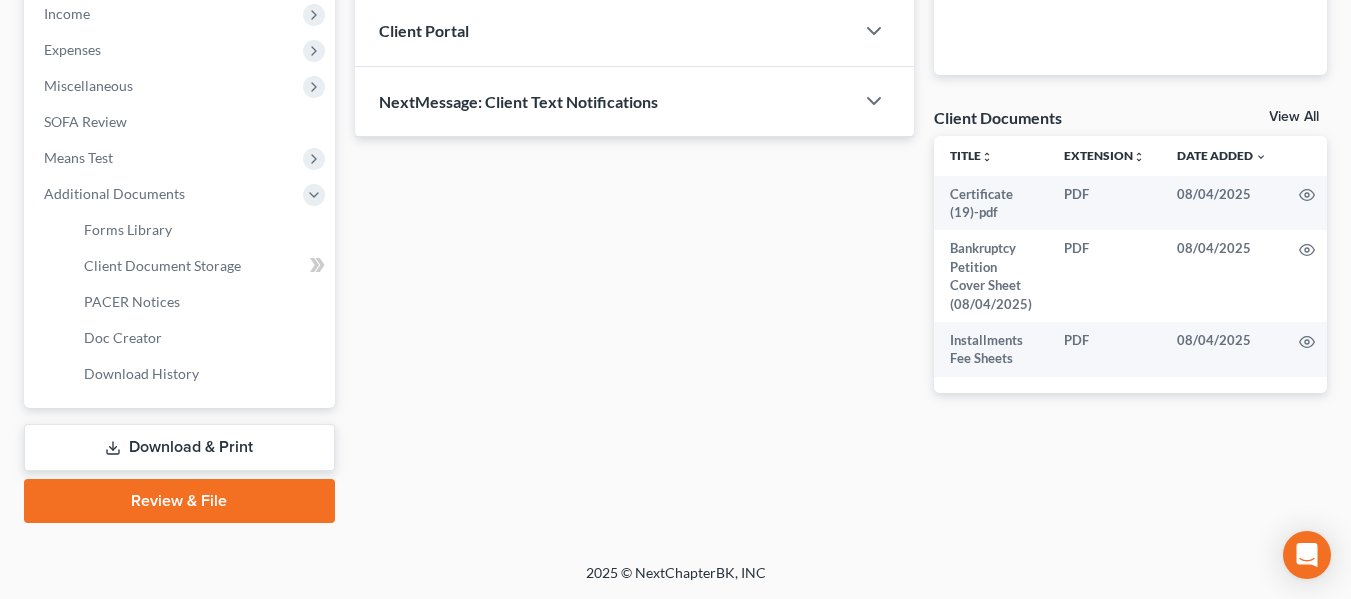 click on "Download & Print" at bounding box center (179, 447) 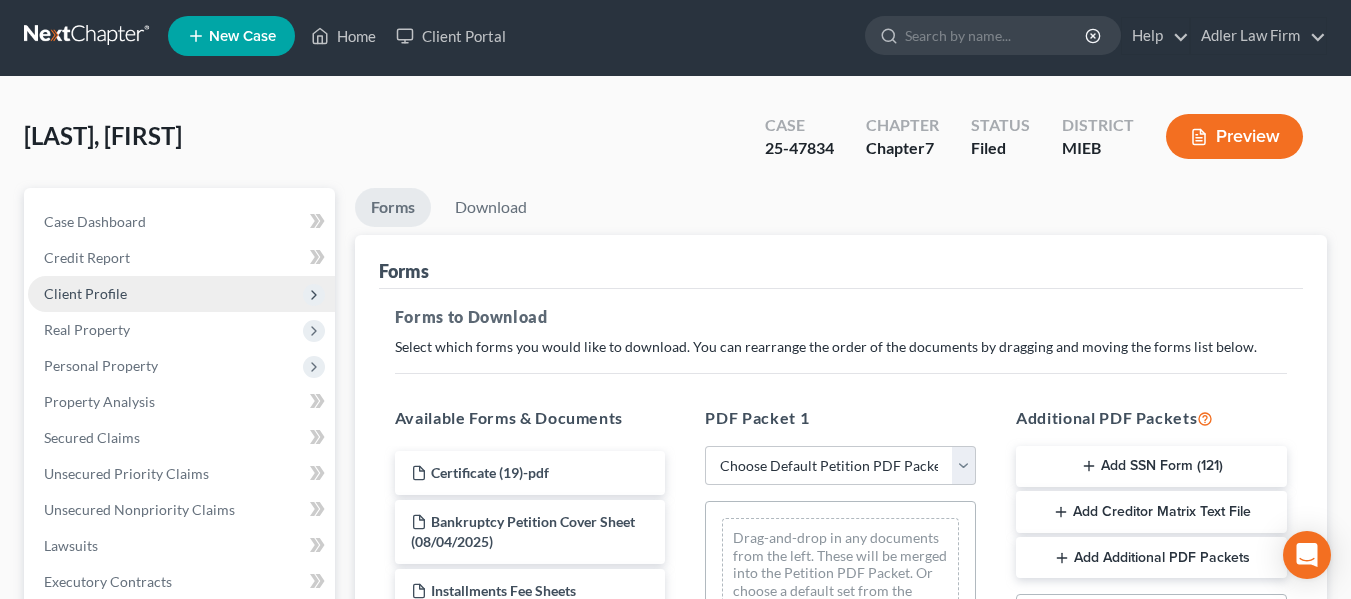 scroll, scrollTop: 0, scrollLeft: 0, axis: both 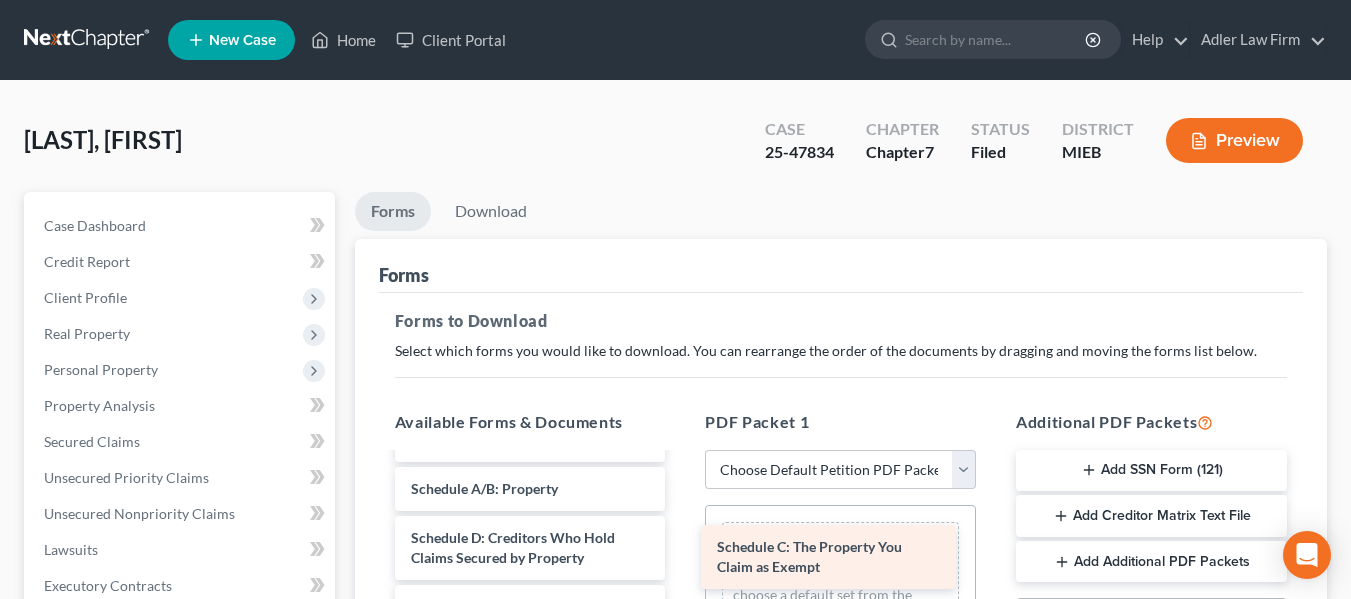 drag, startPoint x: 507, startPoint y: 490, endPoint x: 813, endPoint y: 568, distance: 315.78473 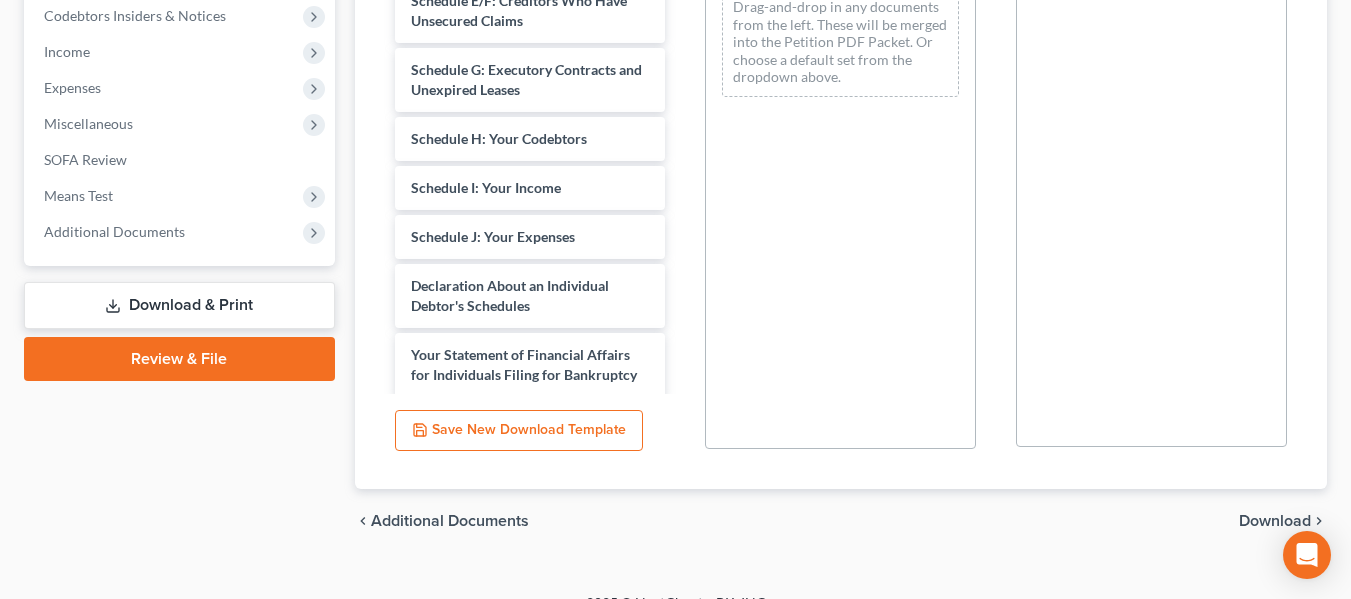 scroll, scrollTop: 623, scrollLeft: 0, axis: vertical 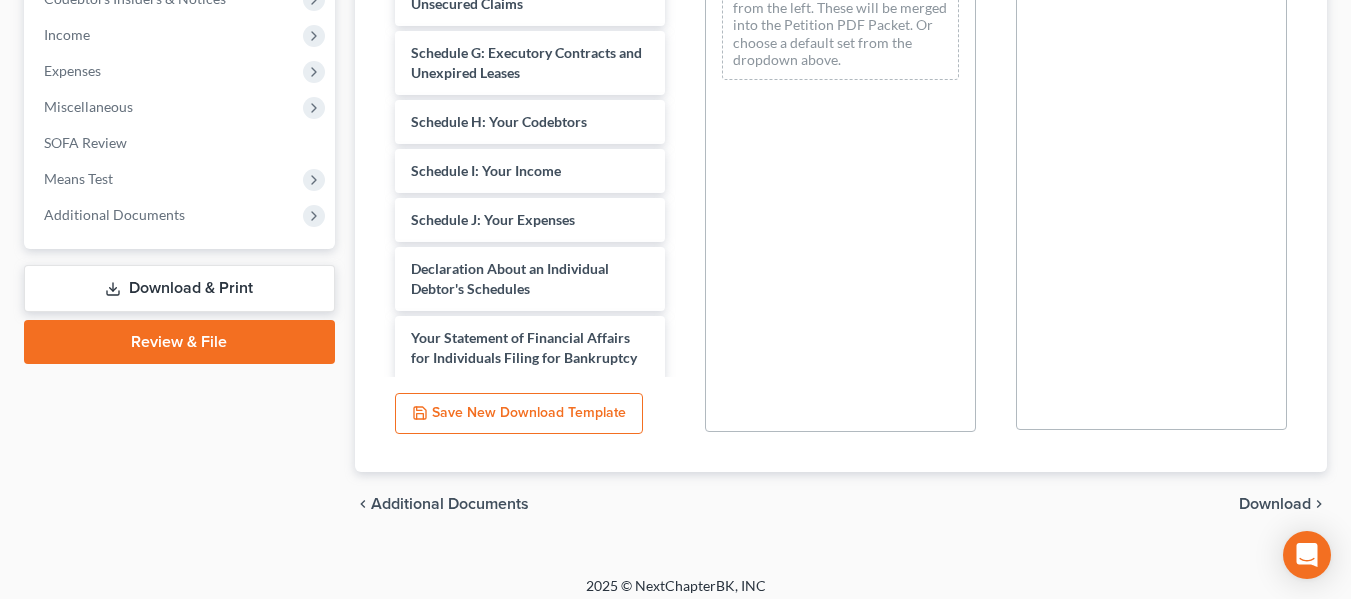 click on "Download" at bounding box center (1275, 504) 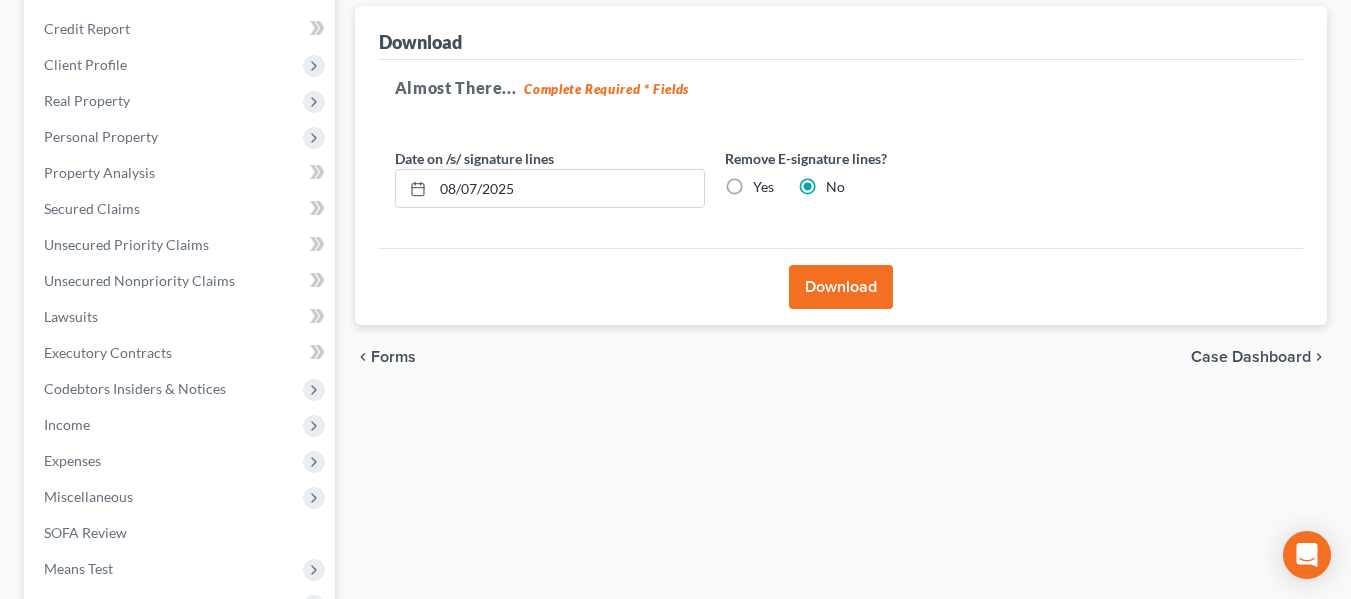 scroll, scrollTop: 229, scrollLeft: 0, axis: vertical 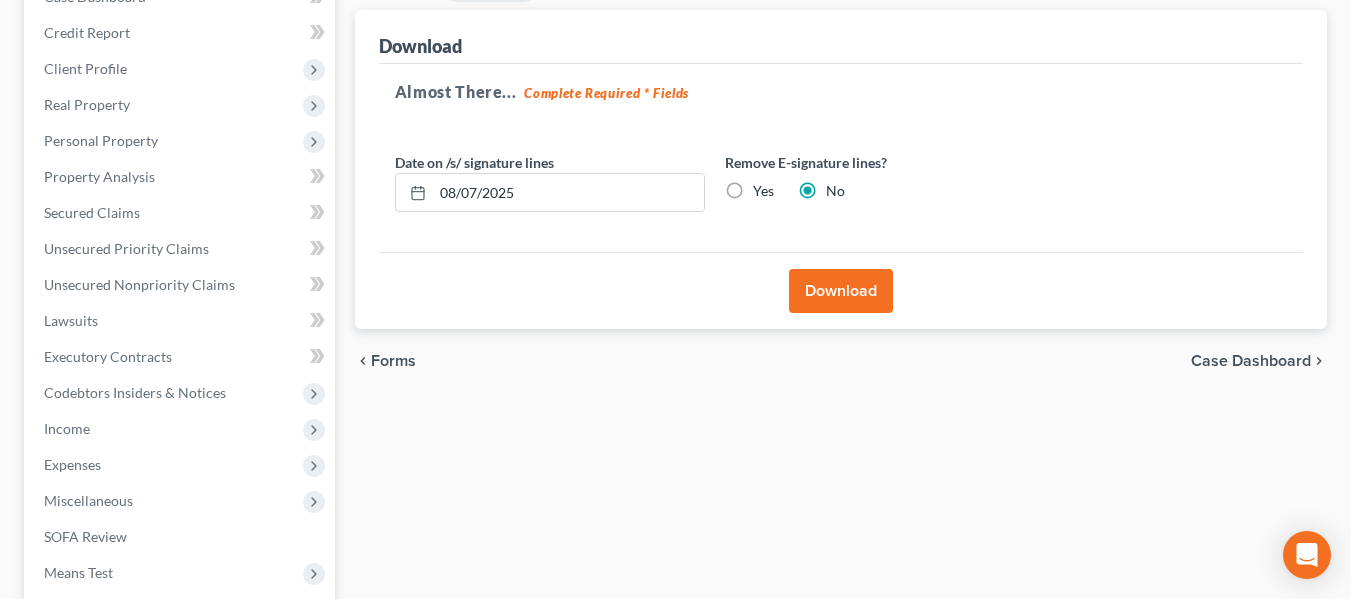 click on "Download" at bounding box center (841, 291) 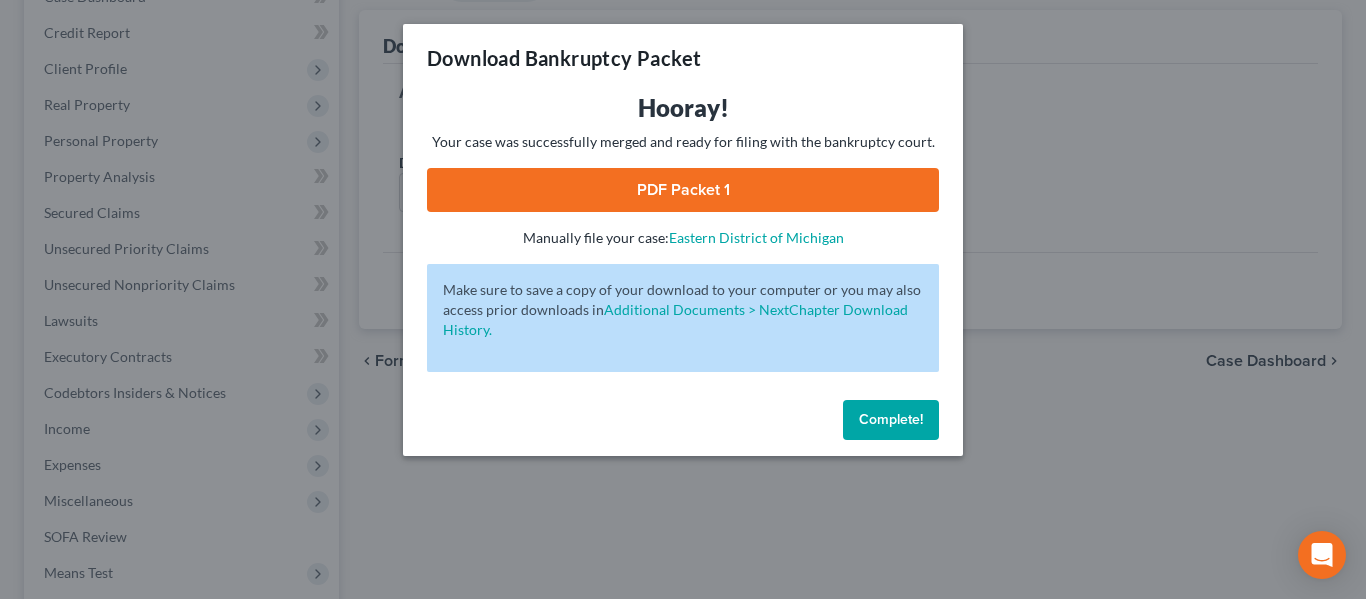 click on "PDF Packet 1" at bounding box center (683, 190) 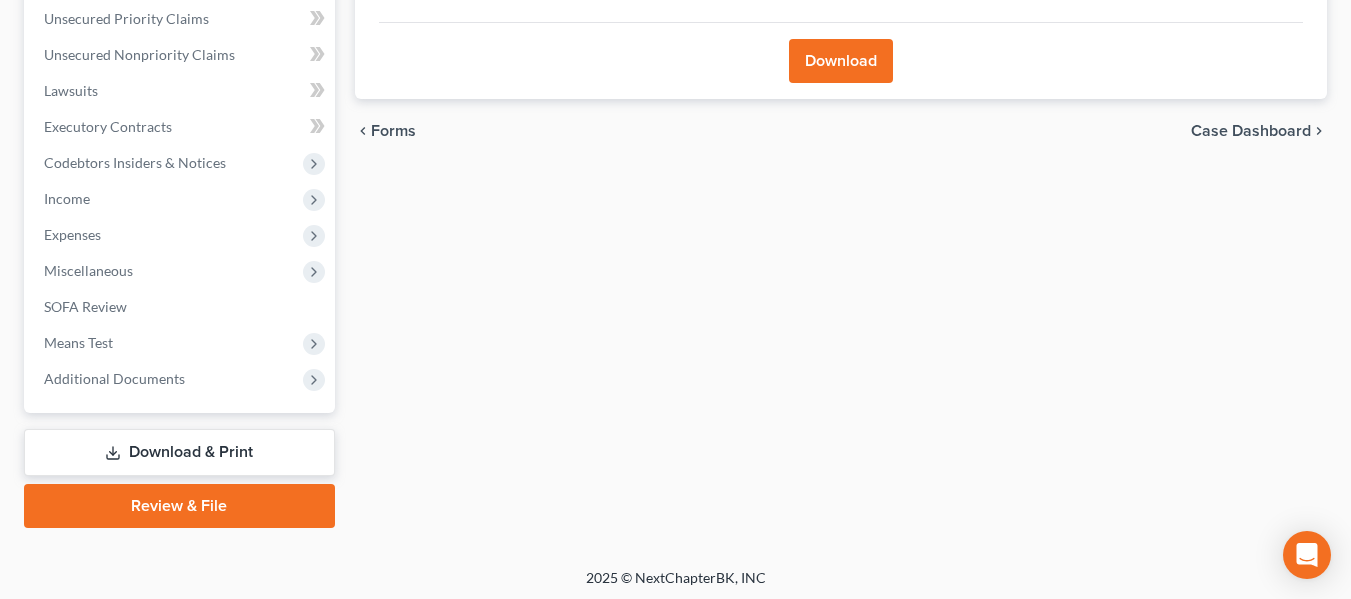 scroll, scrollTop: 464, scrollLeft: 0, axis: vertical 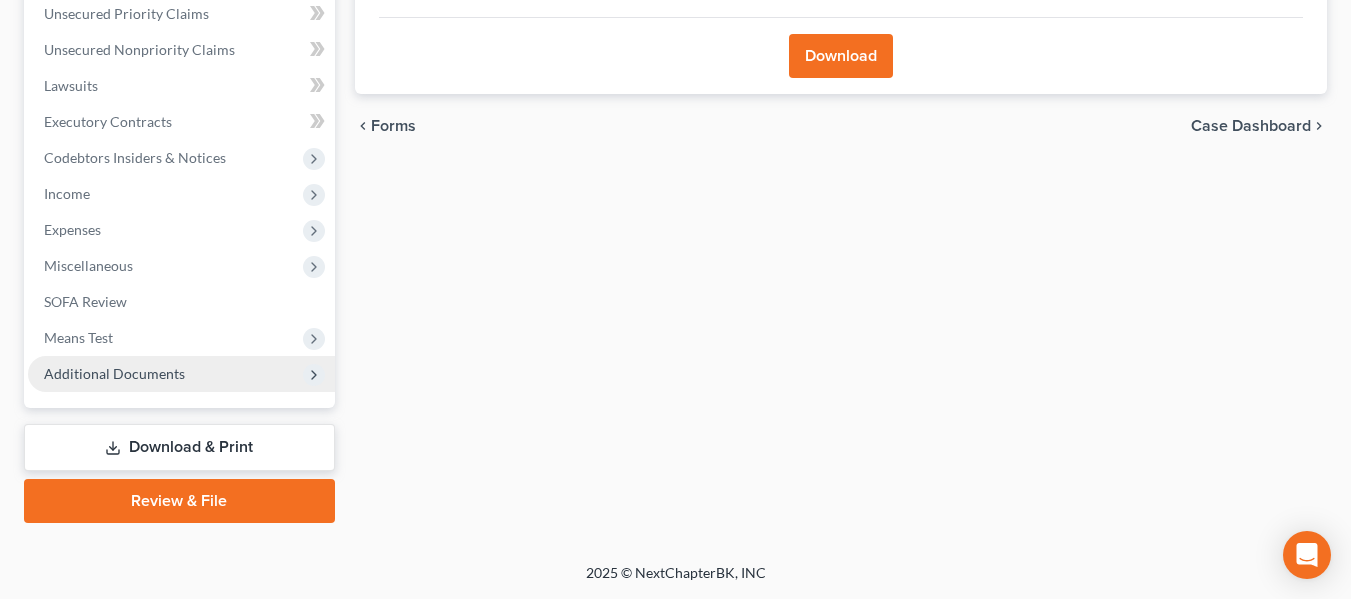 click on "Additional Documents" at bounding box center [114, 373] 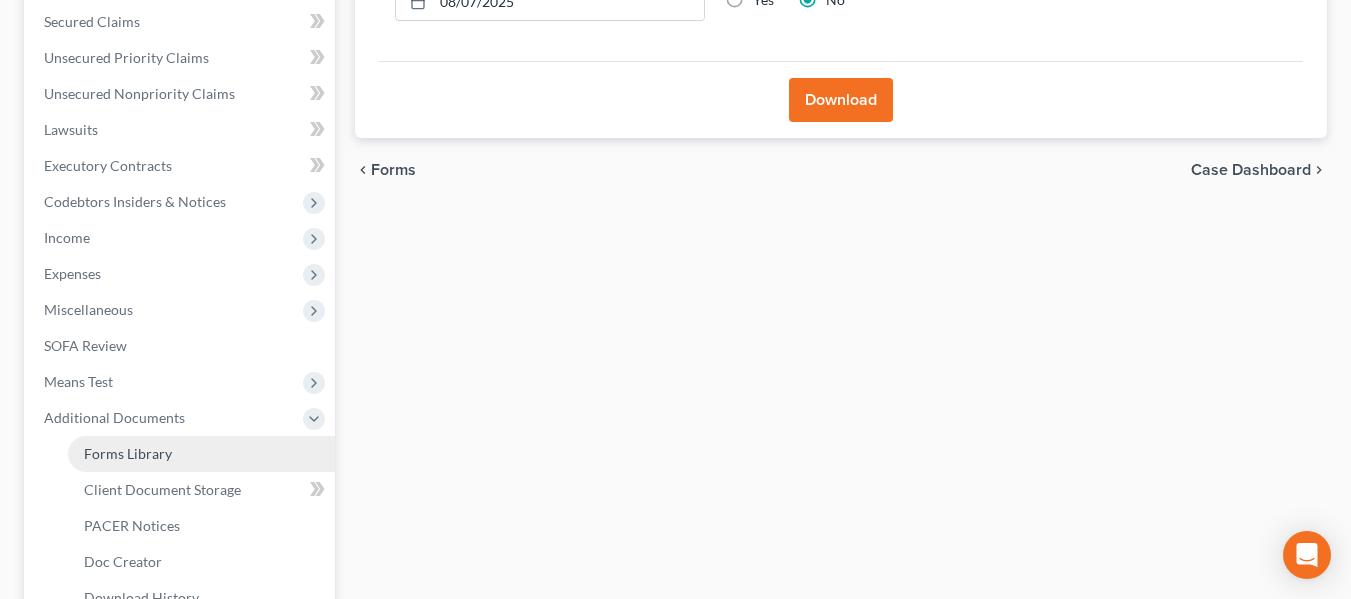 scroll, scrollTop: 470, scrollLeft: 0, axis: vertical 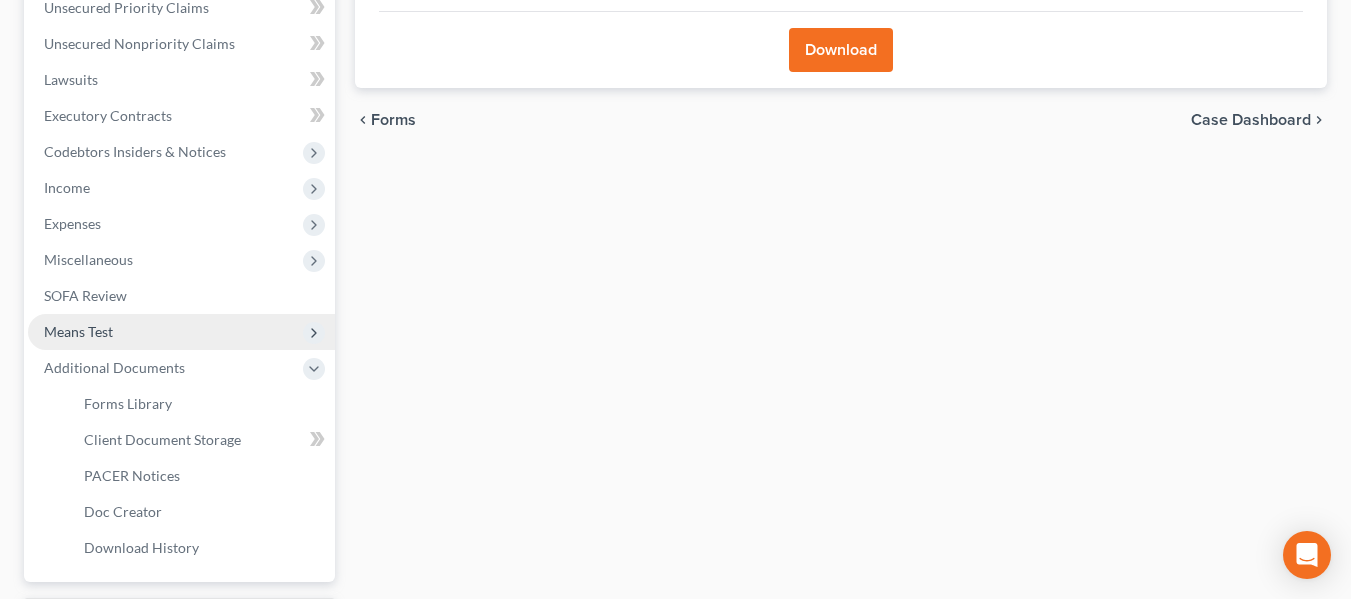 click on "Means Test" at bounding box center [181, 332] 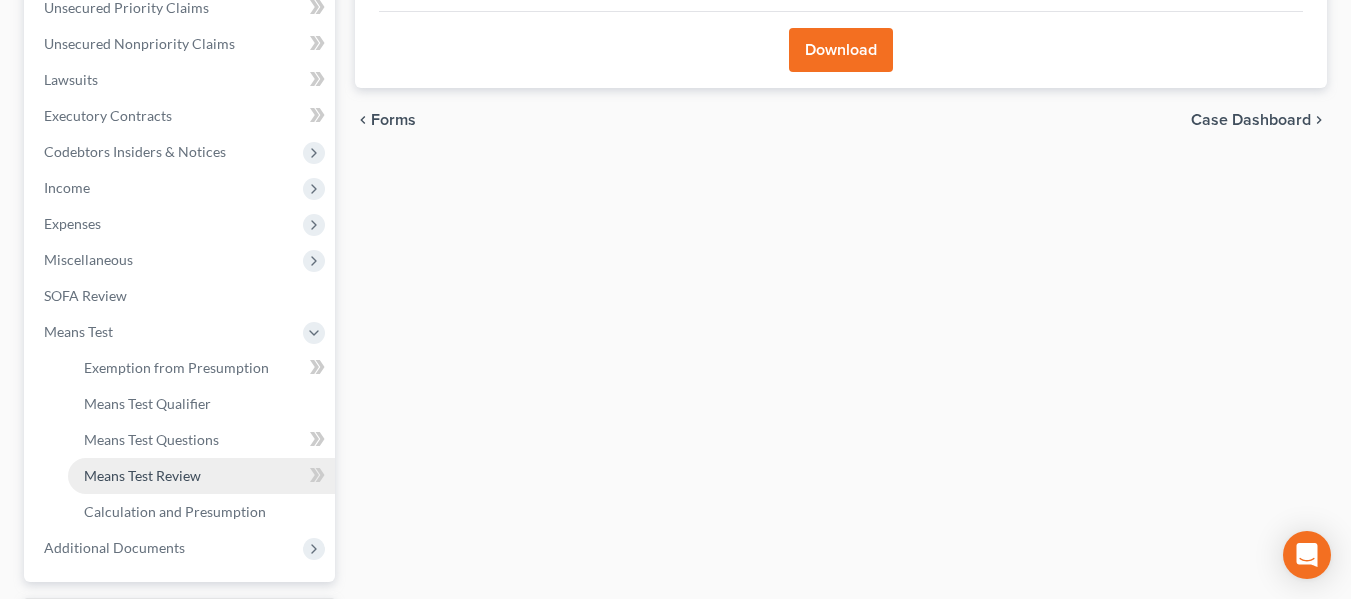 scroll, scrollTop: 644, scrollLeft: 0, axis: vertical 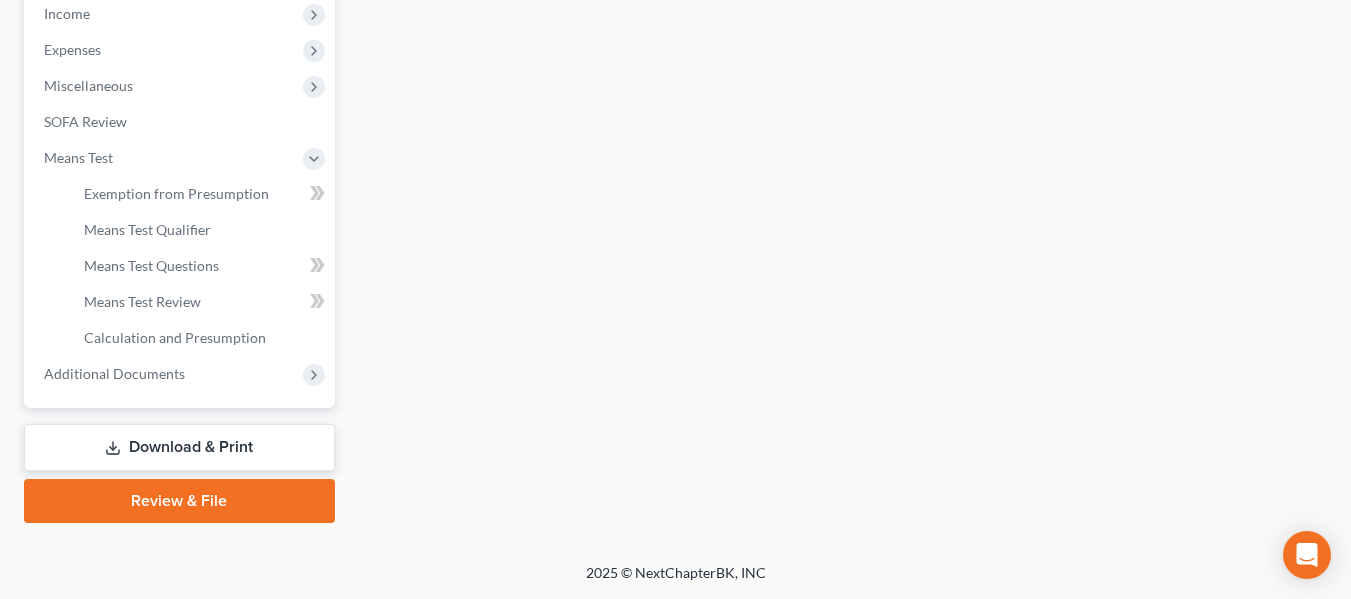 click on "Download & Print" at bounding box center [179, 447] 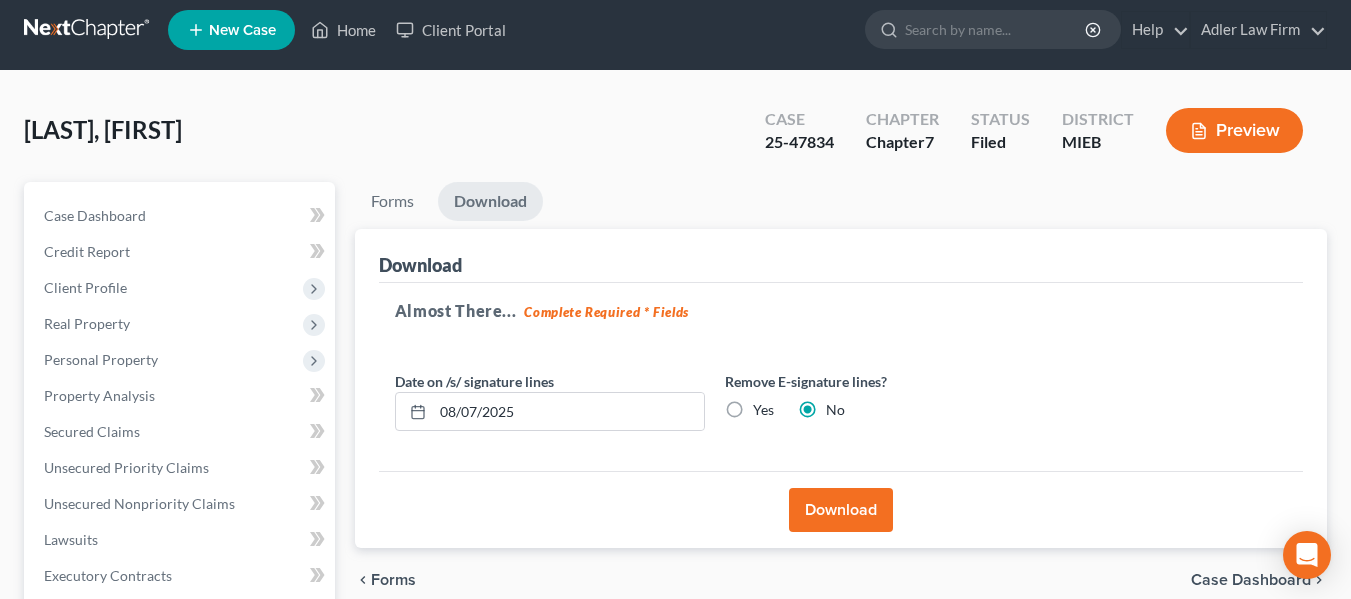 scroll, scrollTop: 0, scrollLeft: 0, axis: both 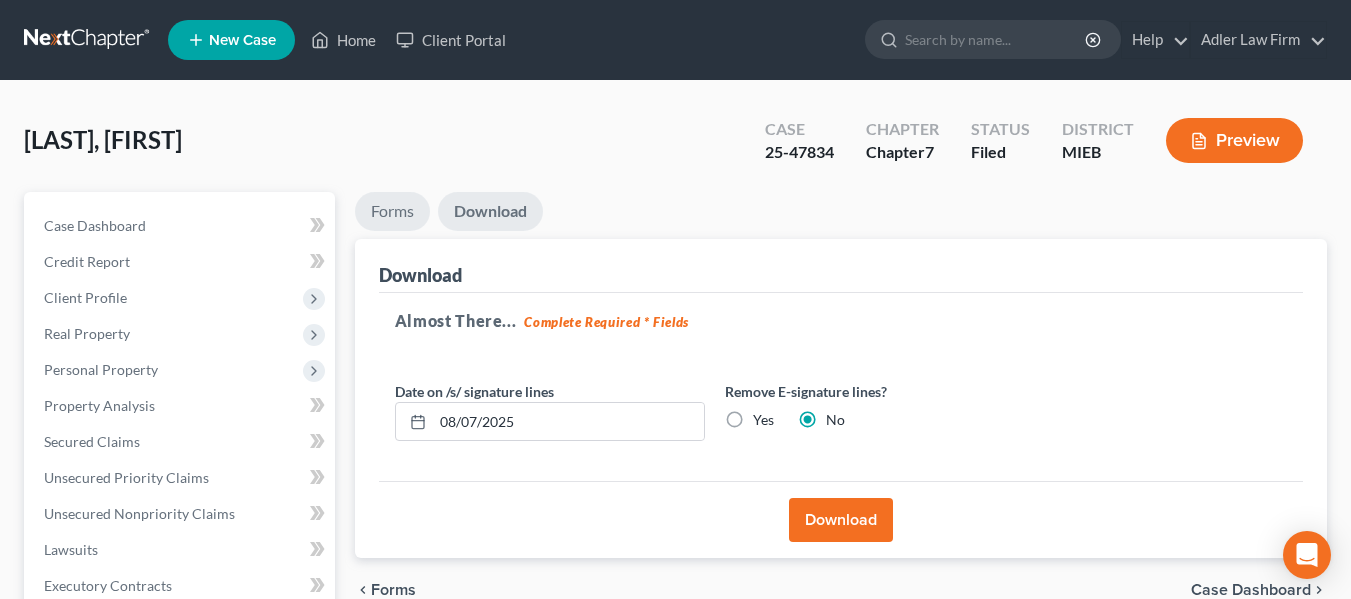 click on "Forms" at bounding box center (392, 211) 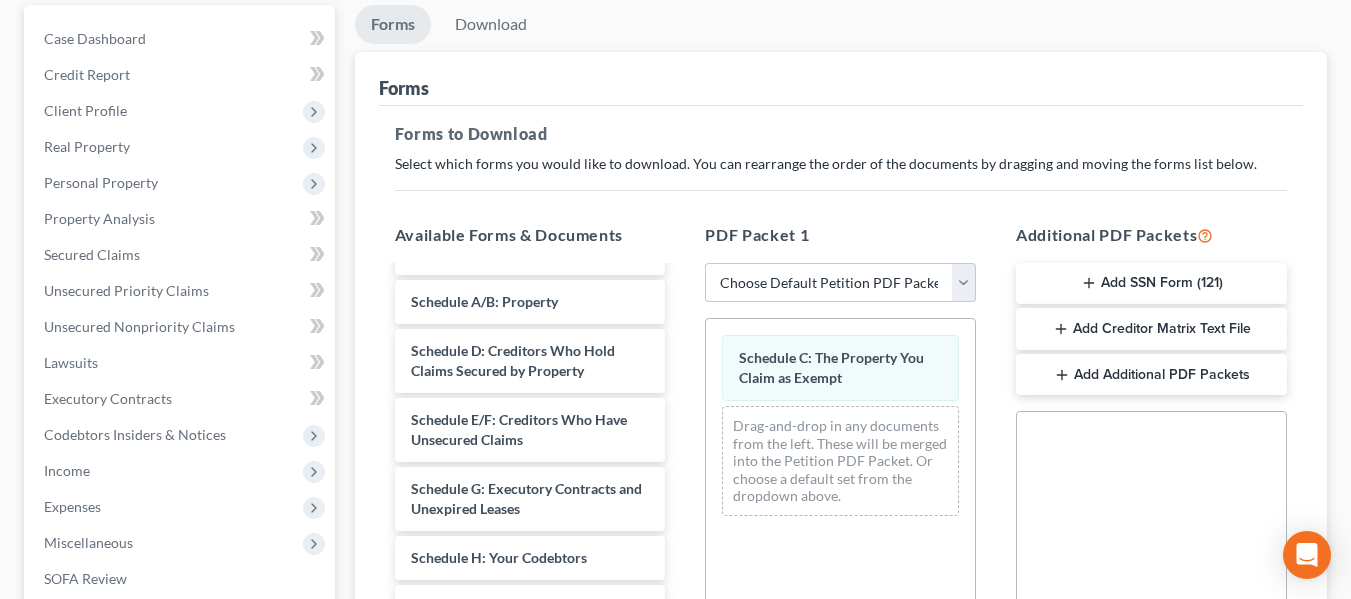 scroll, scrollTop: 188, scrollLeft: 0, axis: vertical 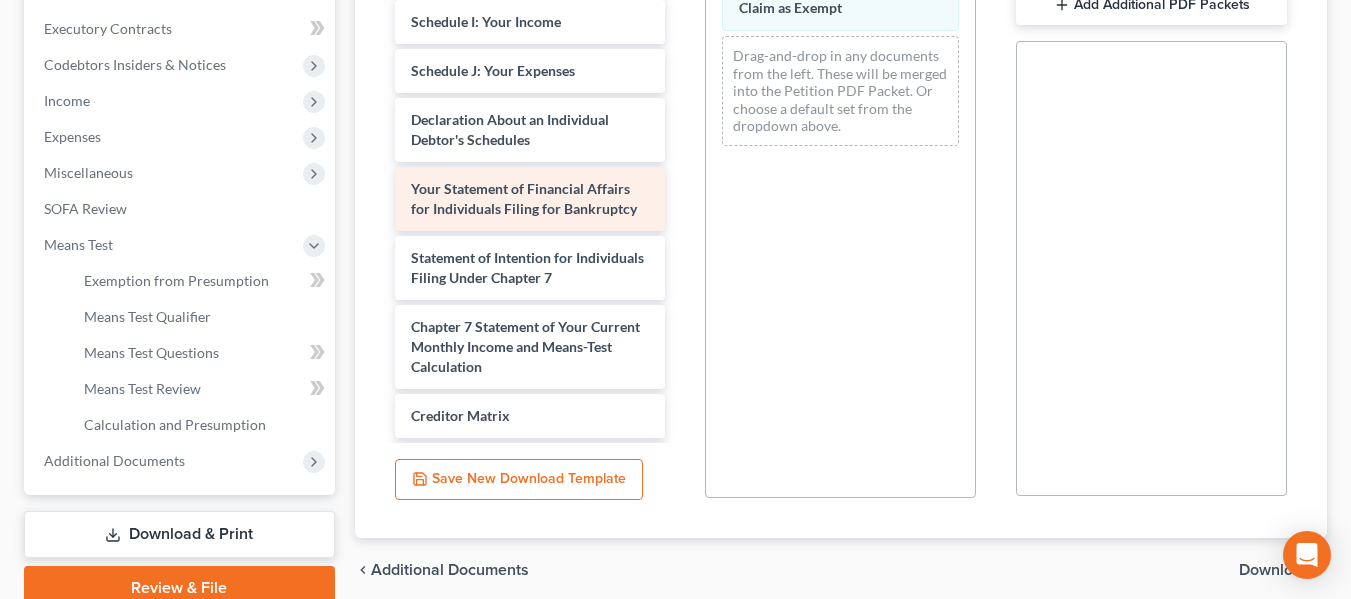 click on "Your Statement of Financial Affairs for Individuals Filing for Bankruptcy" at bounding box center (524, 198) 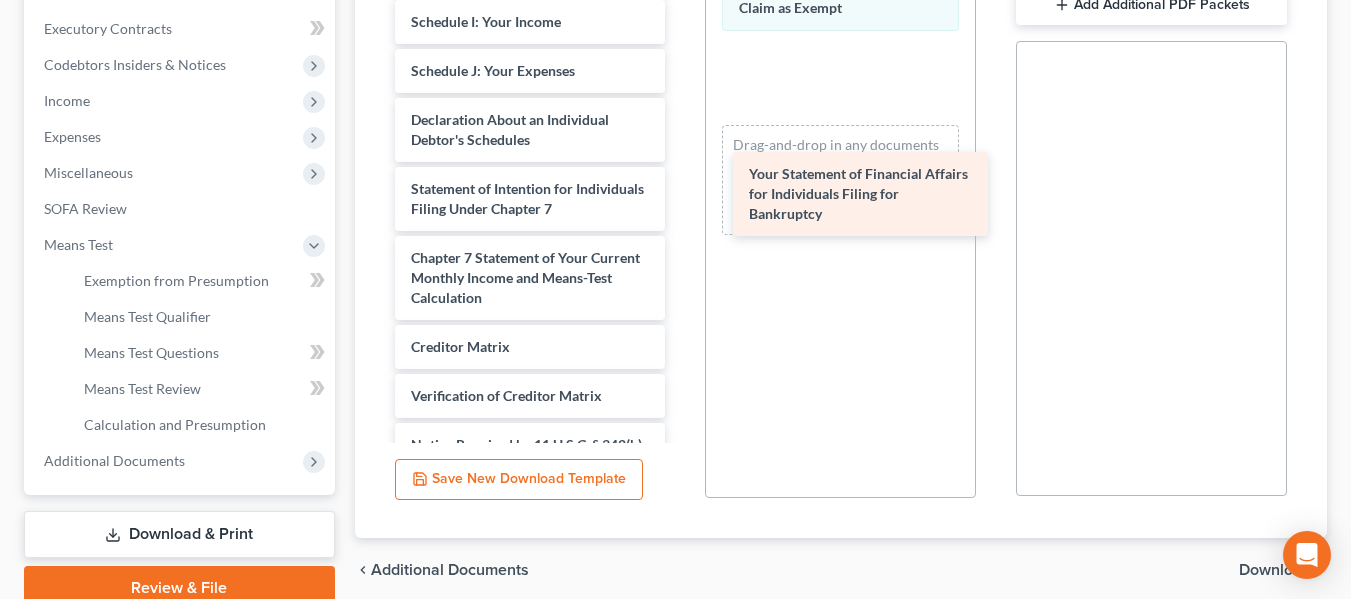 drag, startPoint x: 577, startPoint y: 220, endPoint x: 936, endPoint y: 194, distance: 359.94028 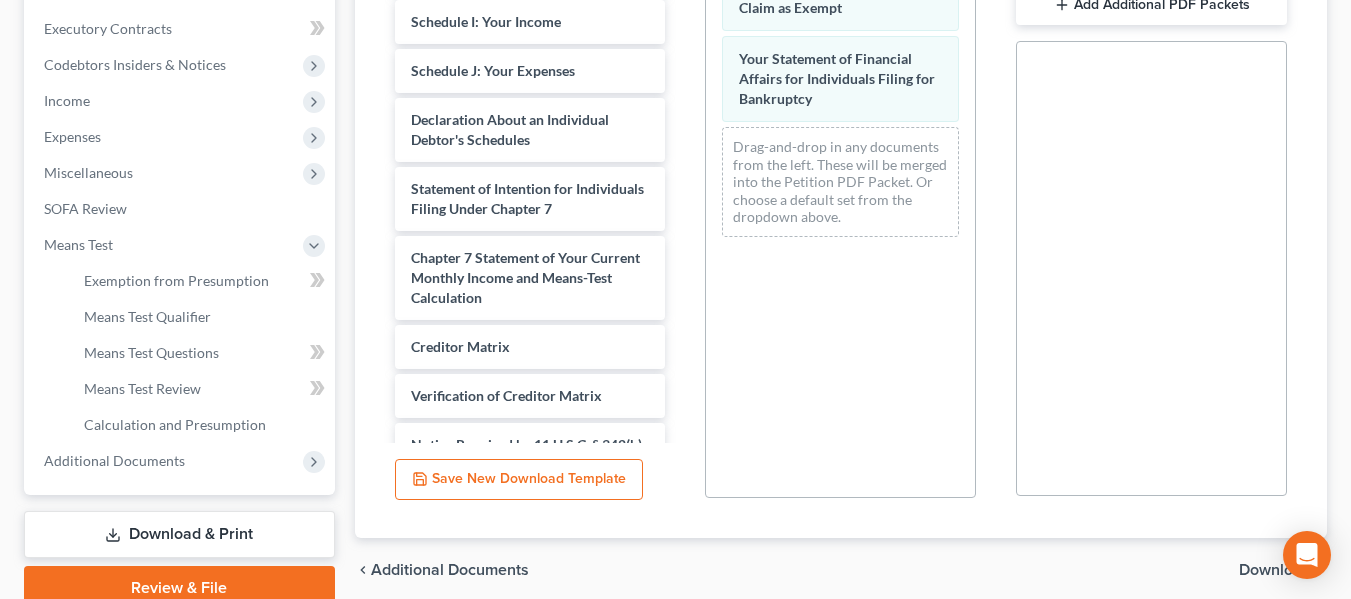 click on "Download" at bounding box center (1275, 570) 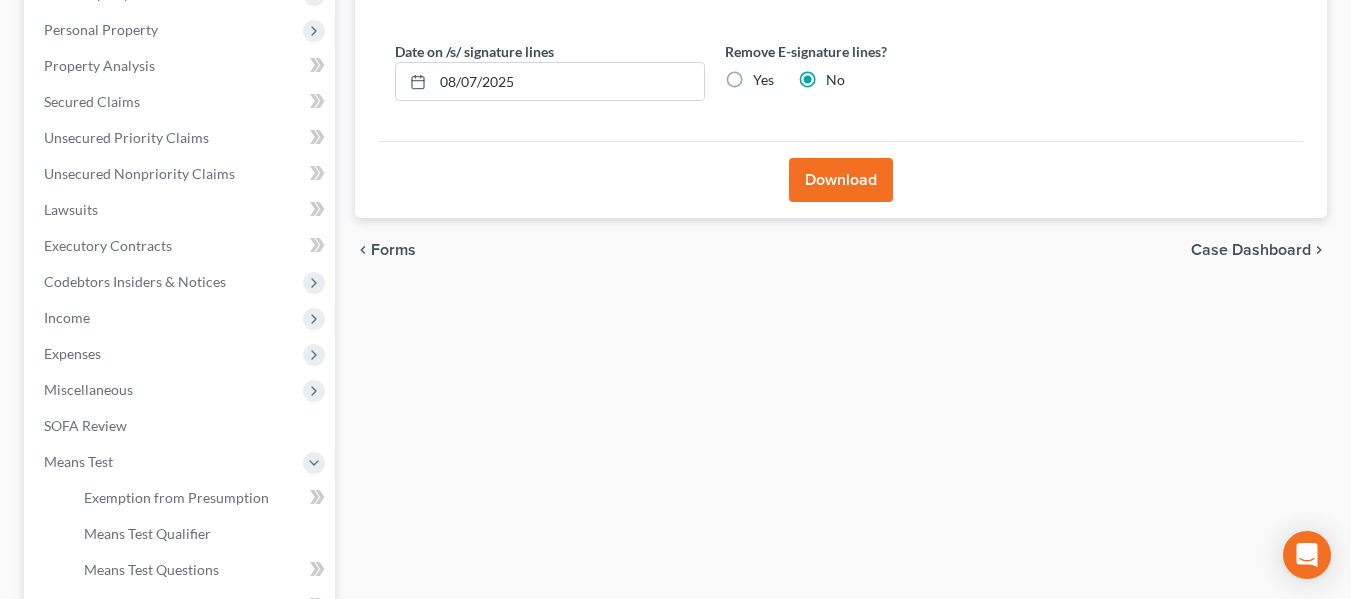 scroll, scrollTop: 339, scrollLeft: 0, axis: vertical 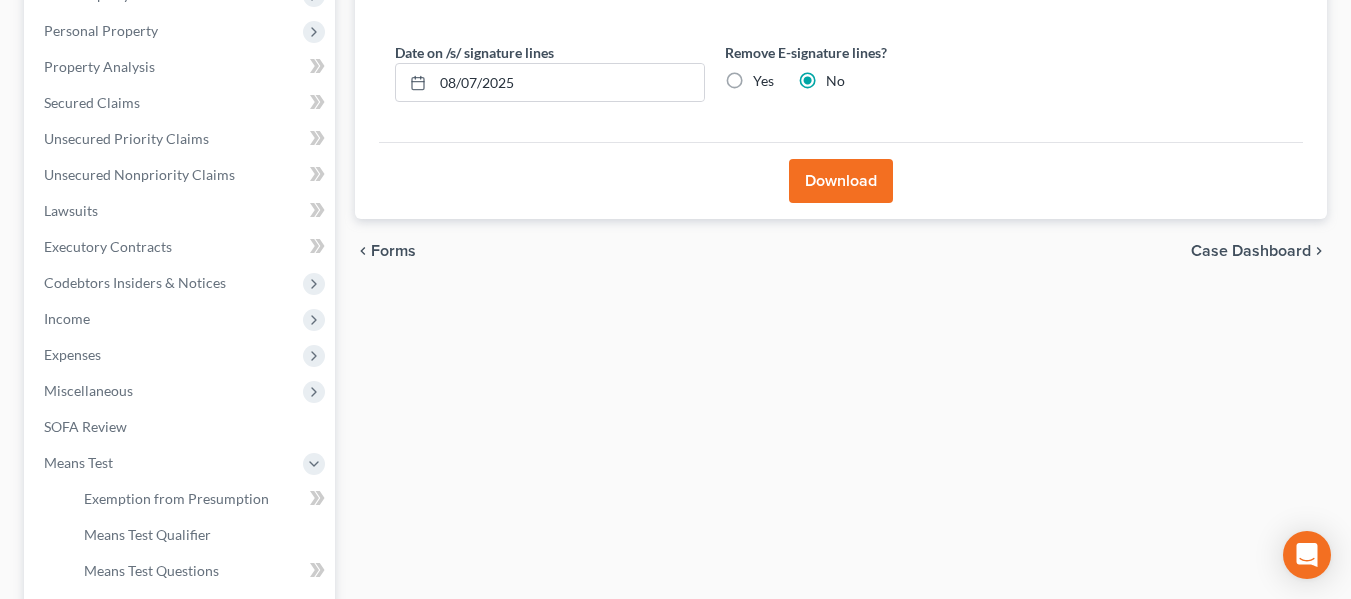 click on "Download" at bounding box center [841, 181] 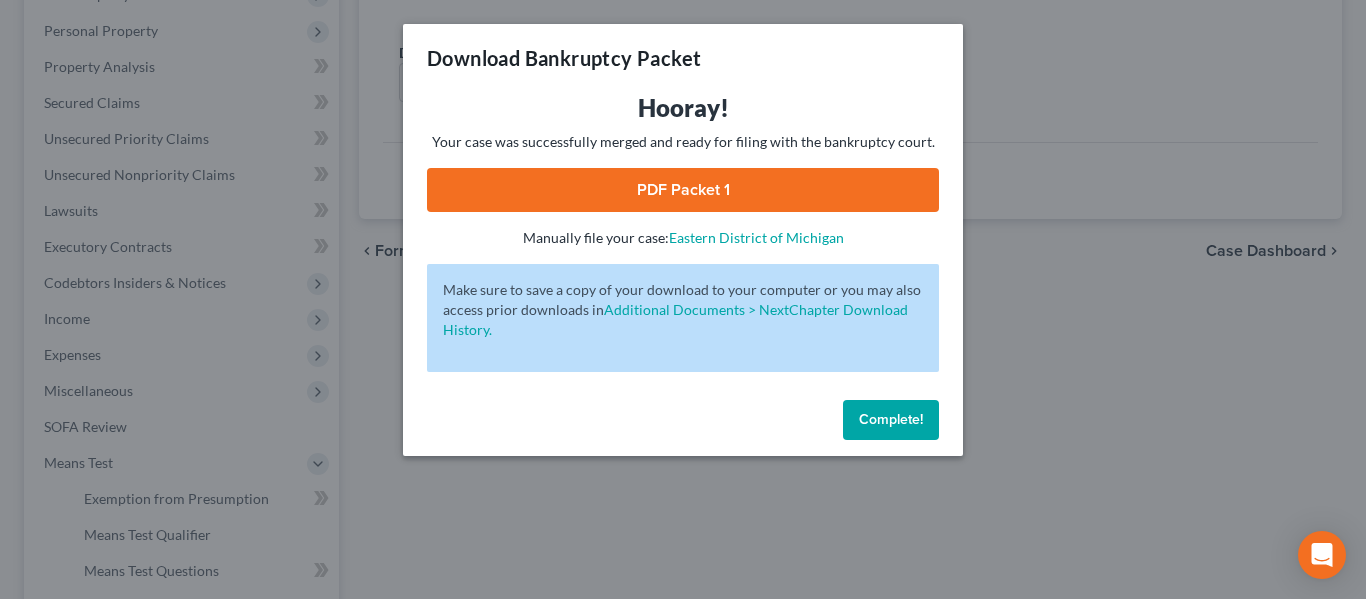 click on "PDF Packet 1" at bounding box center (683, 190) 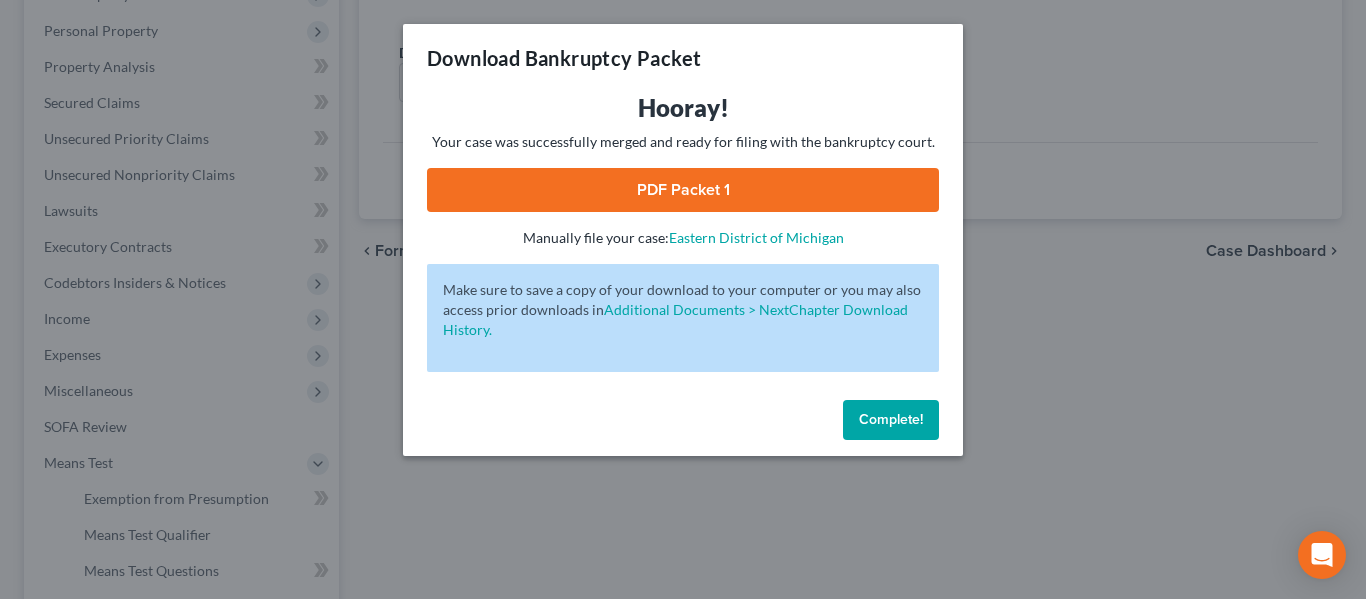 click on "Download Bankruptcy Packet
Hooray! Your case was successfully merged and ready for filing with the bankruptcy court. PDF Packet 1 -  Manually file your case:  Eastern District of Michigan Oops! There was an error with generating the download packet. -
Make sure to save a copy of your download to your computer or you may also access prior downloads in  Additional Documents > NextChapter Download History.
Complete!" at bounding box center (683, 299) 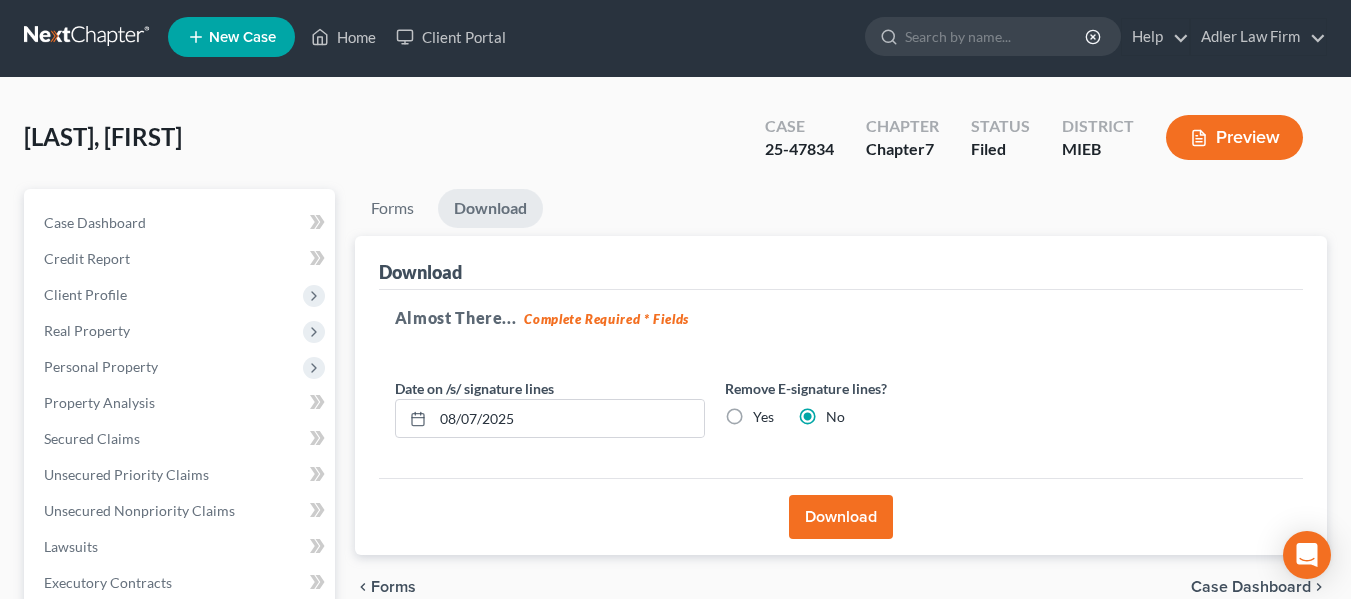 scroll, scrollTop: 0, scrollLeft: 0, axis: both 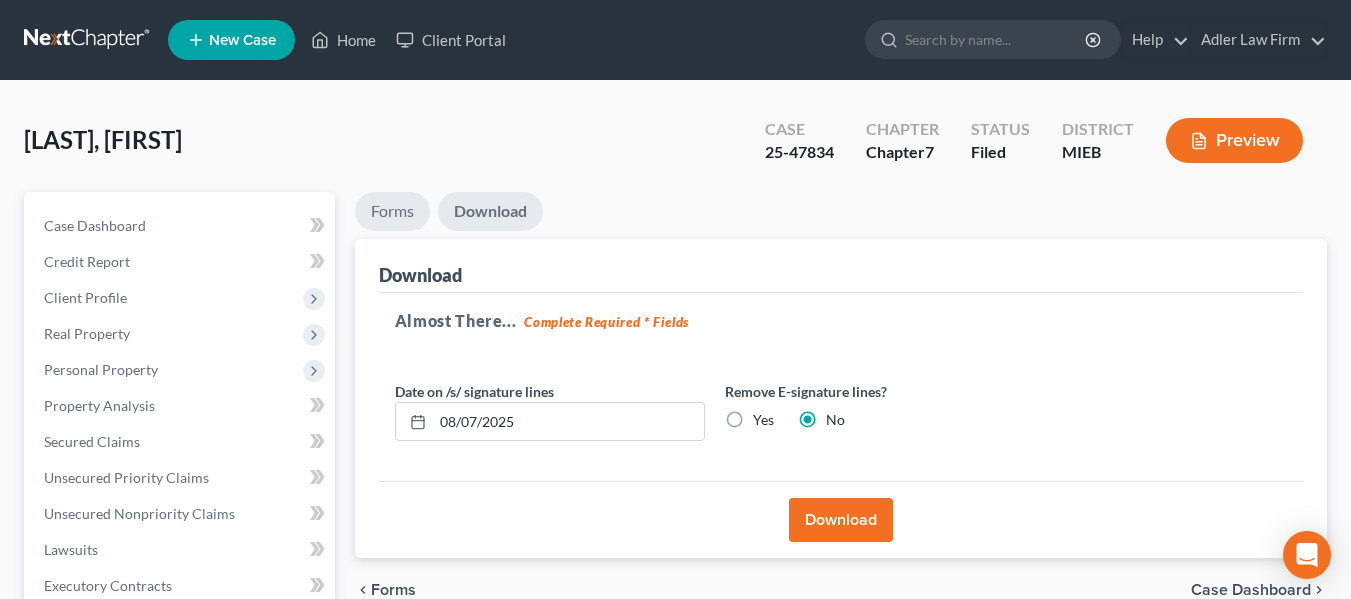 click on "Forms" at bounding box center [392, 211] 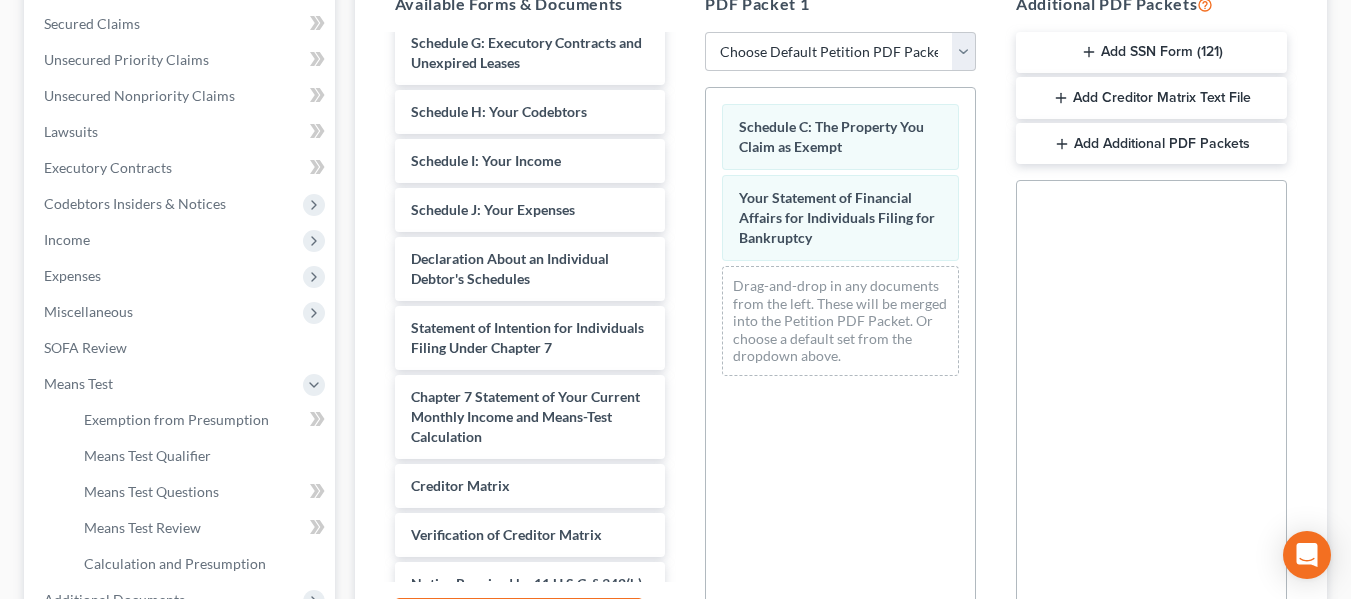 scroll, scrollTop: 423, scrollLeft: 0, axis: vertical 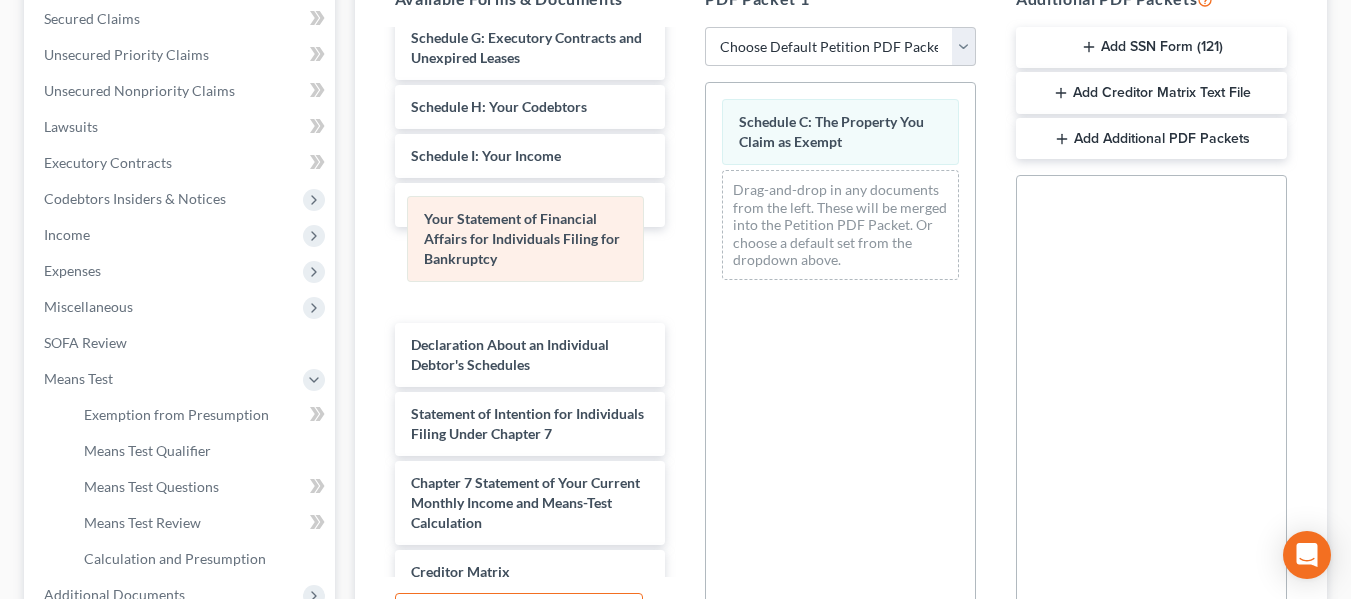 drag, startPoint x: 788, startPoint y: 231, endPoint x: 473, endPoint y: 262, distance: 316.52173 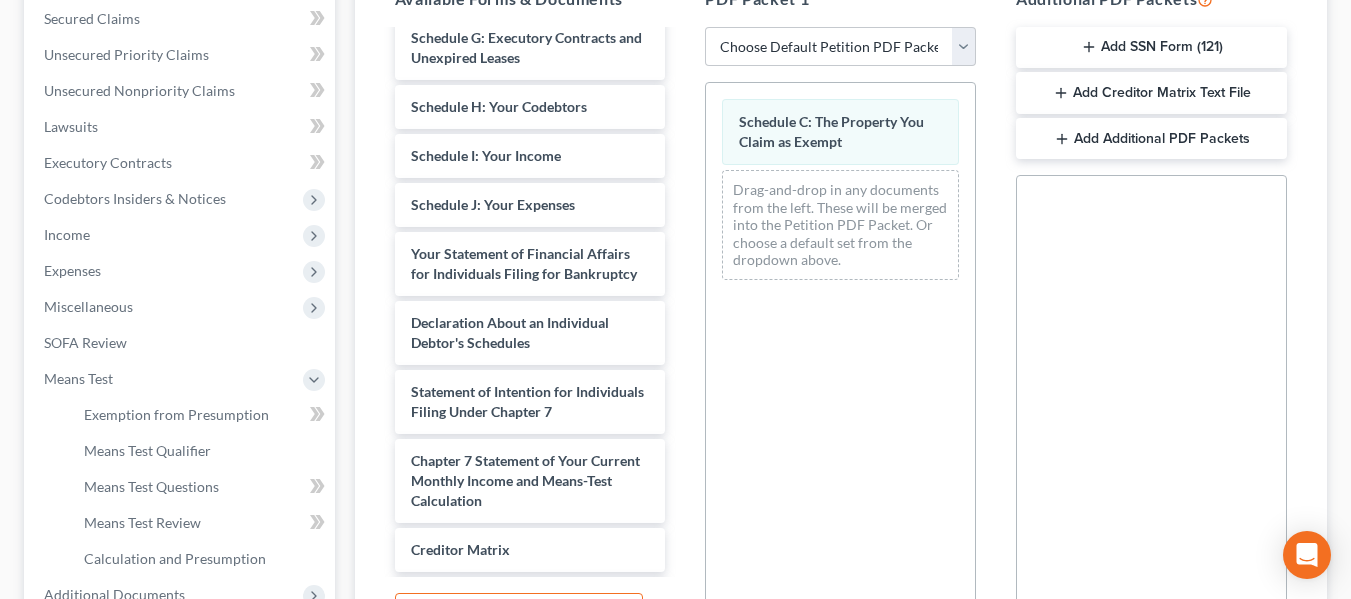 scroll, scrollTop: 644, scrollLeft: 0, axis: vertical 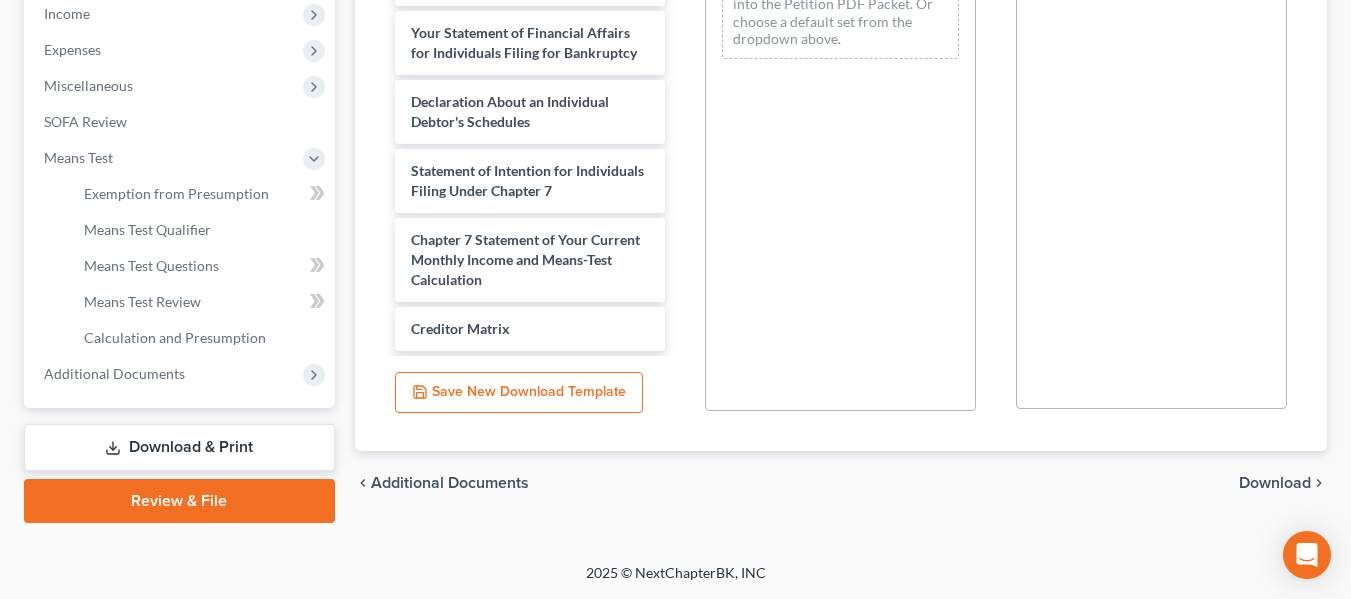 click on "Download" at bounding box center (1275, 483) 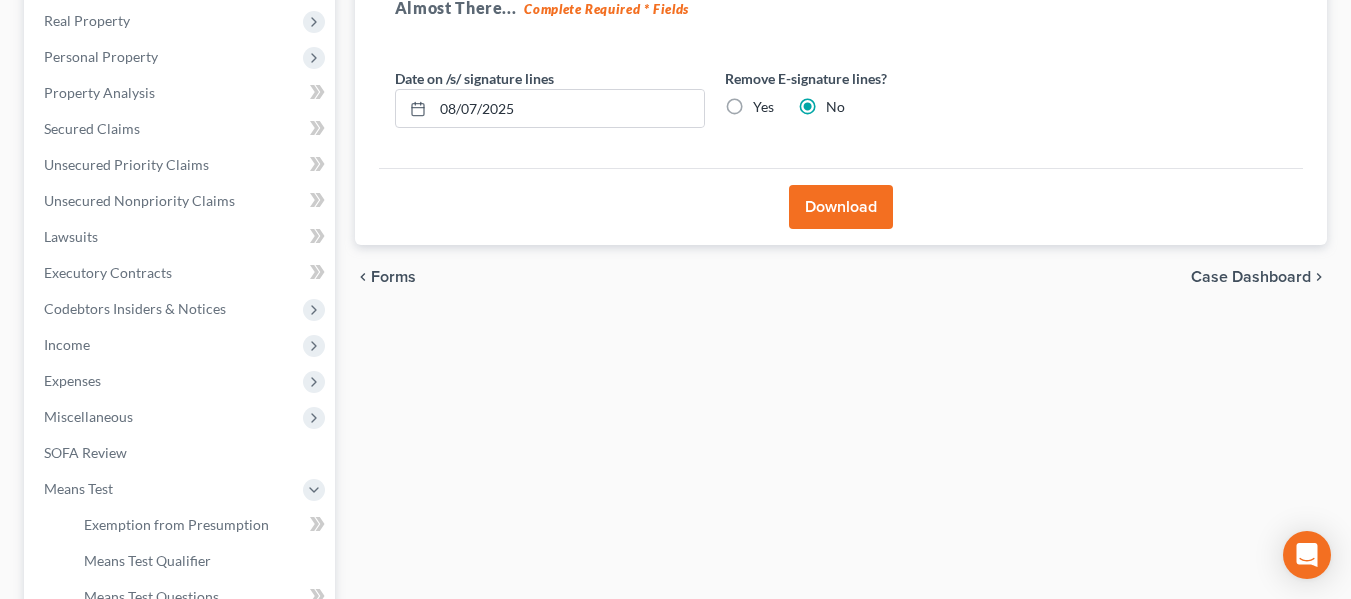 scroll, scrollTop: 312, scrollLeft: 0, axis: vertical 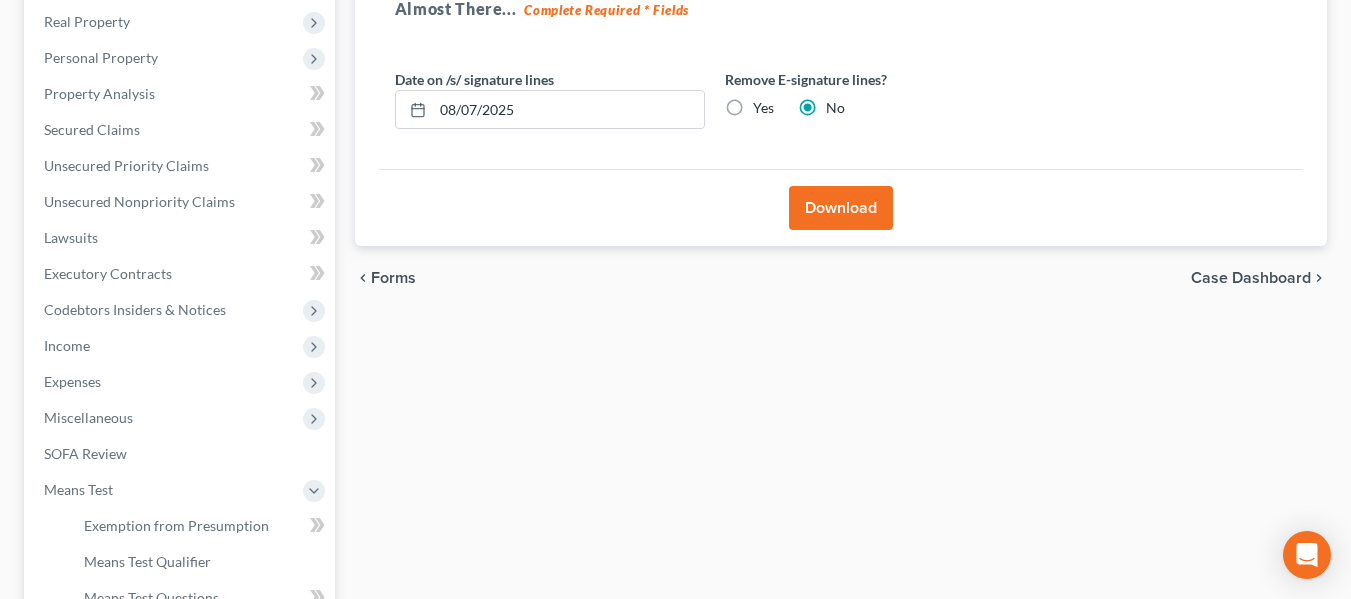 click on "Download" at bounding box center (841, 208) 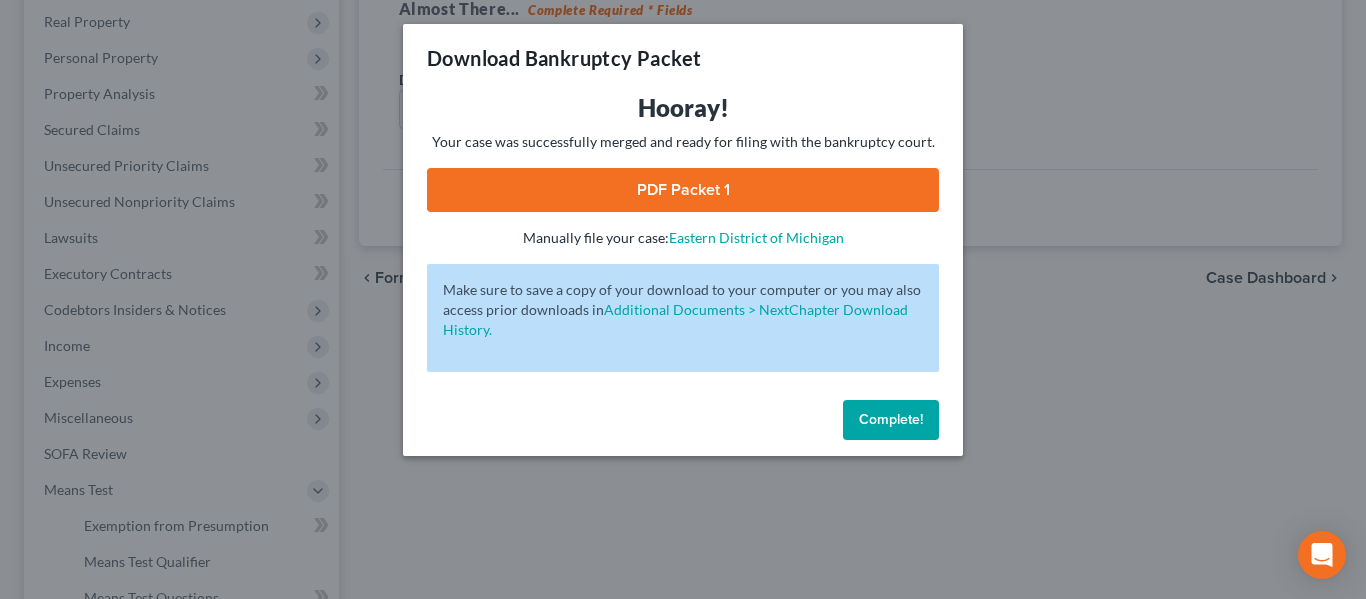 click on "PDF Packet 1" at bounding box center [683, 190] 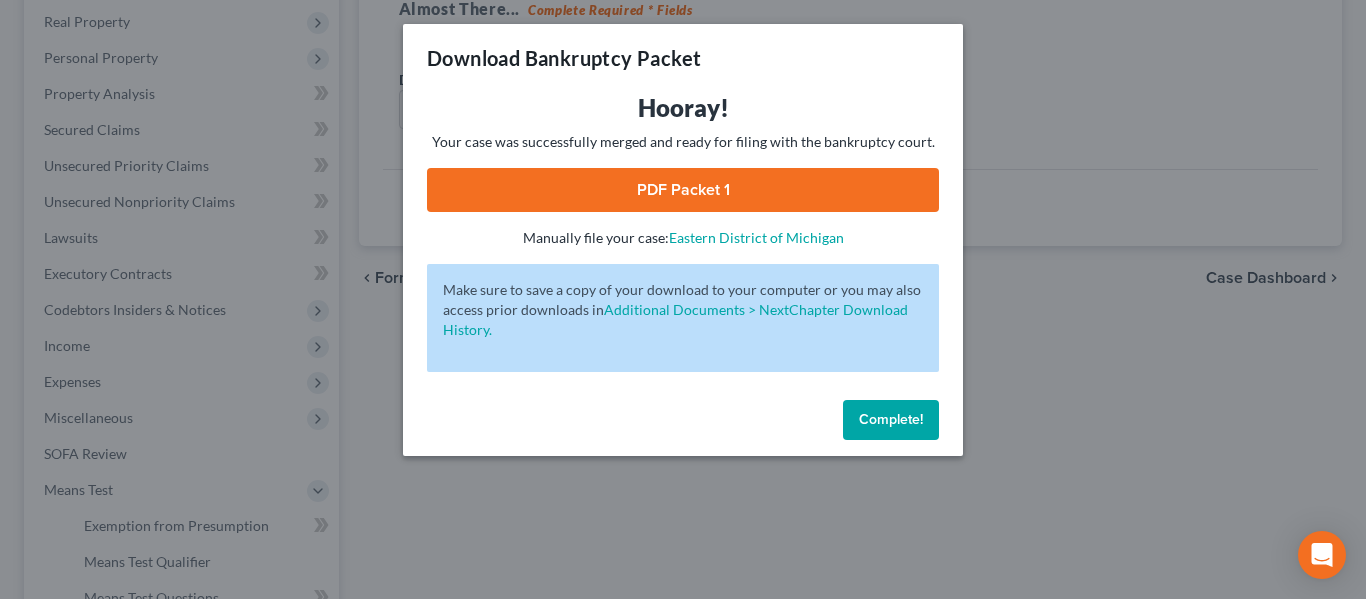click on "Download Bankruptcy Packet
Hooray! Your case was successfully merged and ready for filing with the bankruptcy court. PDF Packet 1 -  Manually file your case:  Eastern District of Michigan Oops! There was an error with generating the download packet. -
Make sure to save a copy of your download to your computer or you may also access prior downloads in  Additional Documents > NextChapter Download History.
Complete!" at bounding box center (683, 299) 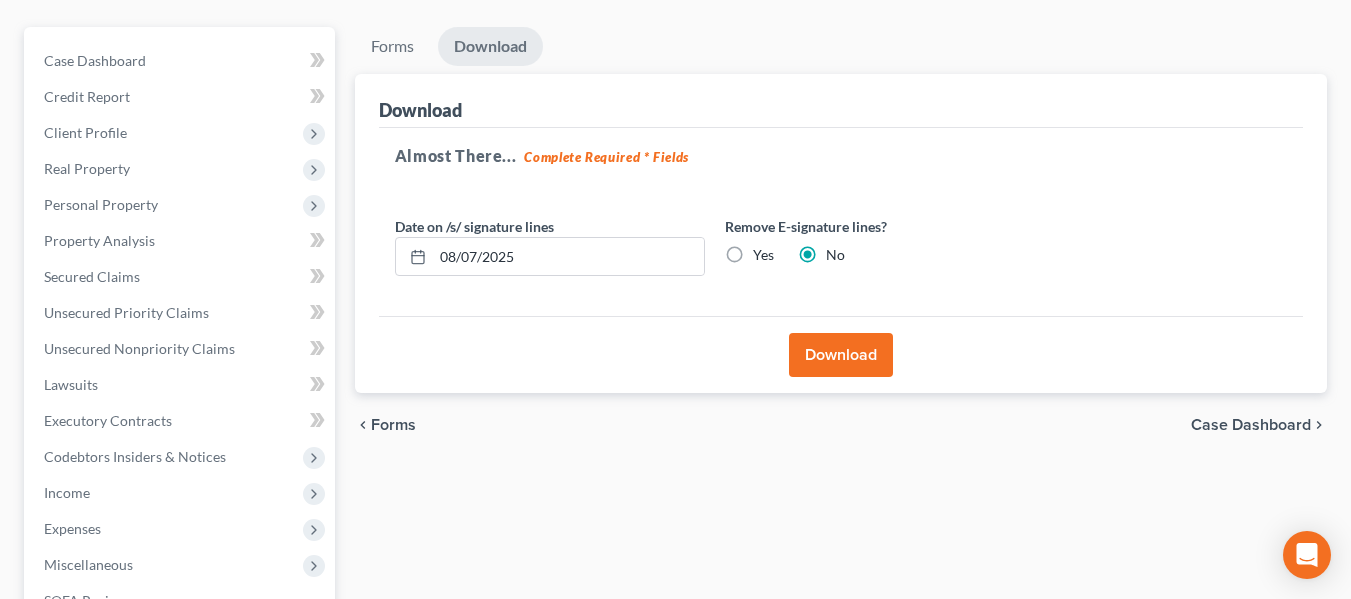 scroll, scrollTop: 110, scrollLeft: 0, axis: vertical 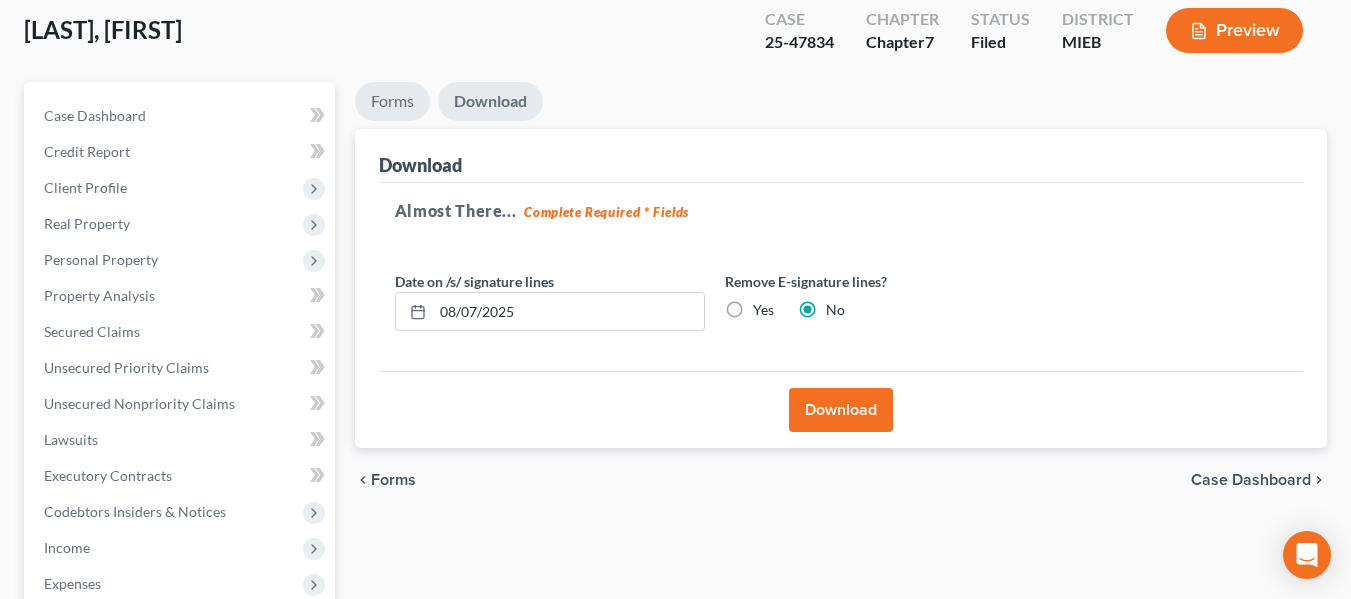 click on "Forms" at bounding box center (392, 101) 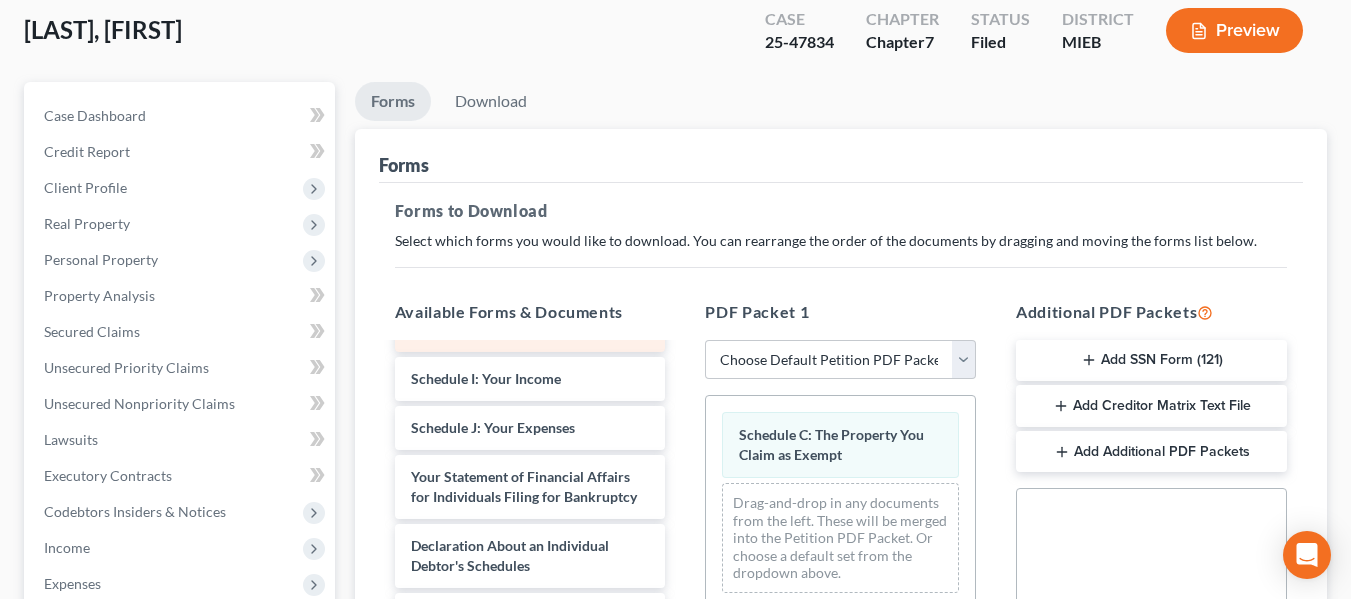 scroll, scrollTop: 609, scrollLeft: 0, axis: vertical 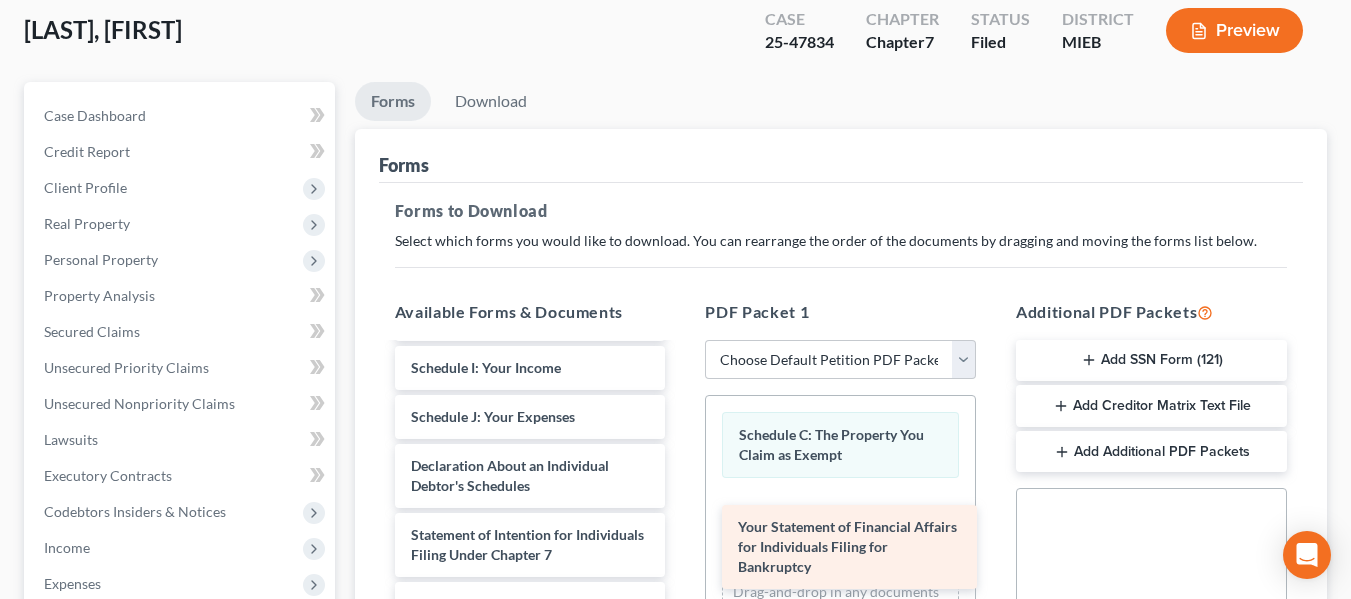 drag, startPoint x: 484, startPoint y: 469, endPoint x: 811, endPoint y: 527, distance: 332.1039 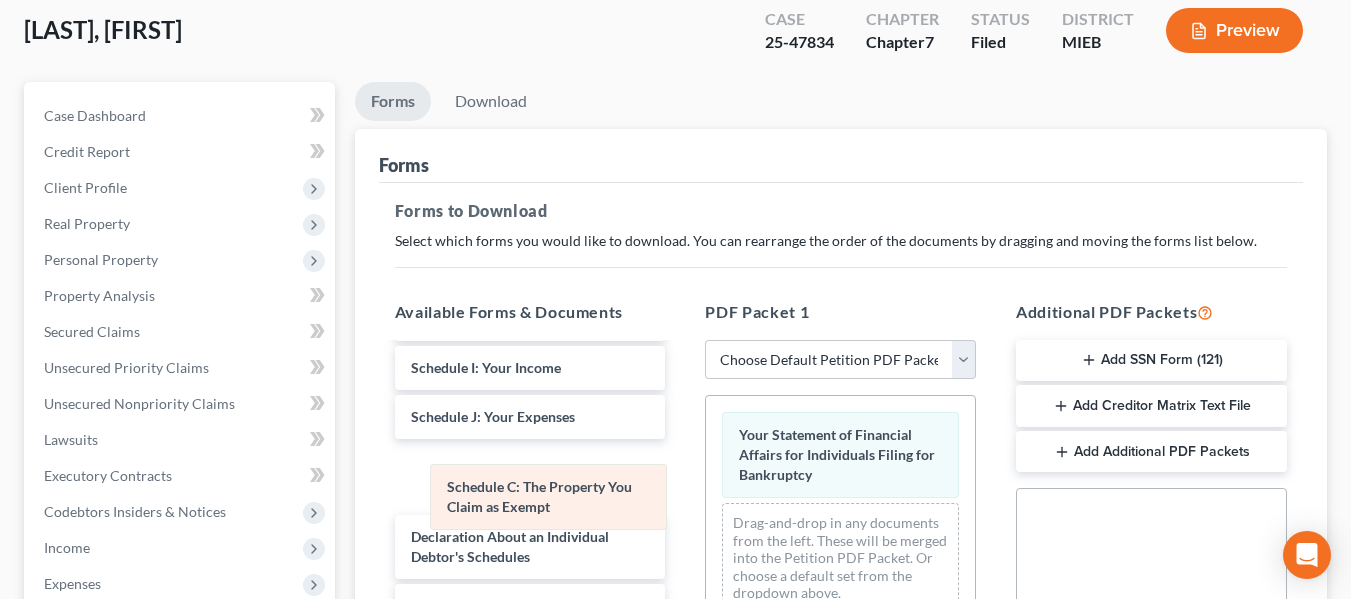 drag, startPoint x: 804, startPoint y: 431, endPoint x: 506, endPoint y: 477, distance: 301.52945 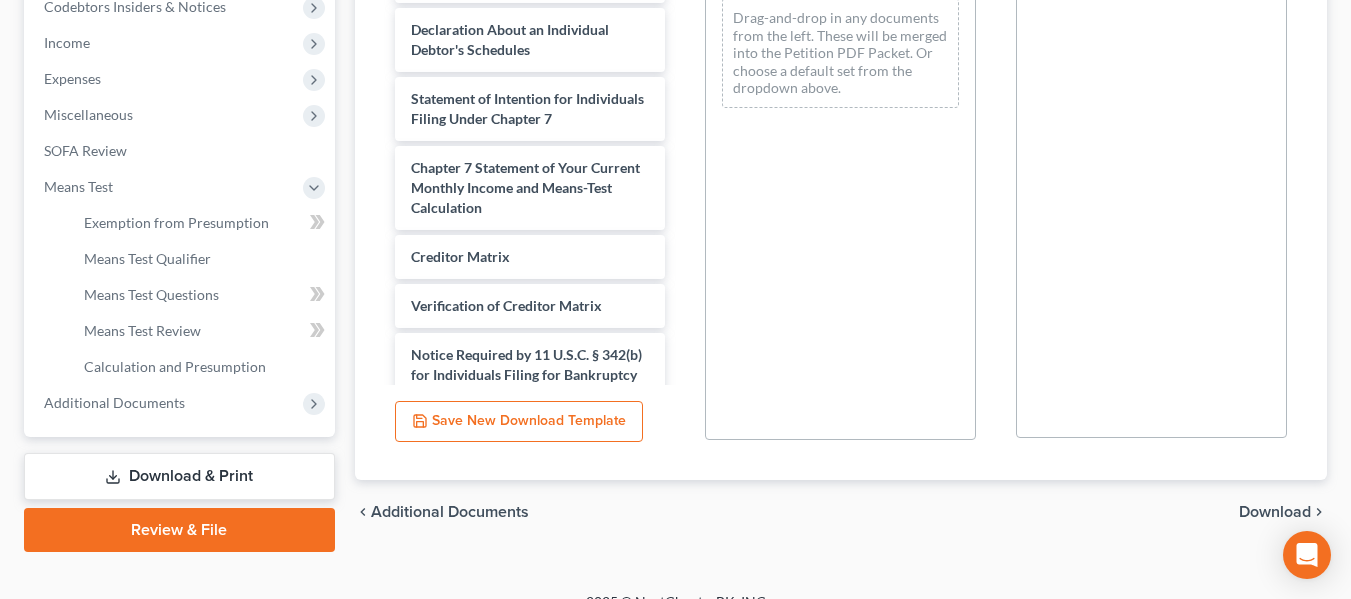 scroll, scrollTop: 644, scrollLeft: 0, axis: vertical 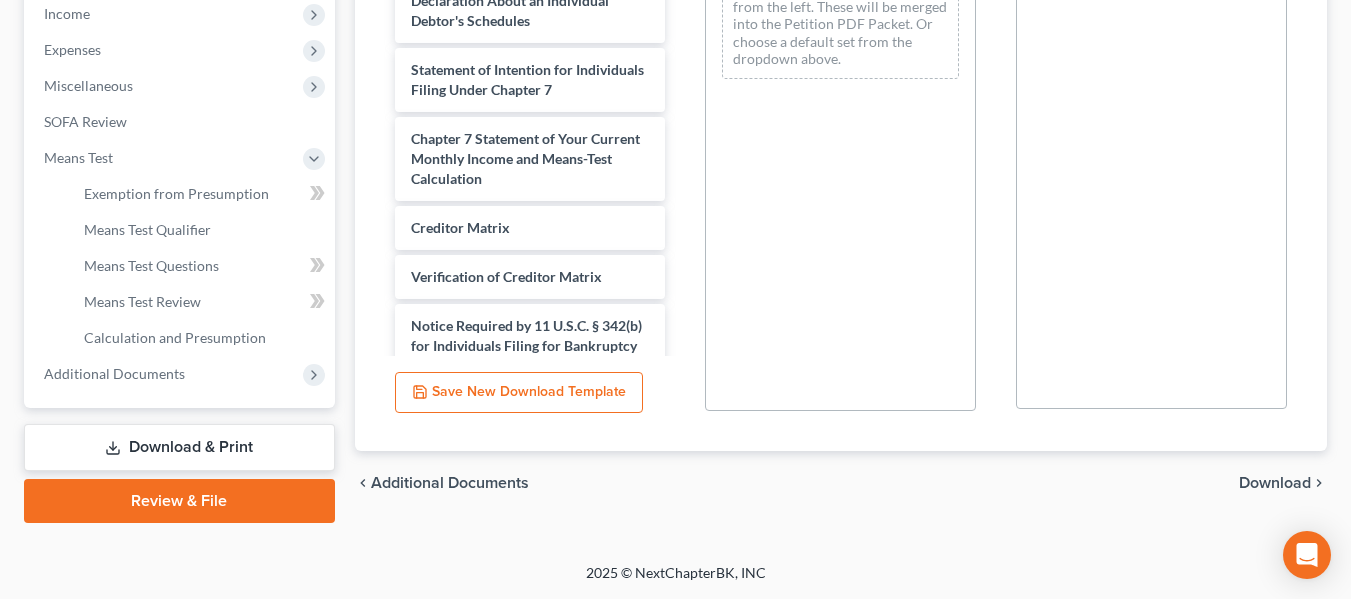 click on "Download" at bounding box center [1275, 483] 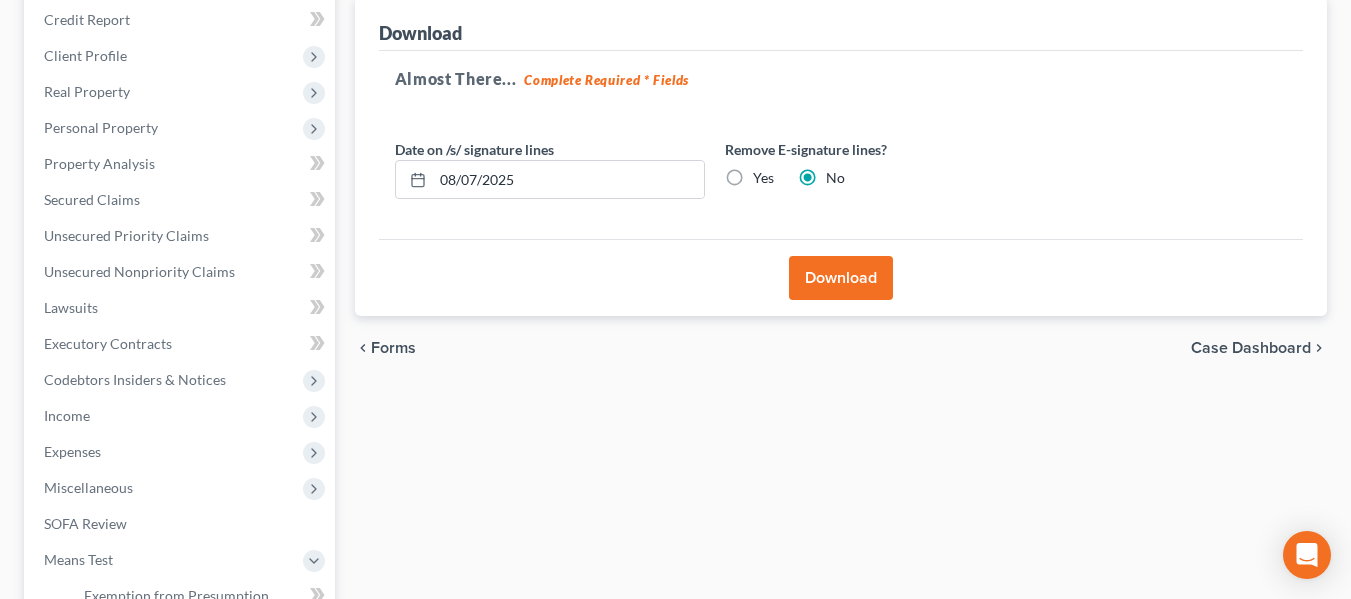 scroll, scrollTop: 130, scrollLeft: 0, axis: vertical 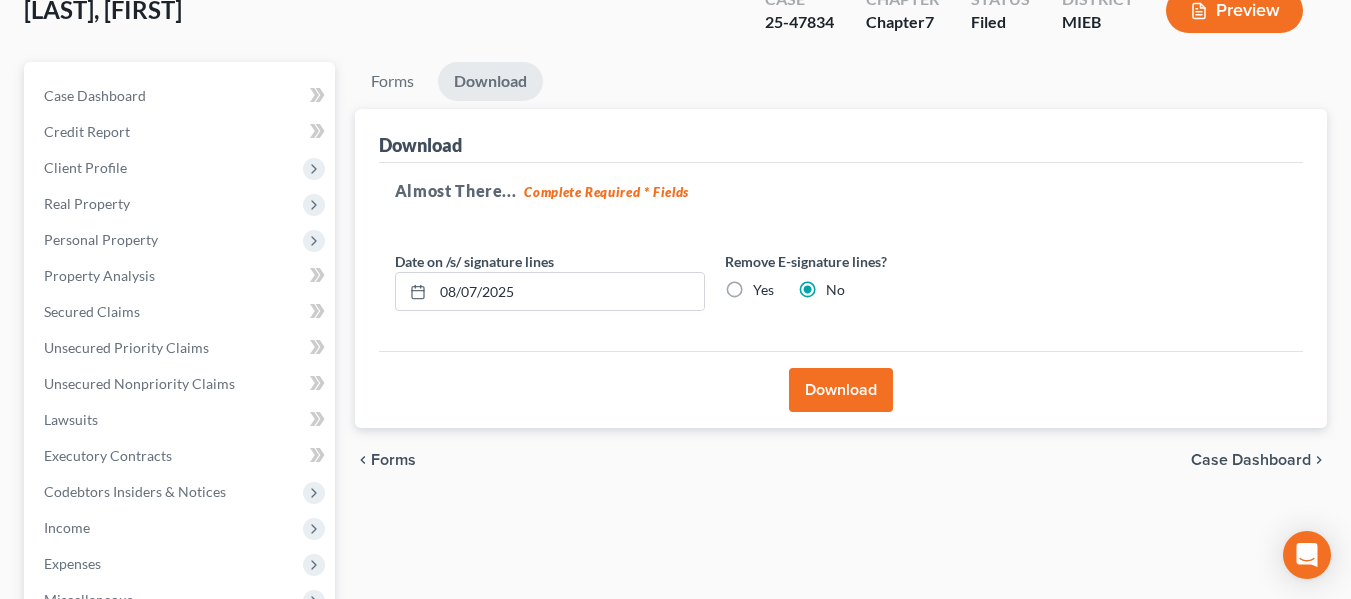 click on "Download" at bounding box center [841, 390] 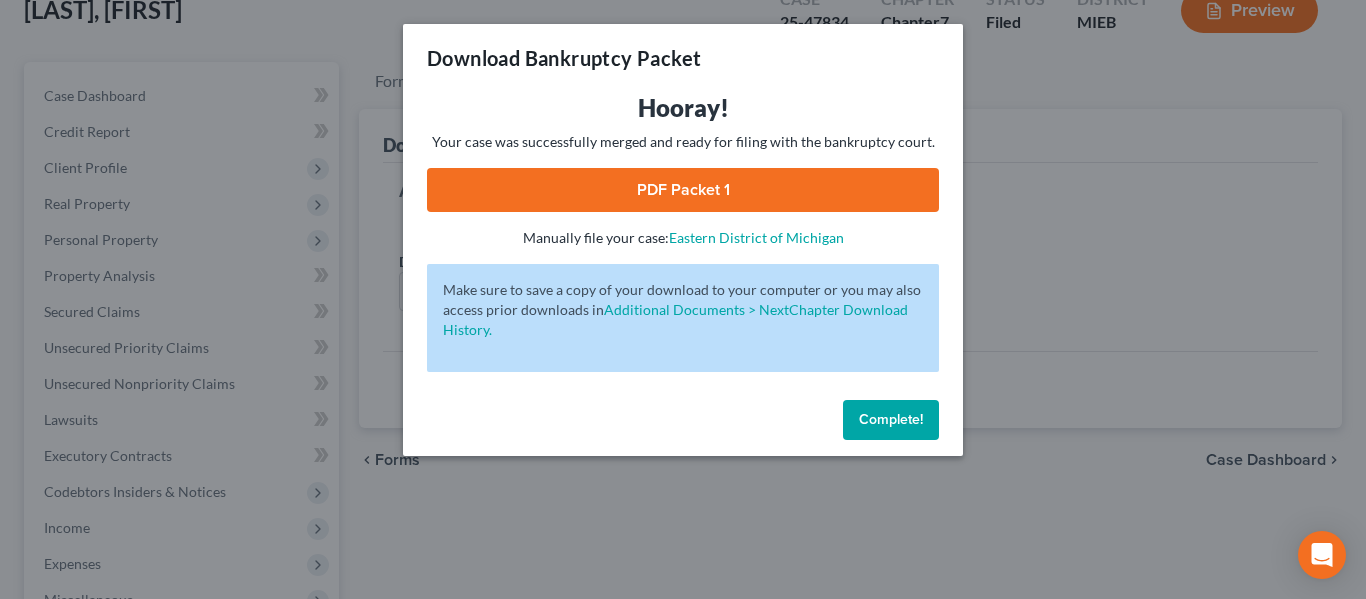 click on "PDF Packet 1" at bounding box center (683, 190) 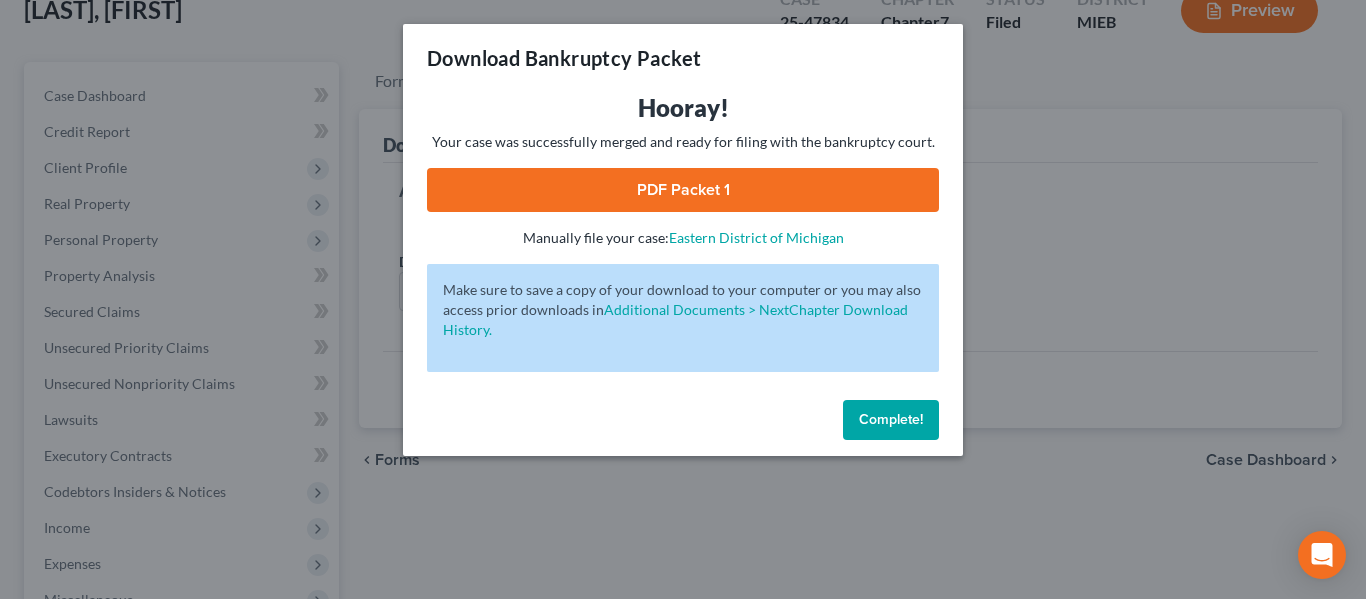 click on "Download Bankruptcy Packet
Hooray! Your case was successfully merged and ready for filing with the bankruptcy court. PDF Packet 1 -  Manually file your case:  Eastern District of Michigan Oops! There was an error with generating the download packet. -
Make sure to save a copy of your download to your computer or you may also access prior downloads in  Additional Documents > NextChapter Download History.
Complete!" at bounding box center [683, 299] 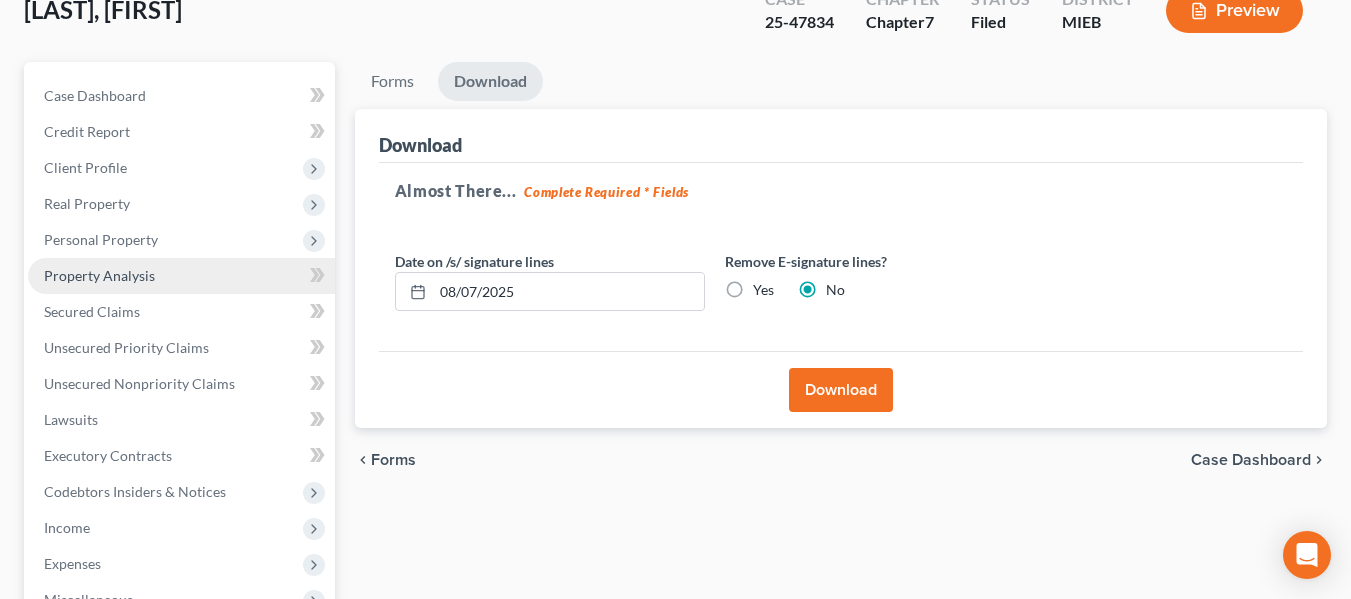 click on "Property Analysis" at bounding box center [99, 275] 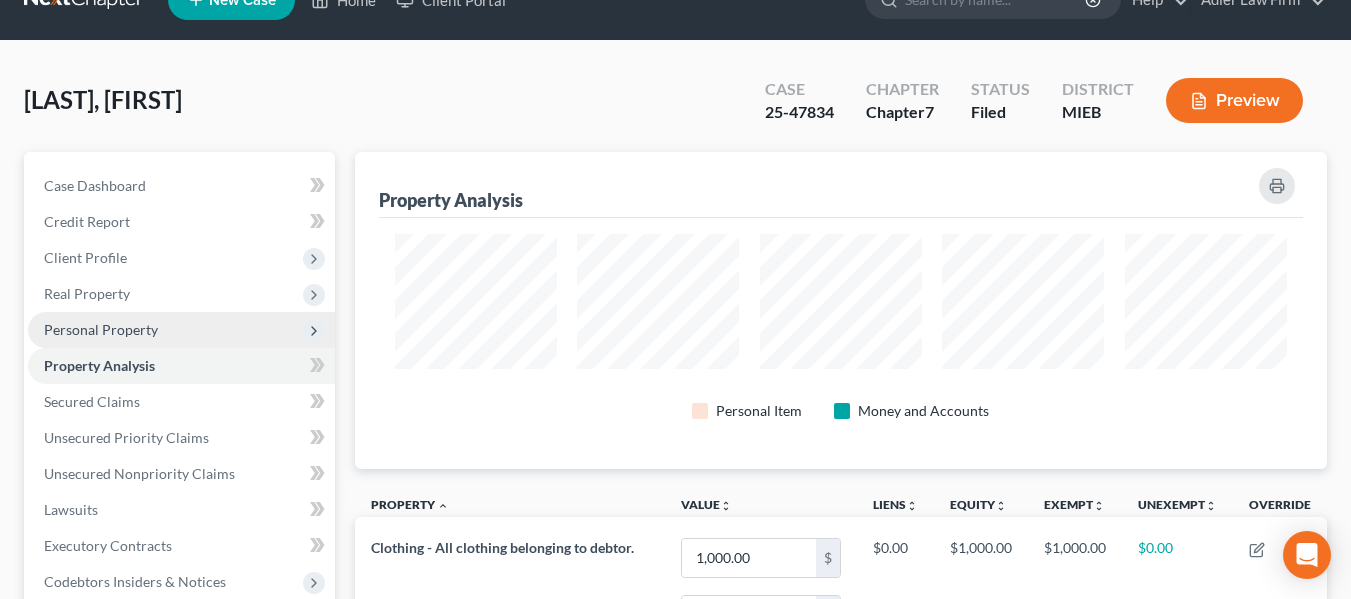 scroll, scrollTop: 0, scrollLeft: 0, axis: both 